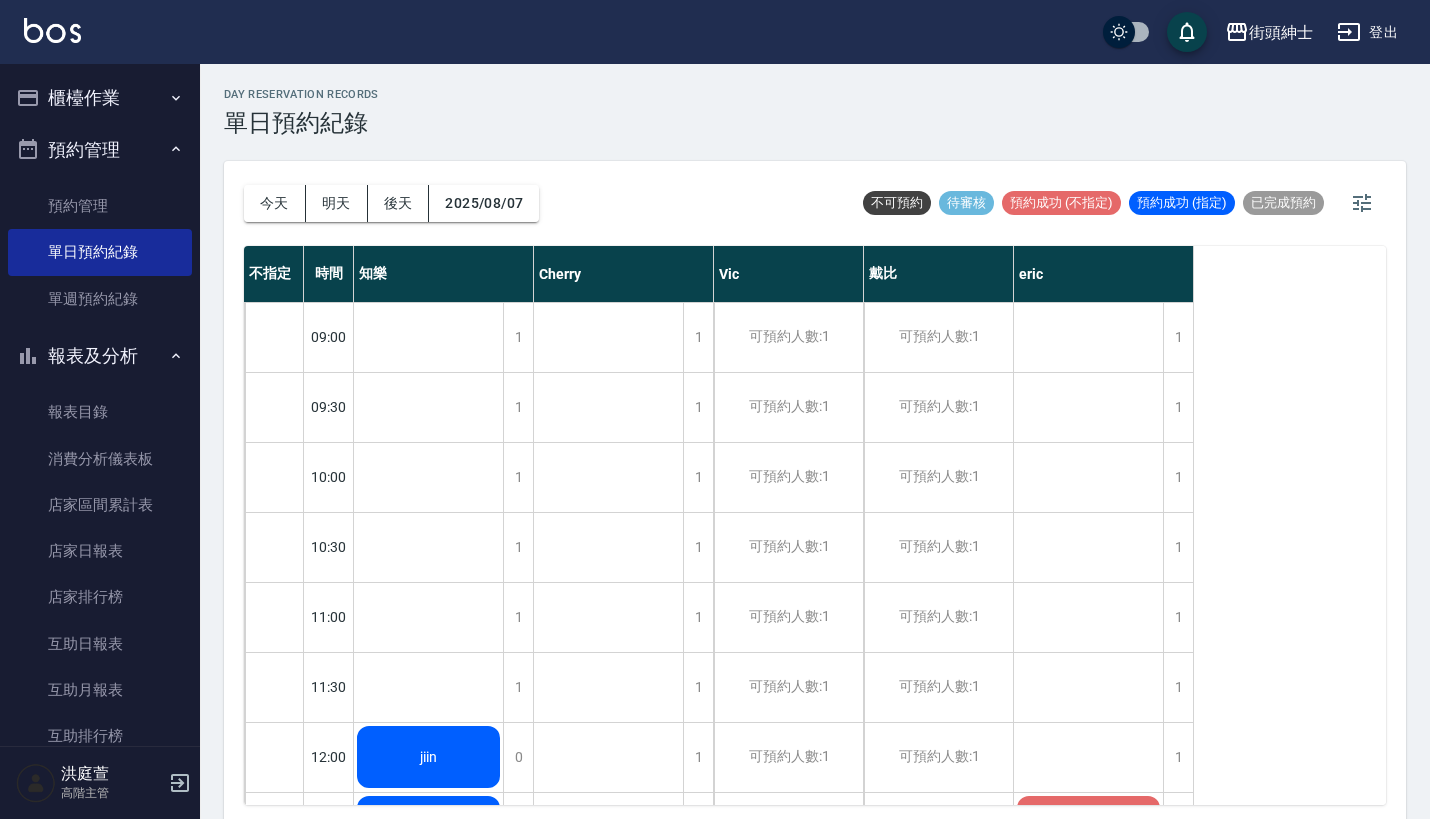 scroll, scrollTop: 0, scrollLeft: 0, axis: both 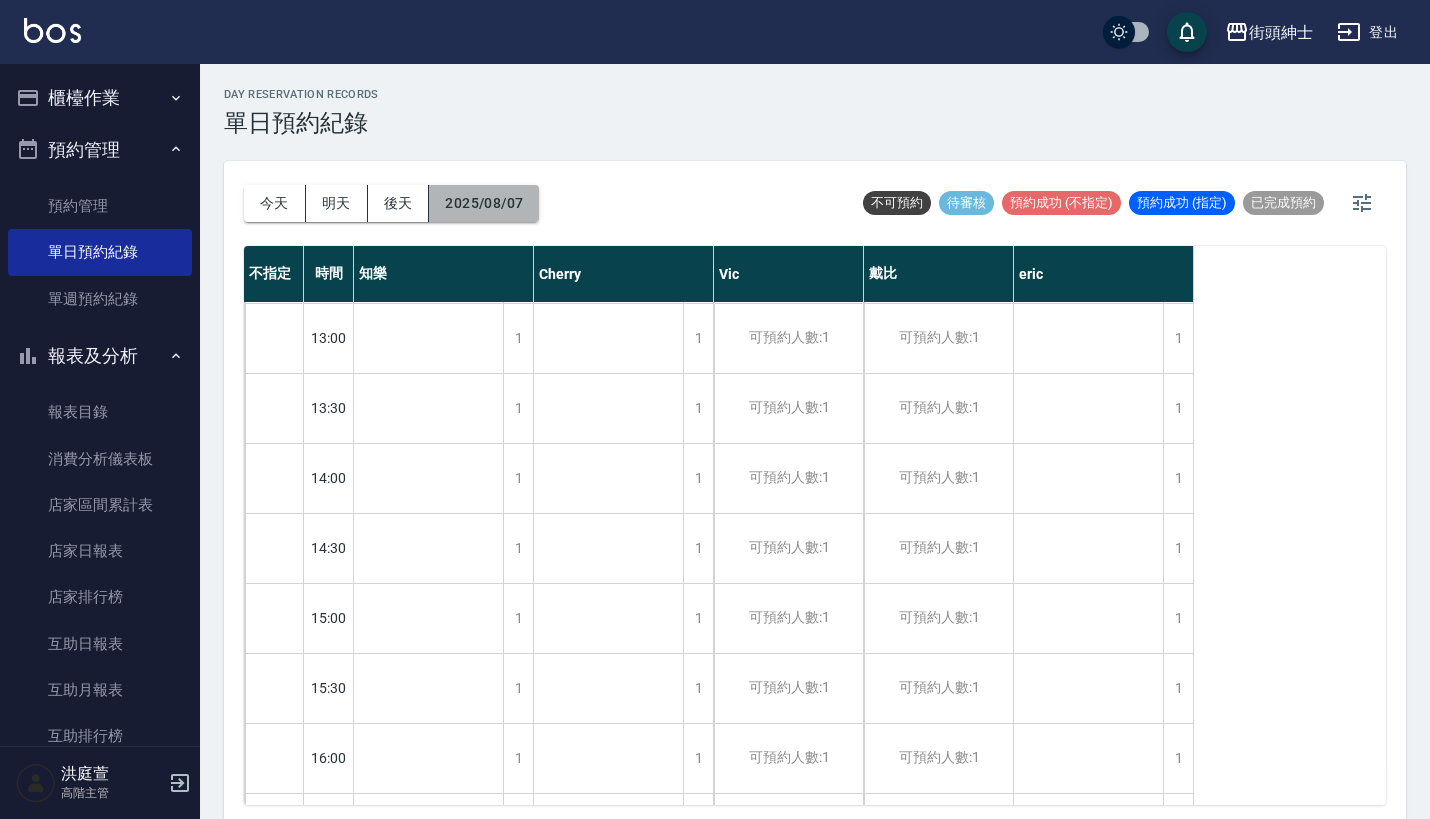 click on "2025/08/07" at bounding box center [484, 203] 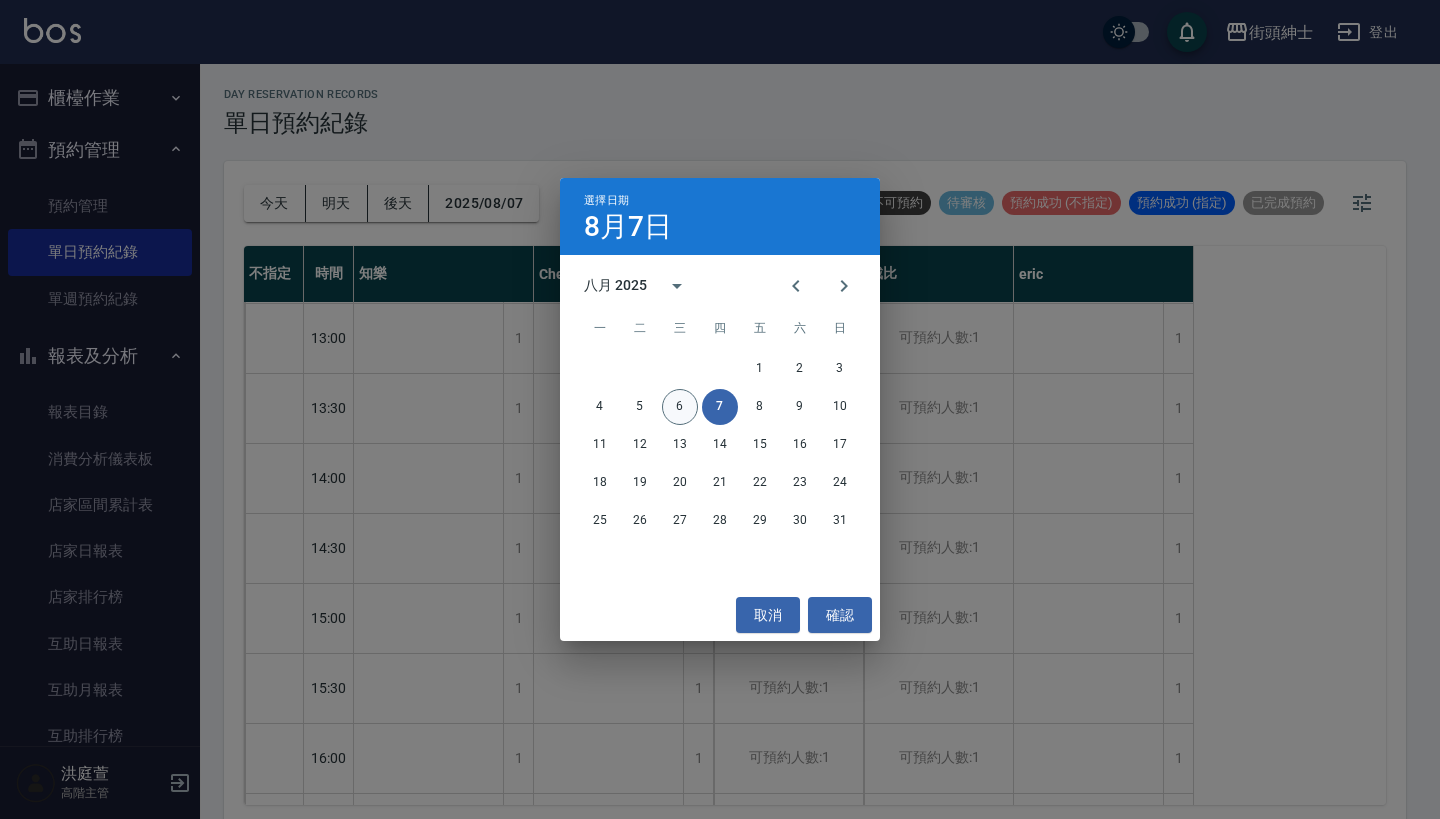 click on "6" at bounding box center [680, 407] 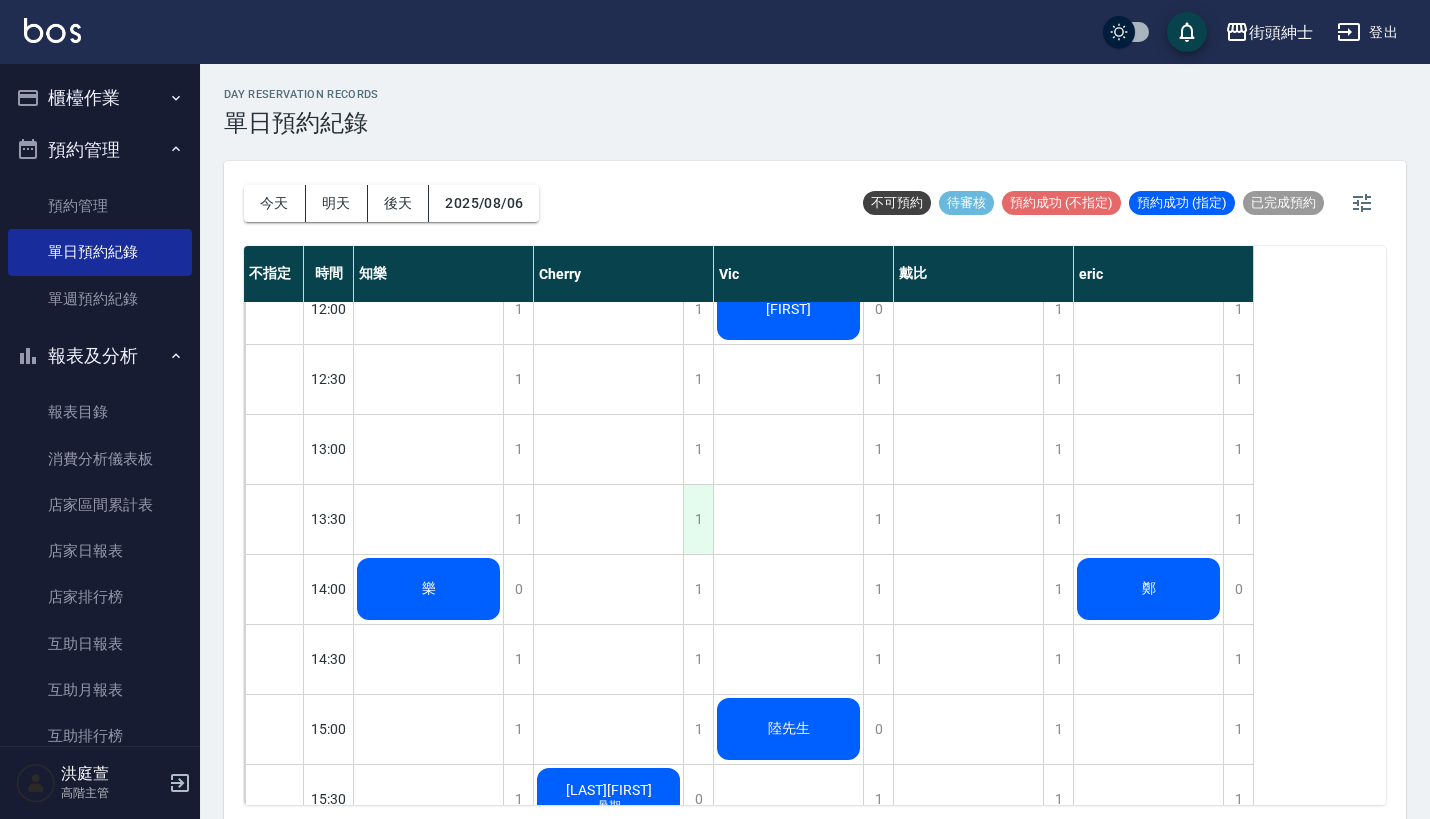 scroll, scrollTop: 455, scrollLeft: 0, axis: vertical 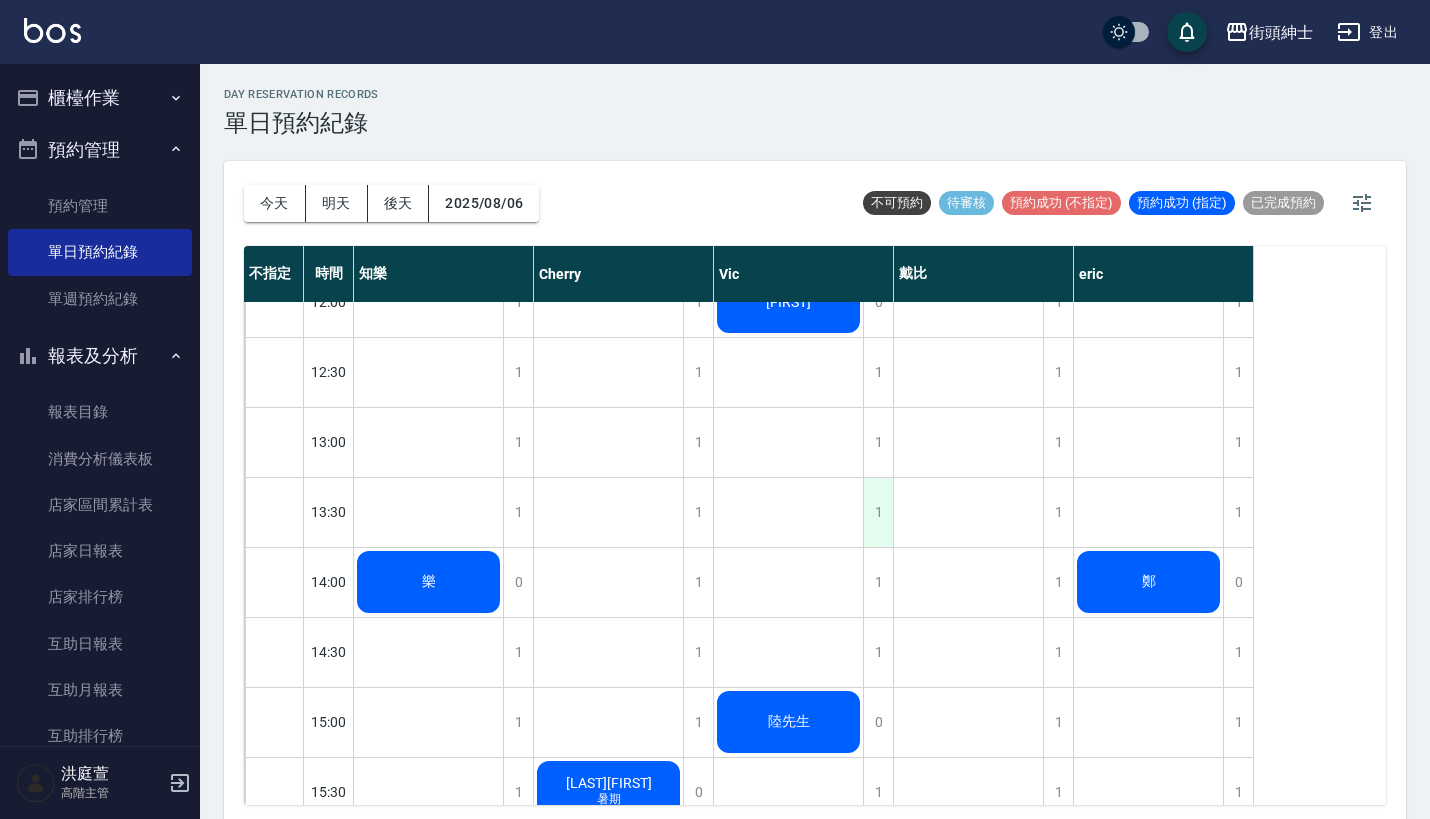 click on "1" at bounding box center (878, 512) 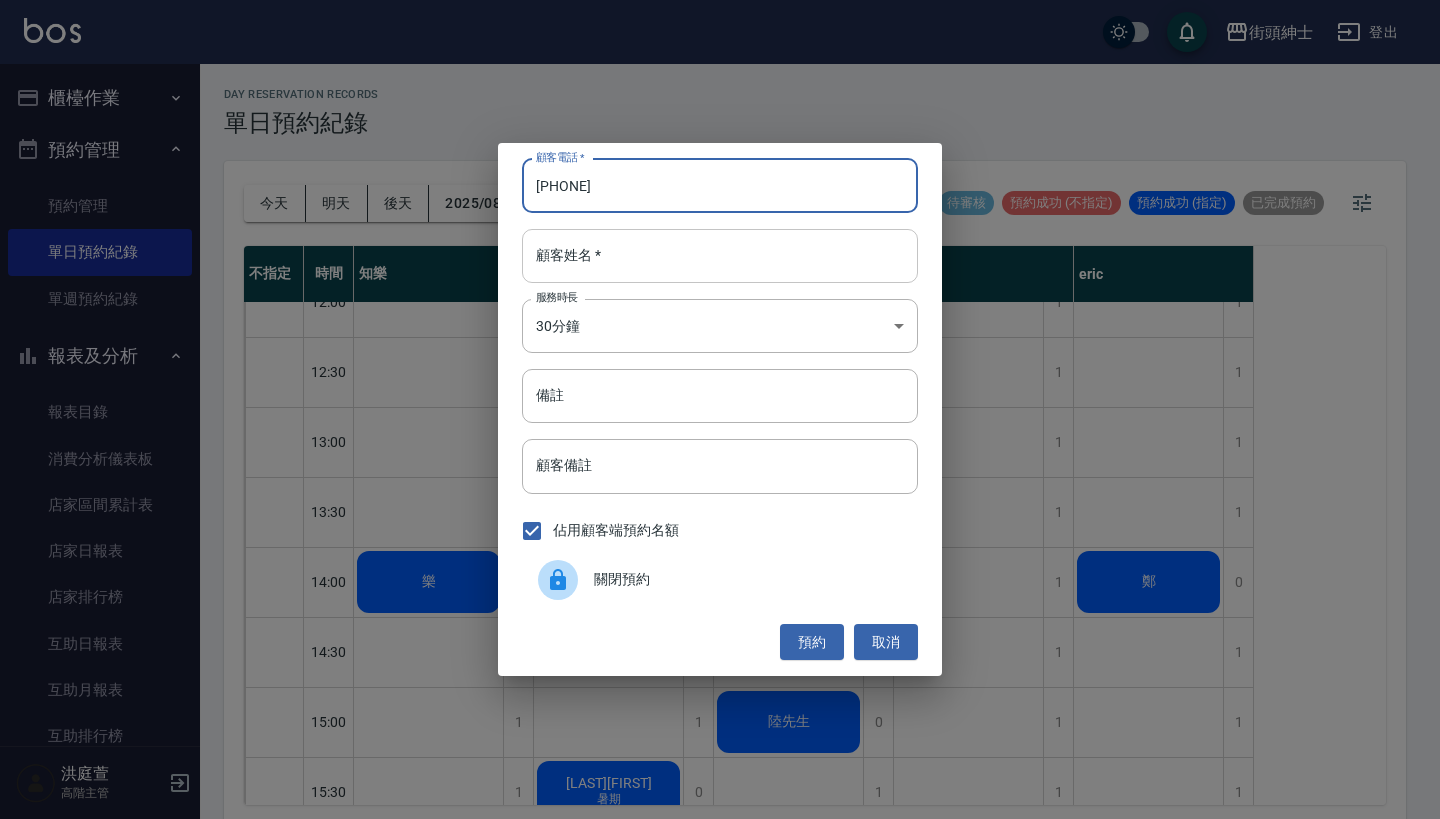 type on "0931335822" 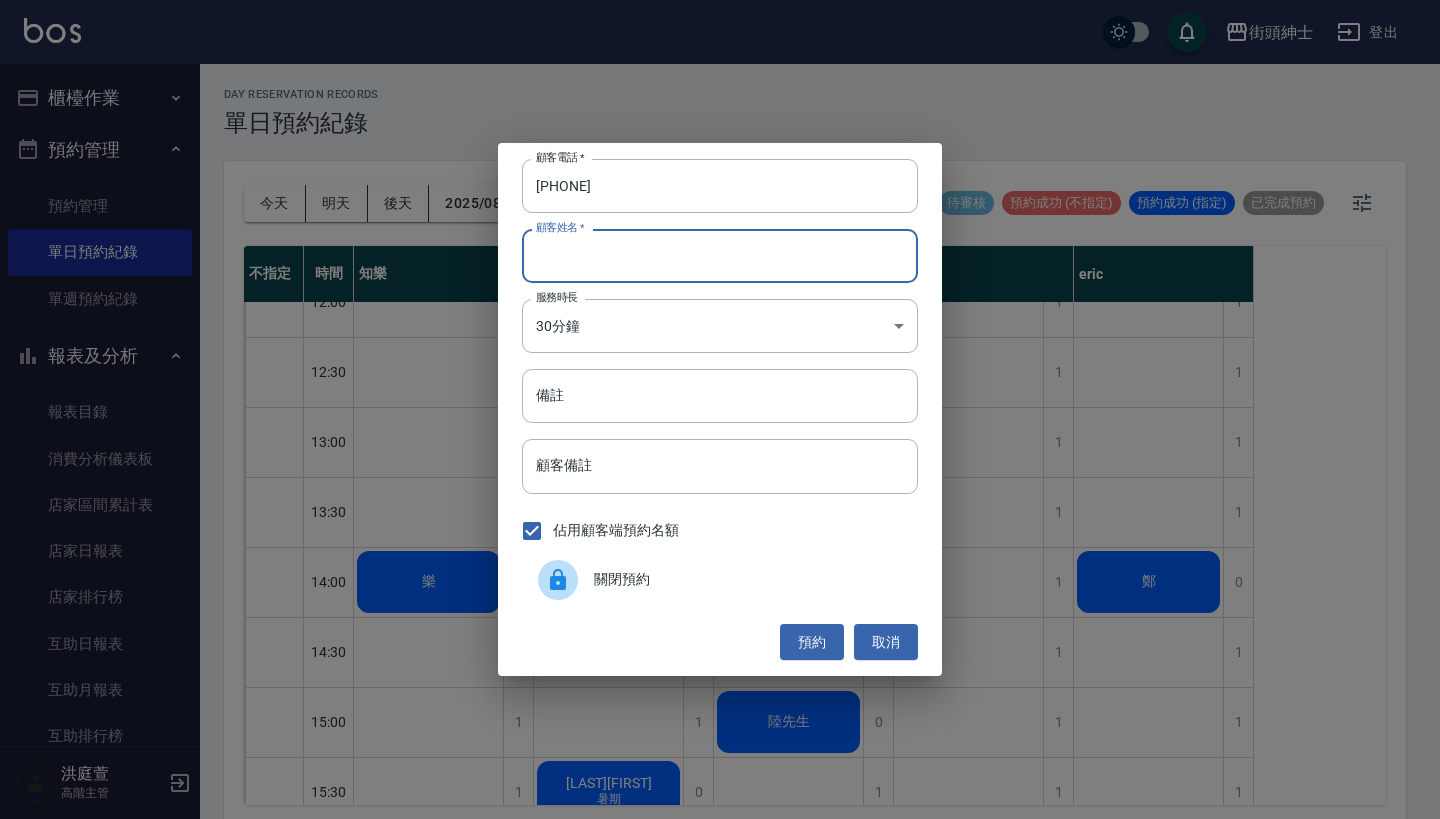 drag, startPoint x: 787, startPoint y: 248, endPoint x: 777, endPoint y: 243, distance: 11.18034 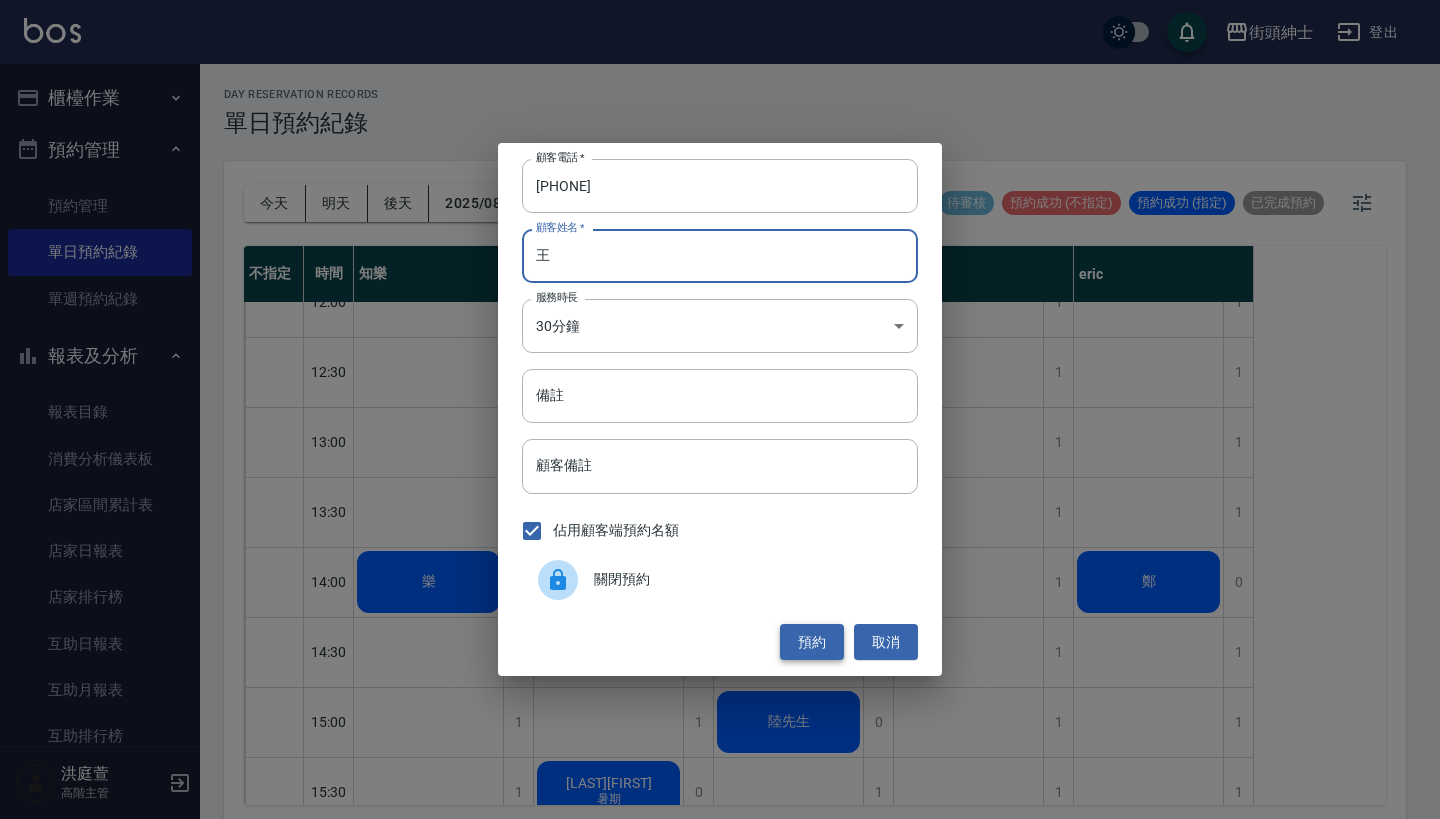 type on "王" 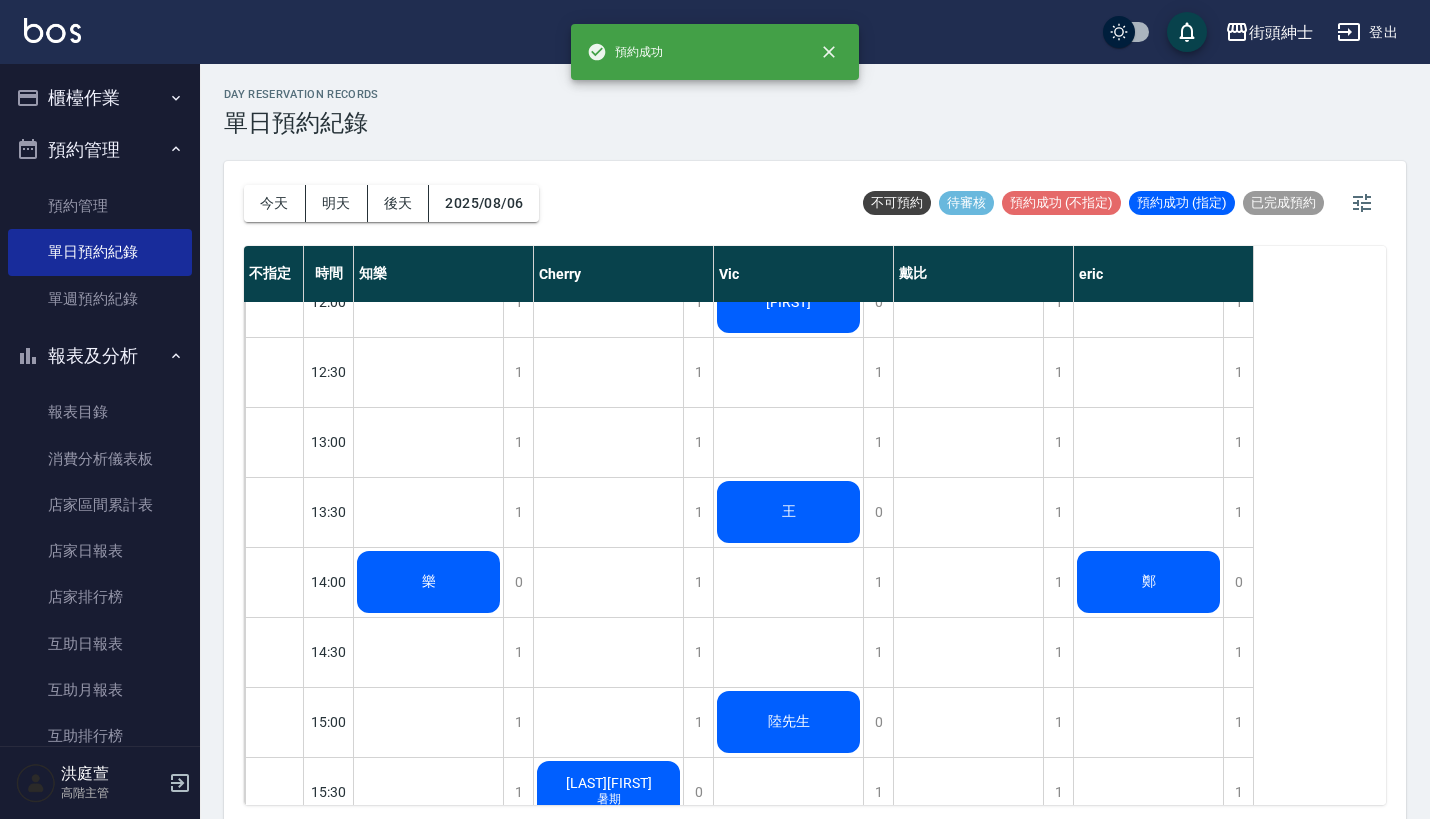 click on "王" at bounding box center (428, 582) 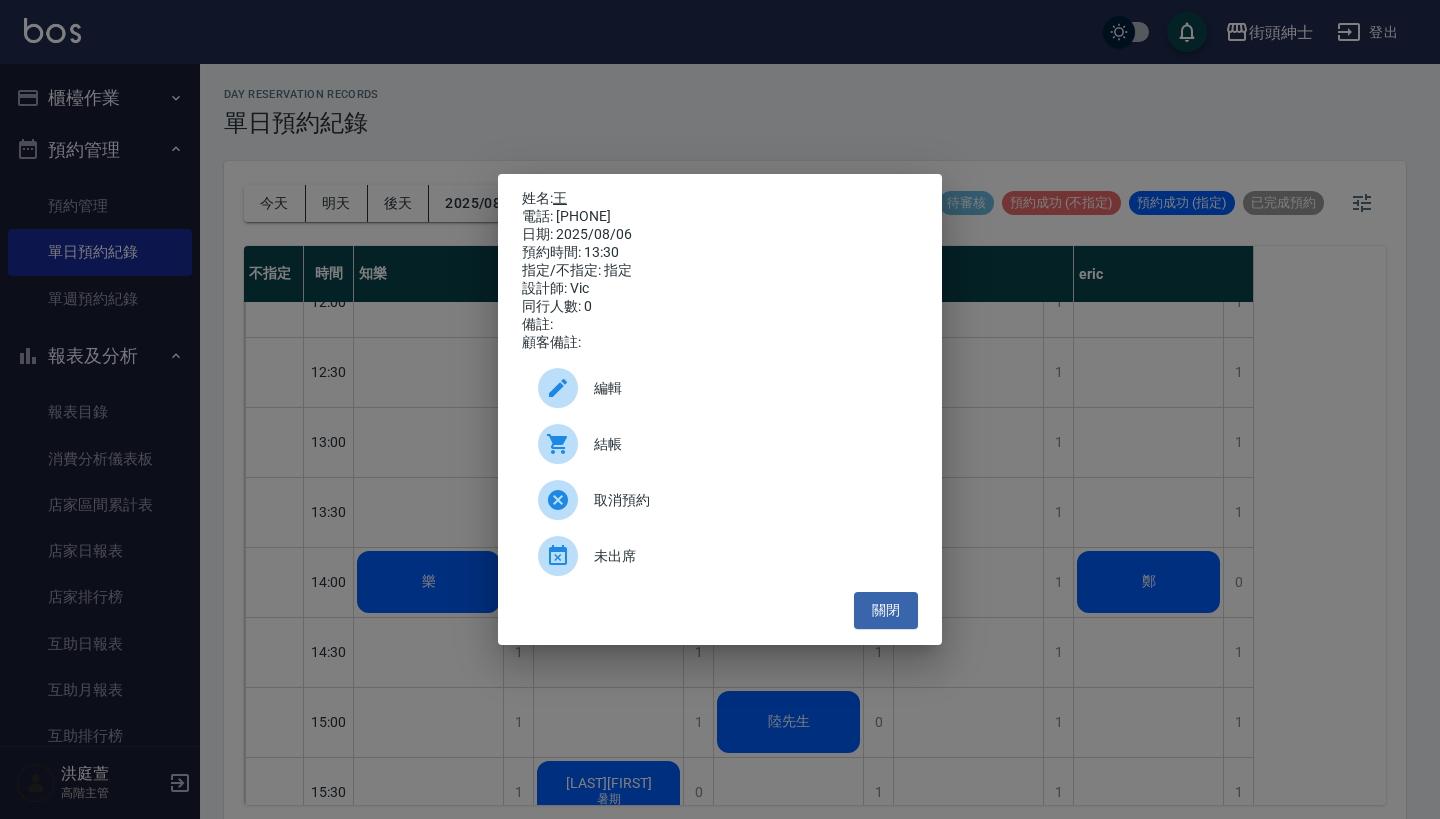 click on "王" at bounding box center [560, 198] 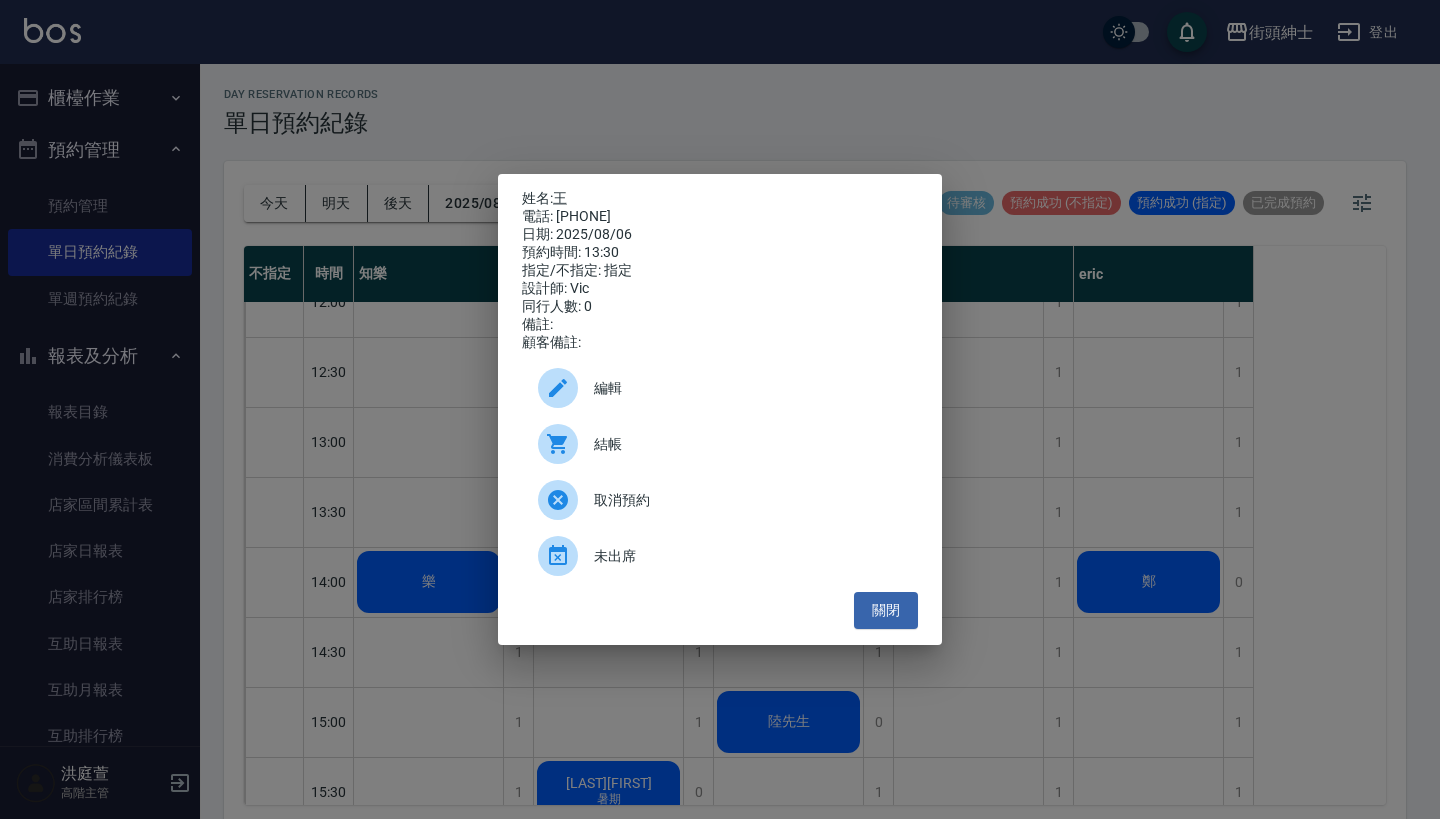 click on "姓名:  王 電話: 0931335822 日期: 2025/08/06 預約時間: 13:30 指定/不指定: 指定 設計師: Vic 同行人數: 0 備註:  顧客備註:  編輯 結帳 取消預約 未出席 關閉" at bounding box center (720, 409) 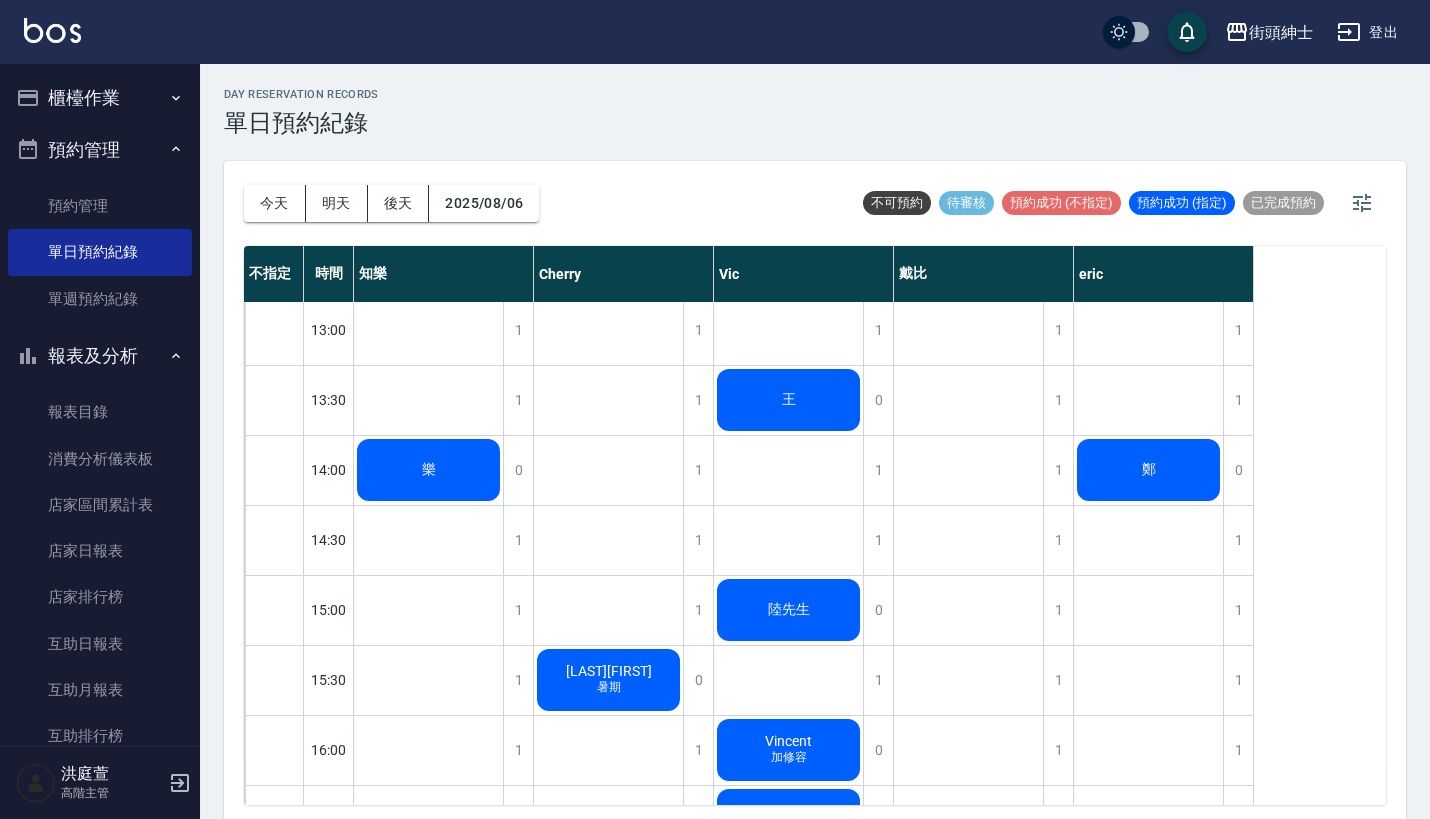 scroll, scrollTop: 577, scrollLeft: 0, axis: vertical 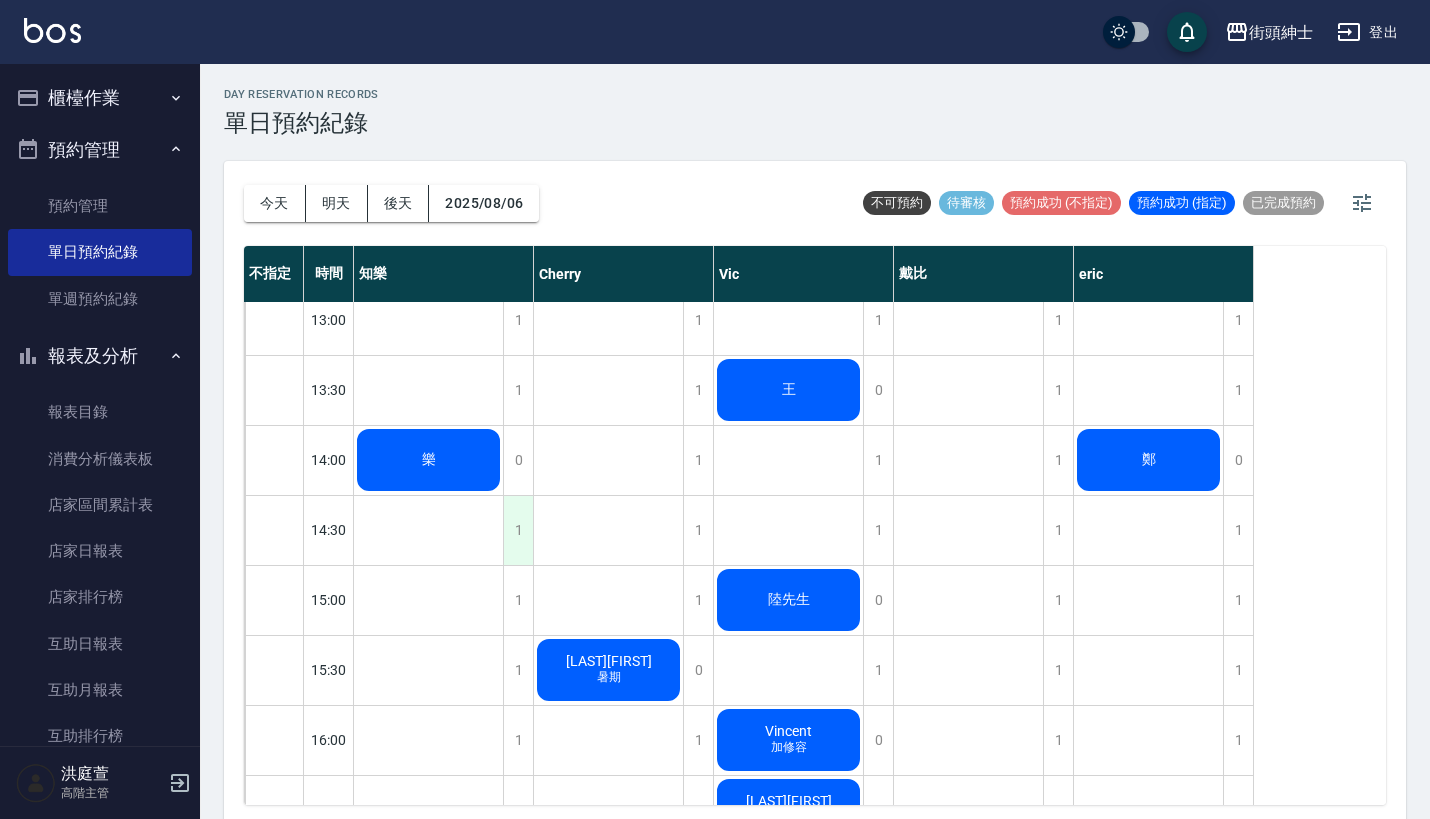 click on "1" at bounding box center (518, 530) 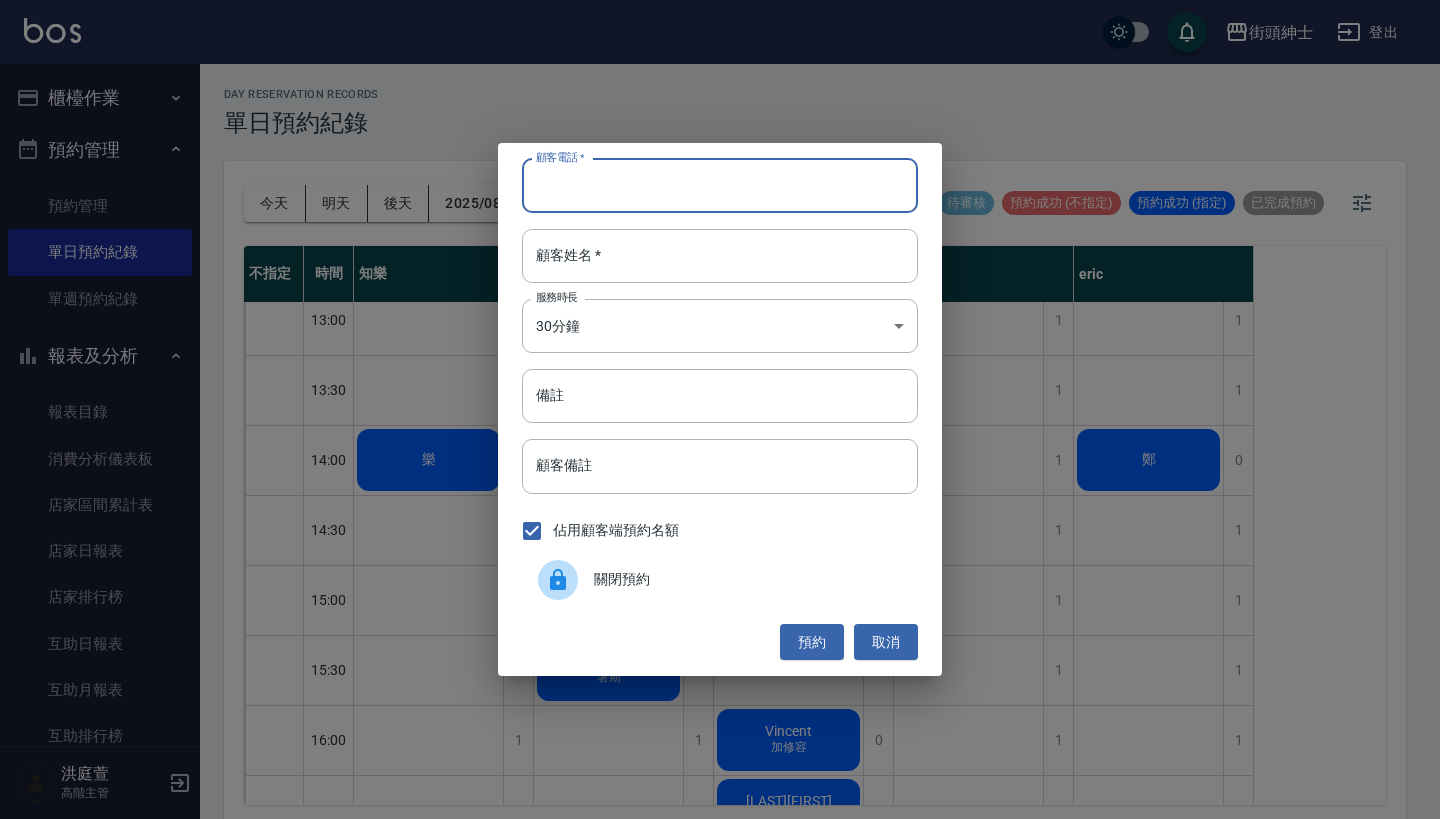 paste on "稱呼： Johnny 電話： 0935720706" 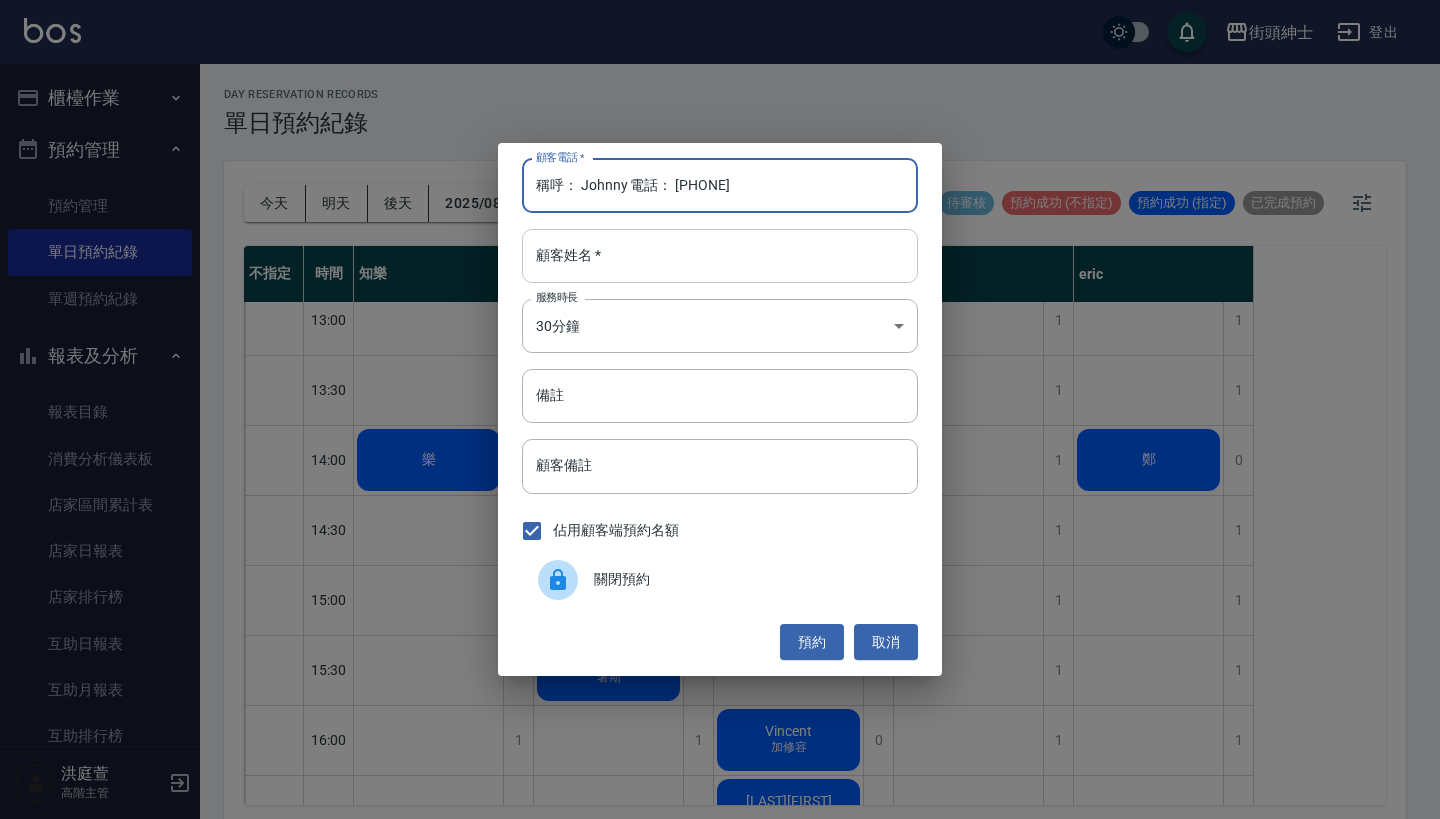 type on "稱呼： Johnny 電話： 0935720706" 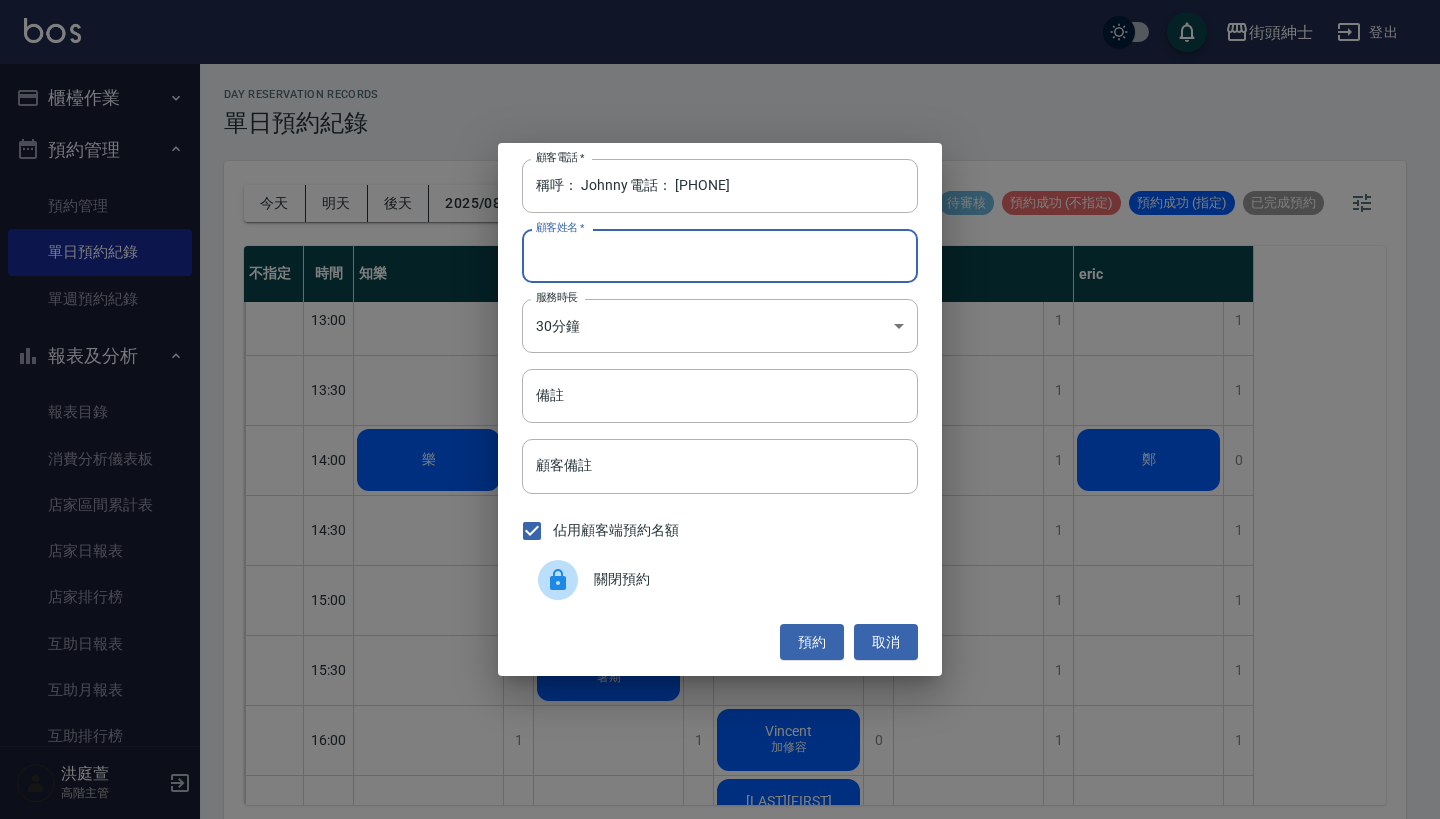 paste on "稱呼： Johnny 電話： 0935720706" 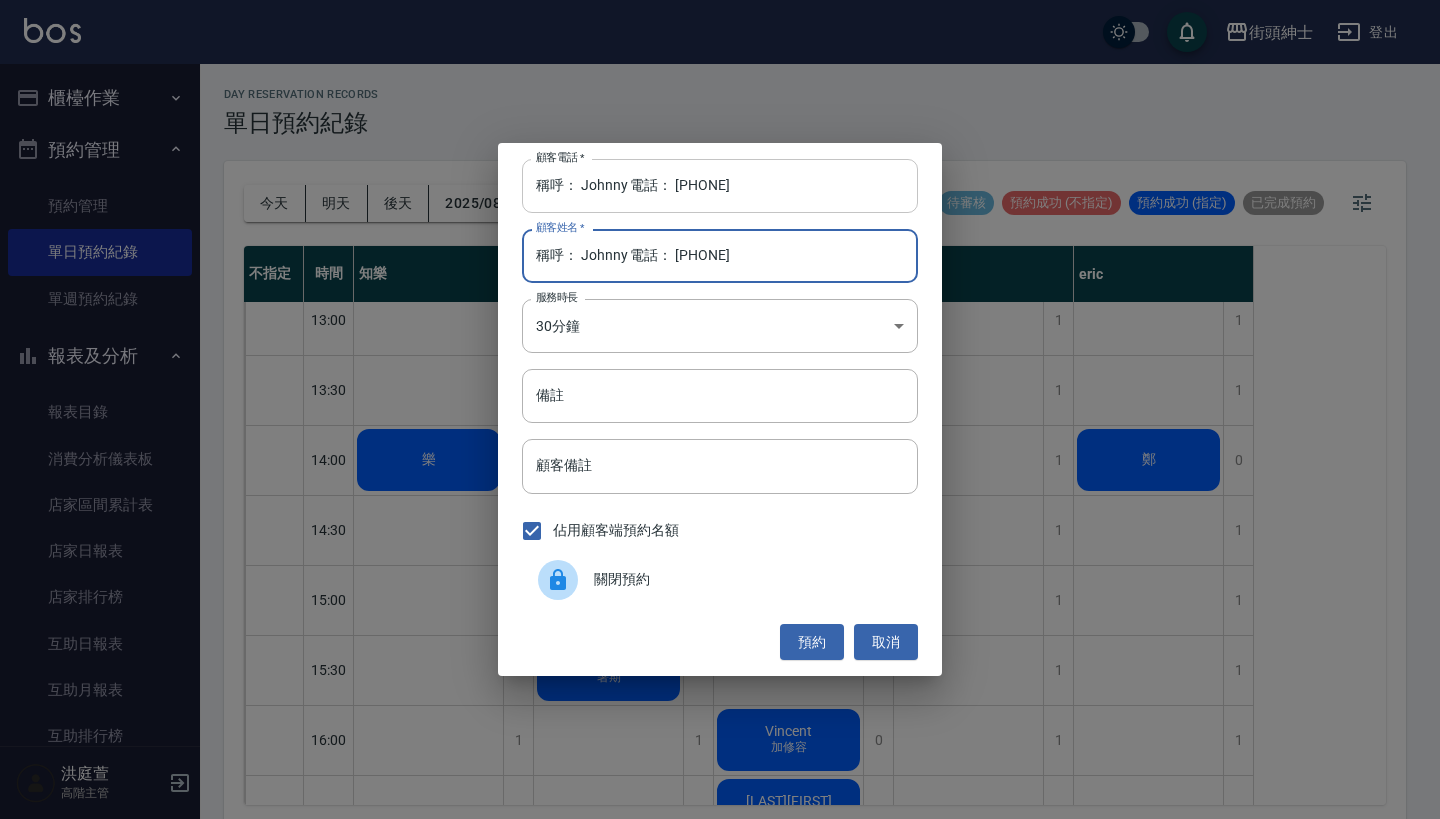 type on "稱呼： Johnny 電話： 0935720706" 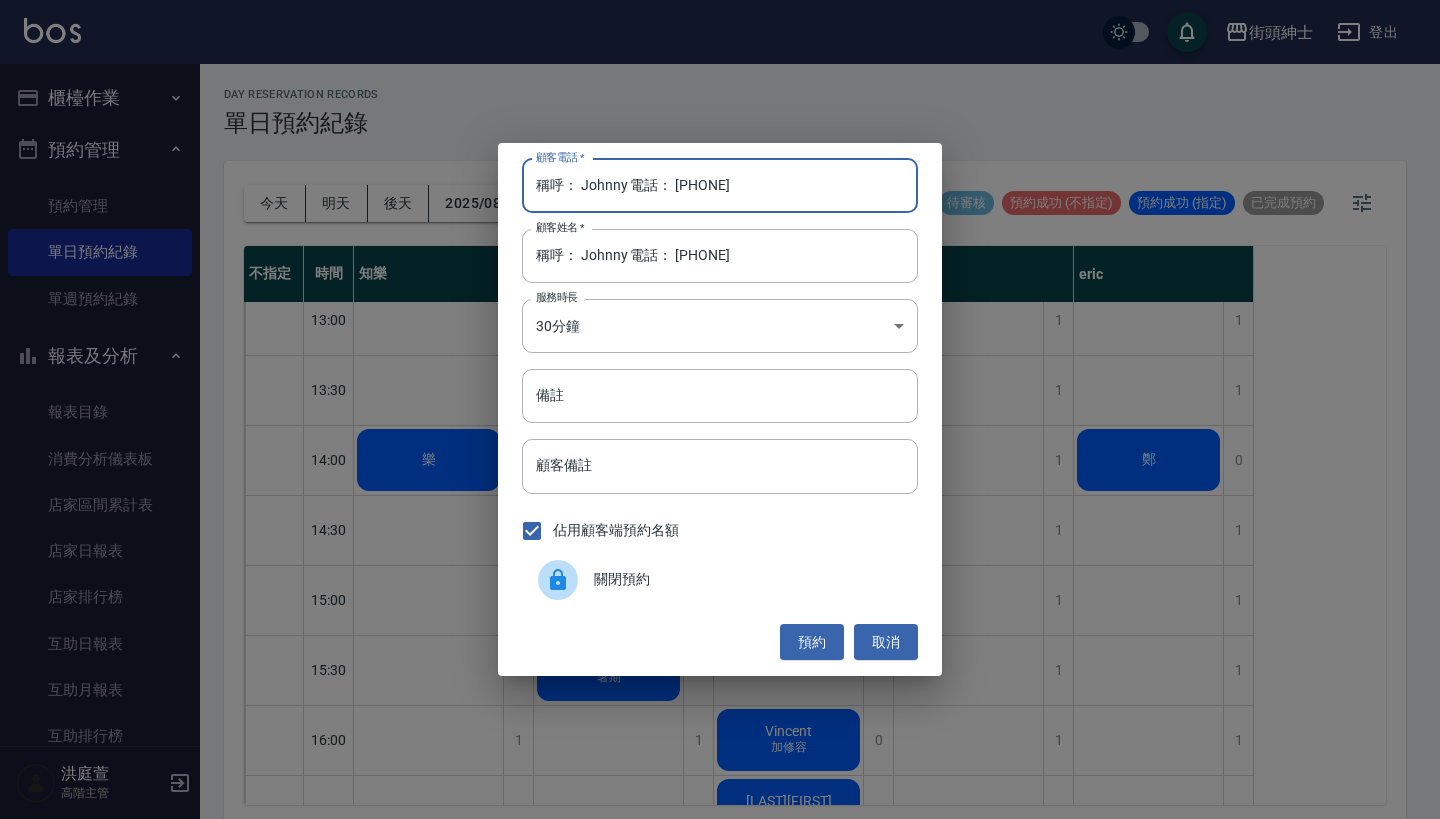 drag, startPoint x: 671, startPoint y: 187, endPoint x: 408, endPoint y: 187, distance: 263 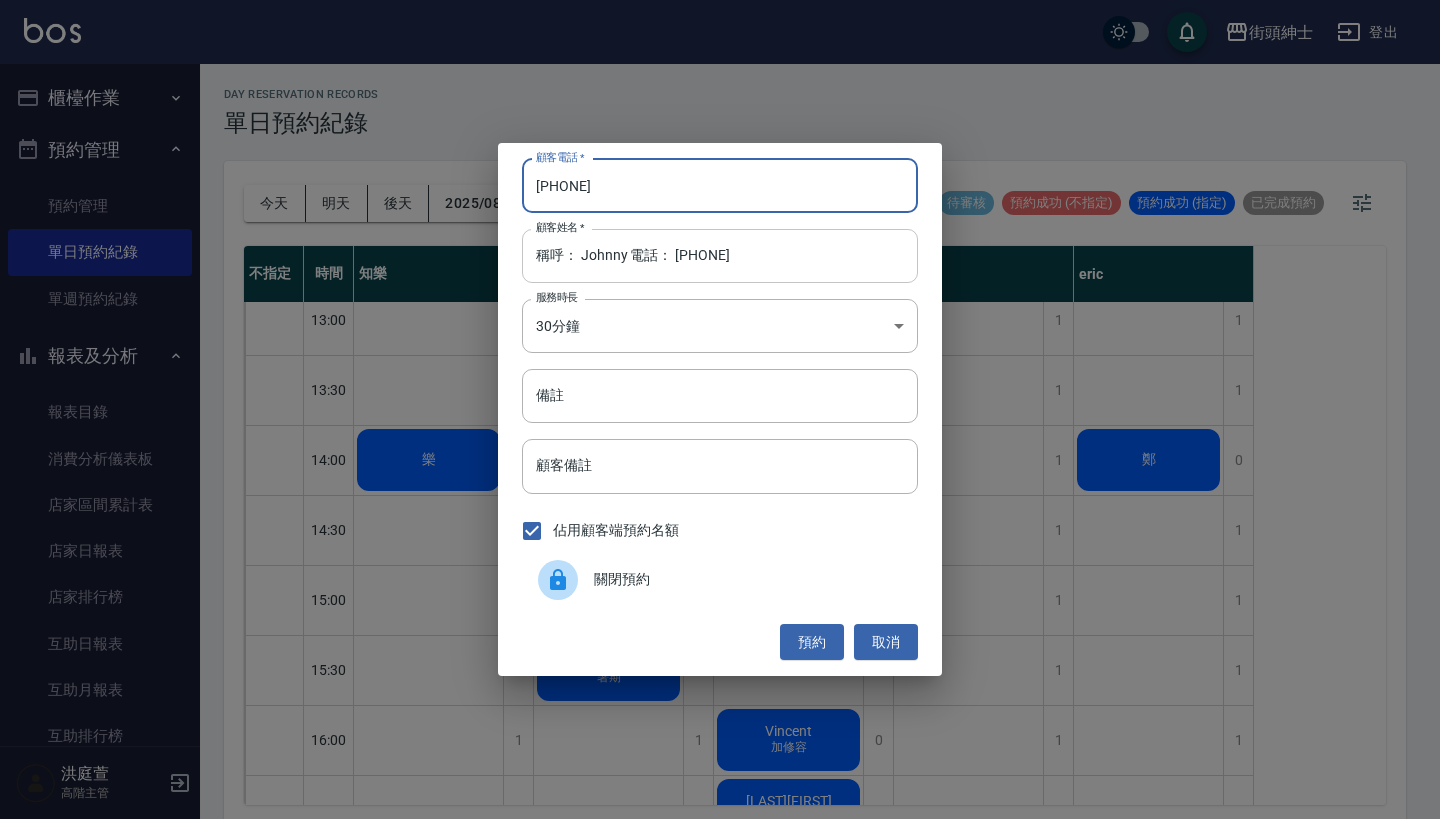 type on "0935720706" 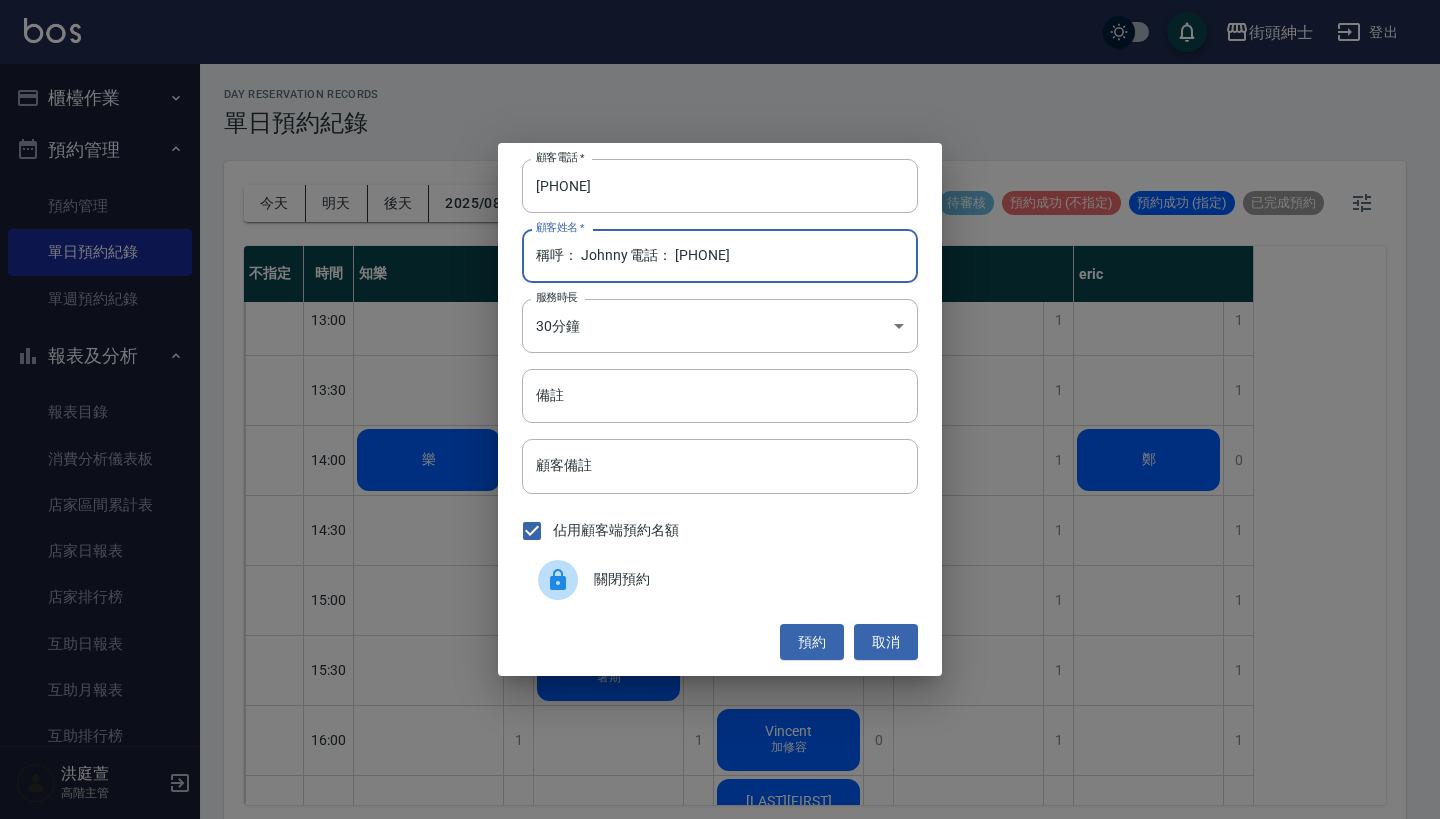 drag, startPoint x: 579, startPoint y: 254, endPoint x: 356, endPoint y: 254, distance: 223 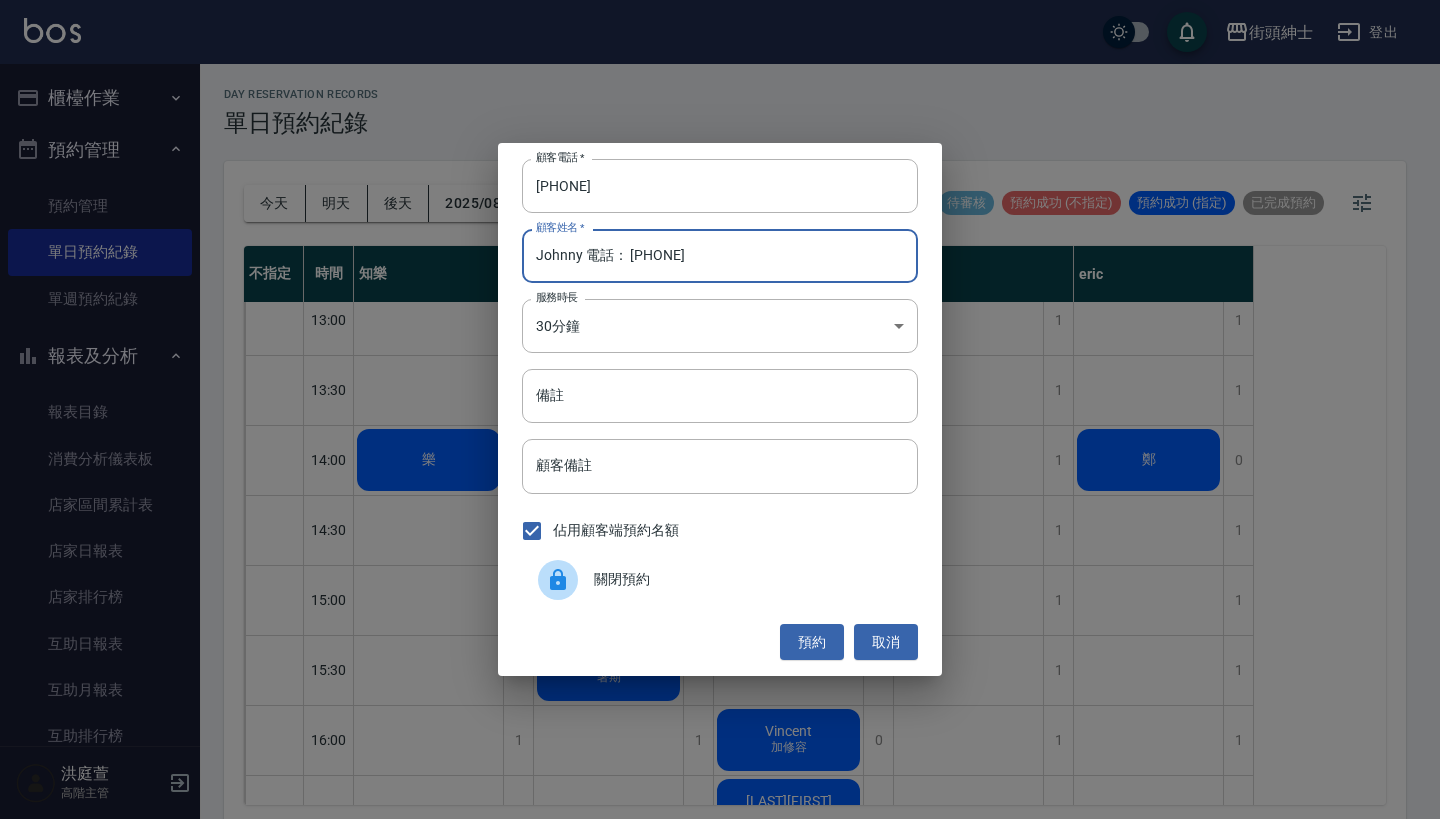 drag, startPoint x: 578, startPoint y: 257, endPoint x: 960, endPoint y: 283, distance: 382.8838 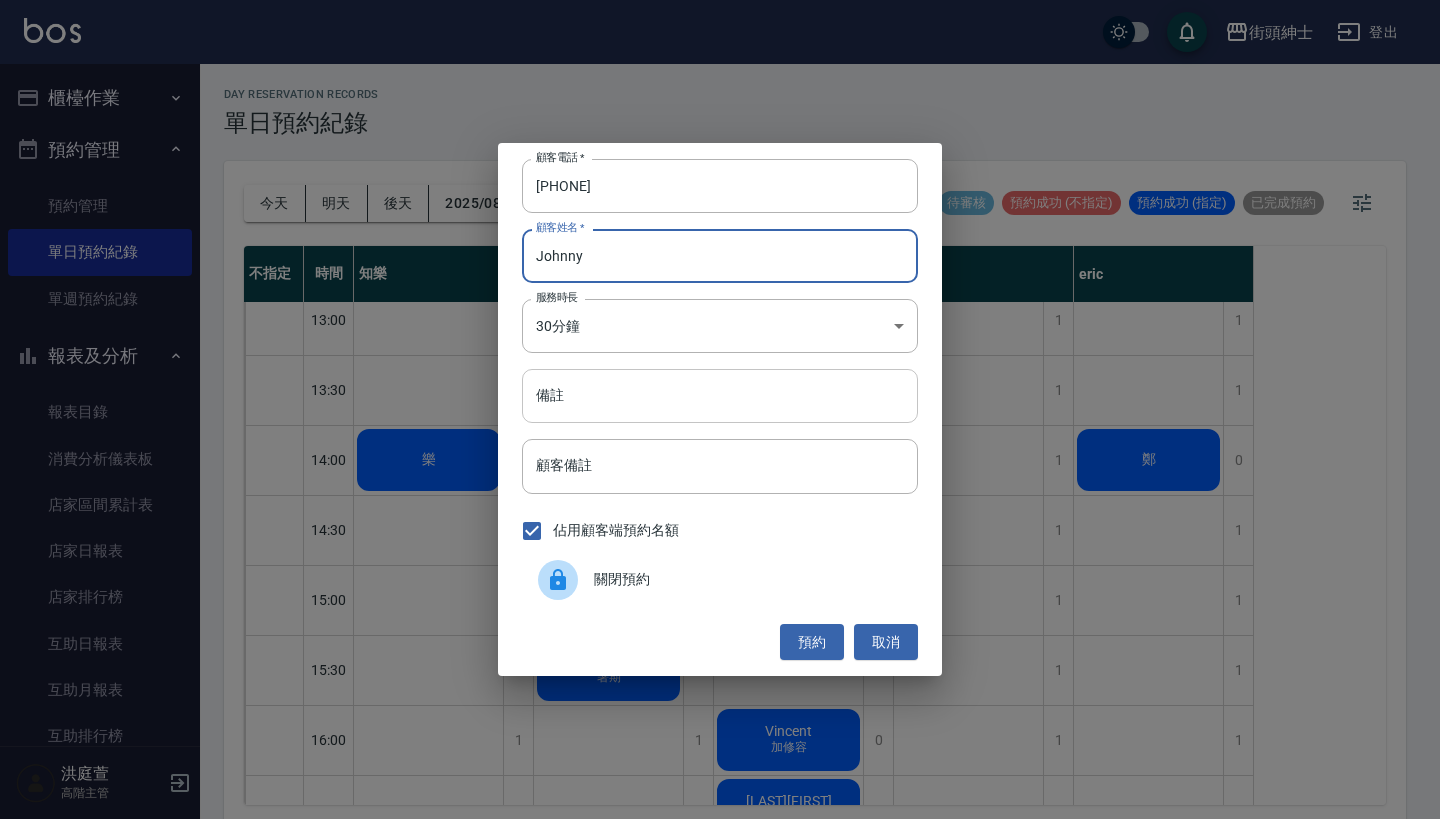 type on "Johnny" 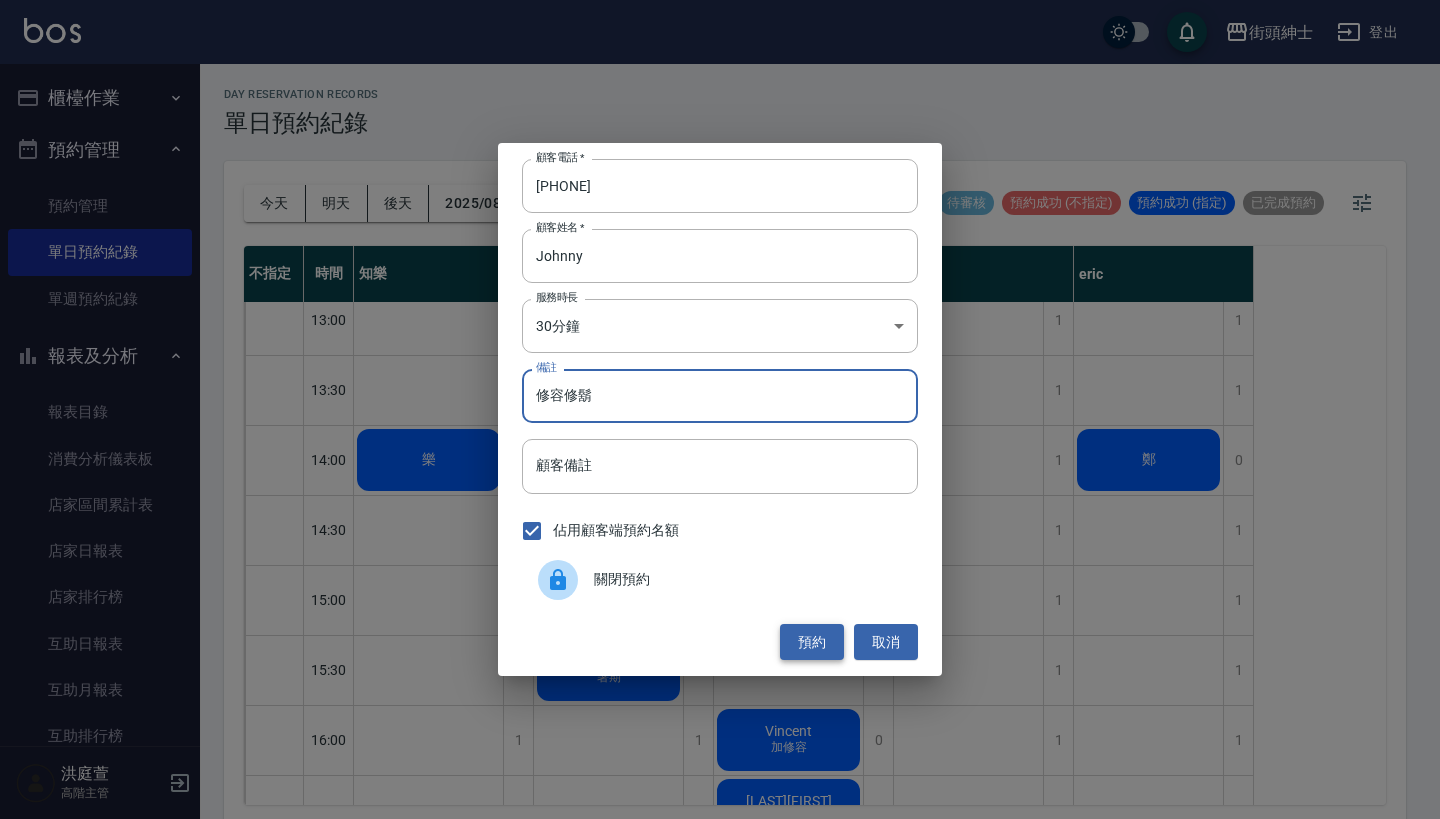 type on "修容修鬍" 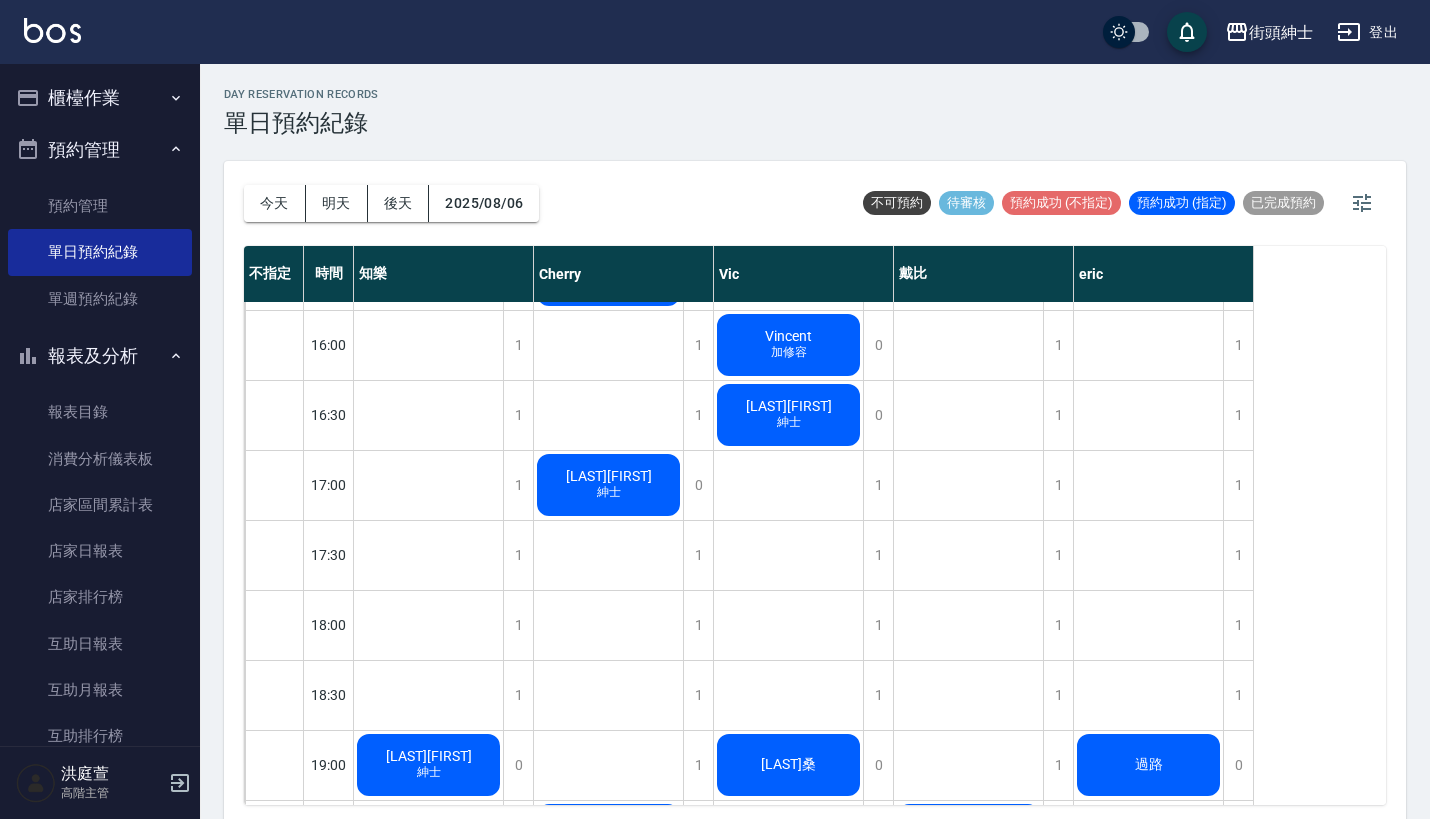 scroll, scrollTop: 974, scrollLeft: 0, axis: vertical 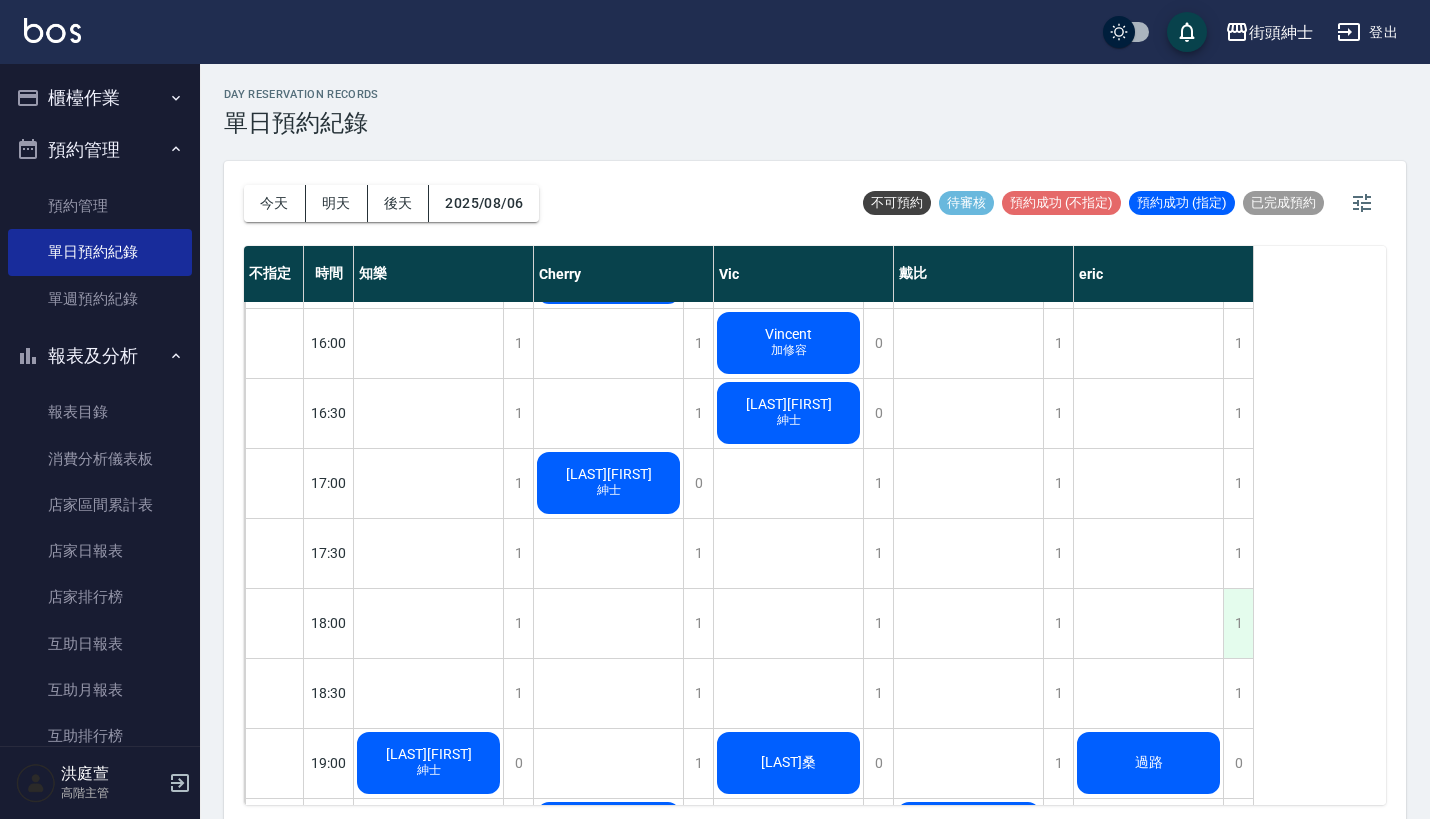 click on "1" at bounding box center (1238, 623) 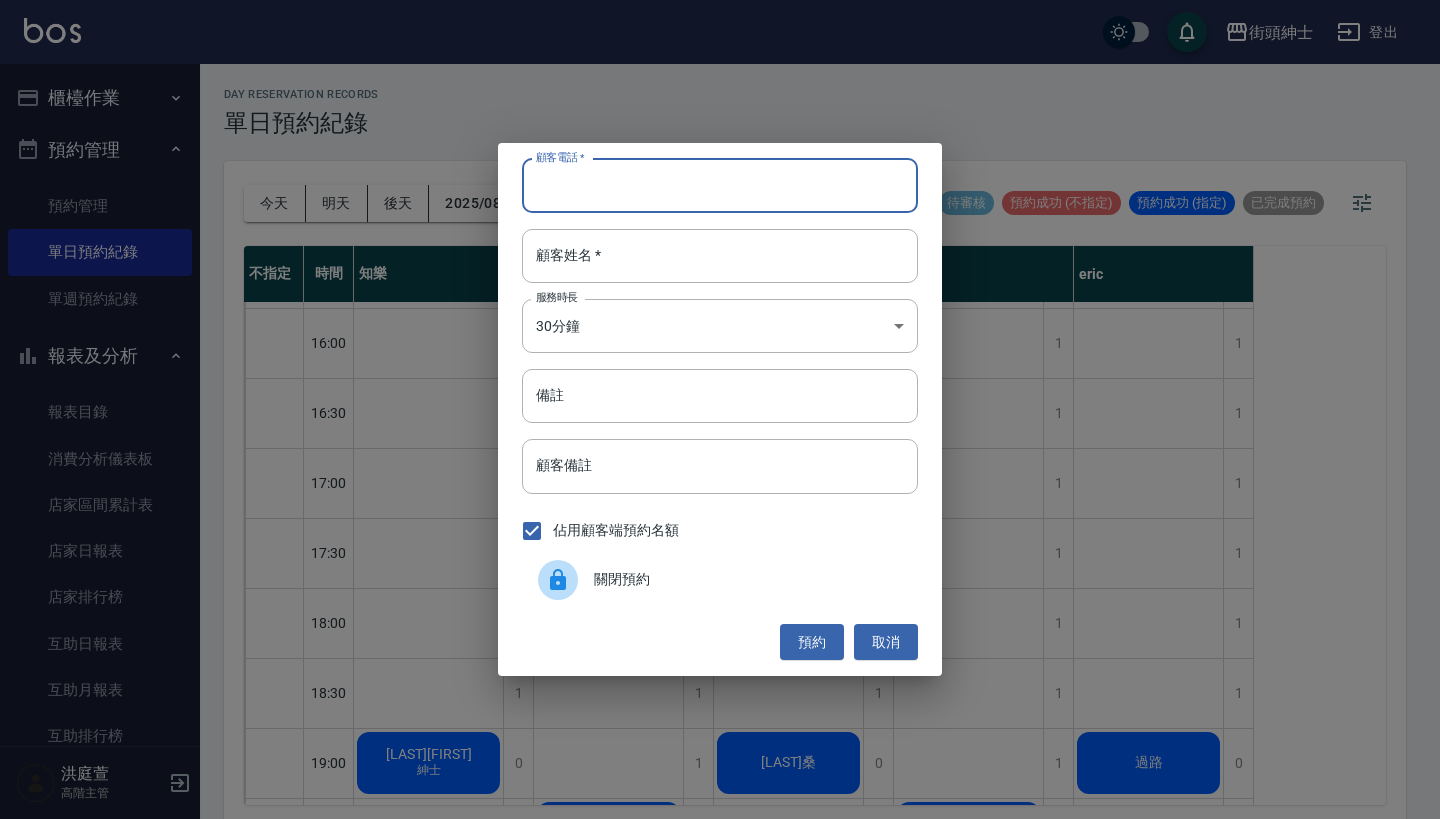 paste on "稱呼：陳先生 電話：0988377576" 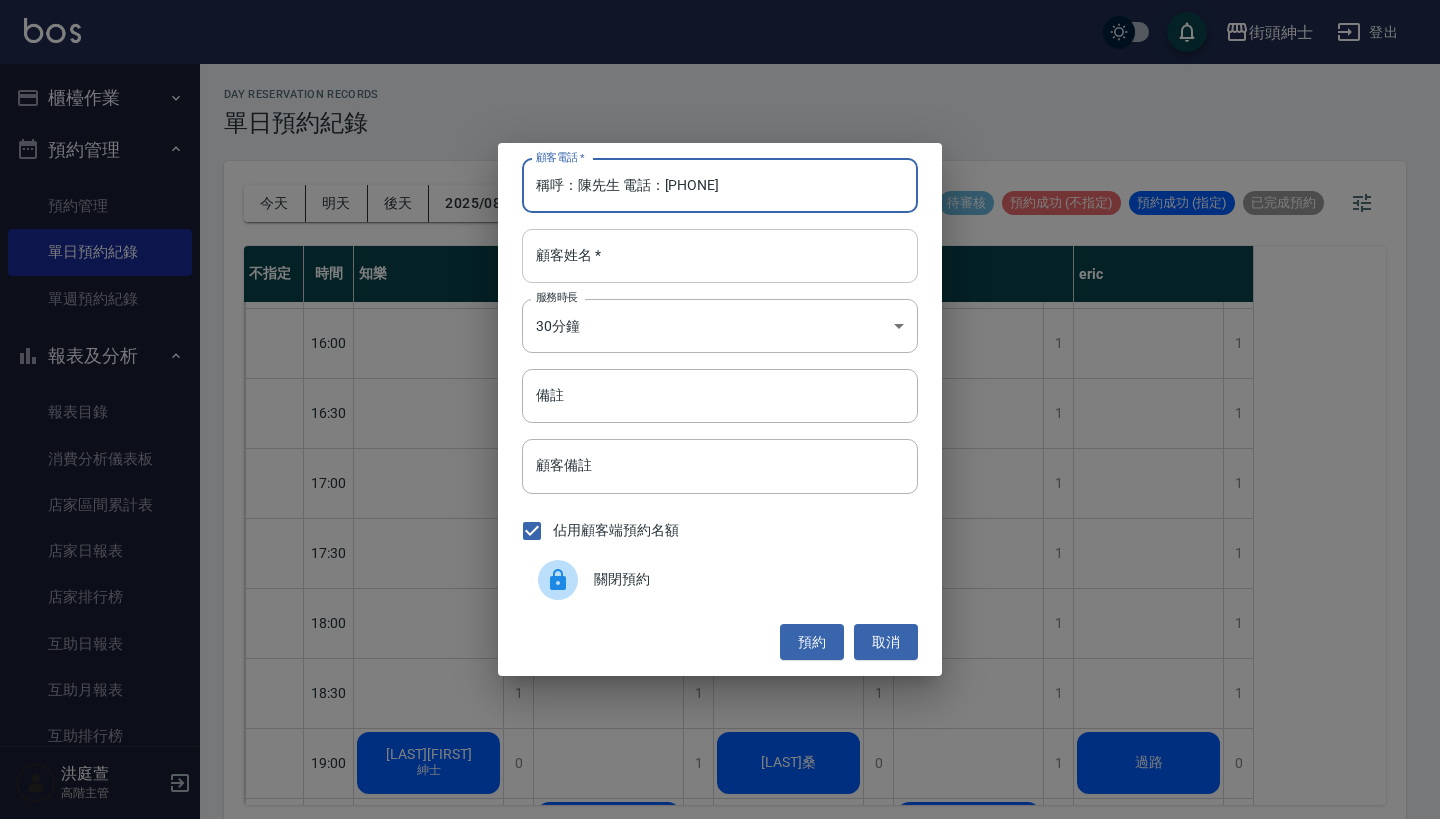 type on "稱呼：陳先生 電話：0988377576" 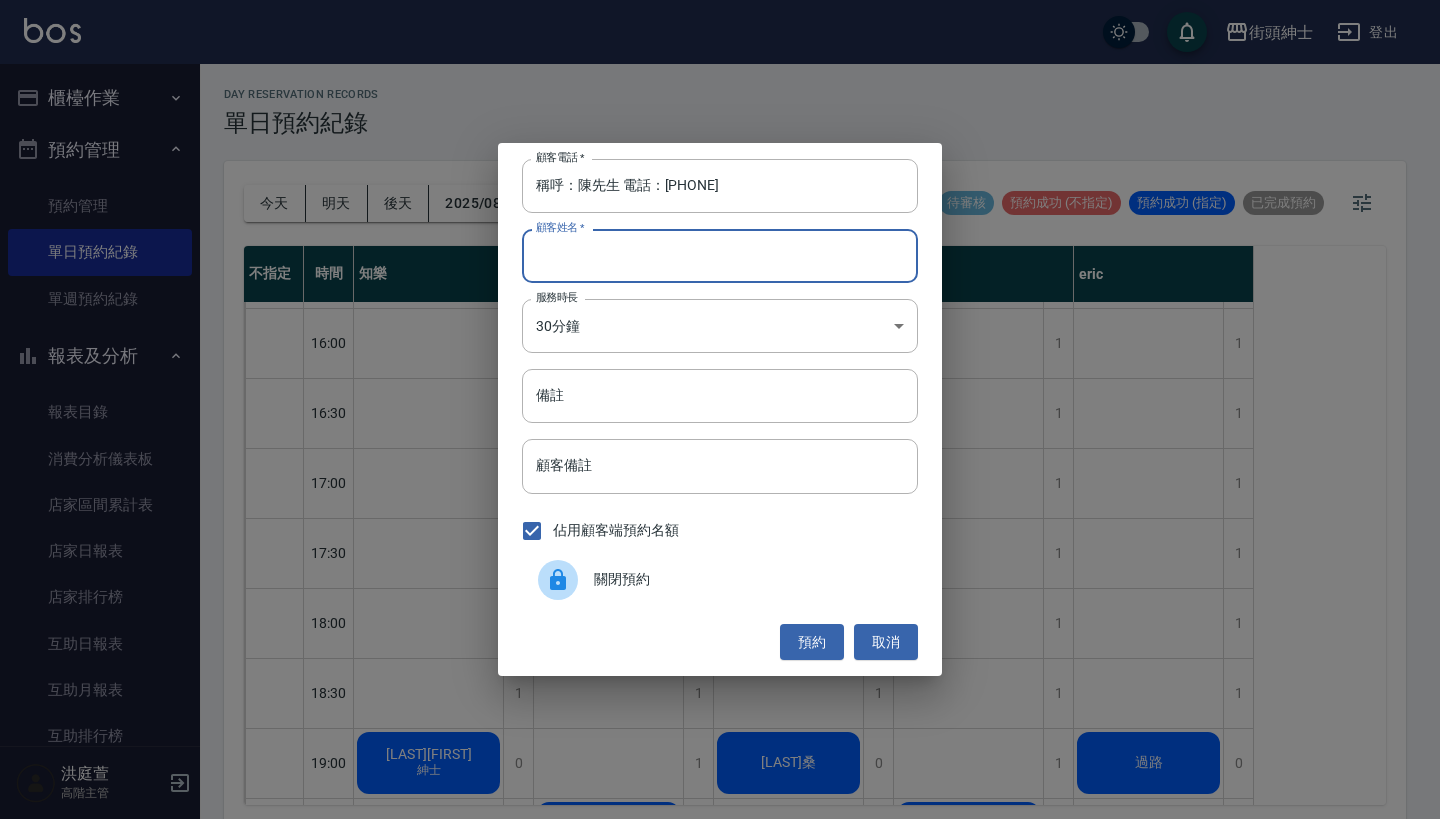 paste on "稱呼：陳先生 電話：0988377576" 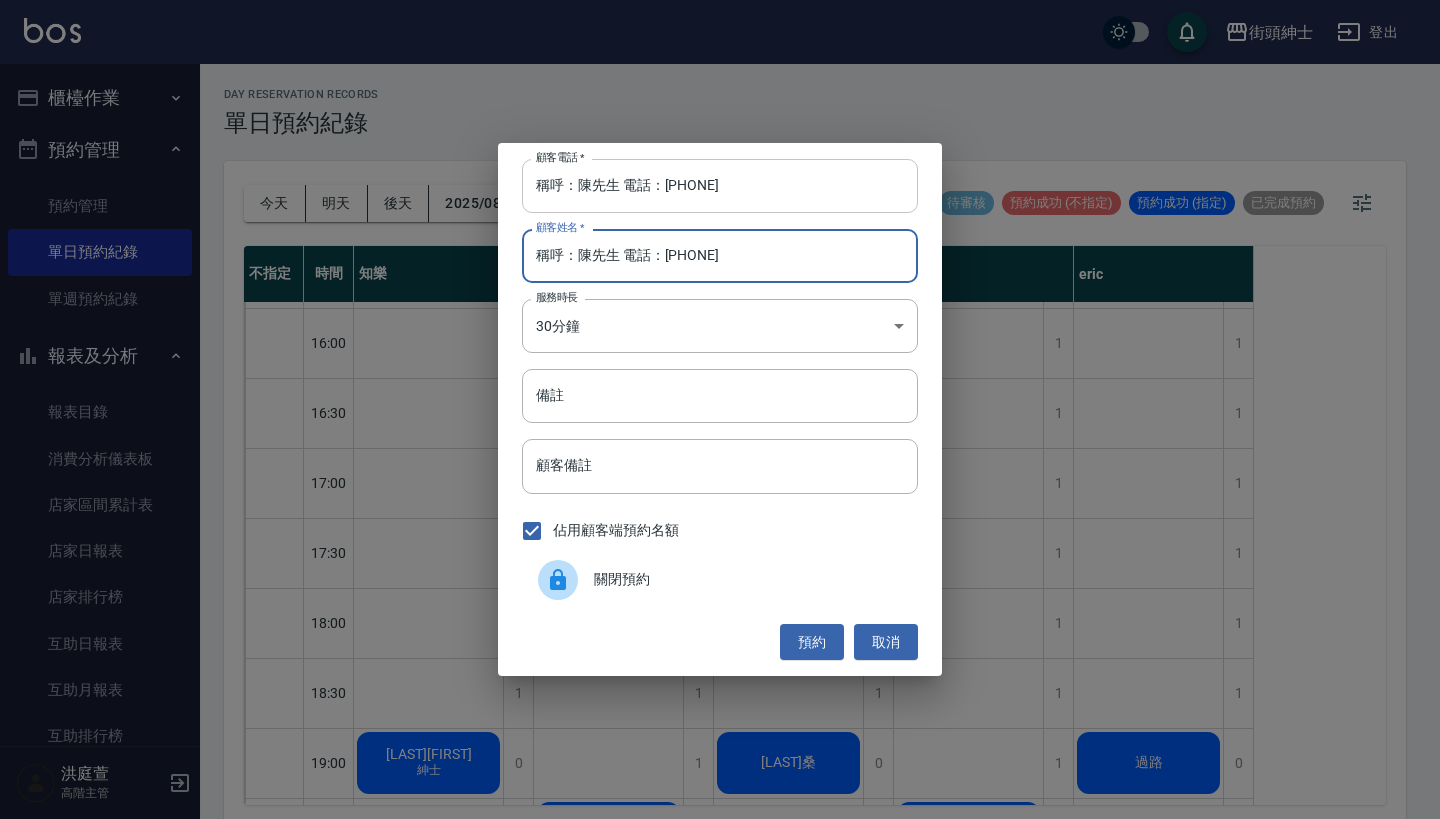 type on "稱呼：陳先生 電話：0988377576" 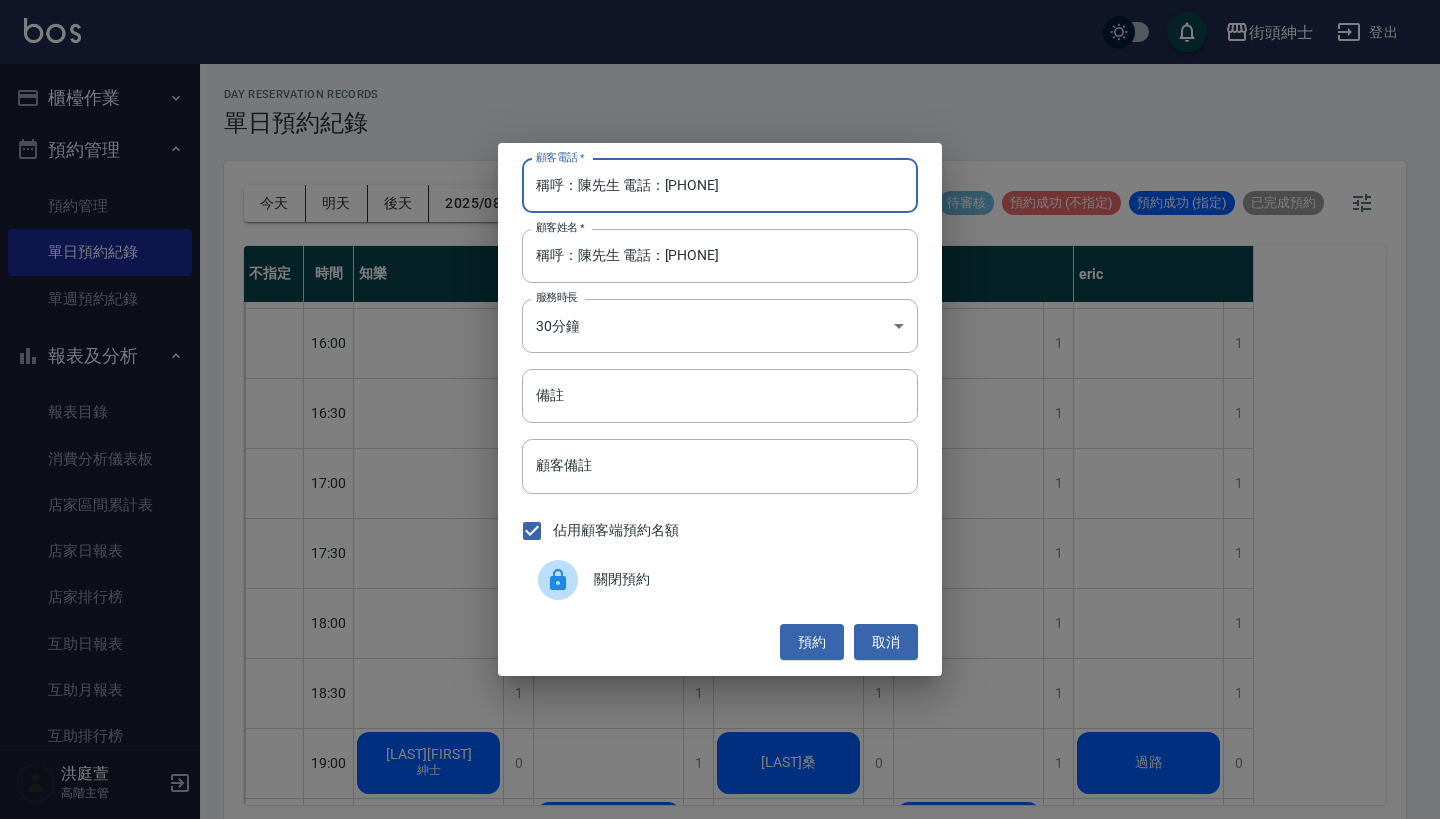 drag, startPoint x: 662, startPoint y: 187, endPoint x: 414, endPoint y: 182, distance: 248.0504 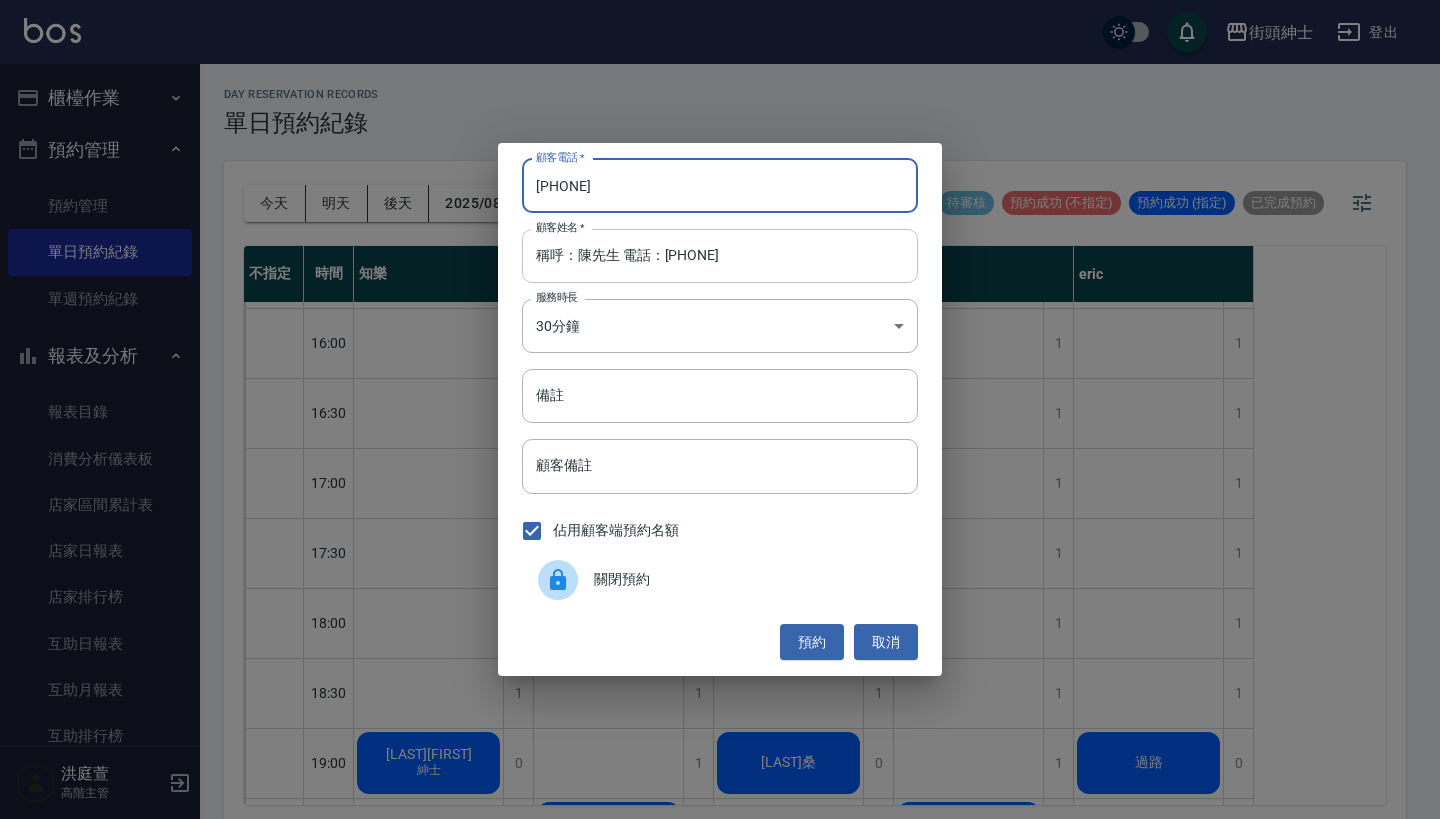type on "0988377576" 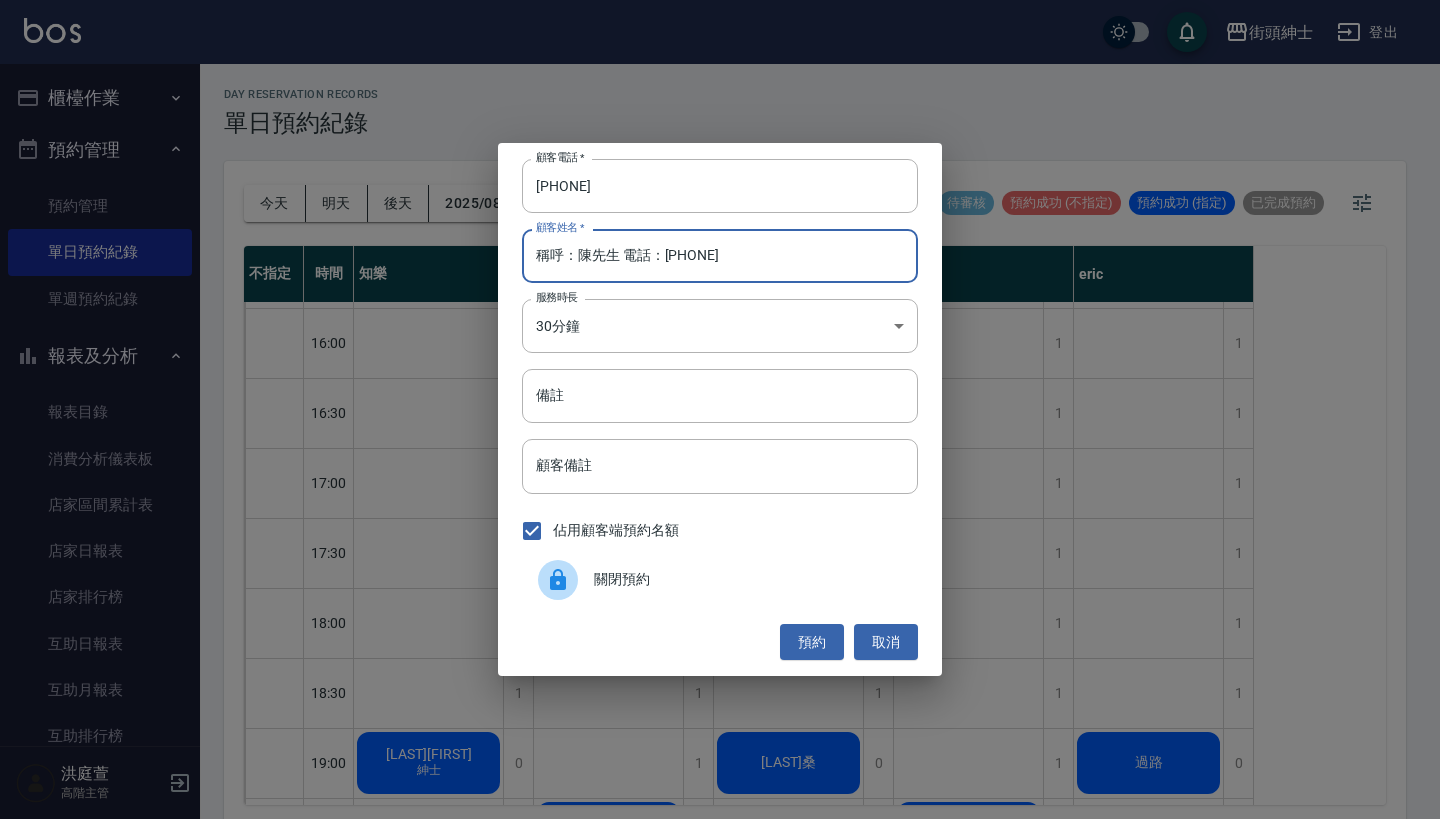 drag, startPoint x: 575, startPoint y: 257, endPoint x: 394, endPoint y: 252, distance: 181.06905 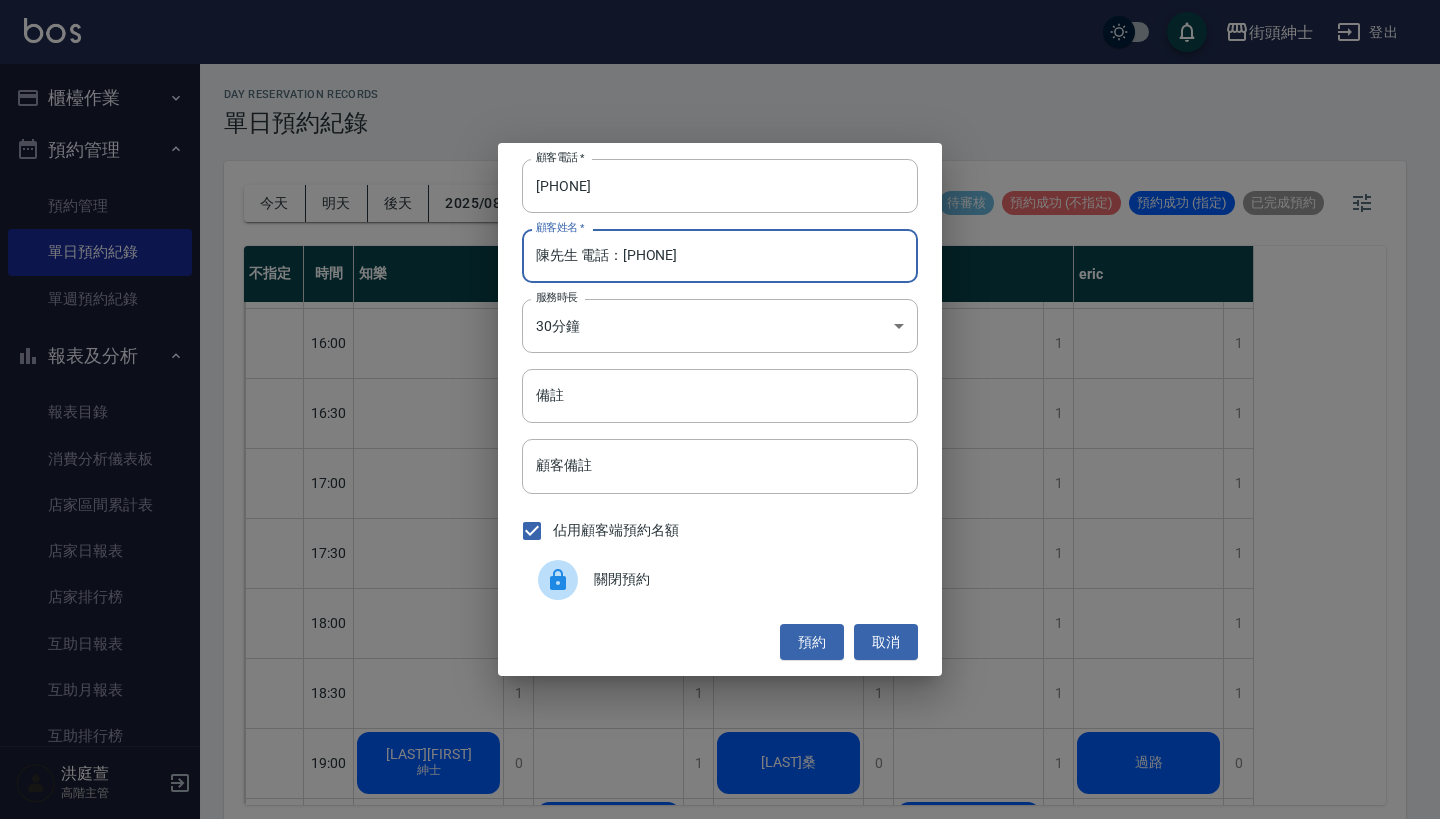 drag, startPoint x: 576, startPoint y: 257, endPoint x: 918, endPoint y: 257, distance: 342 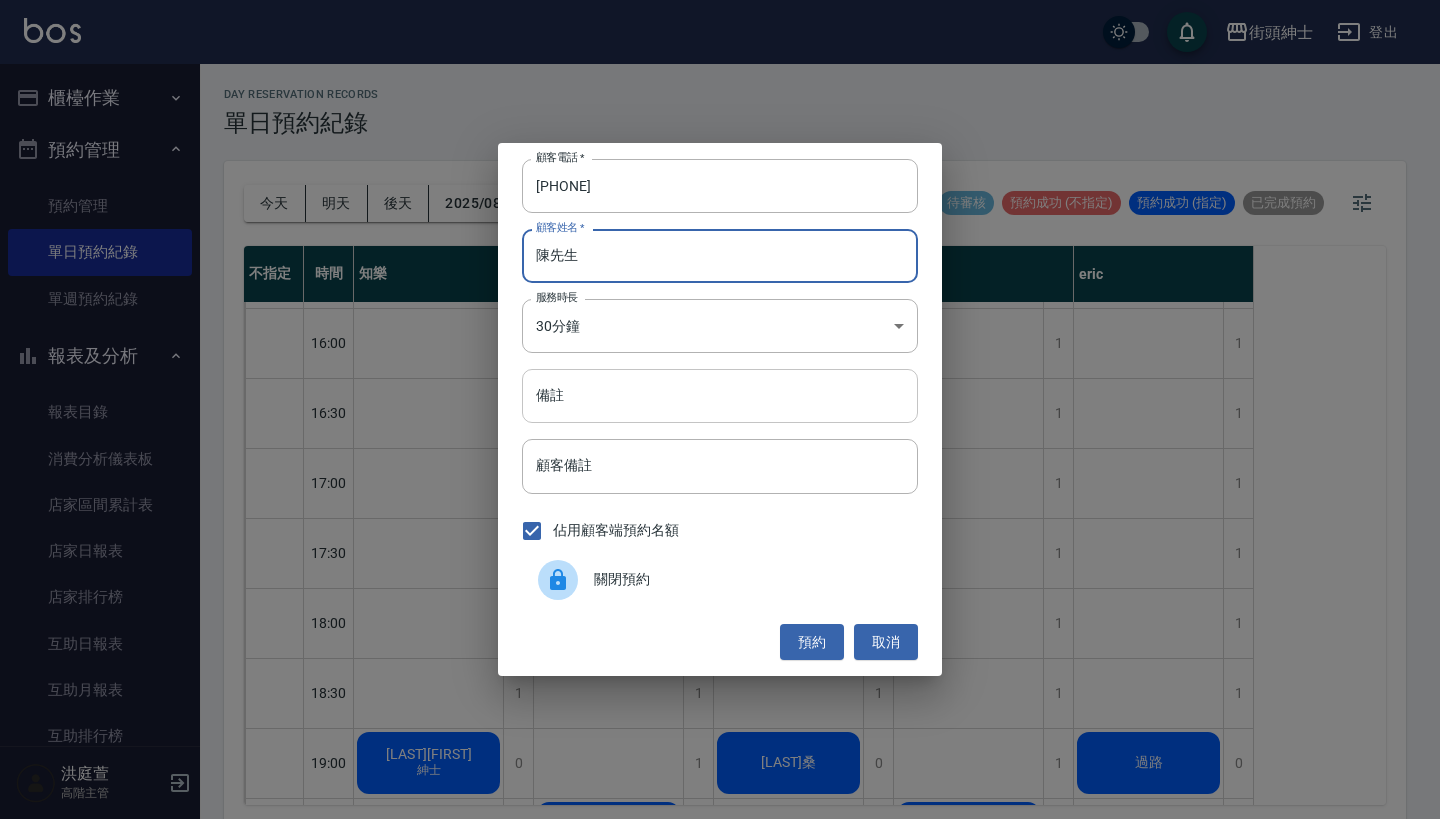 type on "陳先生" 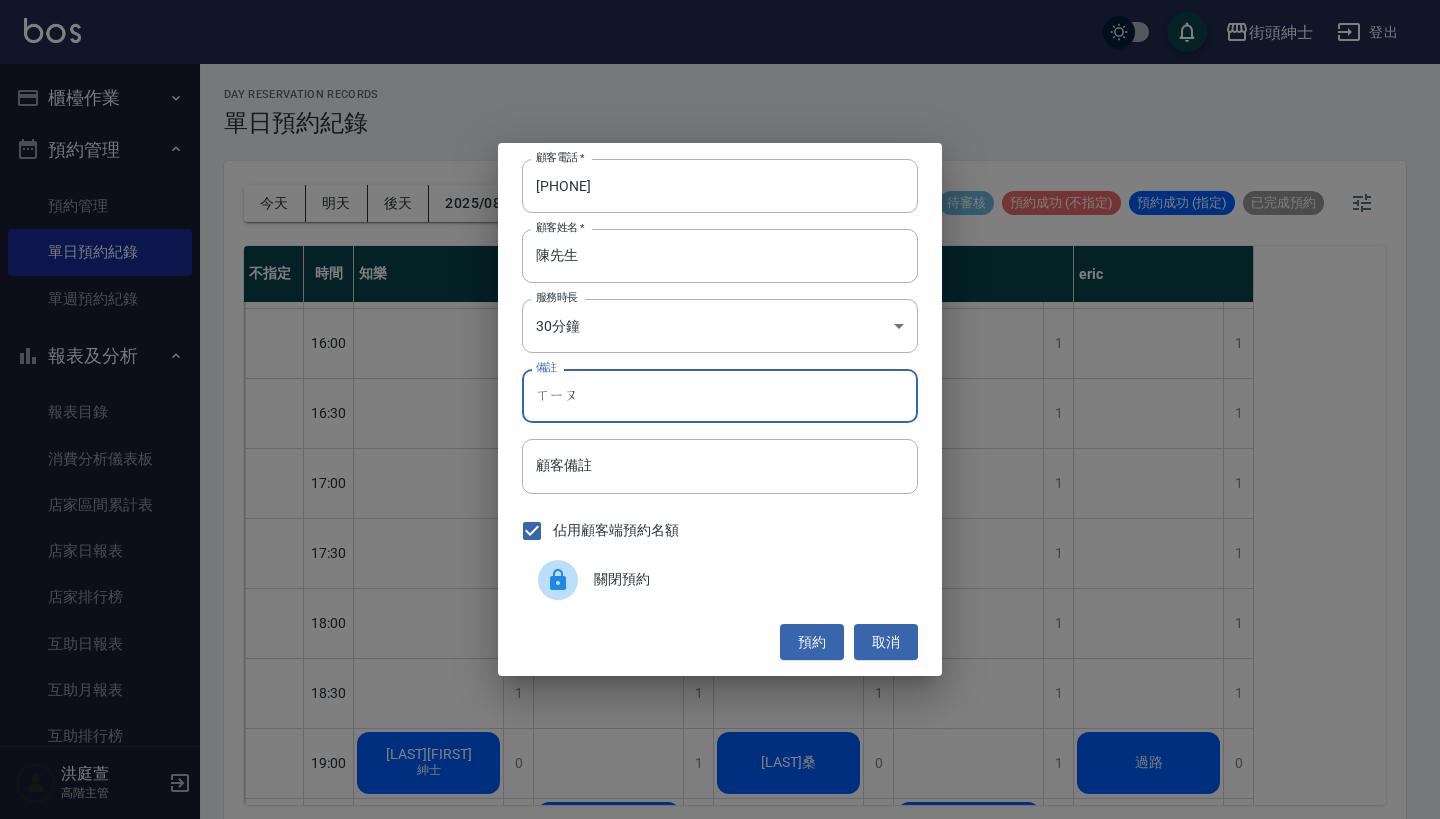 type on "修" 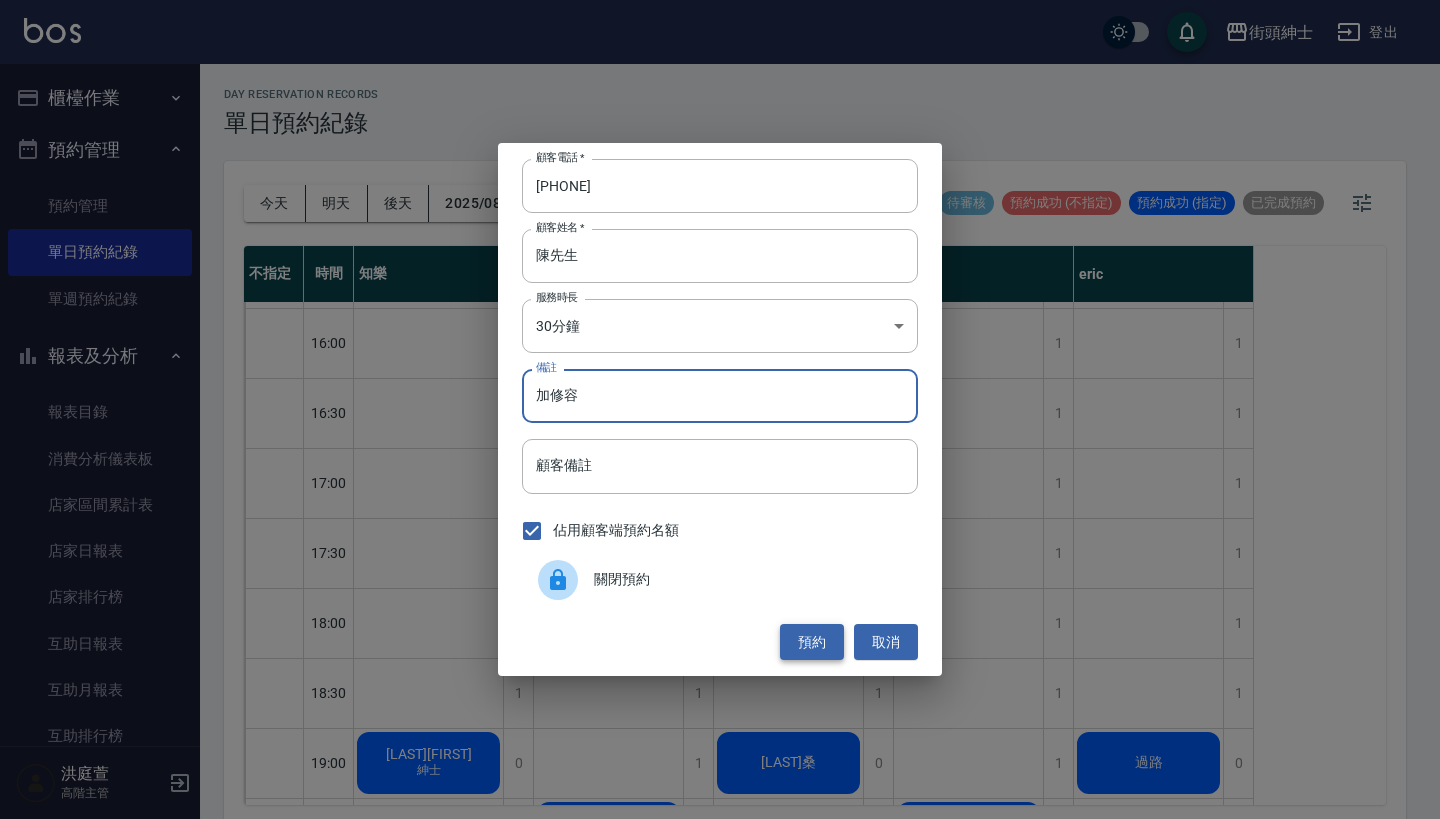 type on "加修容" 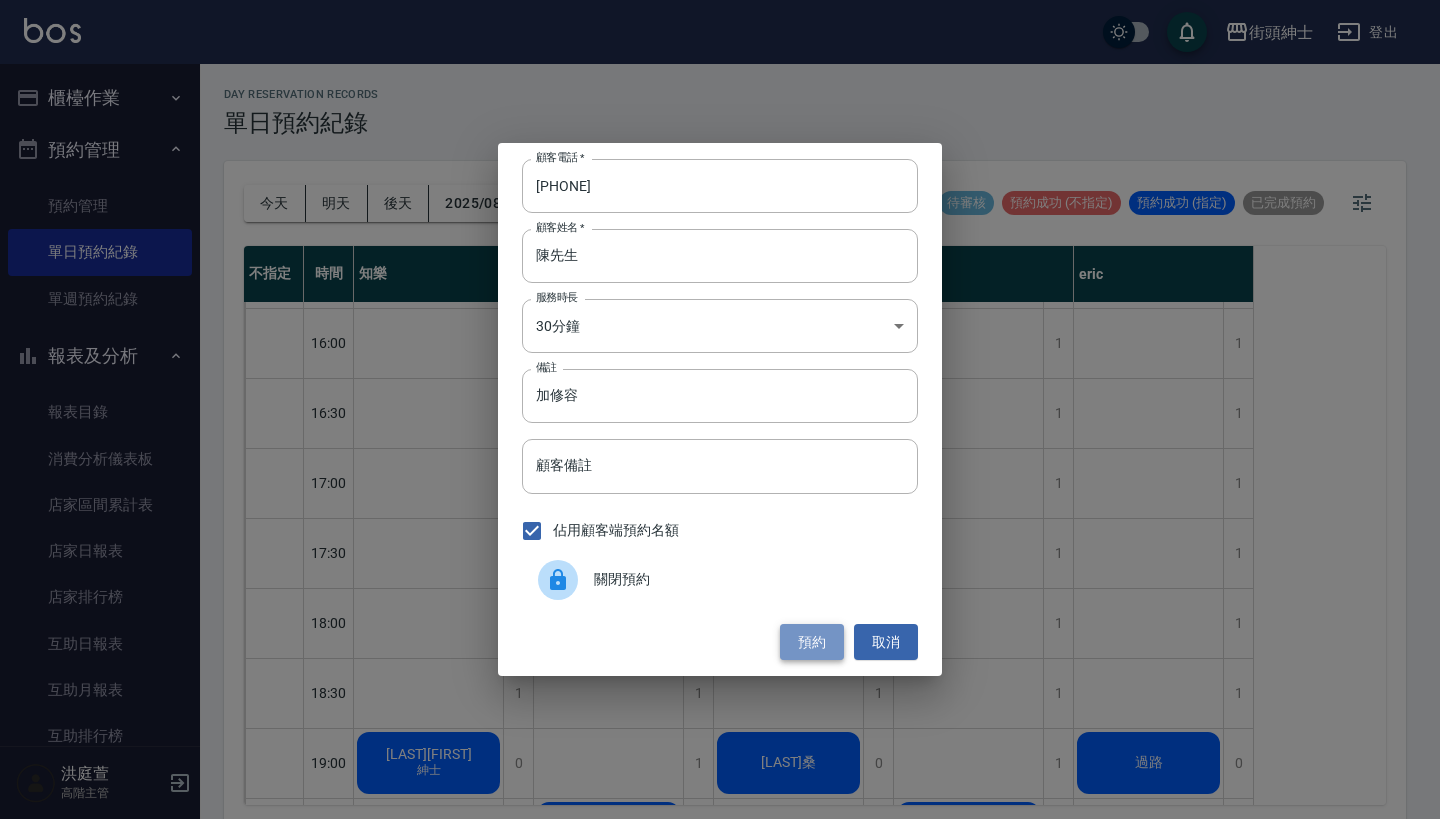 click on "預約" at bounding box center [812, 642] 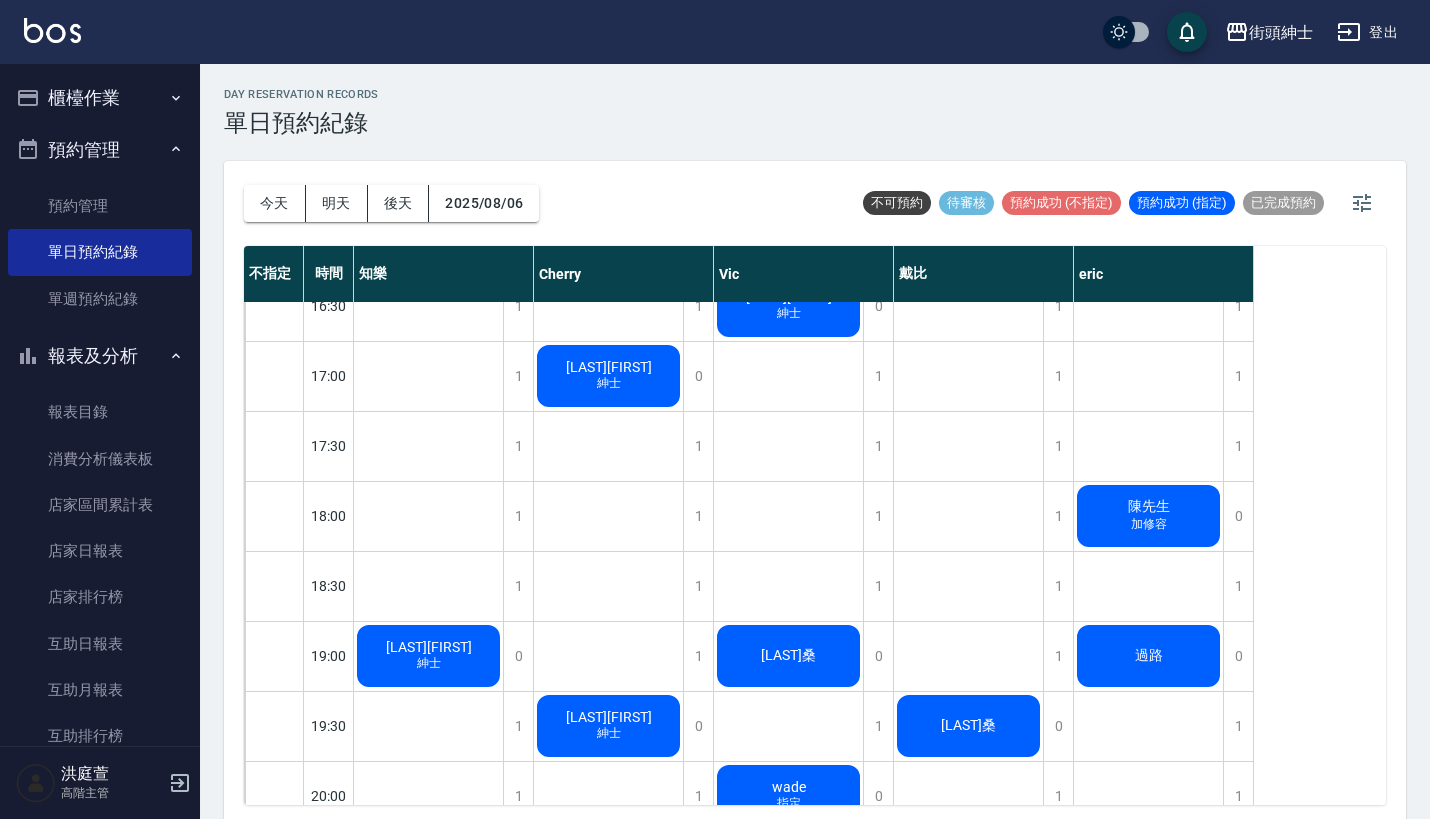 scroll, scrollTop: 1121, scrollLeft: 0, axis: vertical 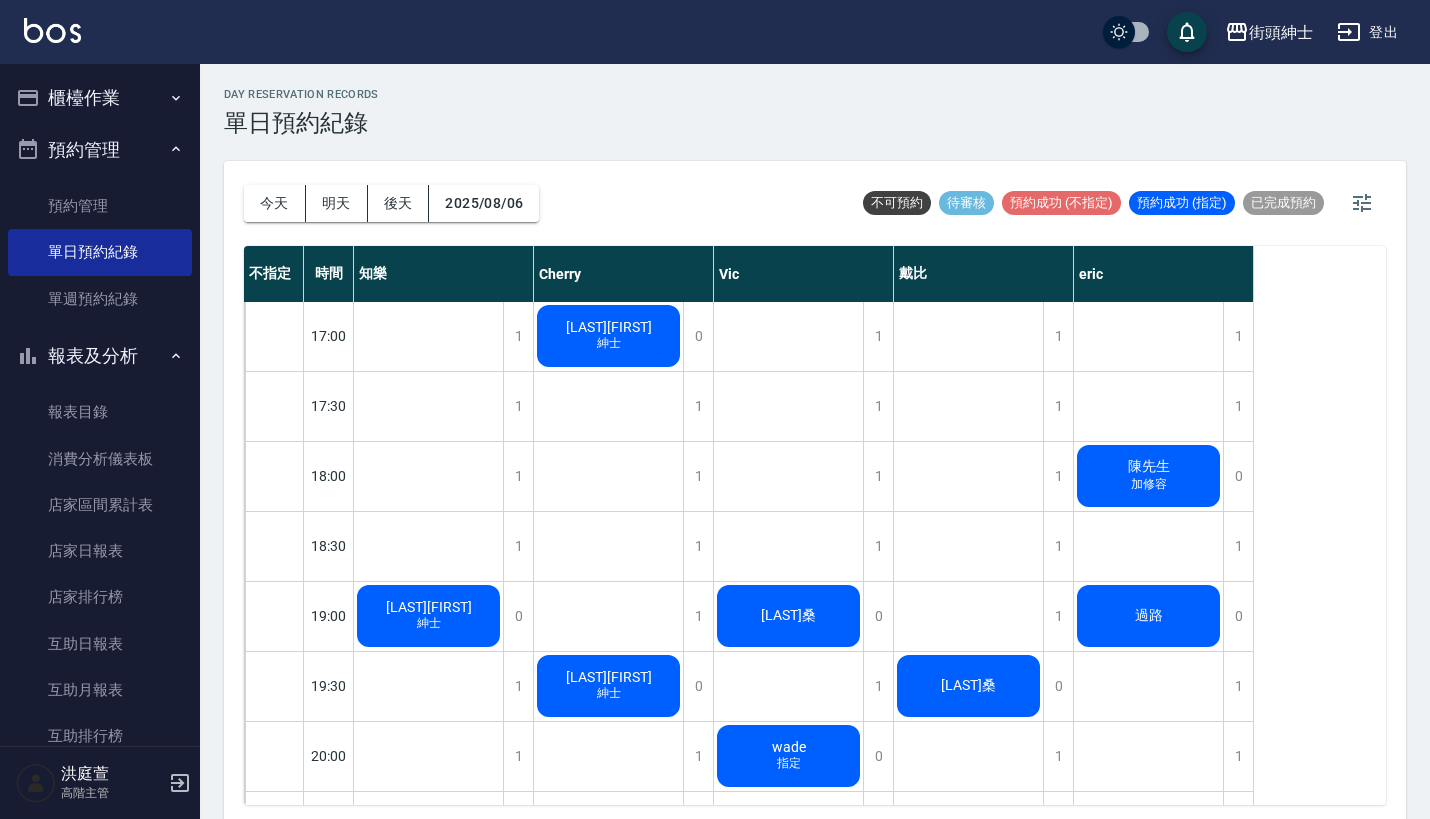 click on "陳先生 加修容" at bounding box center (428, -84) 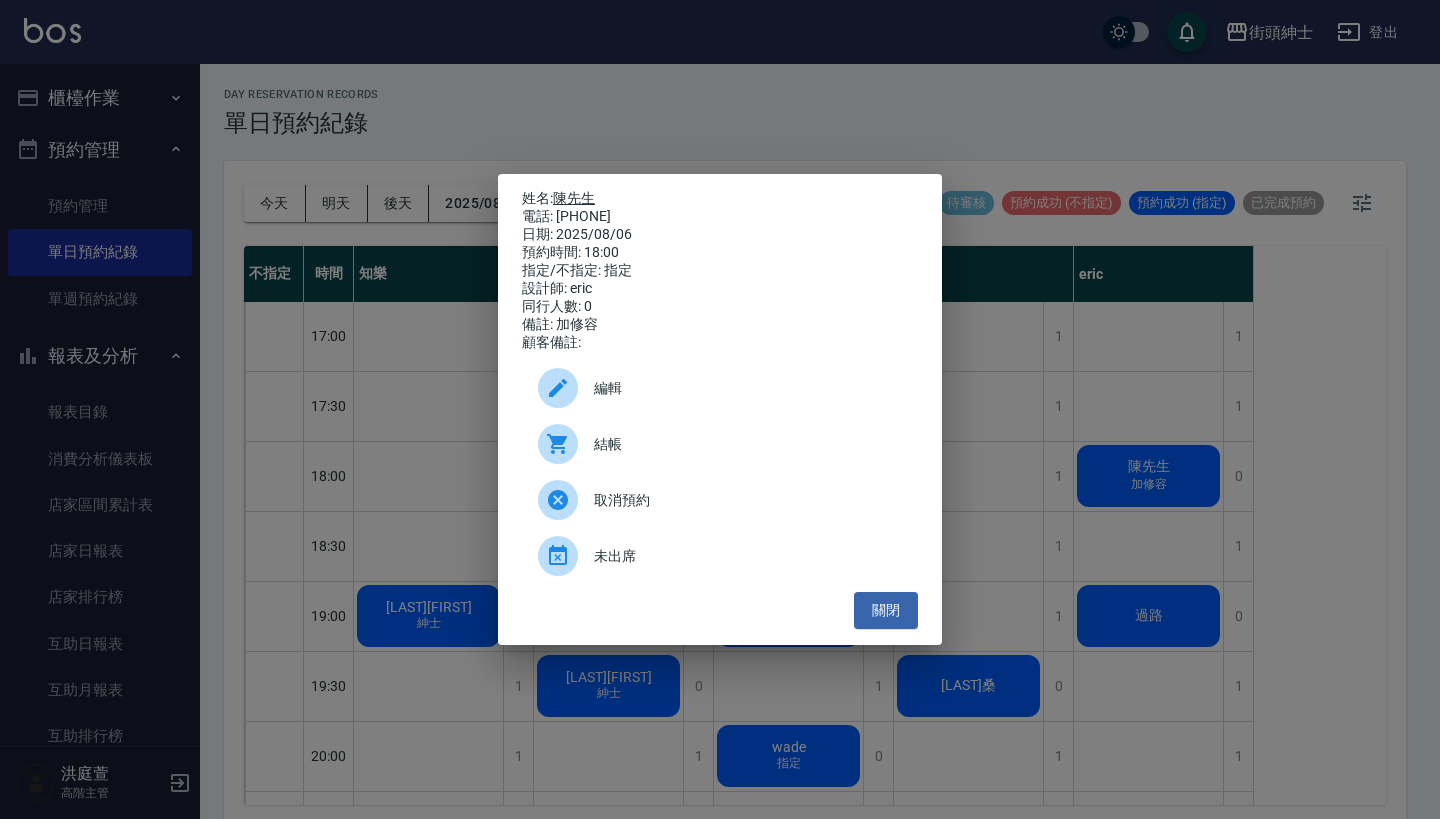 click on "陳先生" at bounding box center [574, 198] 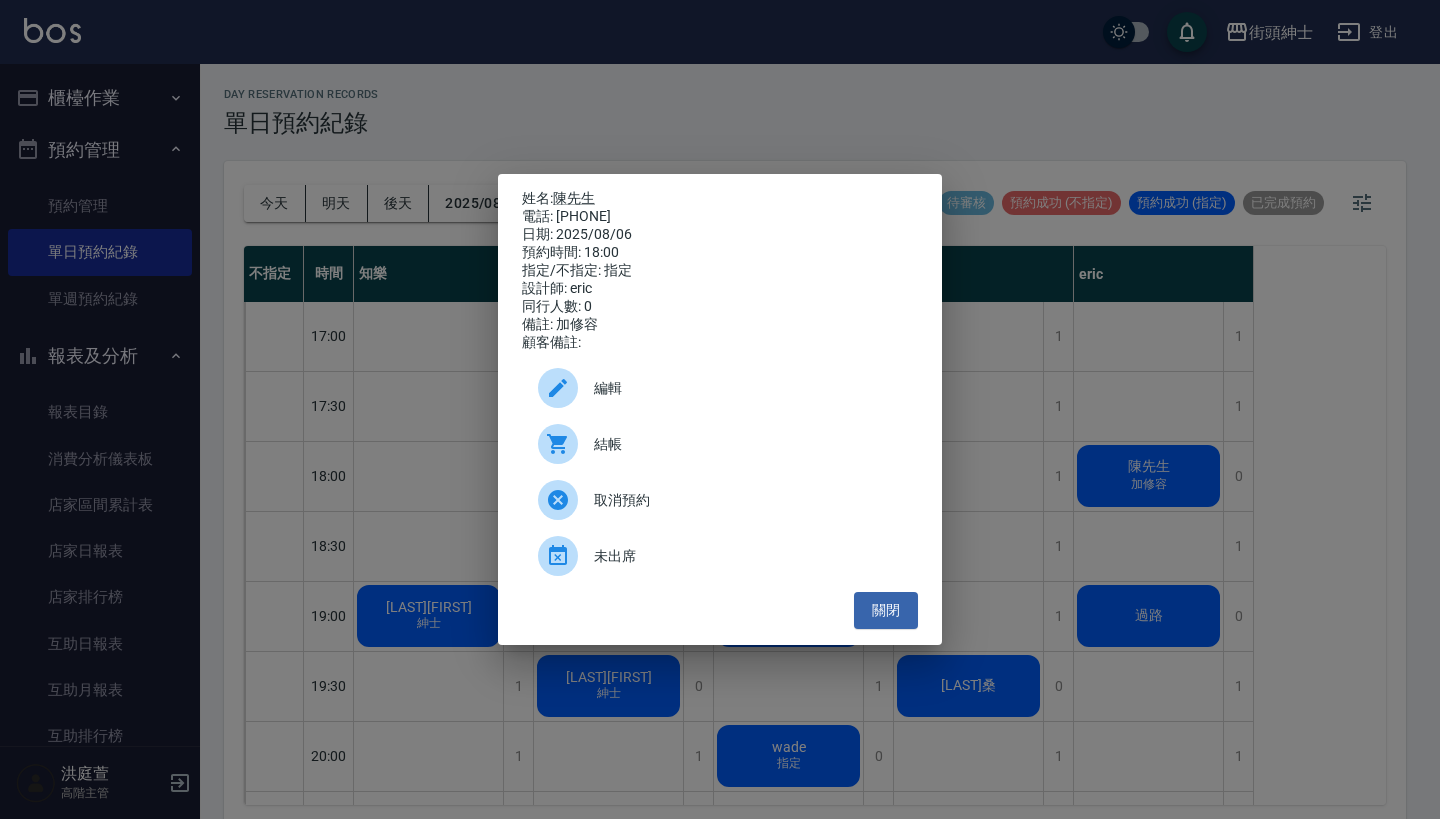 click on "姓名:  陳先生 電話: 0988377576 日期: 2025/08/06 預約時間: 18:00 指定/不指定: 指定 設計師: eric 同行人數: 0 備註: 加修容 顧客備註:  編輯 結帳 取消預約 未出席 關閉" at bounding box center [720, 409] 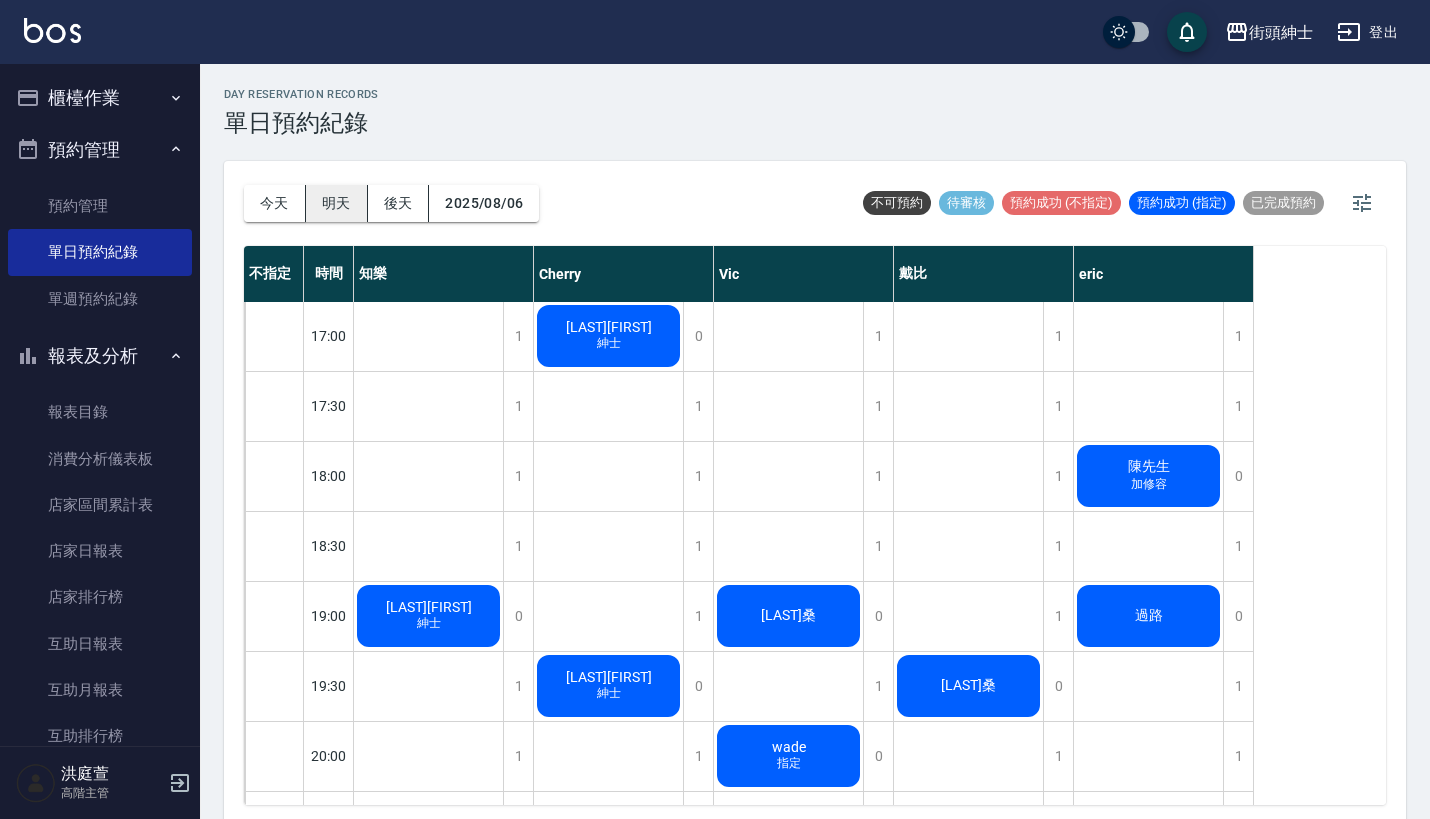 click on "明天" at bounding box center (337, 203) 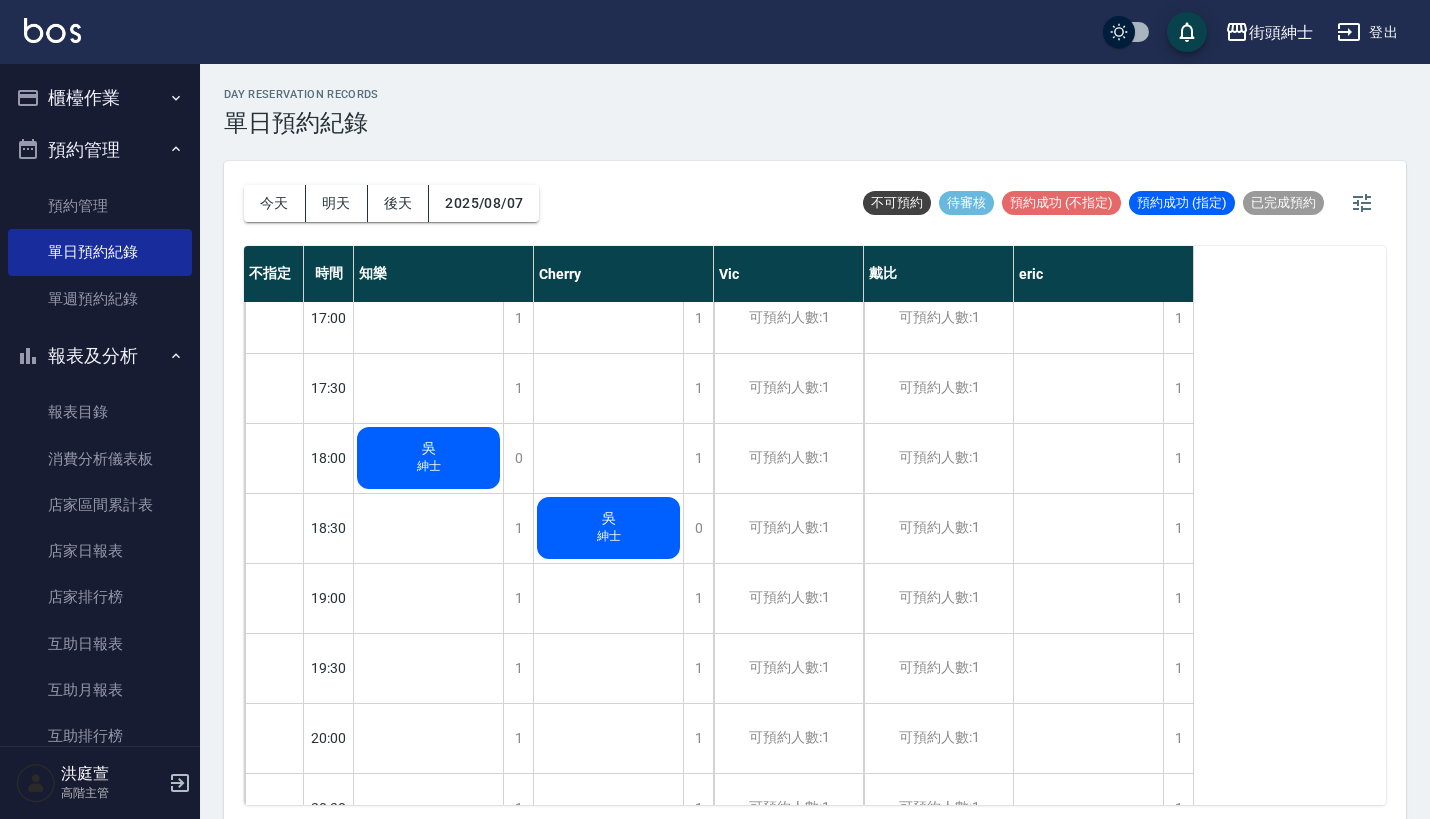 scroll, scrollTop: 1136, scrollLeft: 0, axis: vertical 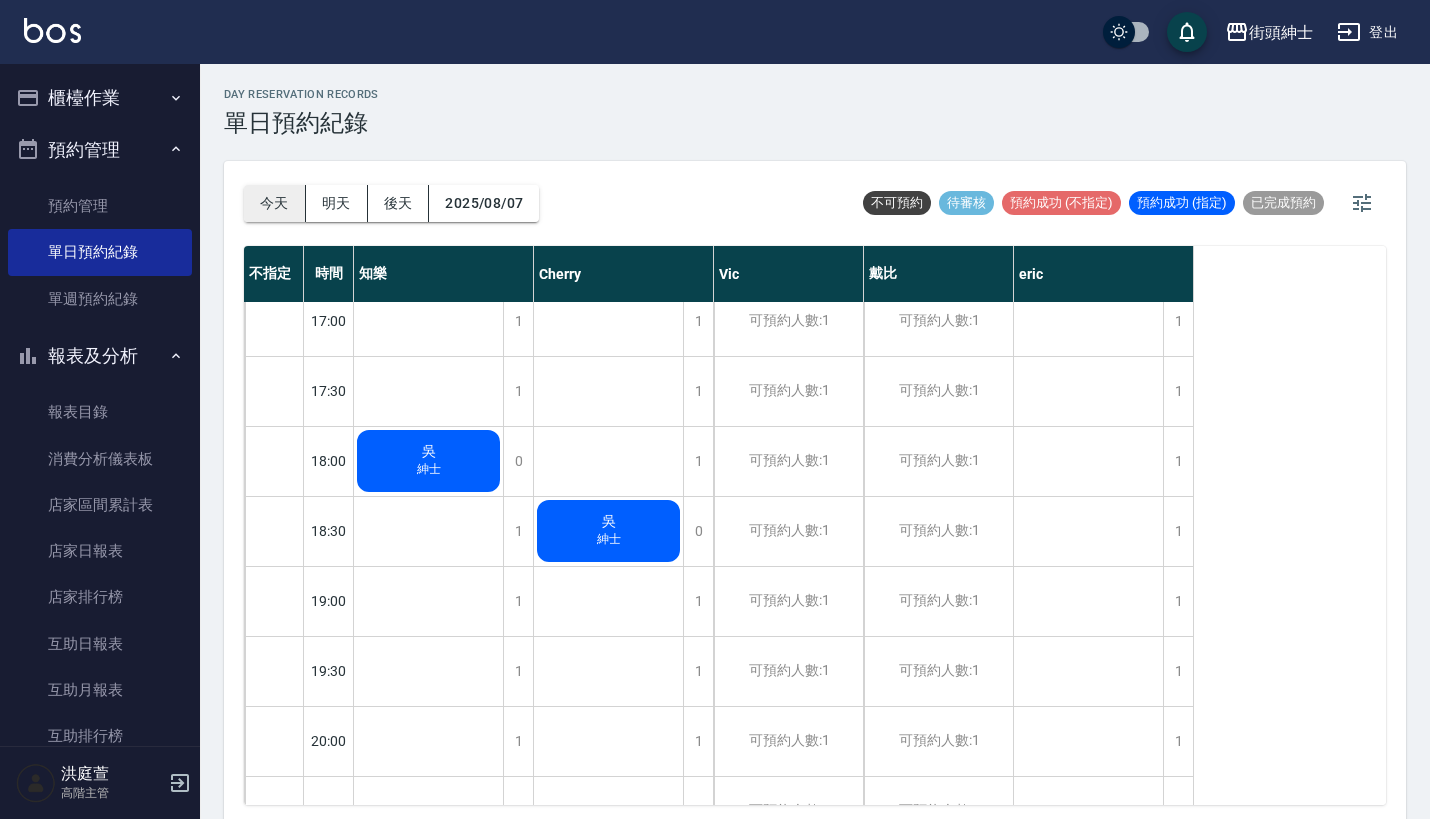 click on "今天" at bounding box center [275, 203] 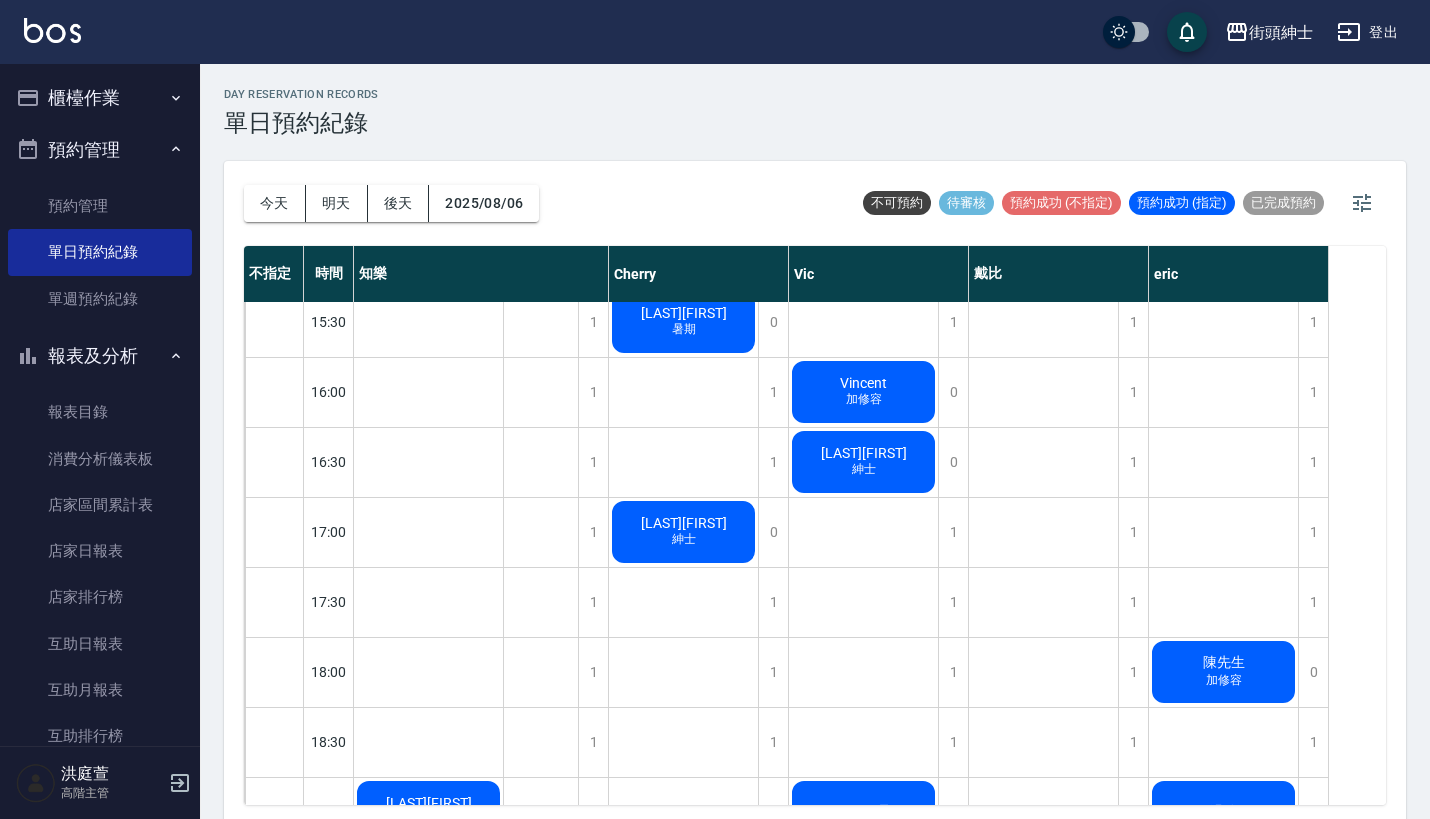 scroll, scrollTop: 918, scrollLeft: 0, axis: vertical 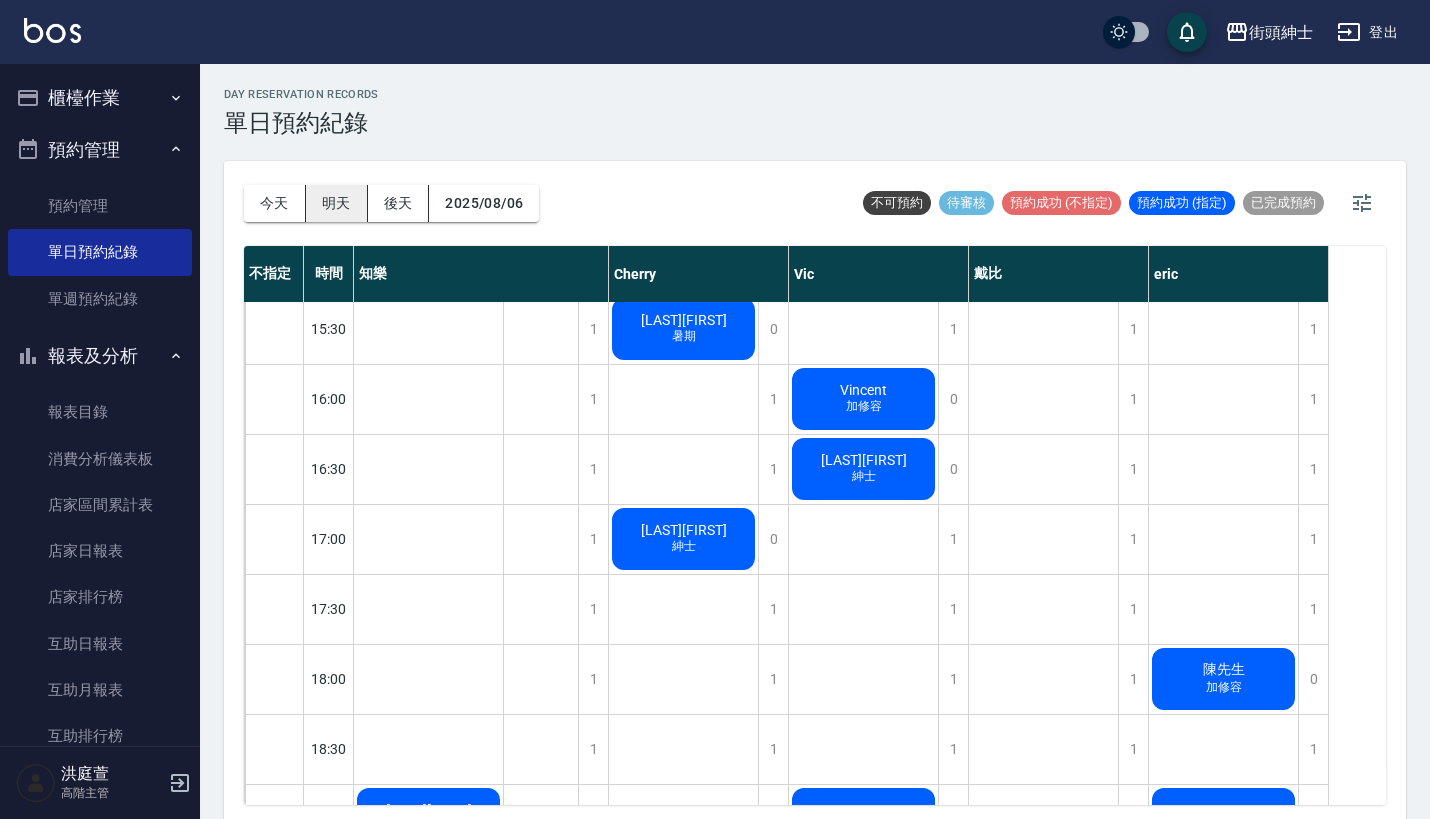 click on "明天" at bounding box center (337, 203) 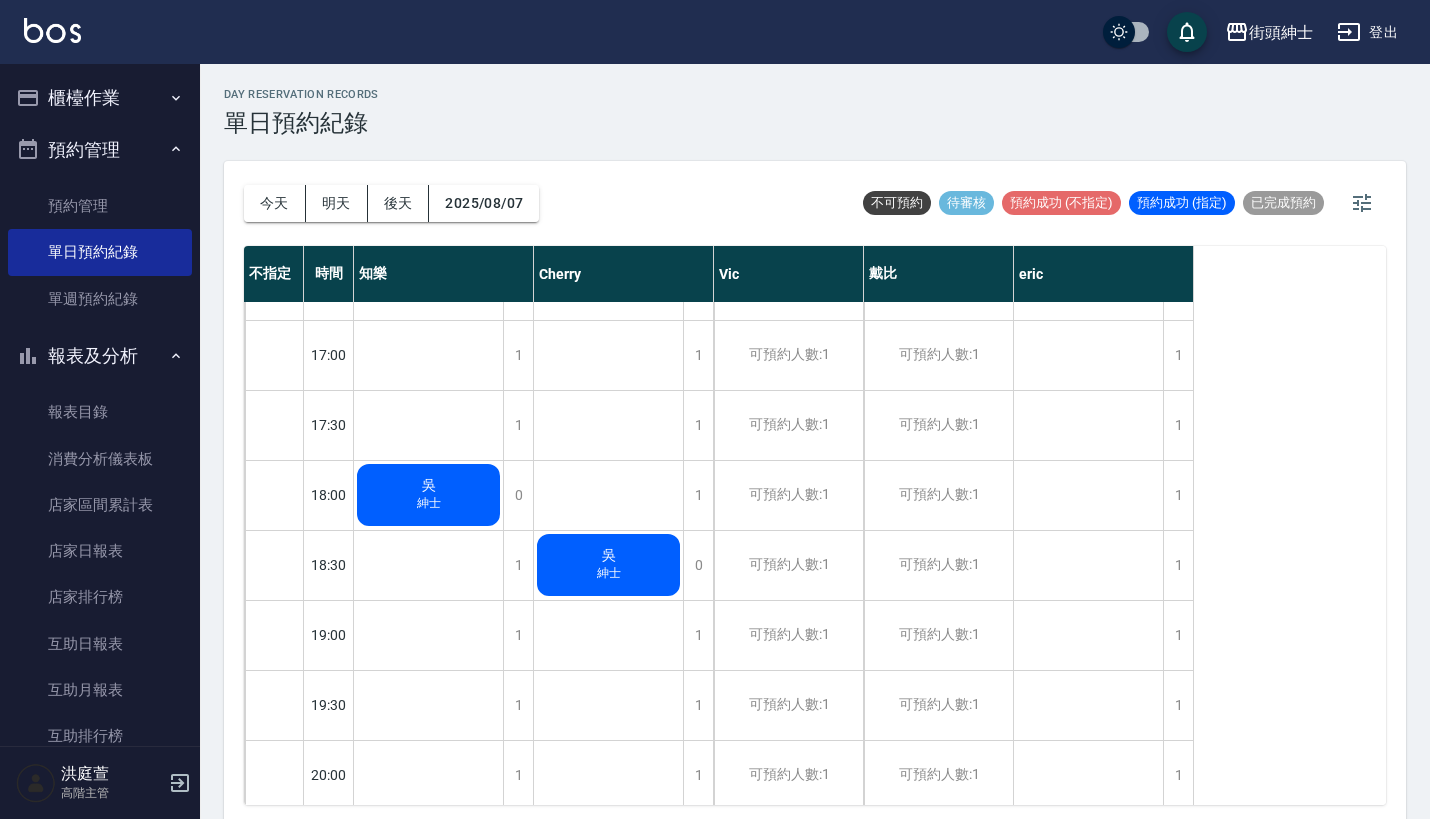 scroll, scrollTop: 1104, scrollLeft: 0, axis: vertical 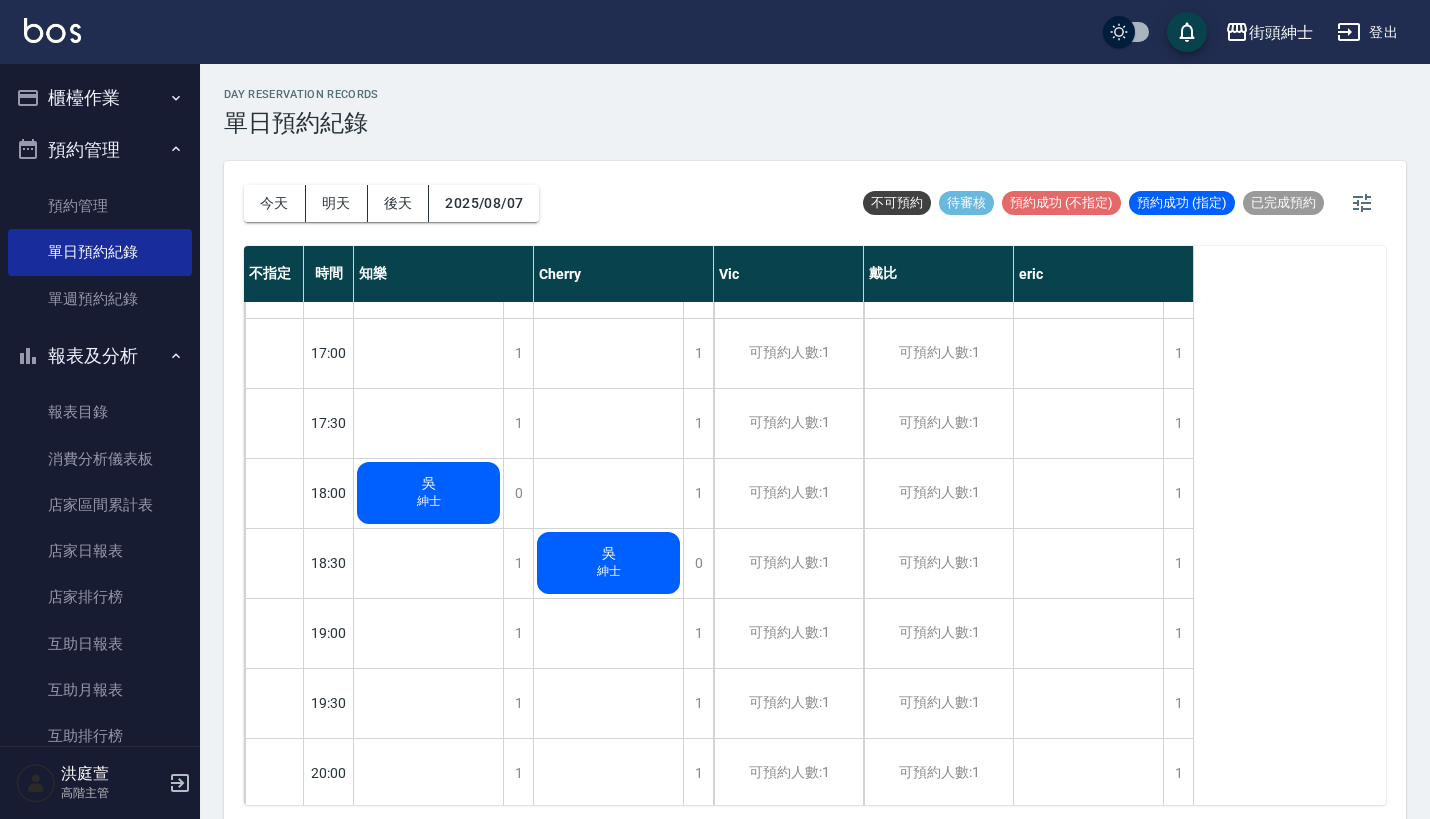click on "吳" at bounding box center (428, -347) 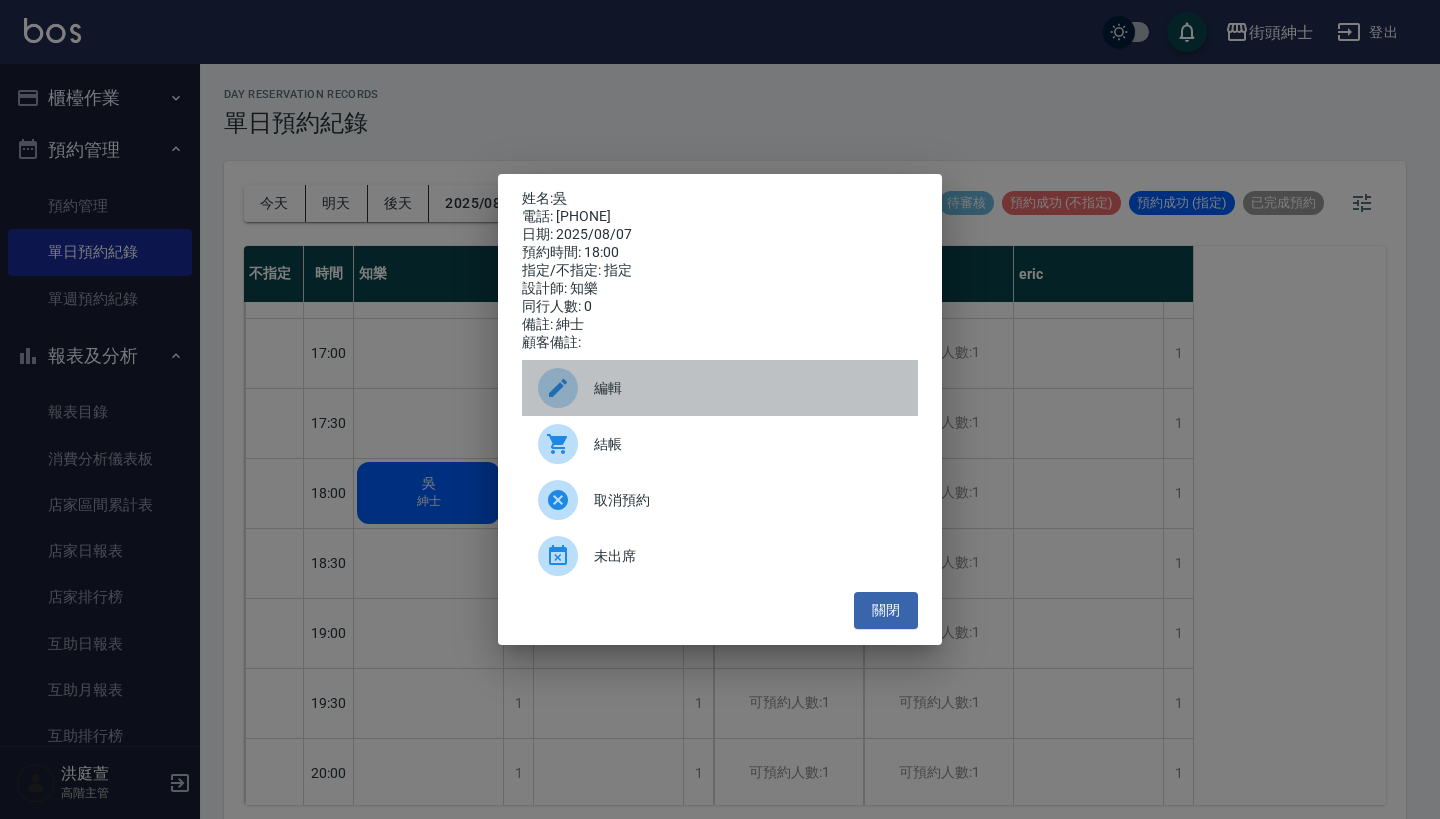 click on "編輯" at bounding box center [748, 388] 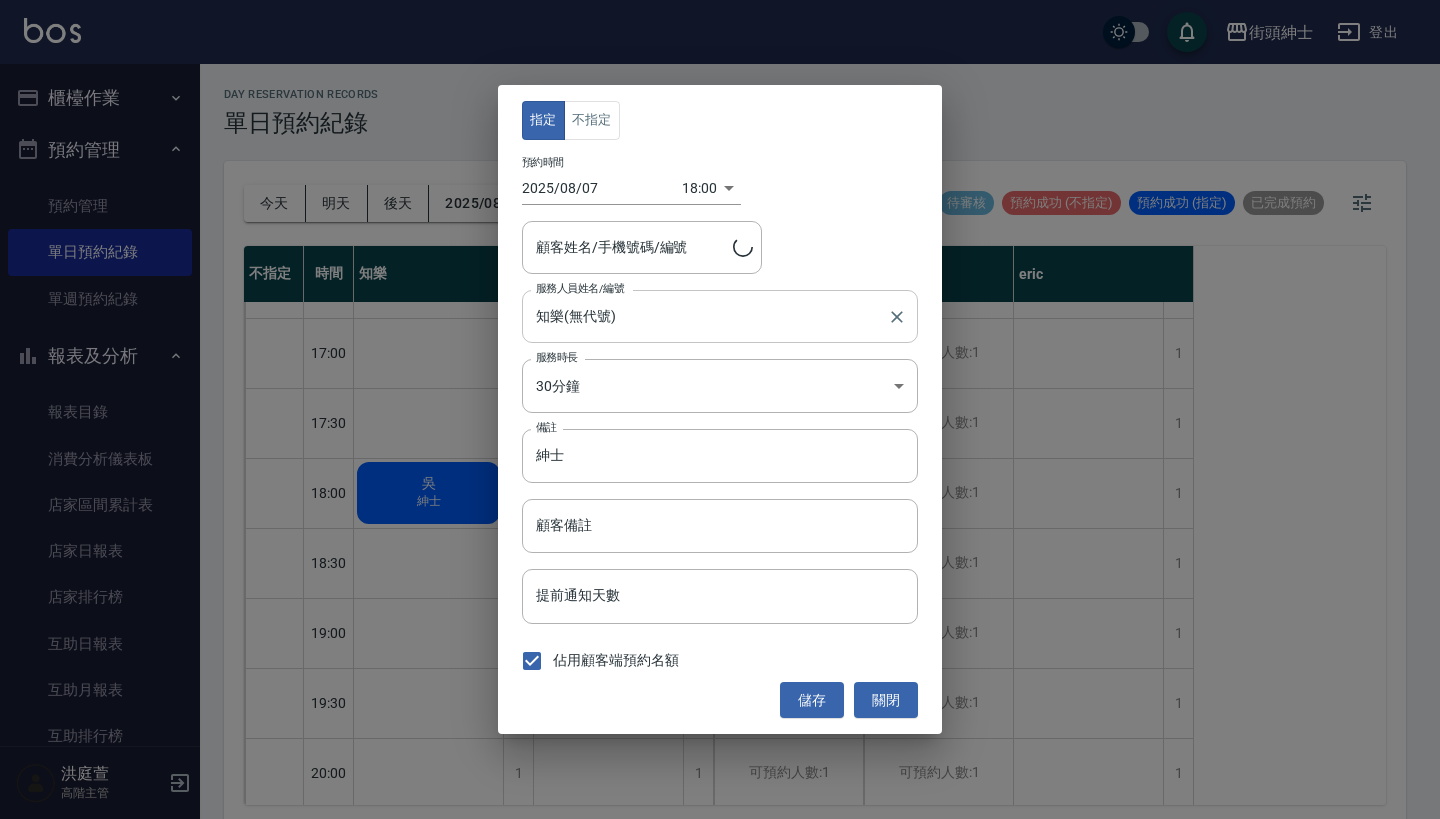 type on "吳/0908916957" 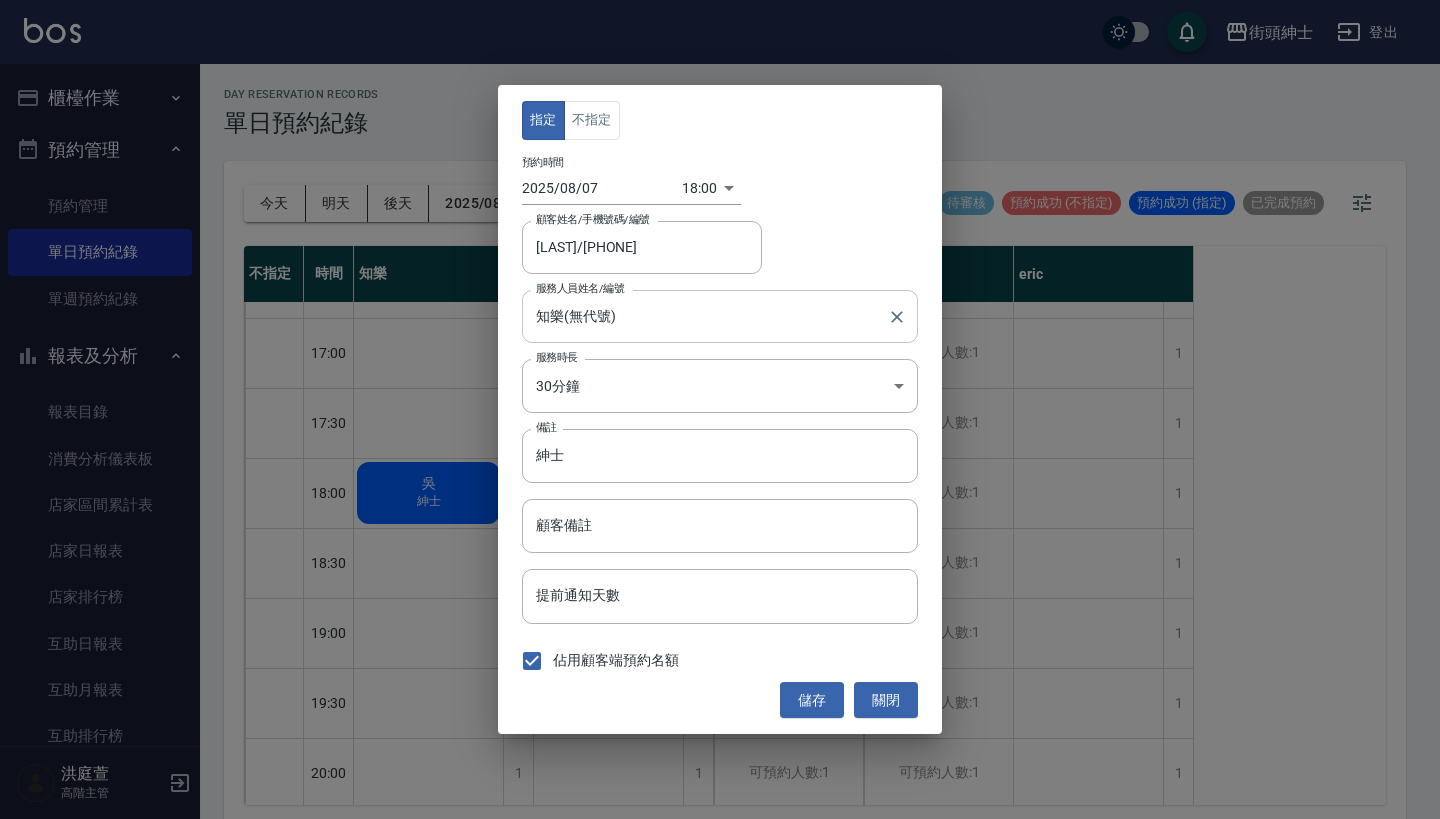 click on "知樂(無代號)" at bounding box center [705, 316] 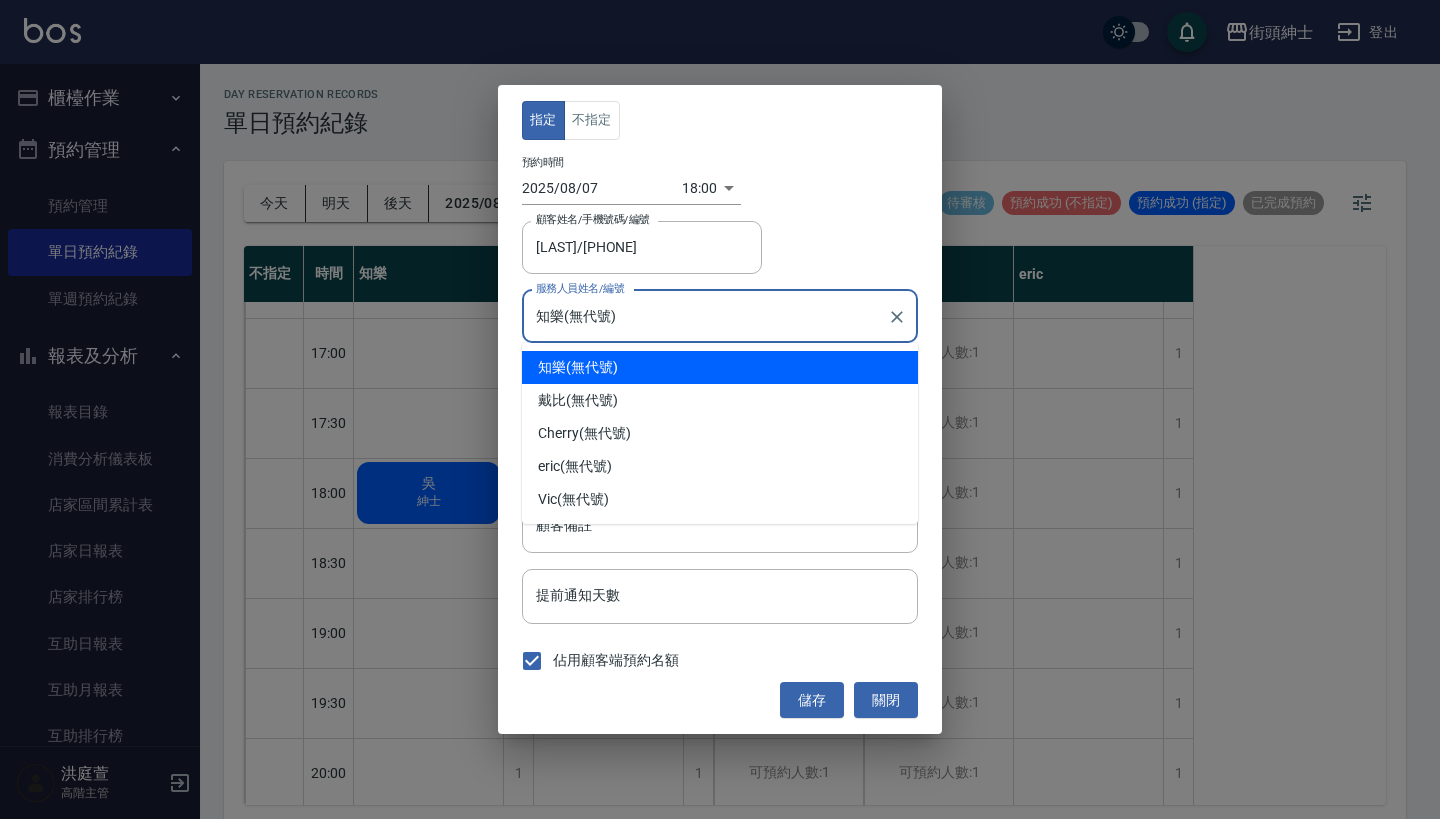 click on "2025/08/07" at bounding box center (602, 188) 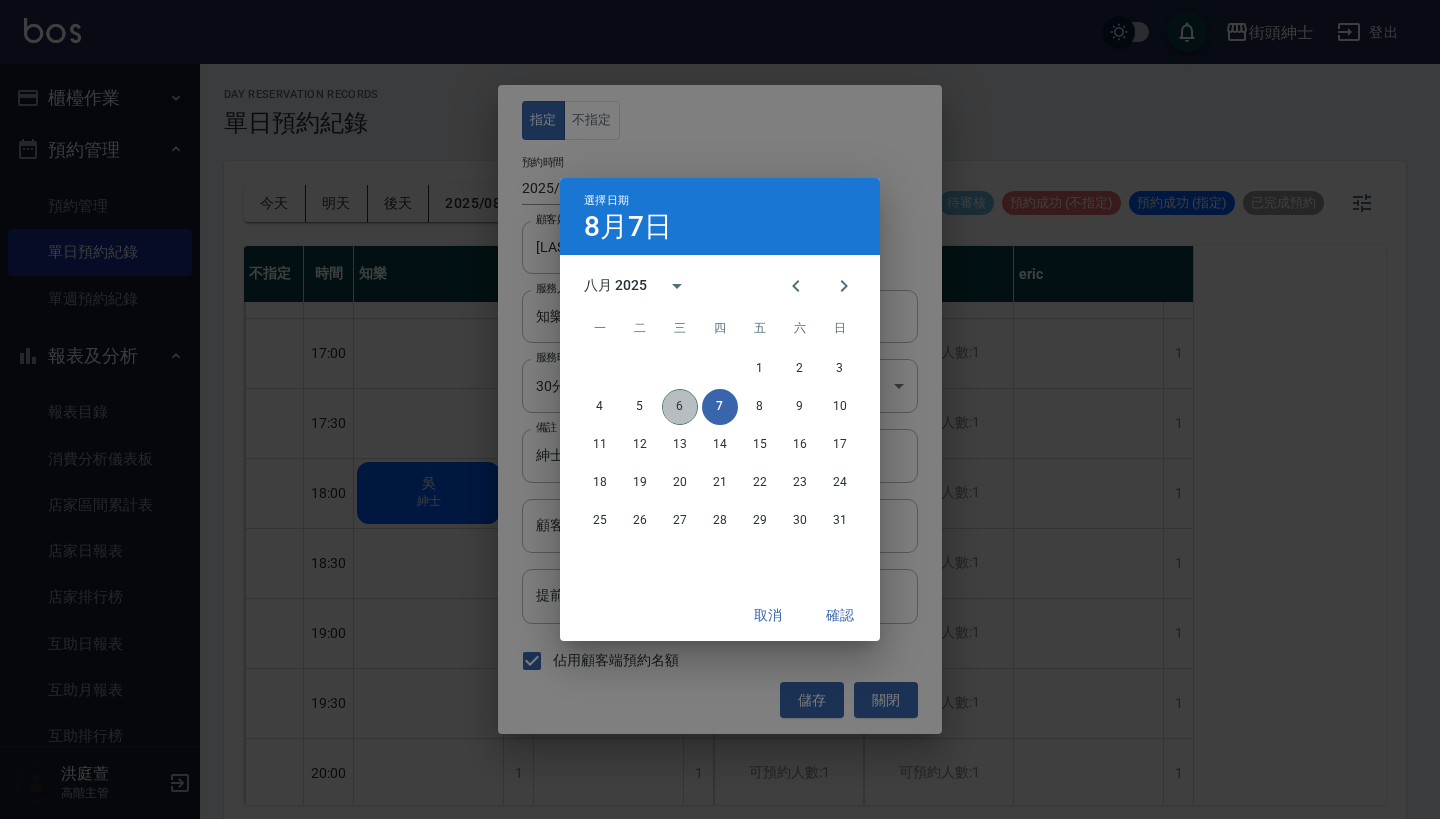 click on "6" at bounding box center [680, 407] 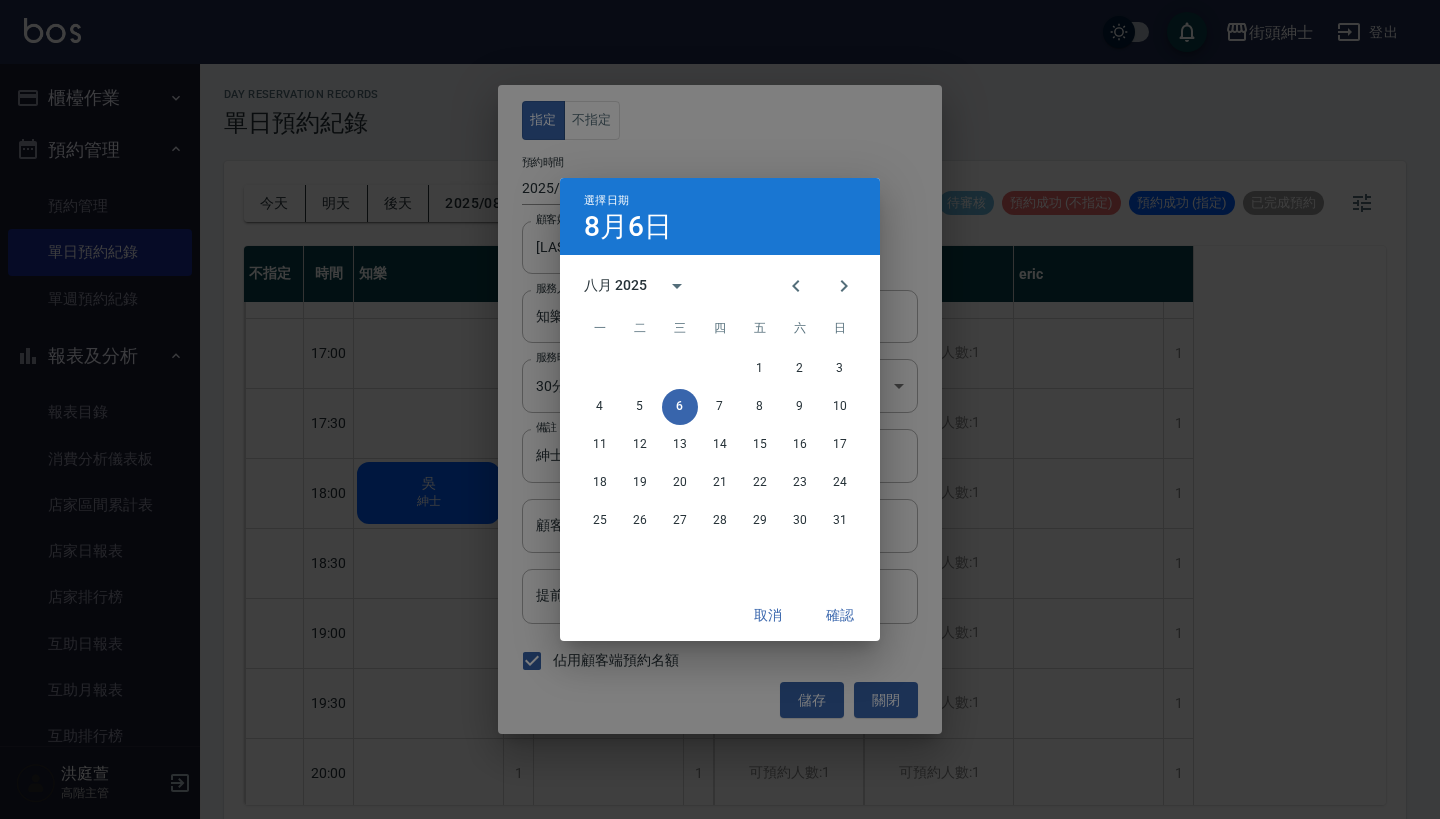 click on "確認" at bounding box center (840, 615) 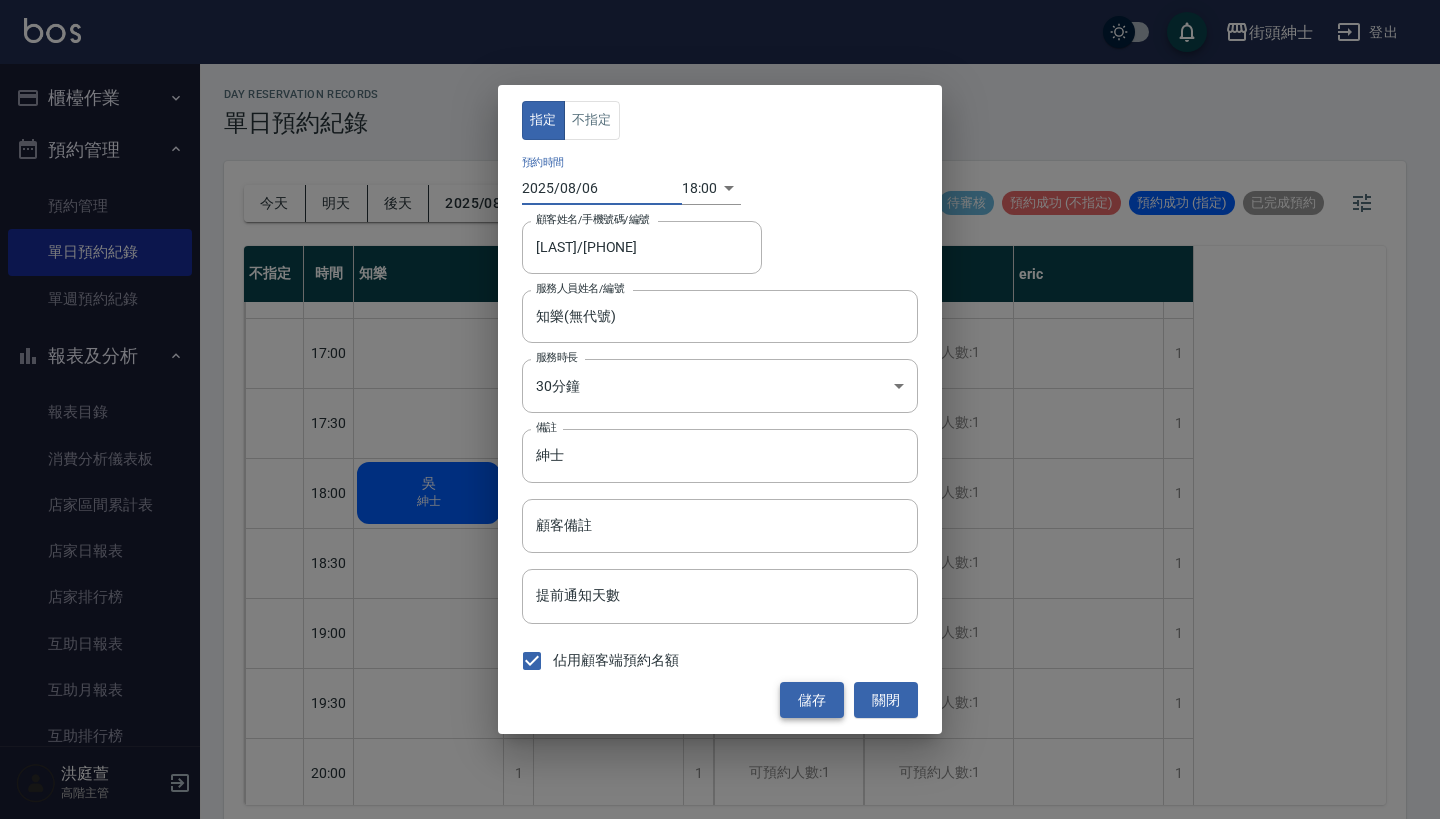 click on "儲存" at bounding box center (812, 700) 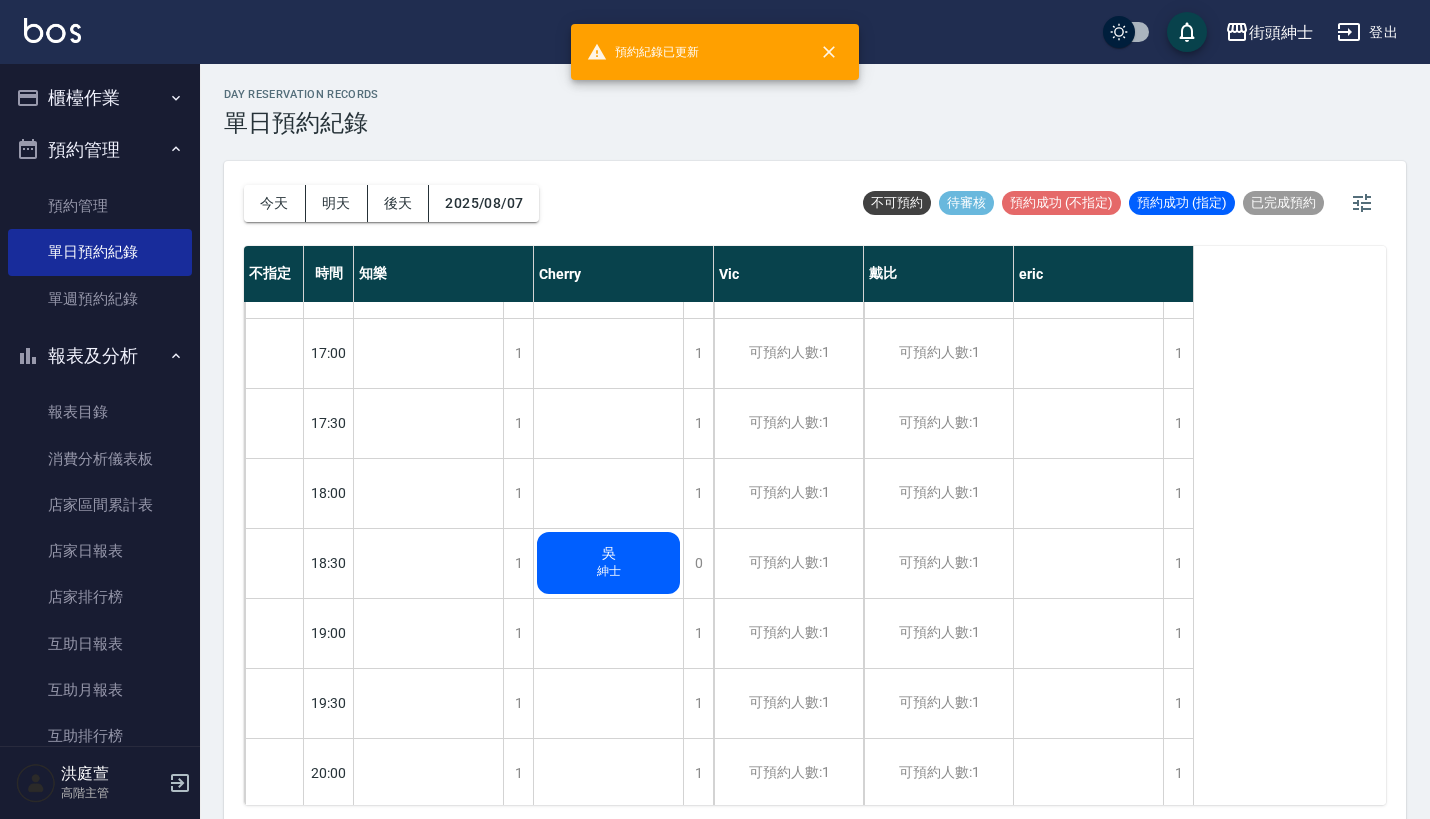 click on "吳" at bounding box center [428, -347] 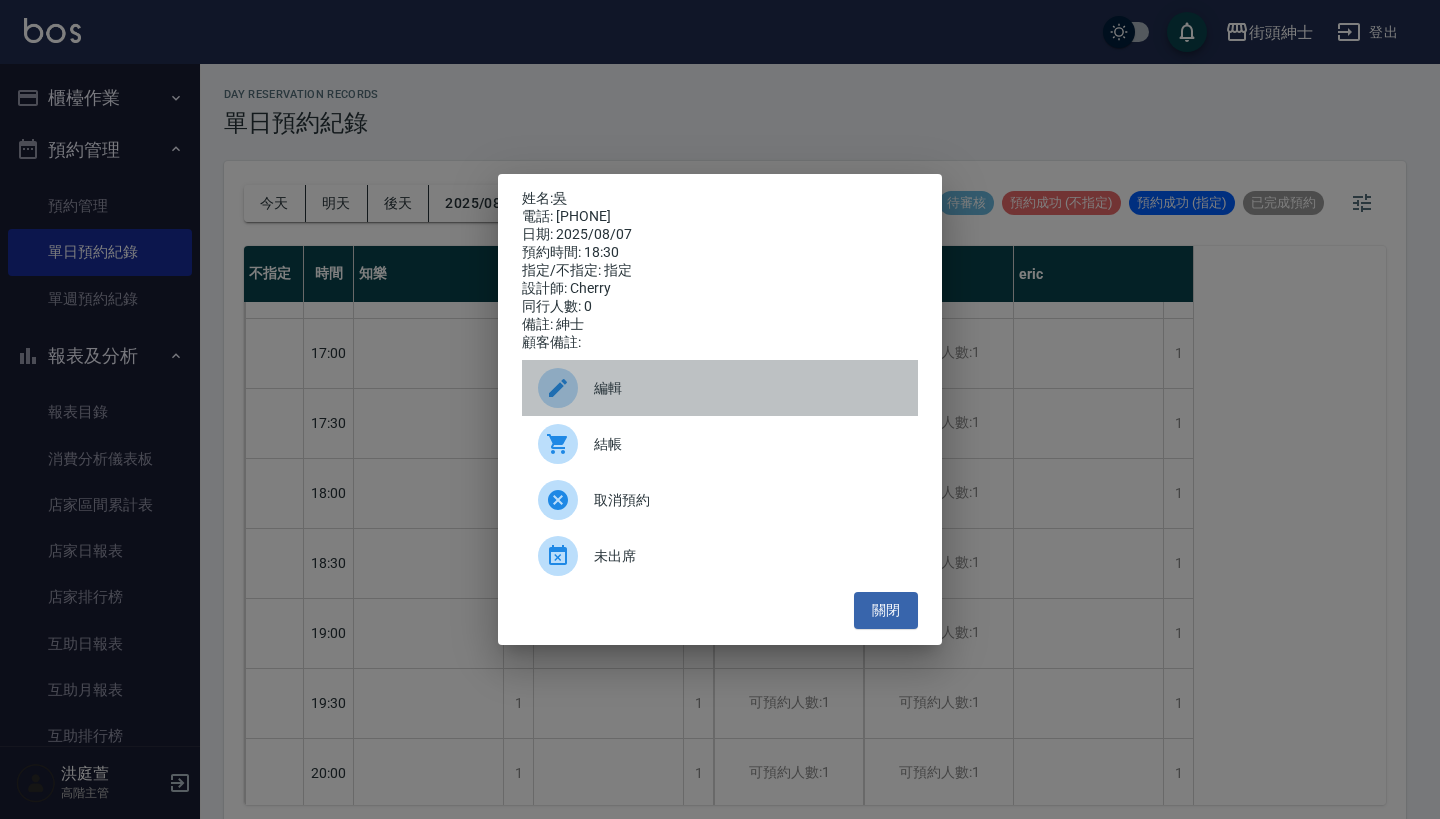 click on "編輯" at bounding box center (748, 388) 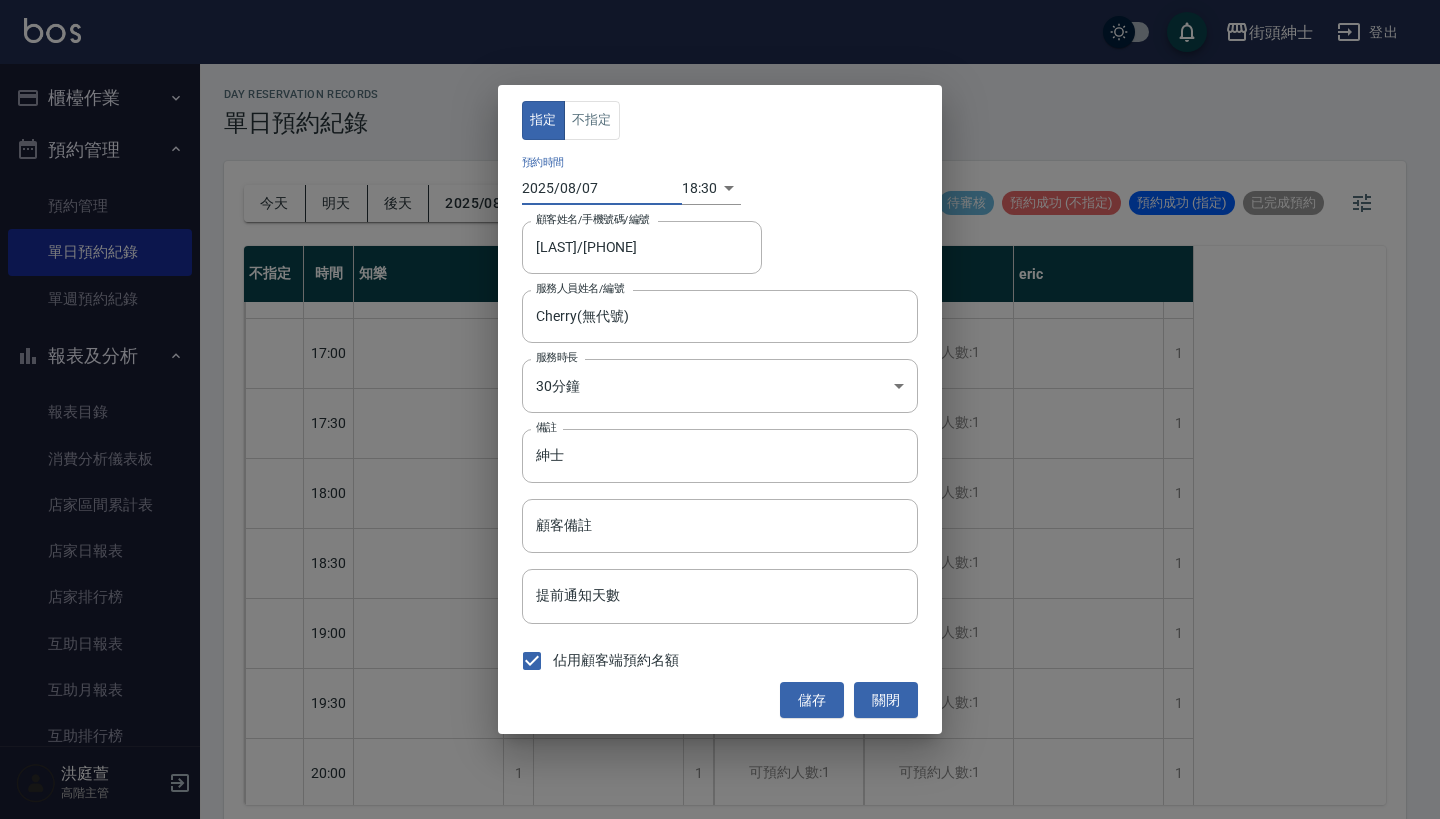 click on "2025/08/07" at bounding box center [602, 188] 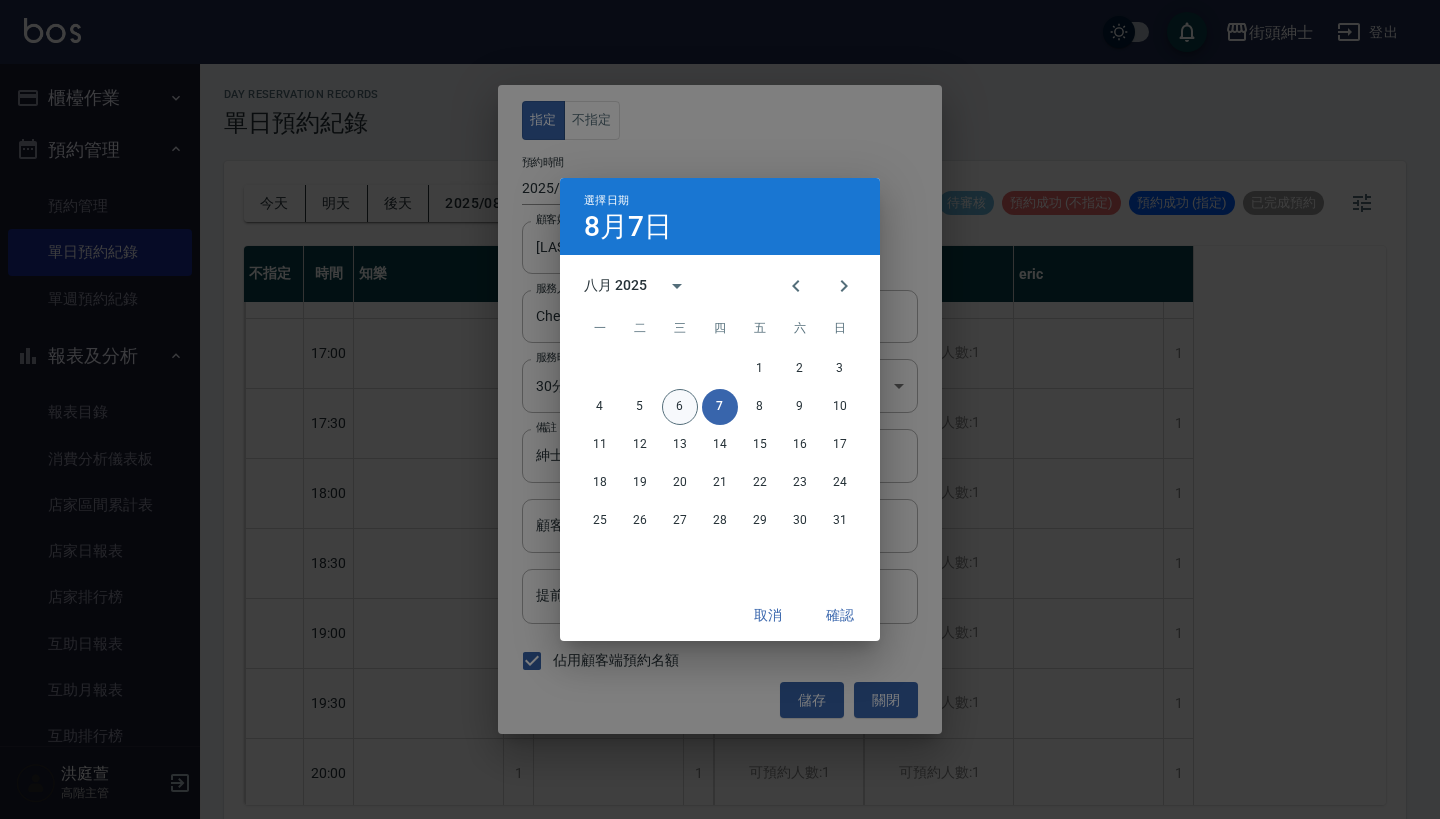 click on "6" at bounding box center (680, 407) 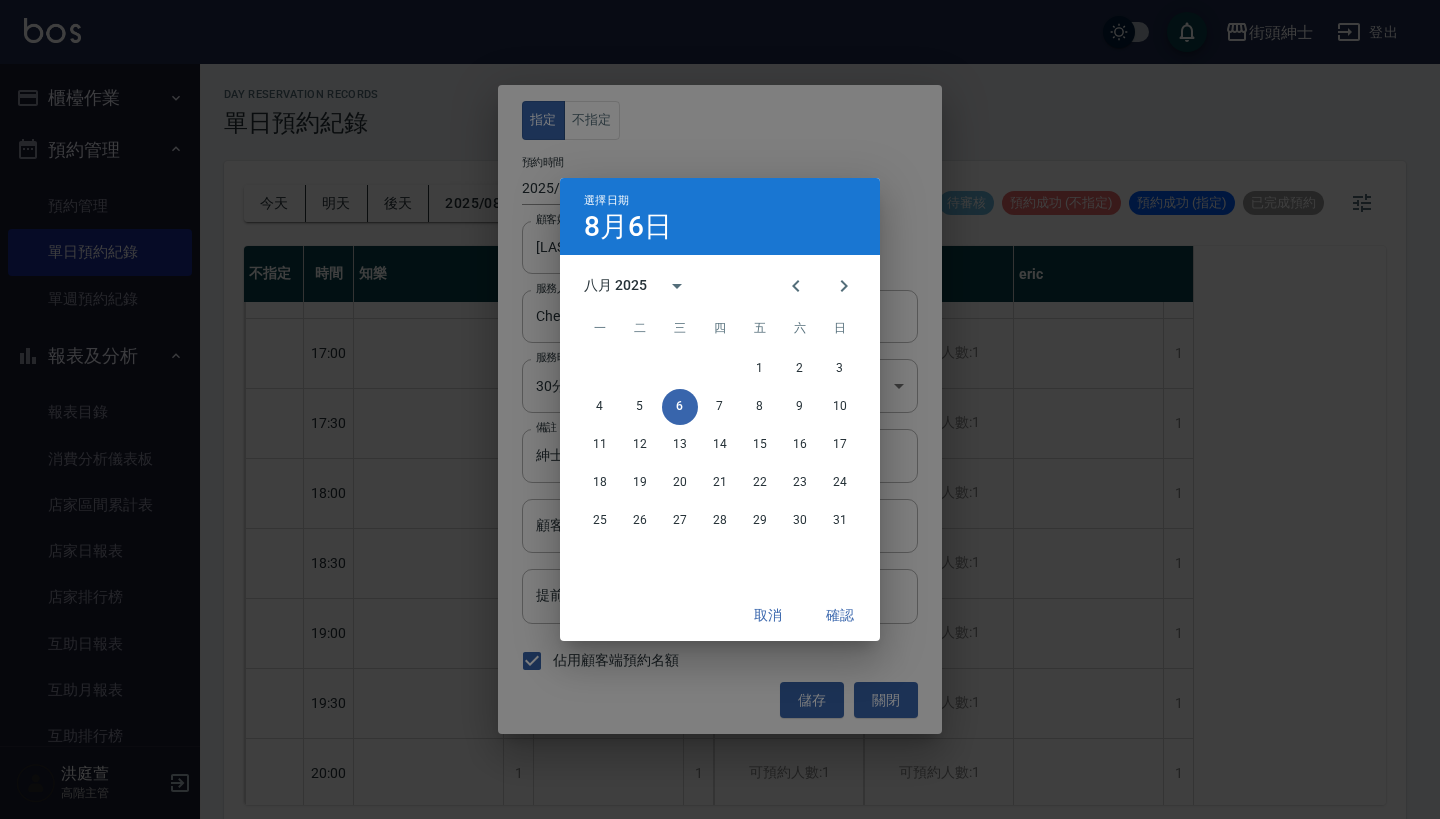 click on "確認" at bounding box center [840, 615] 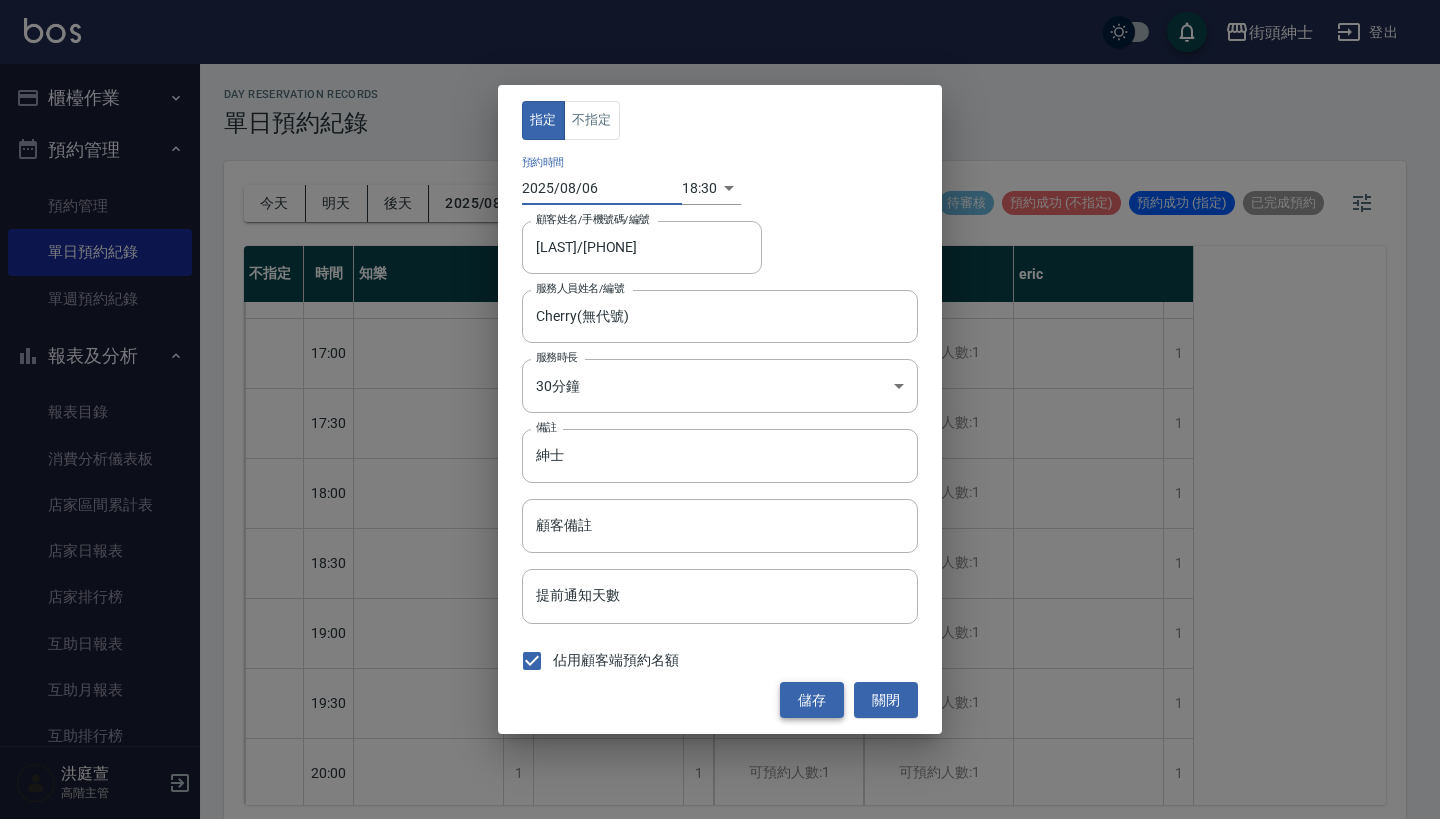 click on "儲存" at bounding box center [812, 700] 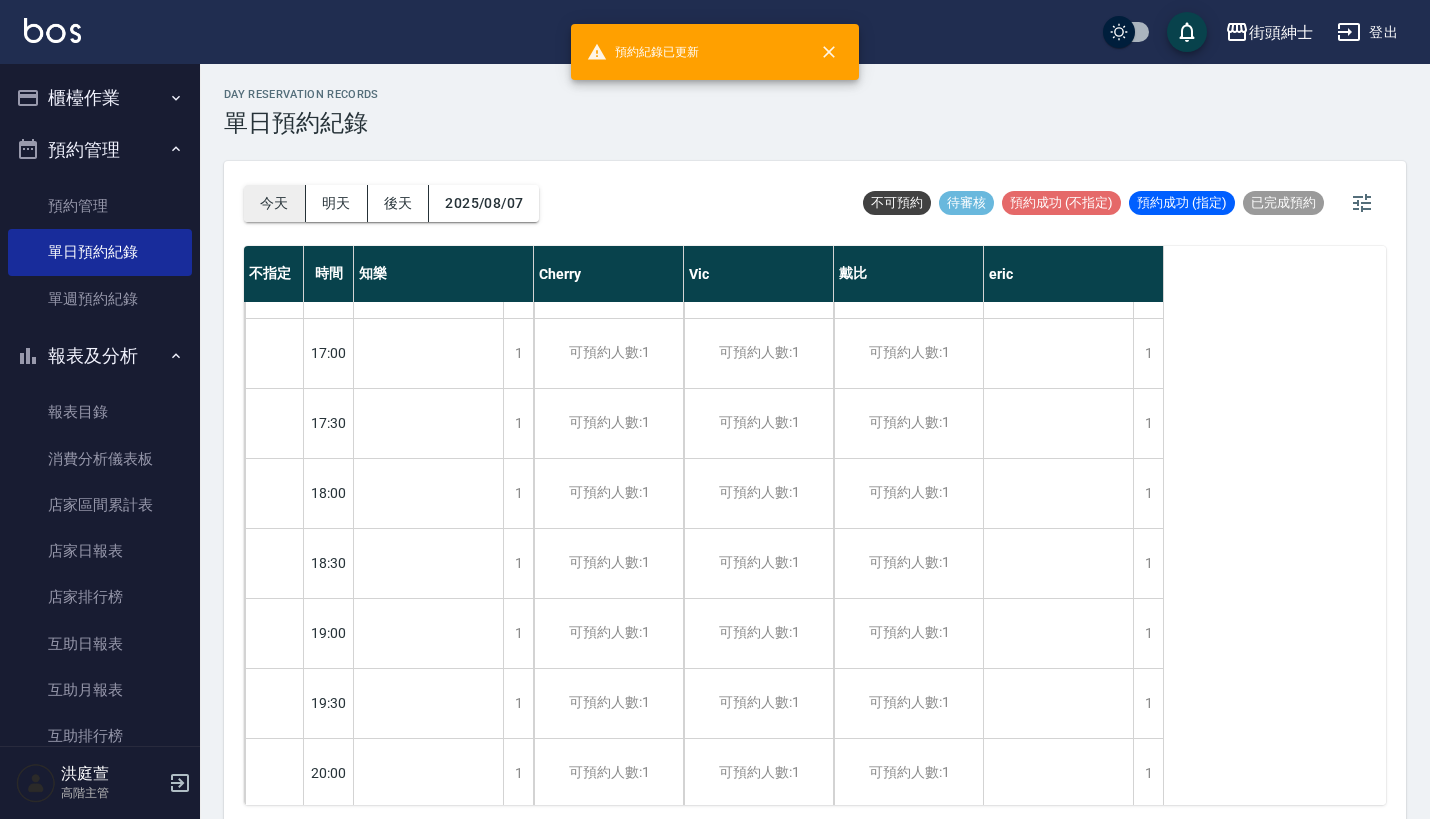 click on "今天" at bounding box center [275, 203] 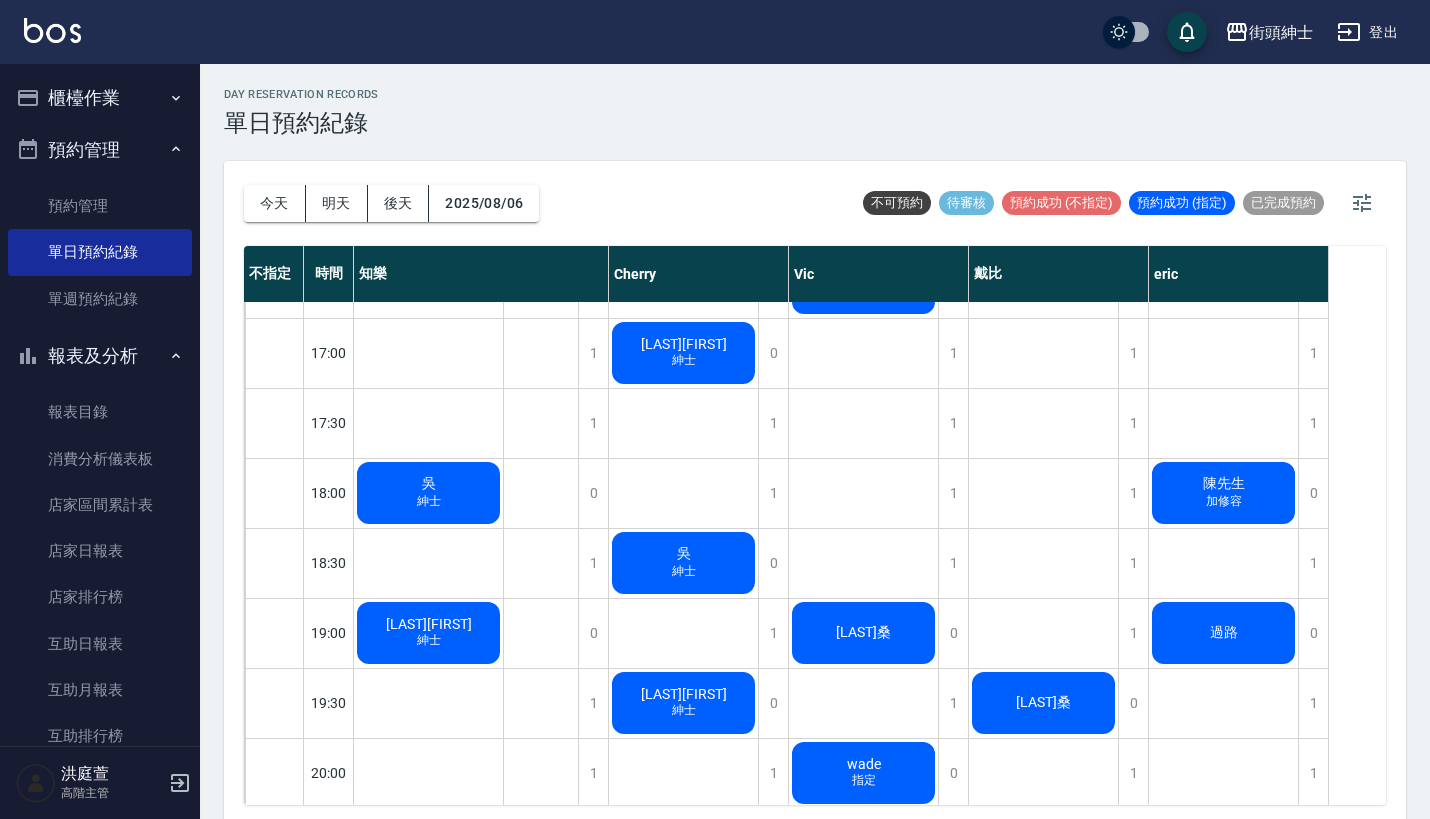 click on "吳 紳士" at bounding box center (428, -67) 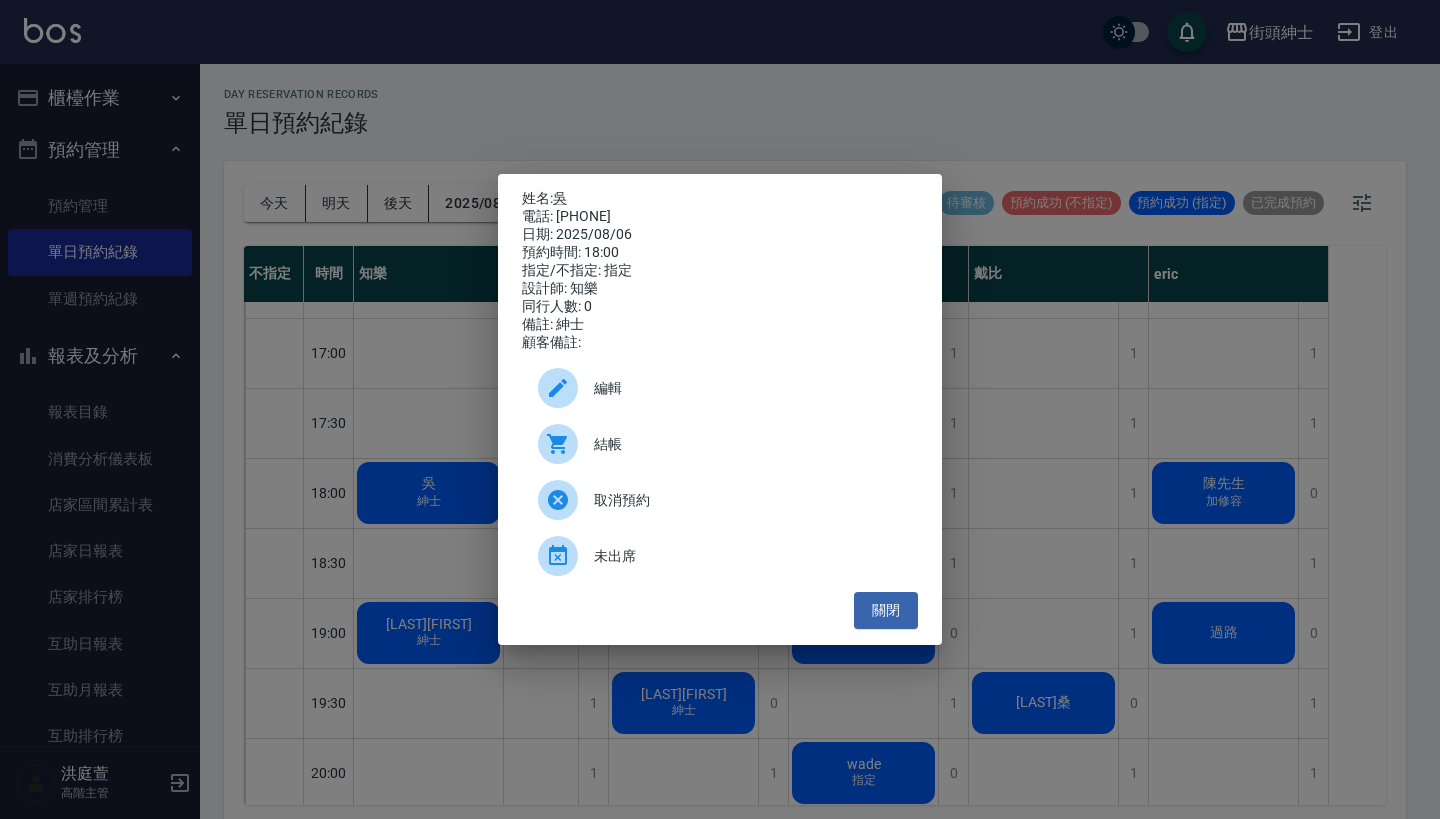 click on "姓名:  吳 電話: 0908916957 日期: 2025/08/06 預約時間: 18:00 指定/不指定: 指定 設計師: 知樂 同行人數: 0 備註: 紳士 顧客備註:  編輯 結帳 取消預約 未出席 關閉" at bounding box center [720, 409] 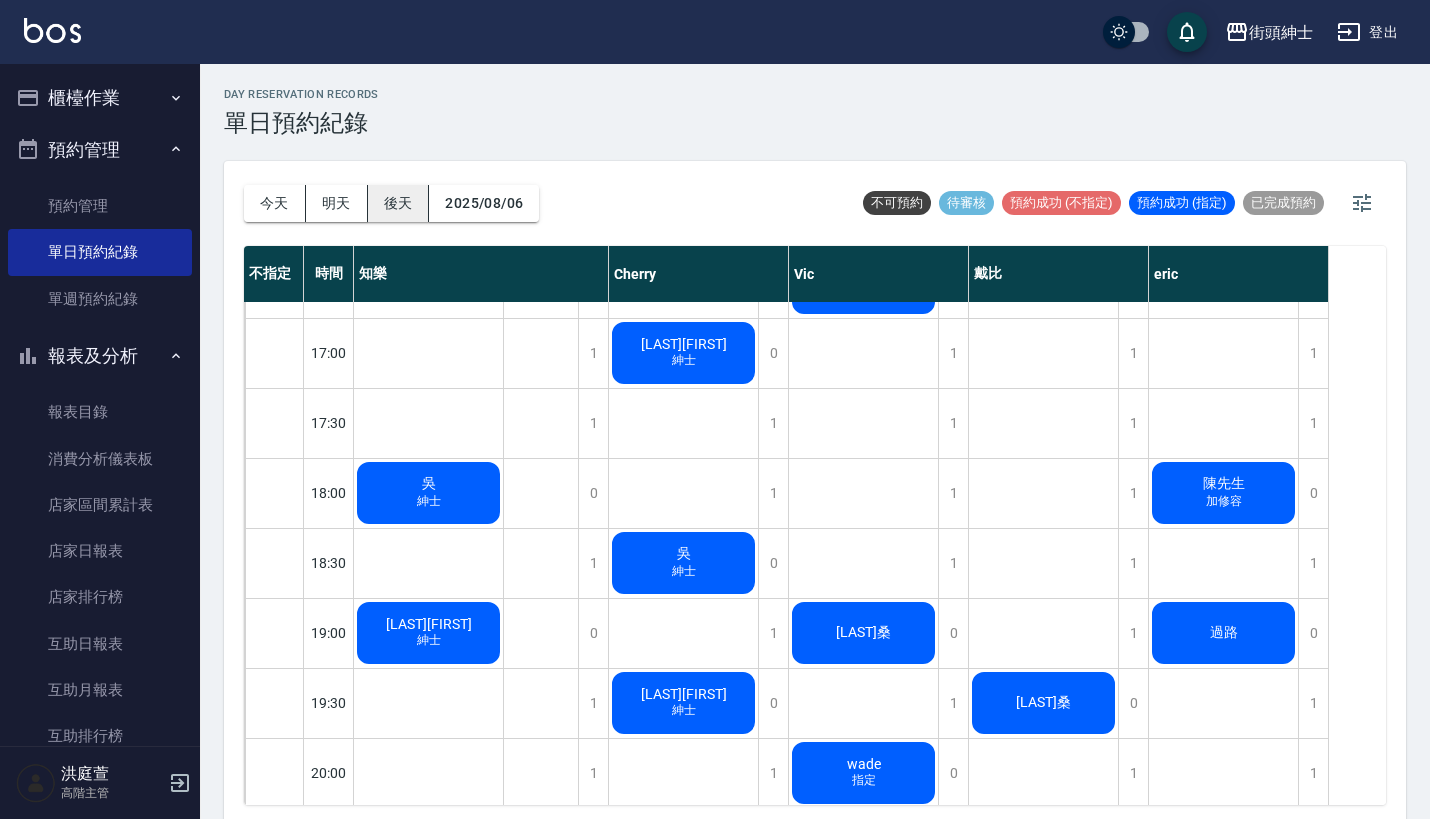 click on "後天" at bounding box center [399, 203] 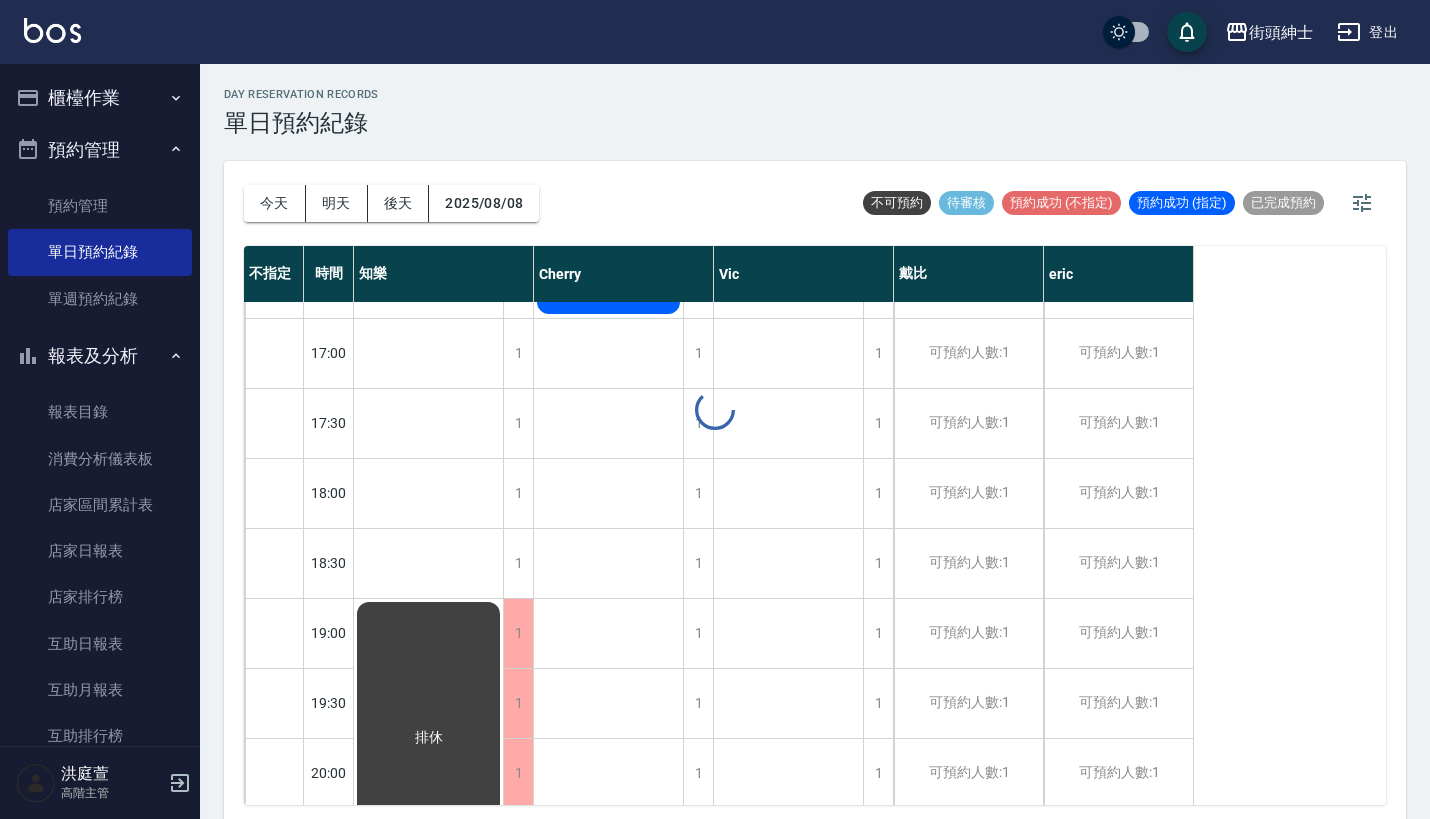 click at bounding box center (715, 409) 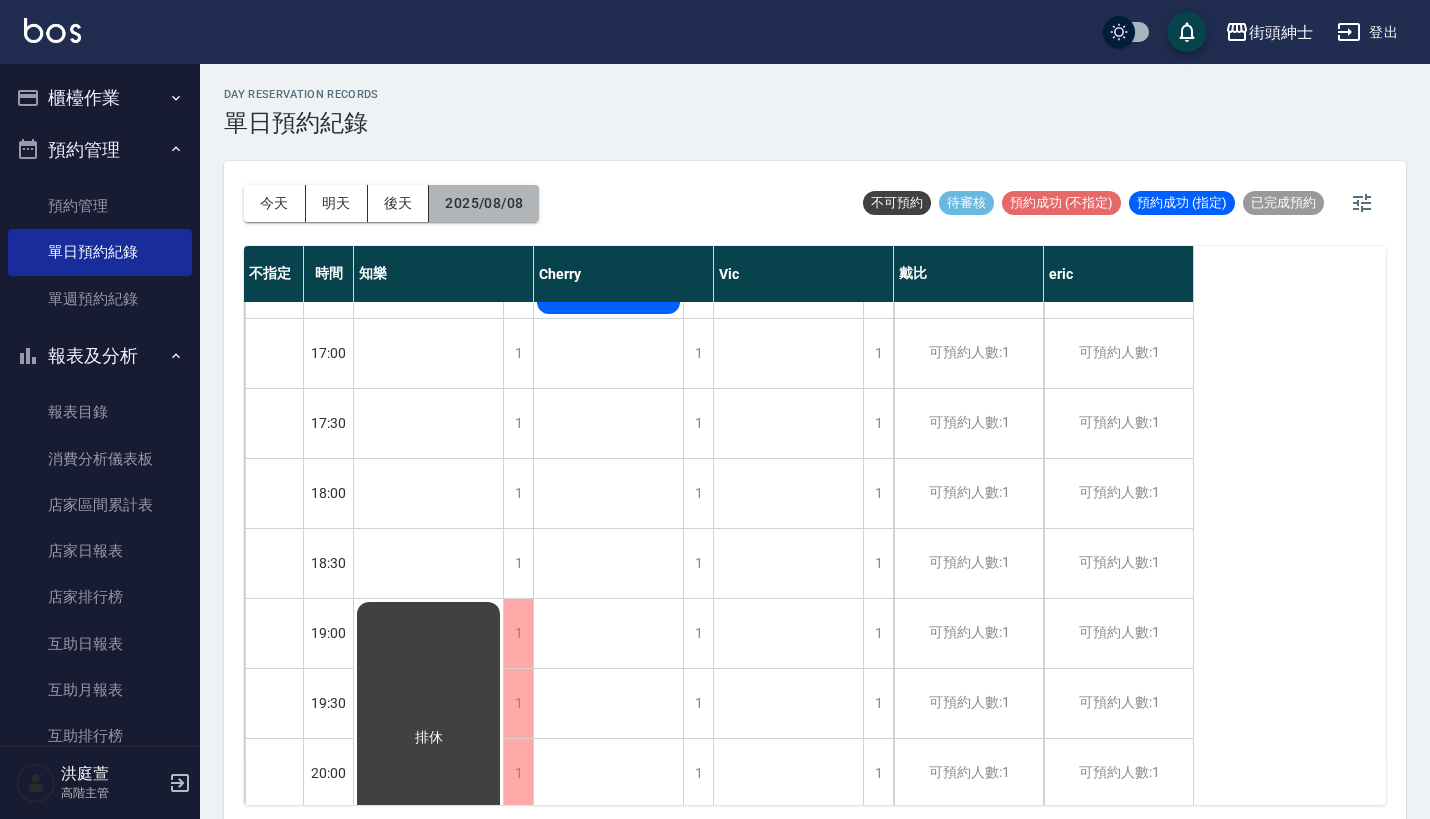 click on "2025/08/08" at bounding box center (484, 203) 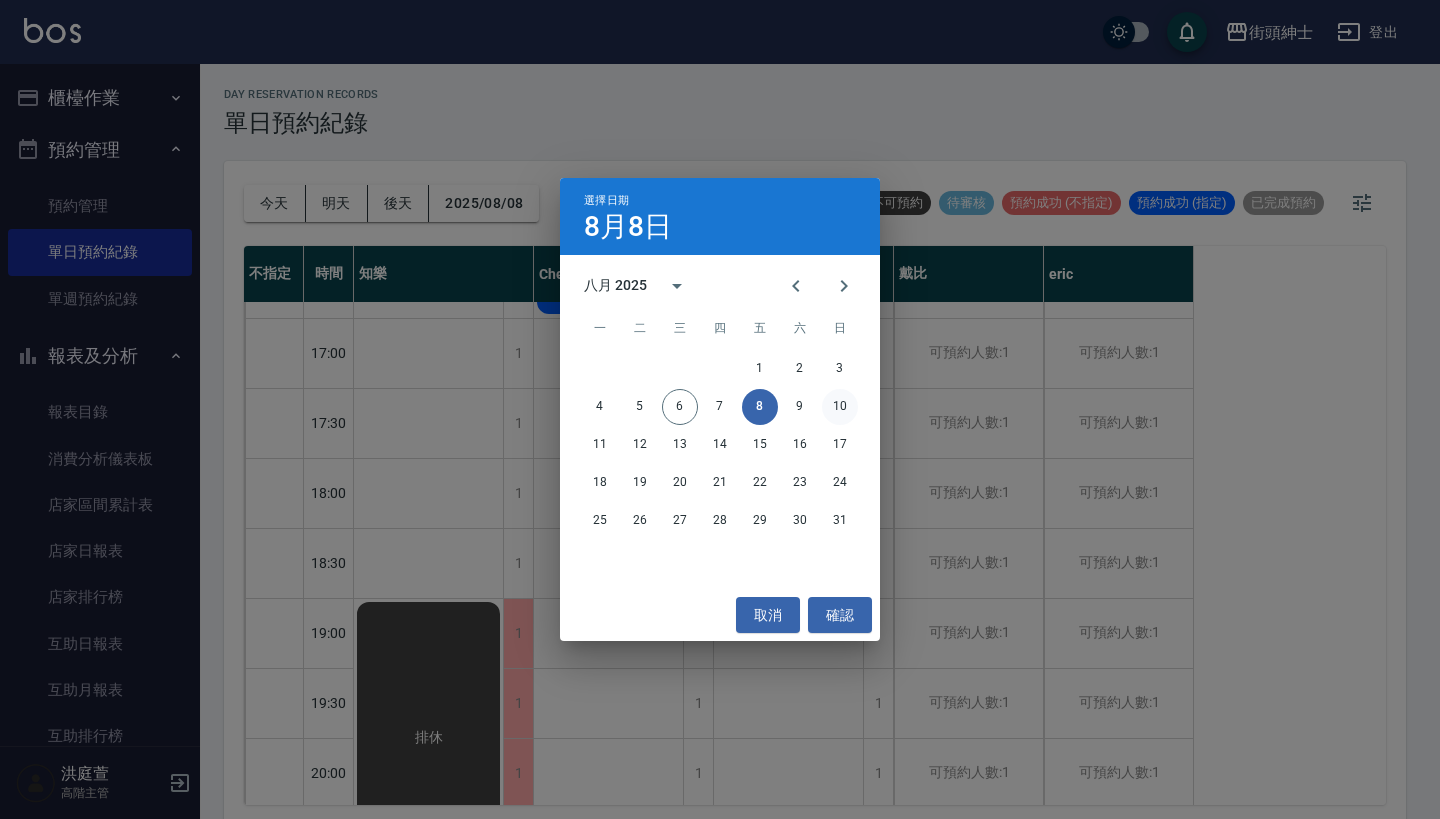 click on "10" at bounding box center (840, 407) 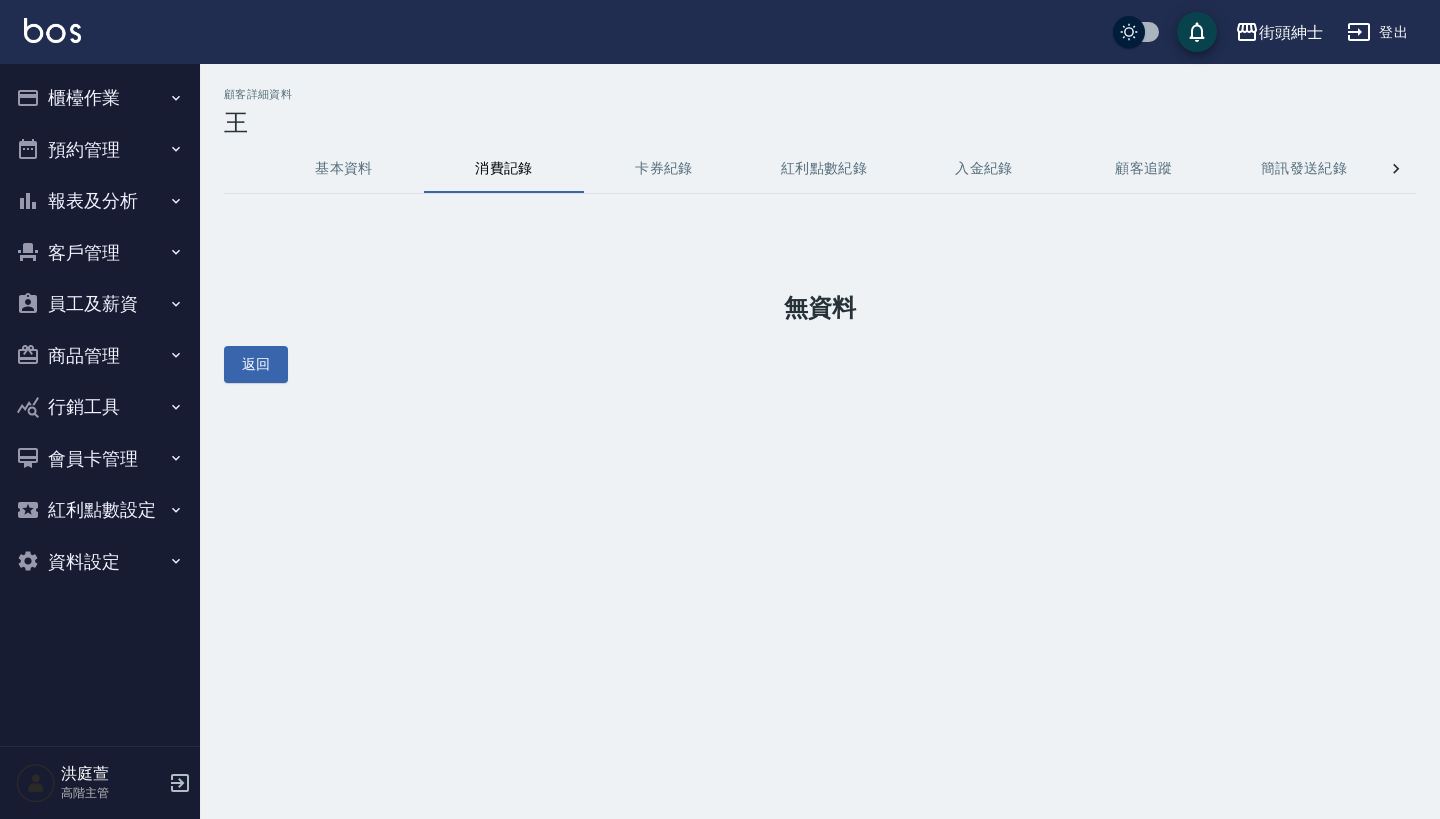 scroll, scrollTop: 0, scrollLeft: 0, axis: both 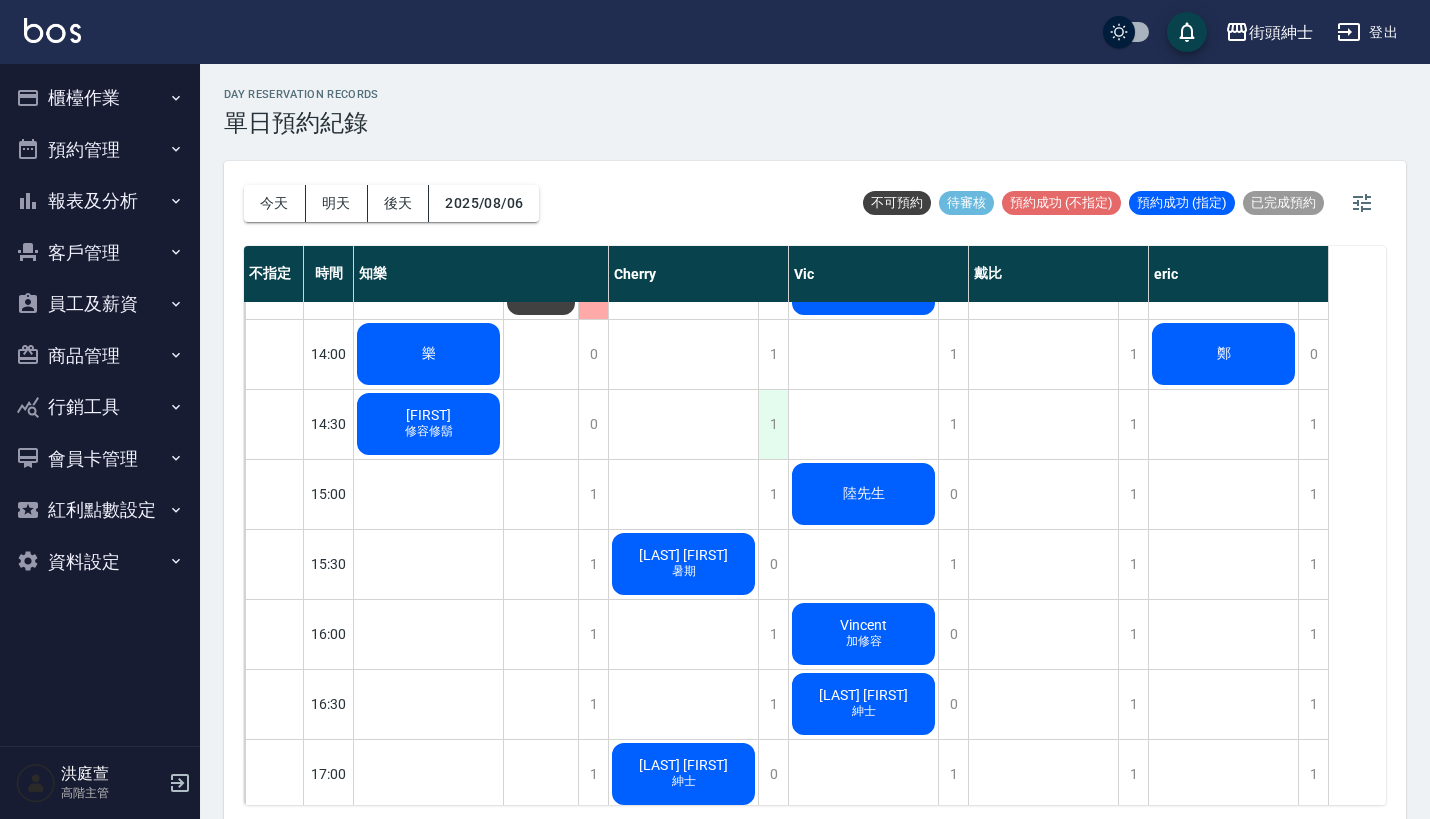click on "1" at bounding box center [773, 424] 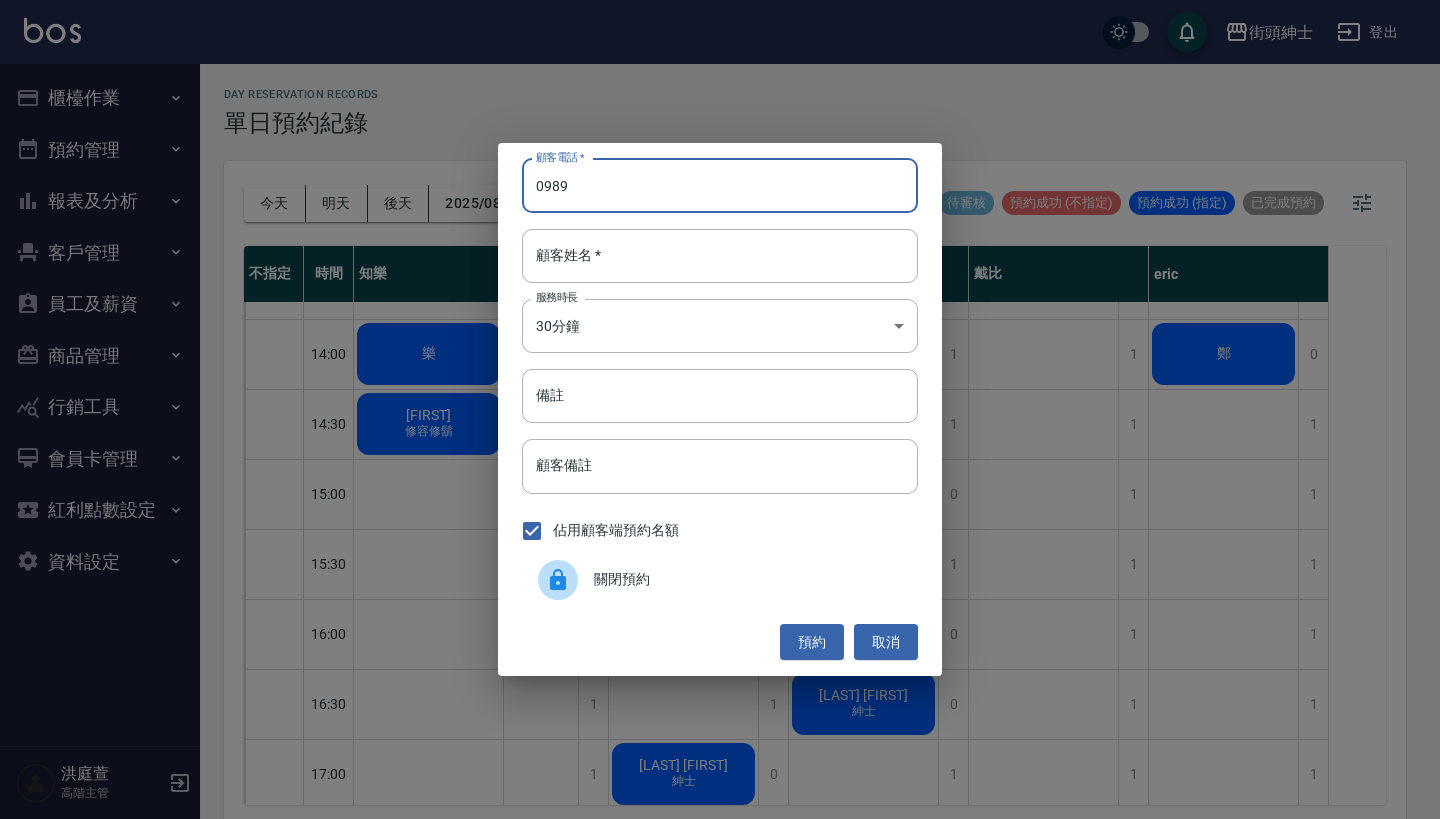 drag, startPoint x: 620, startPoint y: 169, endPoint x: 636, endPoint y: 190, distance: 26.400757 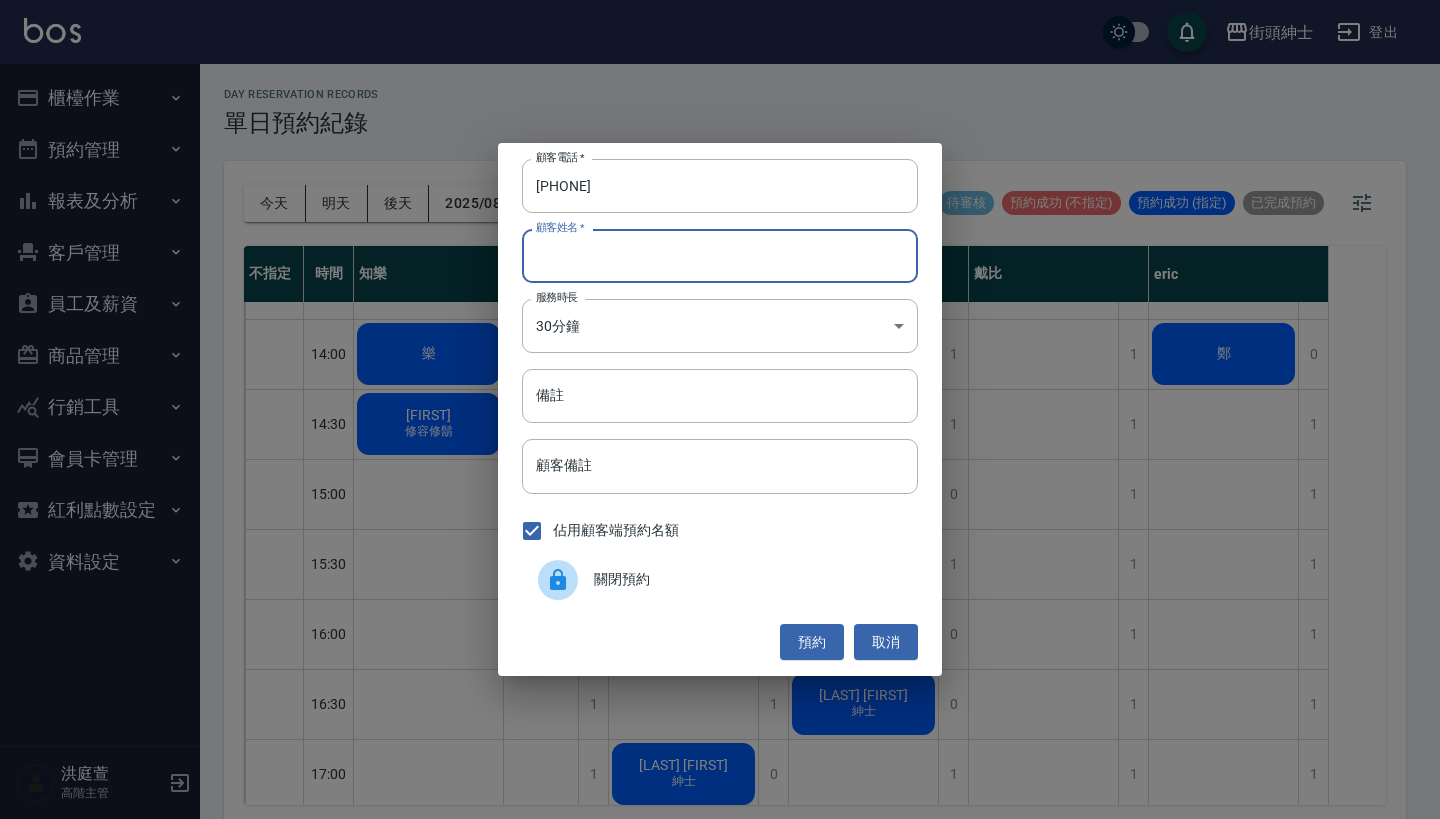 click on "顧客姓名   *" at bounding box center [720, 256] 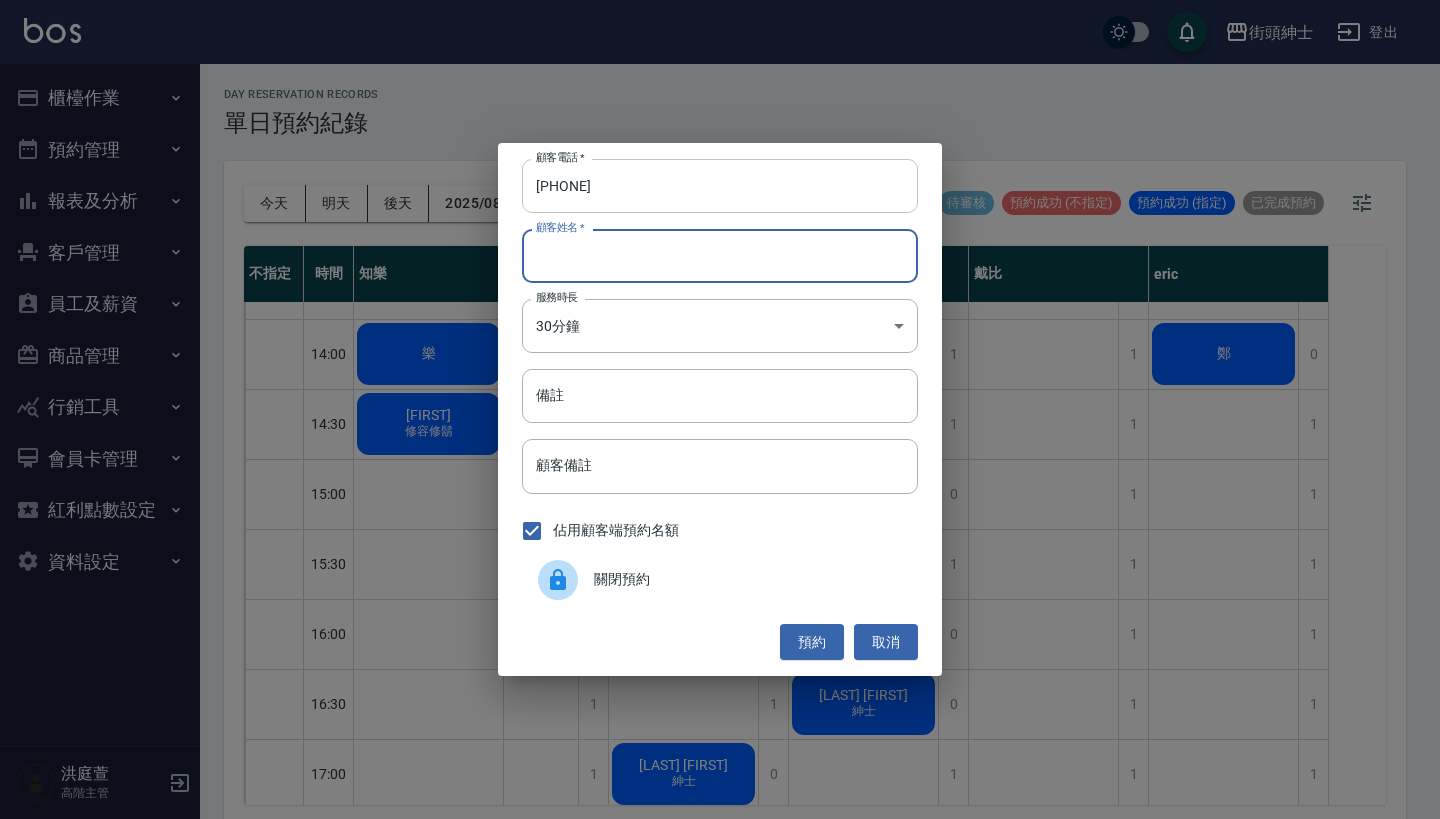 click on "098955178" at bounding box center [720, 186] 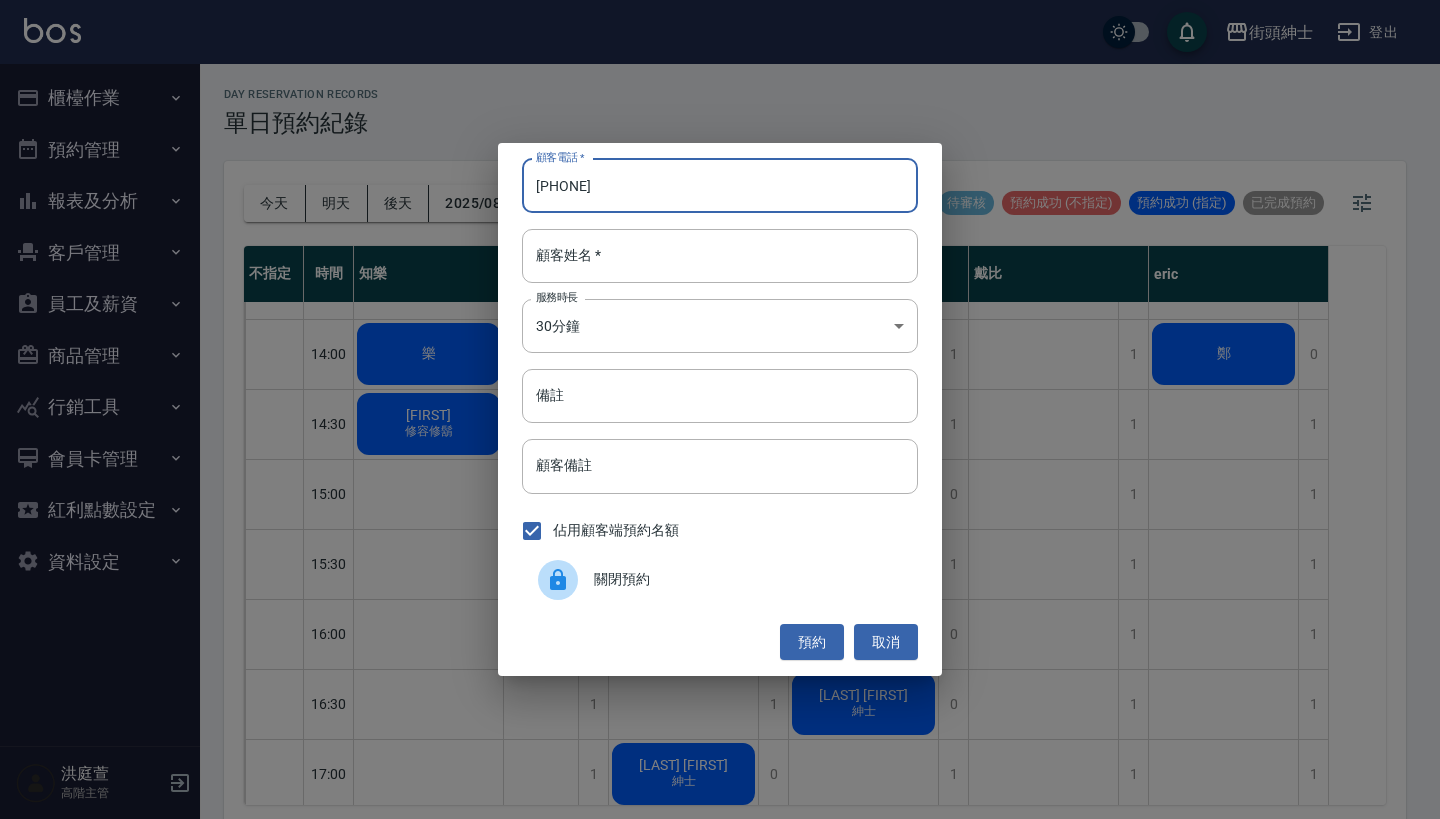 drag, startPoint x: 655, startPoint y: 202, endPoint x: 490, endPoint y: 200, distance: 165.01212 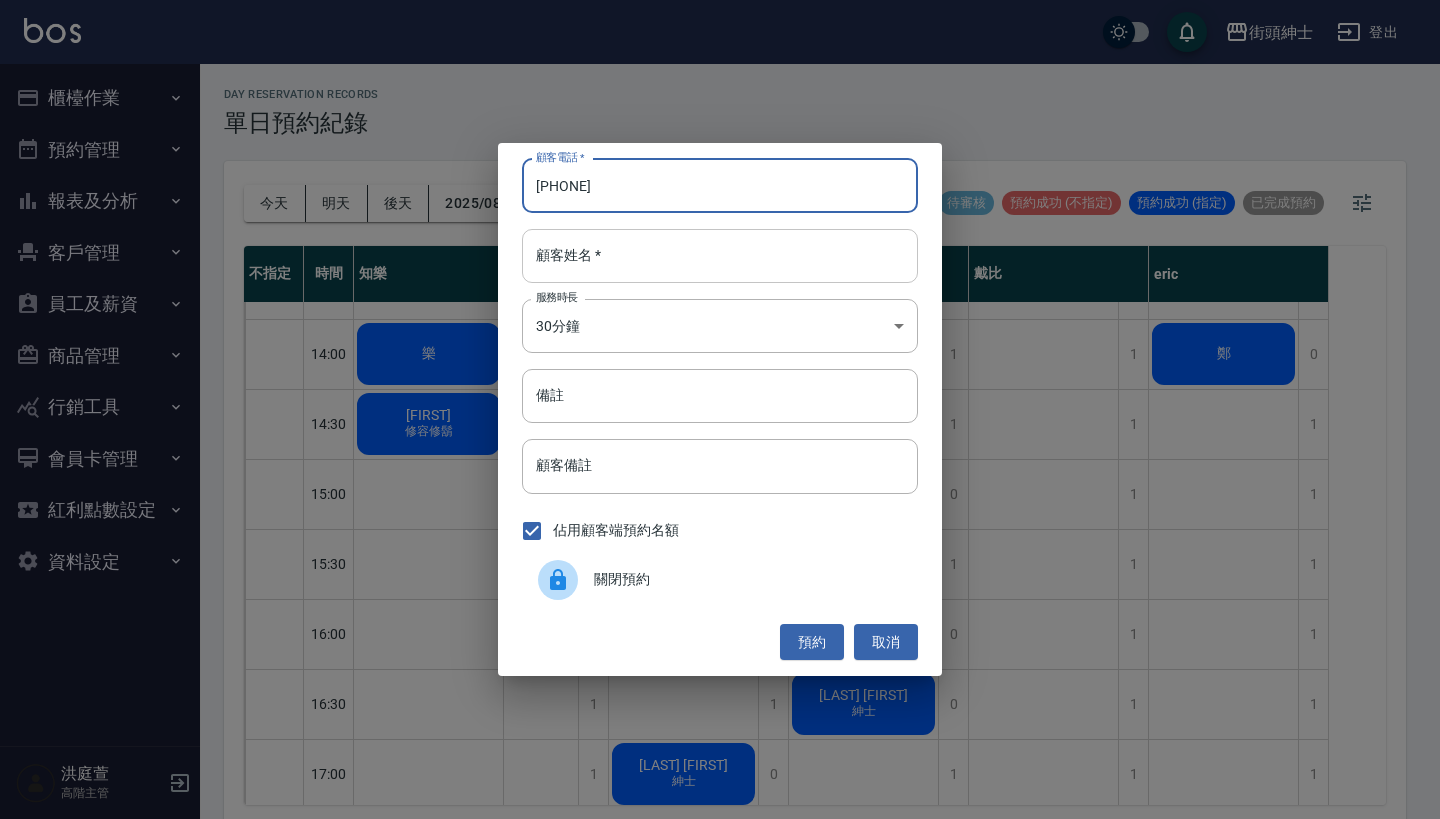 type on "0989556178" 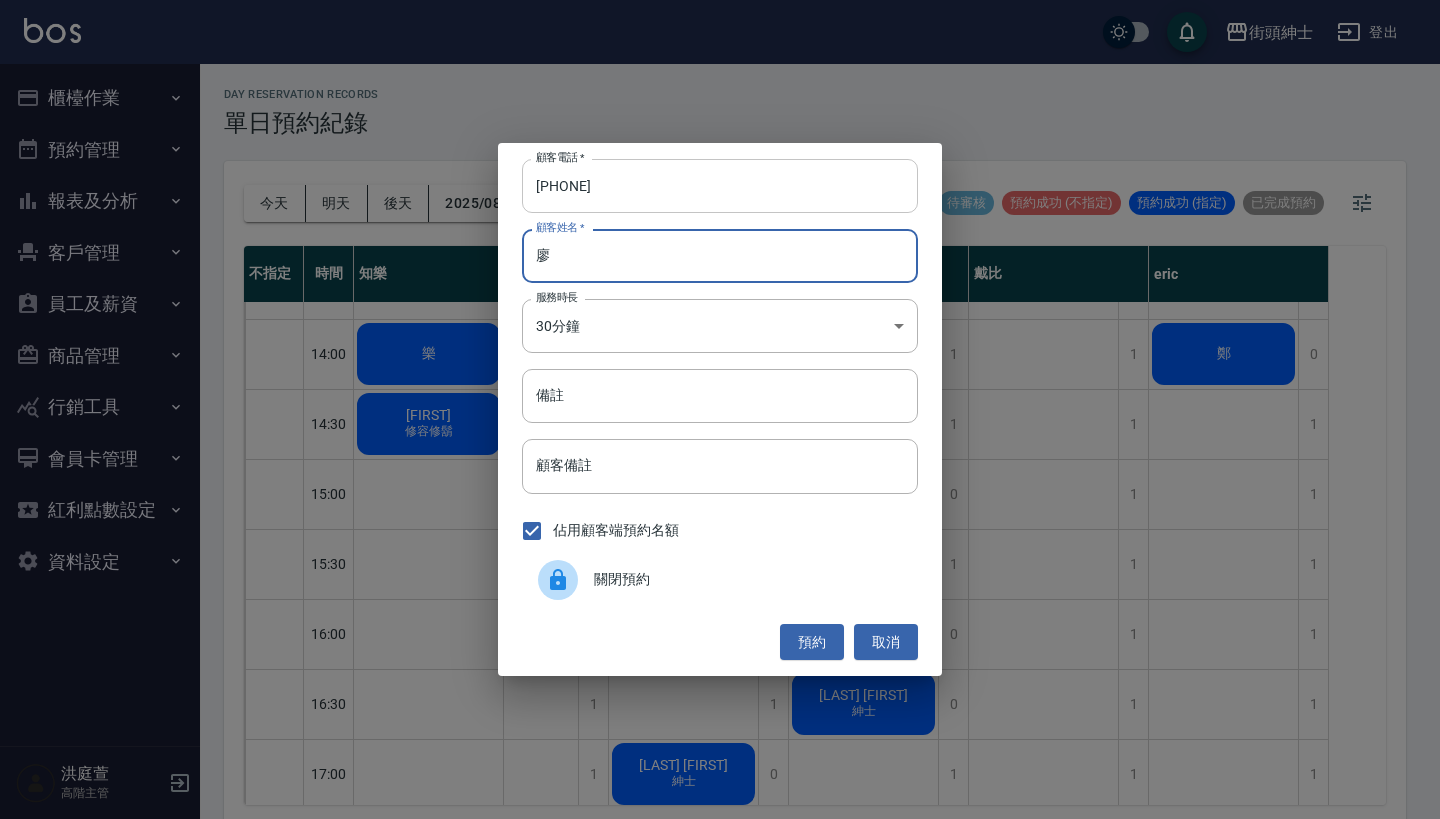 type on "廖" 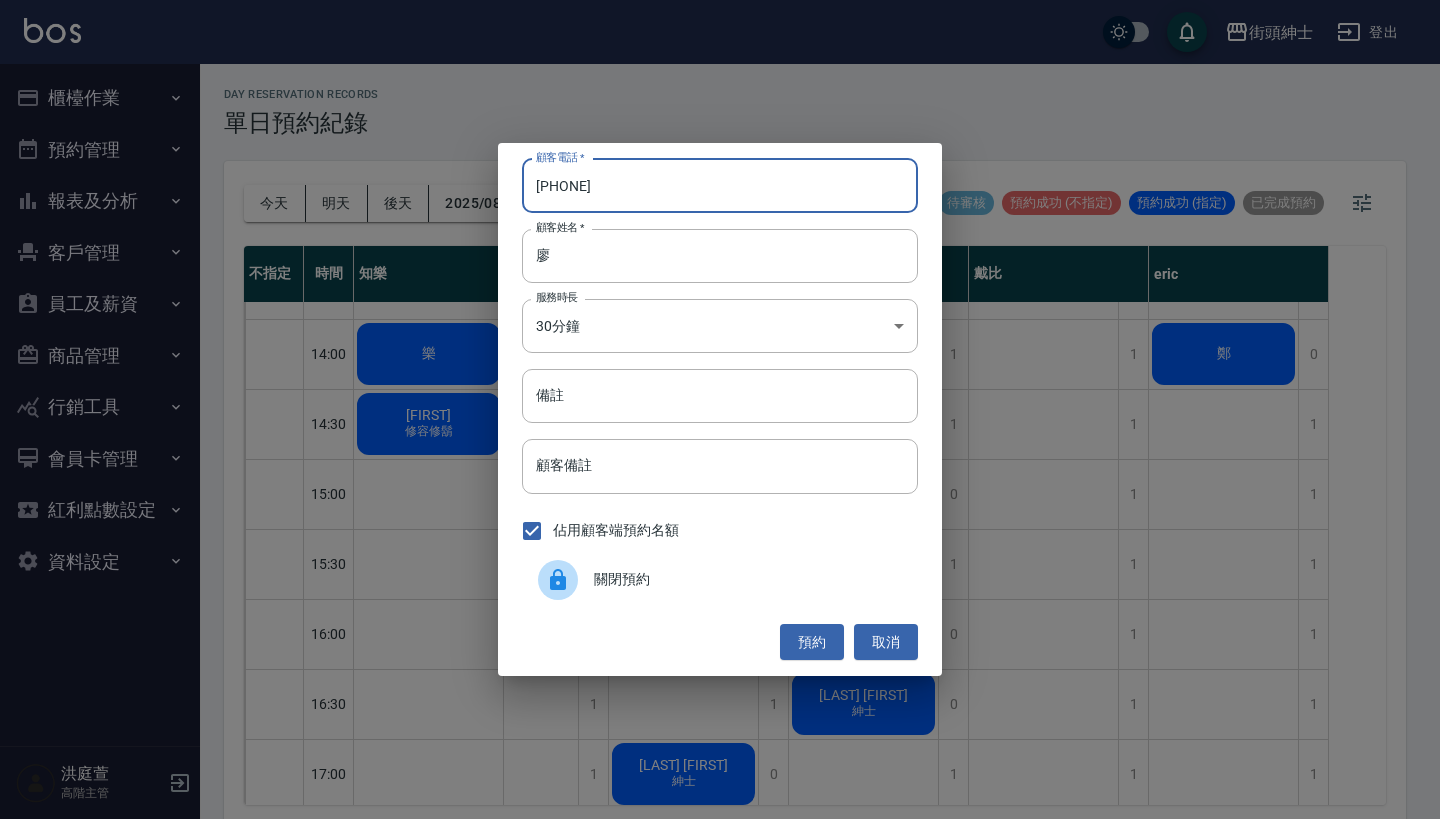 drag, startPoint x: 686, startPoint y: 179, endPoint x: 458, endPoint y: 182, distance: 228.01973 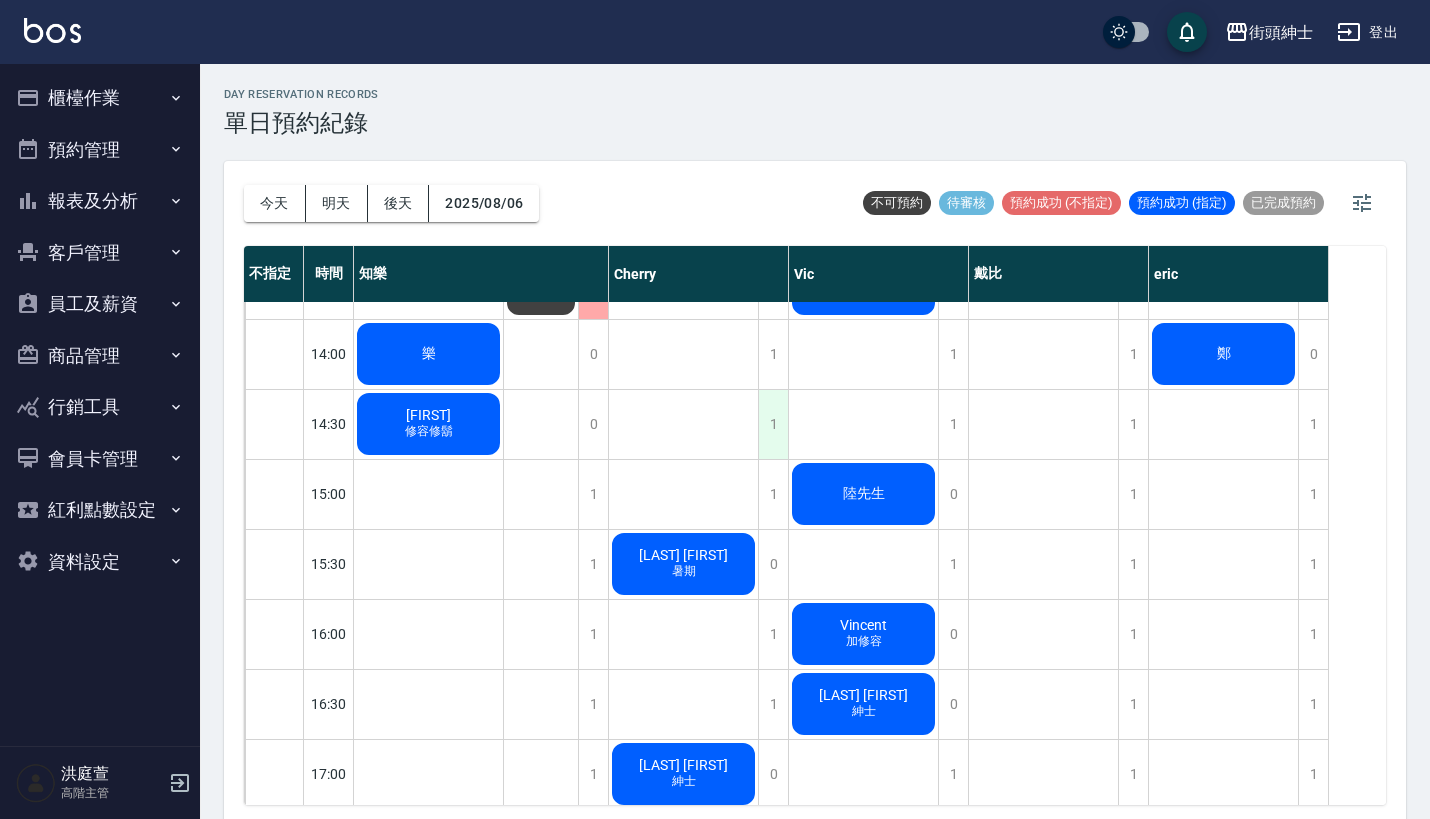 click on "1" at bounding box center [773, 424] 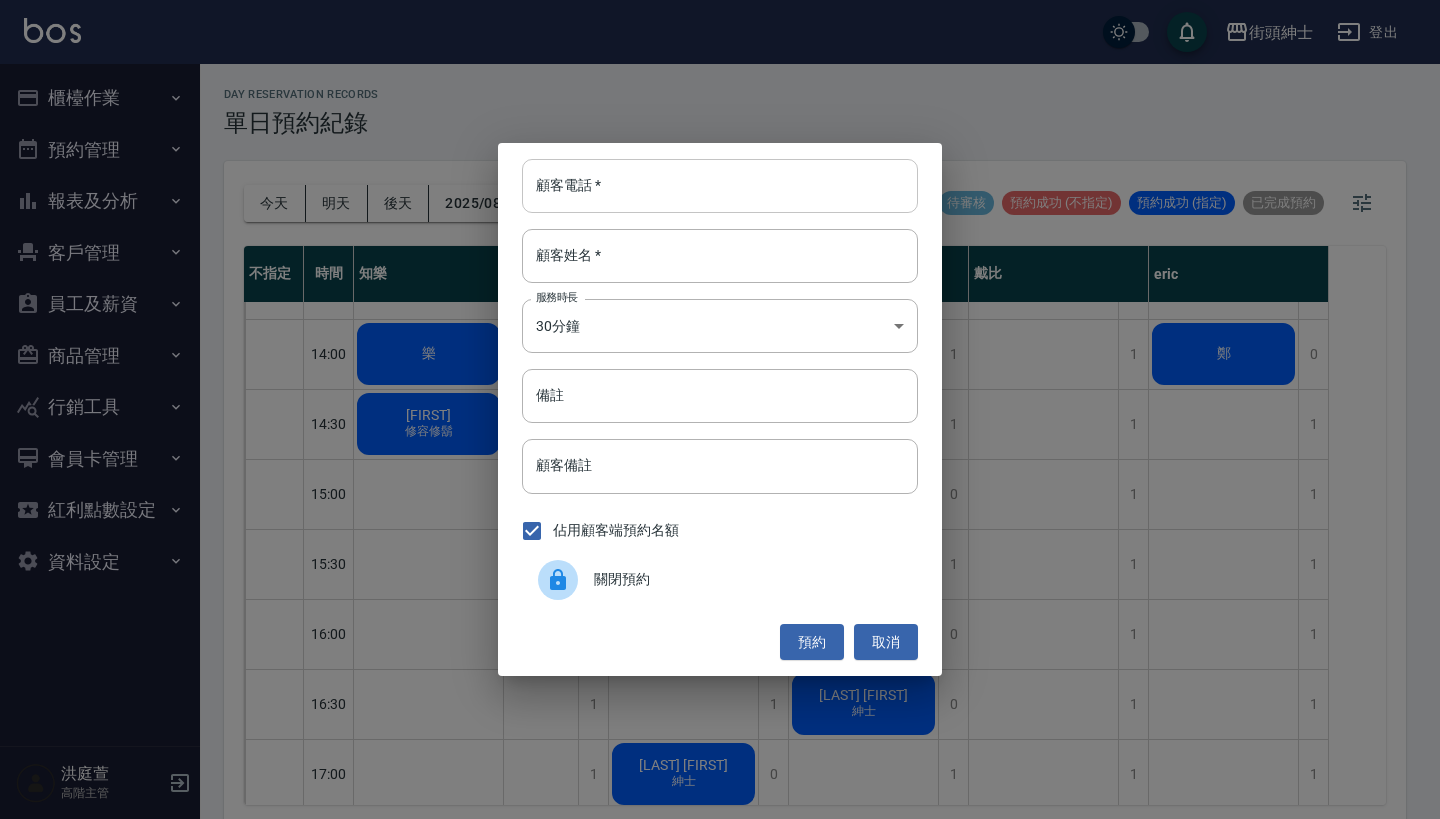 paste on "0989556178" 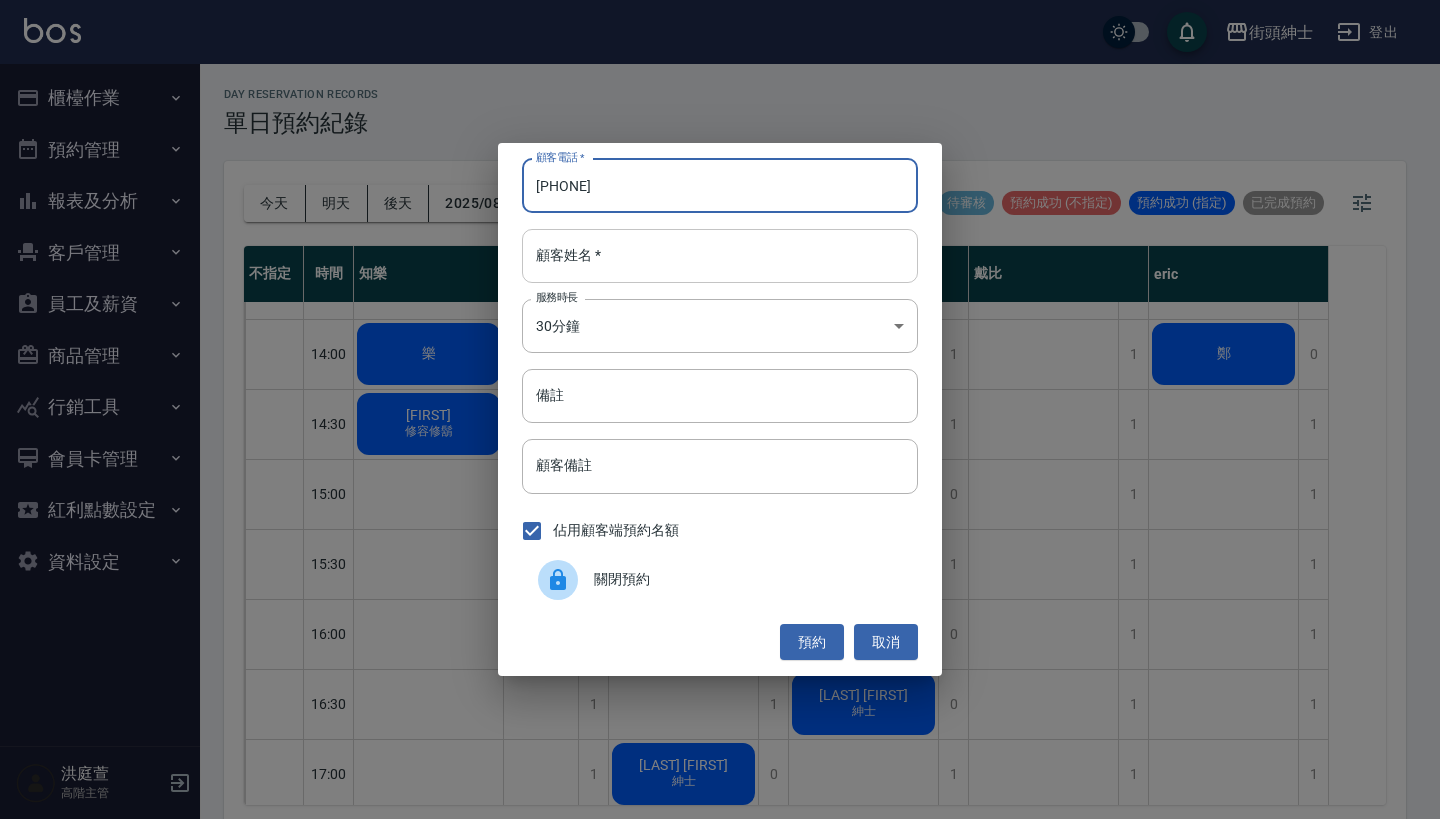 type on "0989556178" 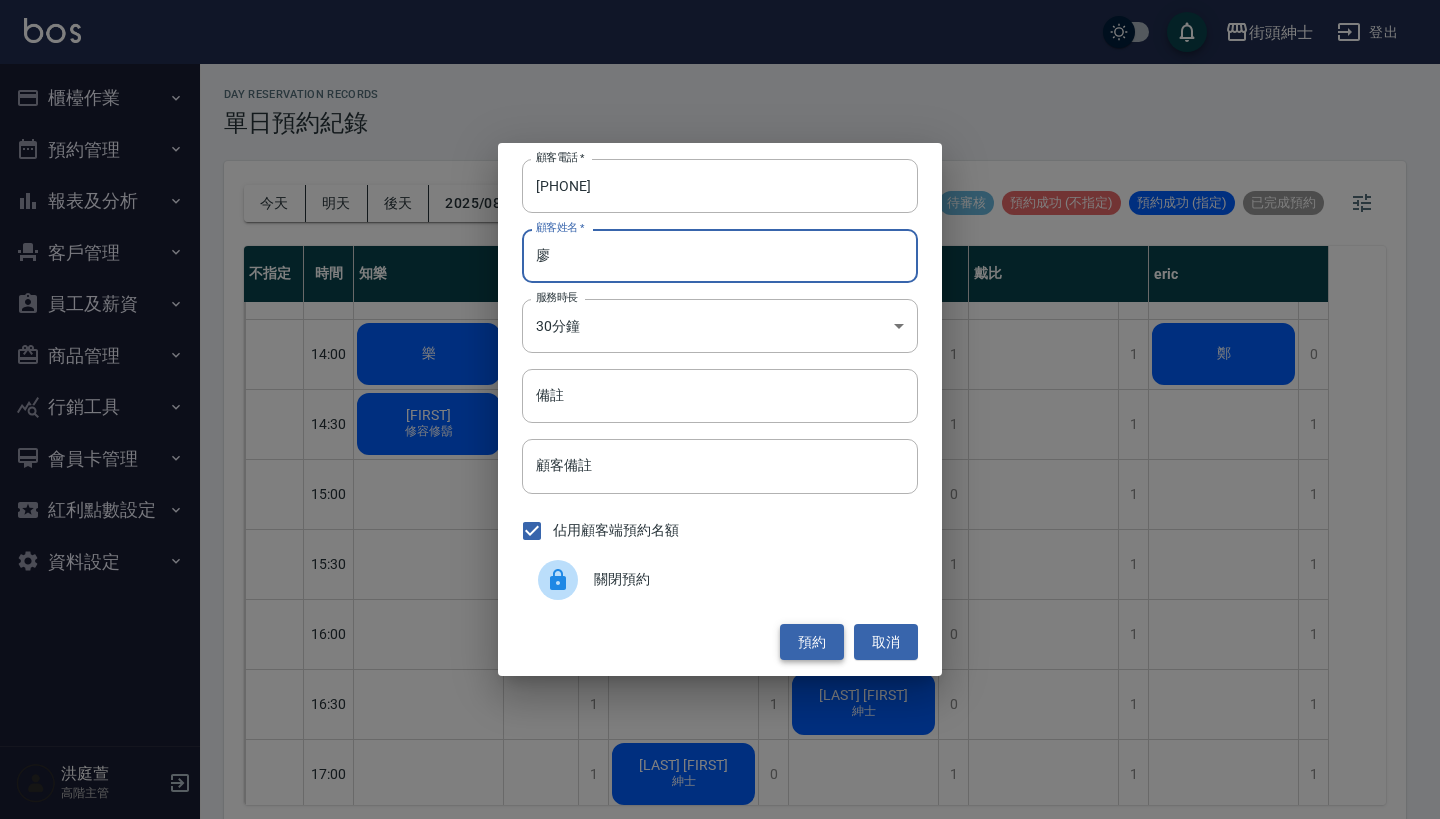 type on "廖" 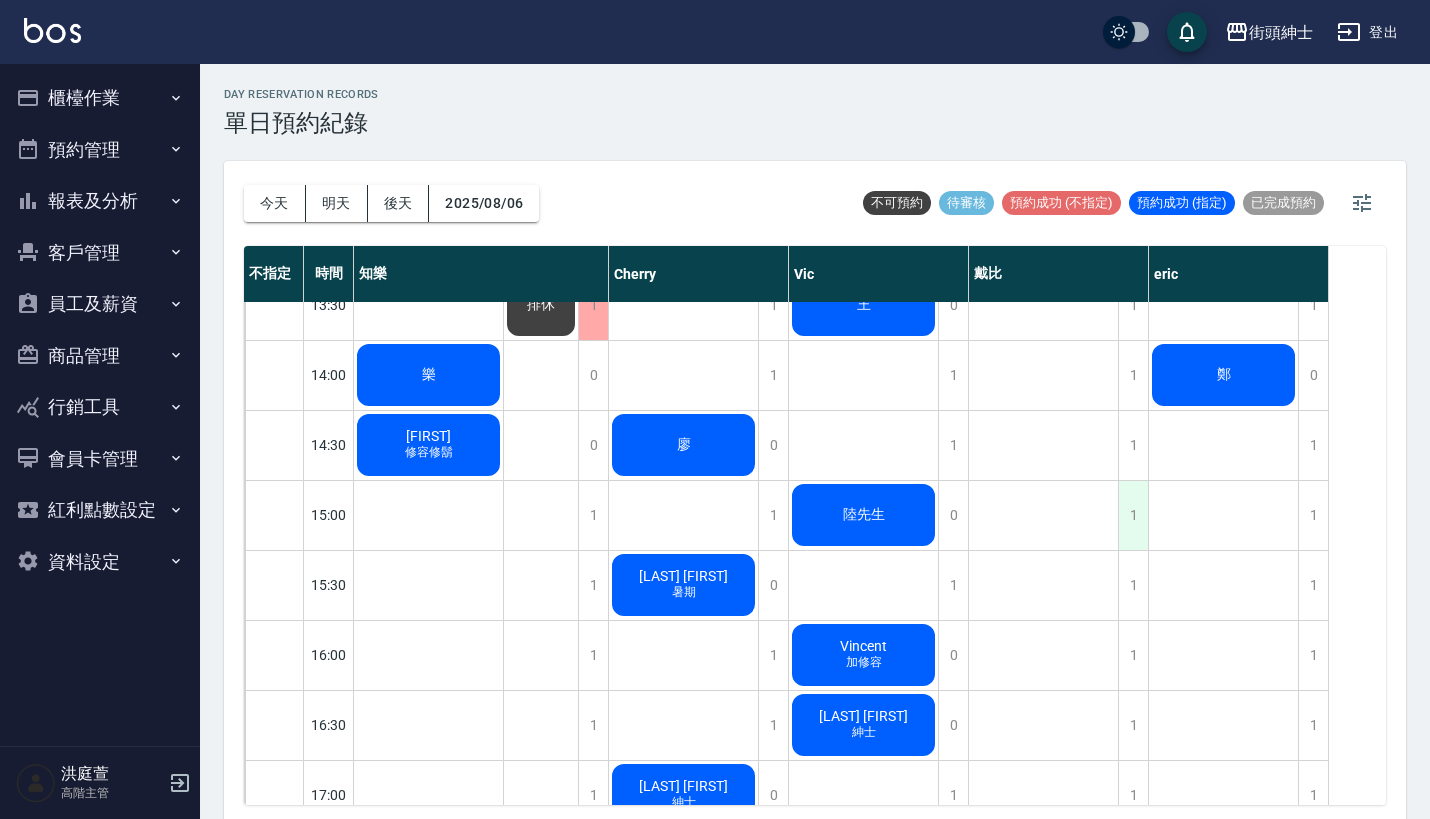scroll, scrollTop: 659, scrollLeft: 0, axis: vertical 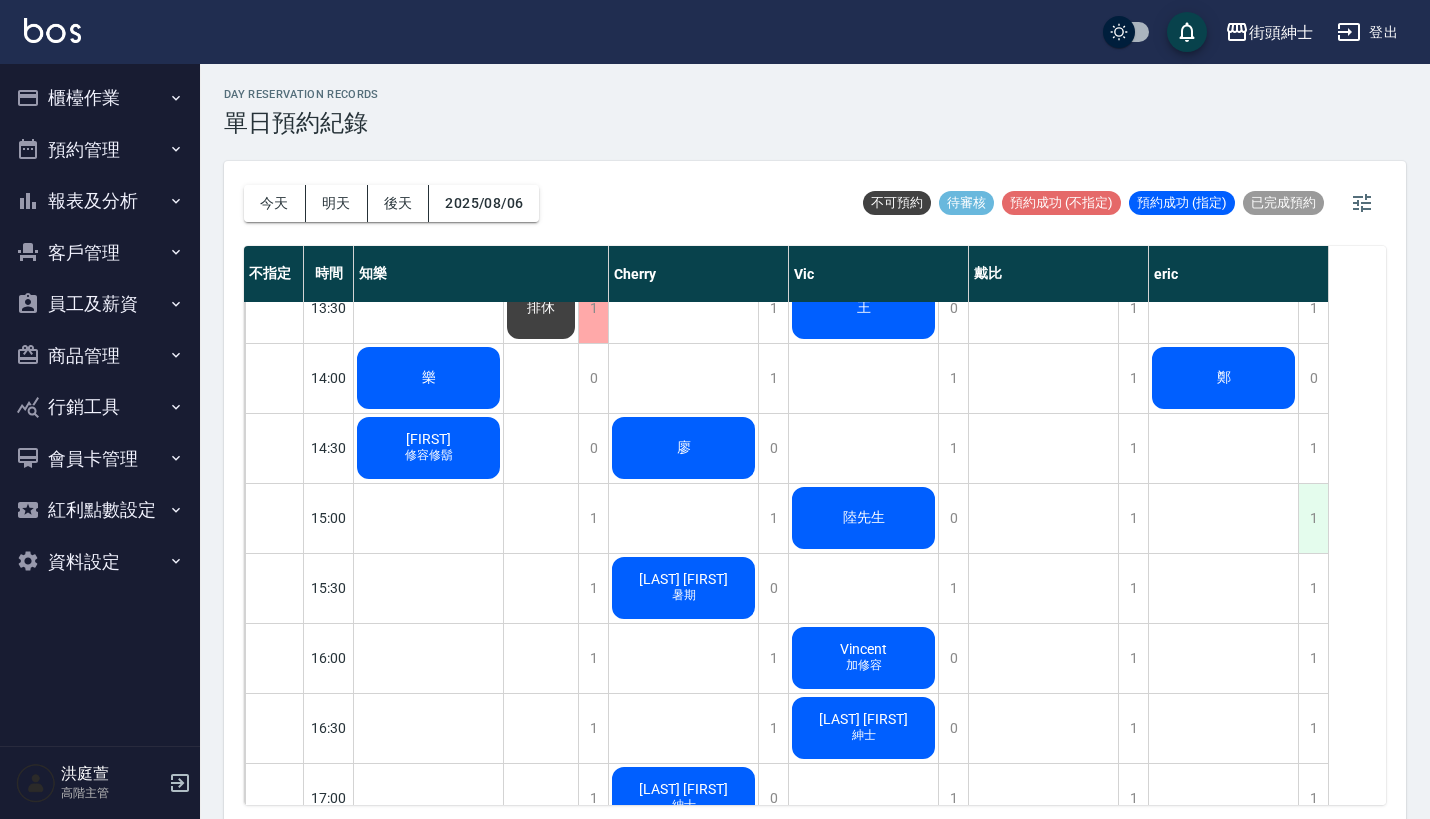 click on "1" at bounding box center [1313, 518] 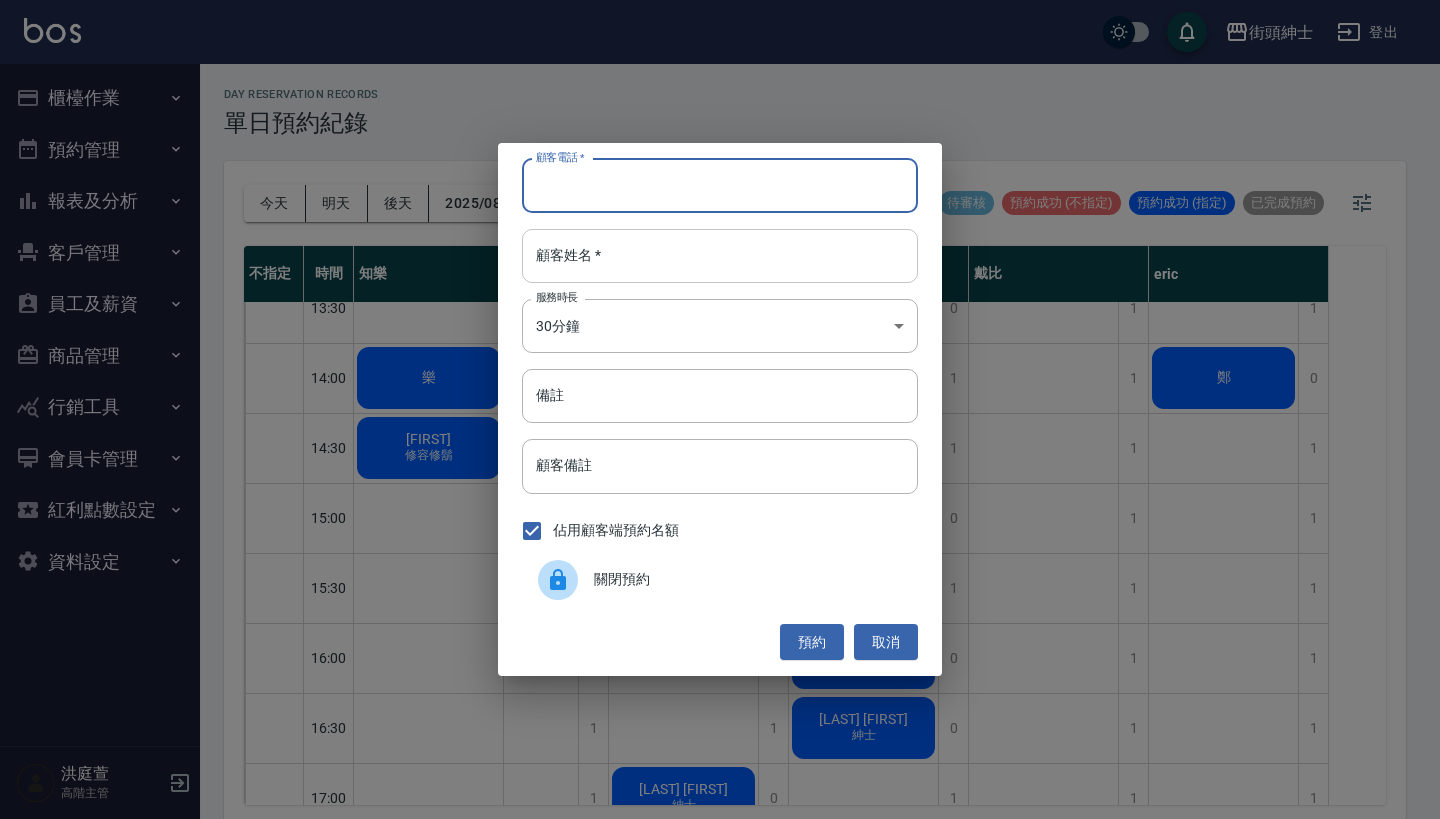 paste on "0989556178" 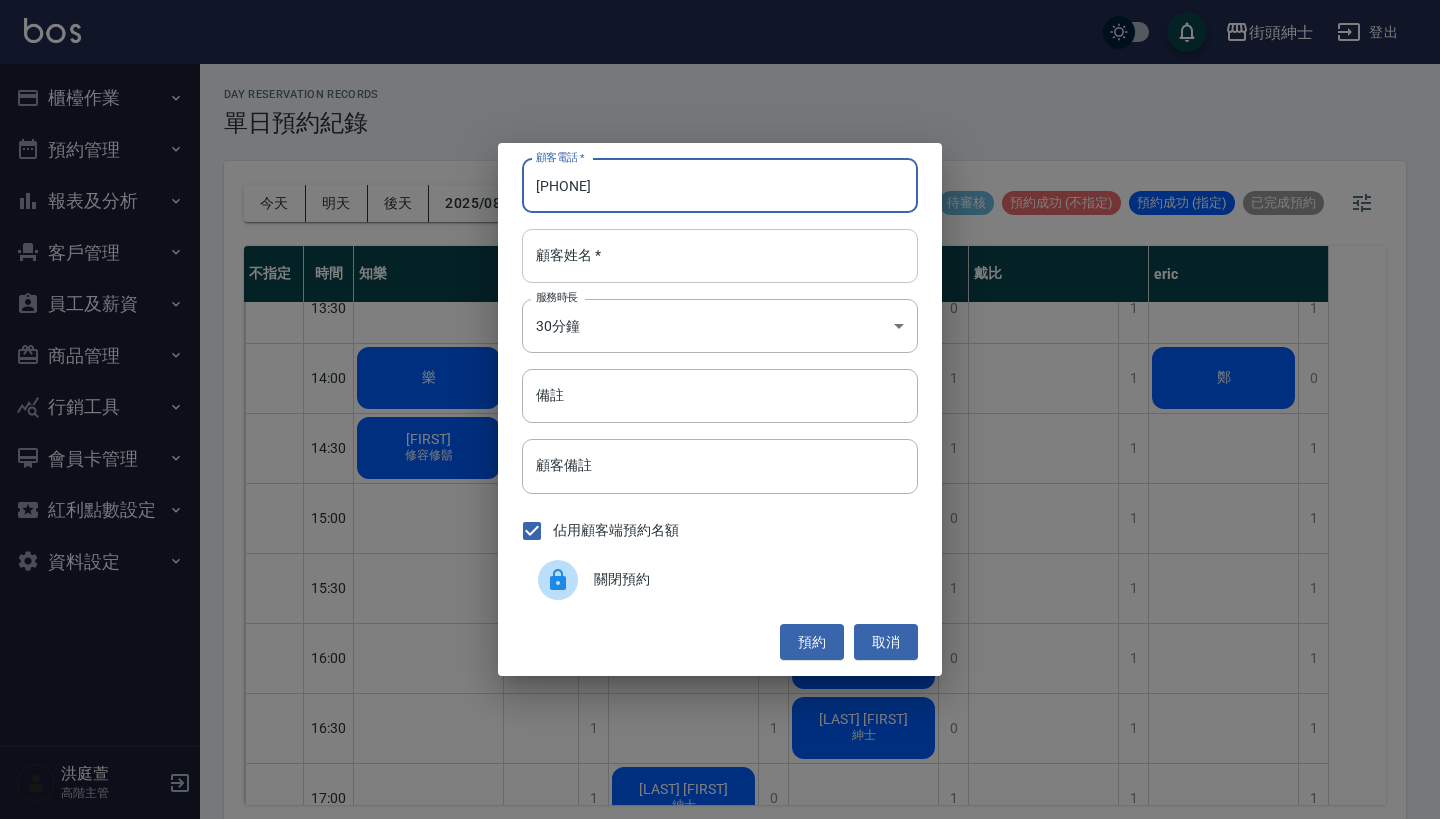 type on "0989556178" 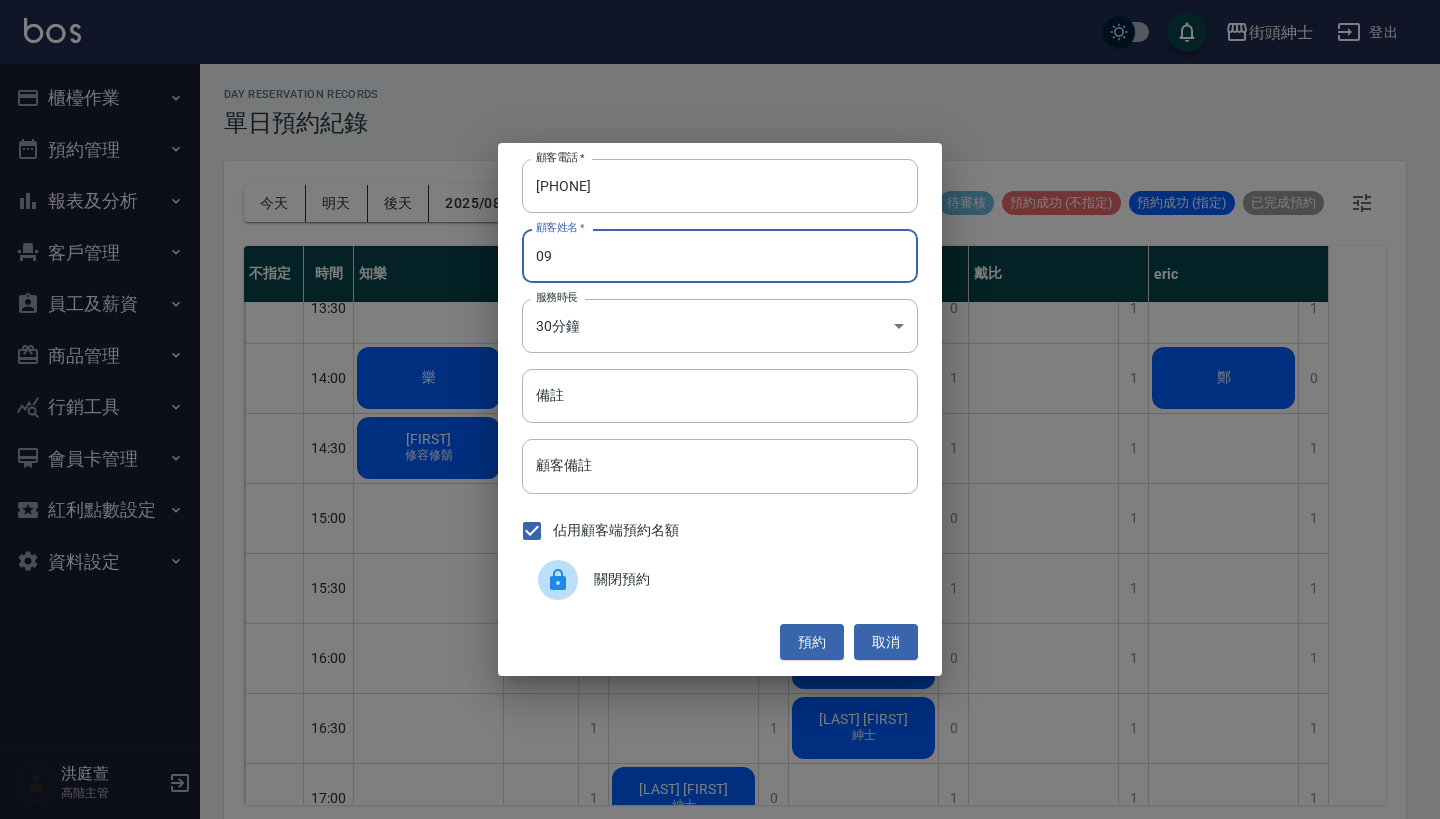 type on "0" 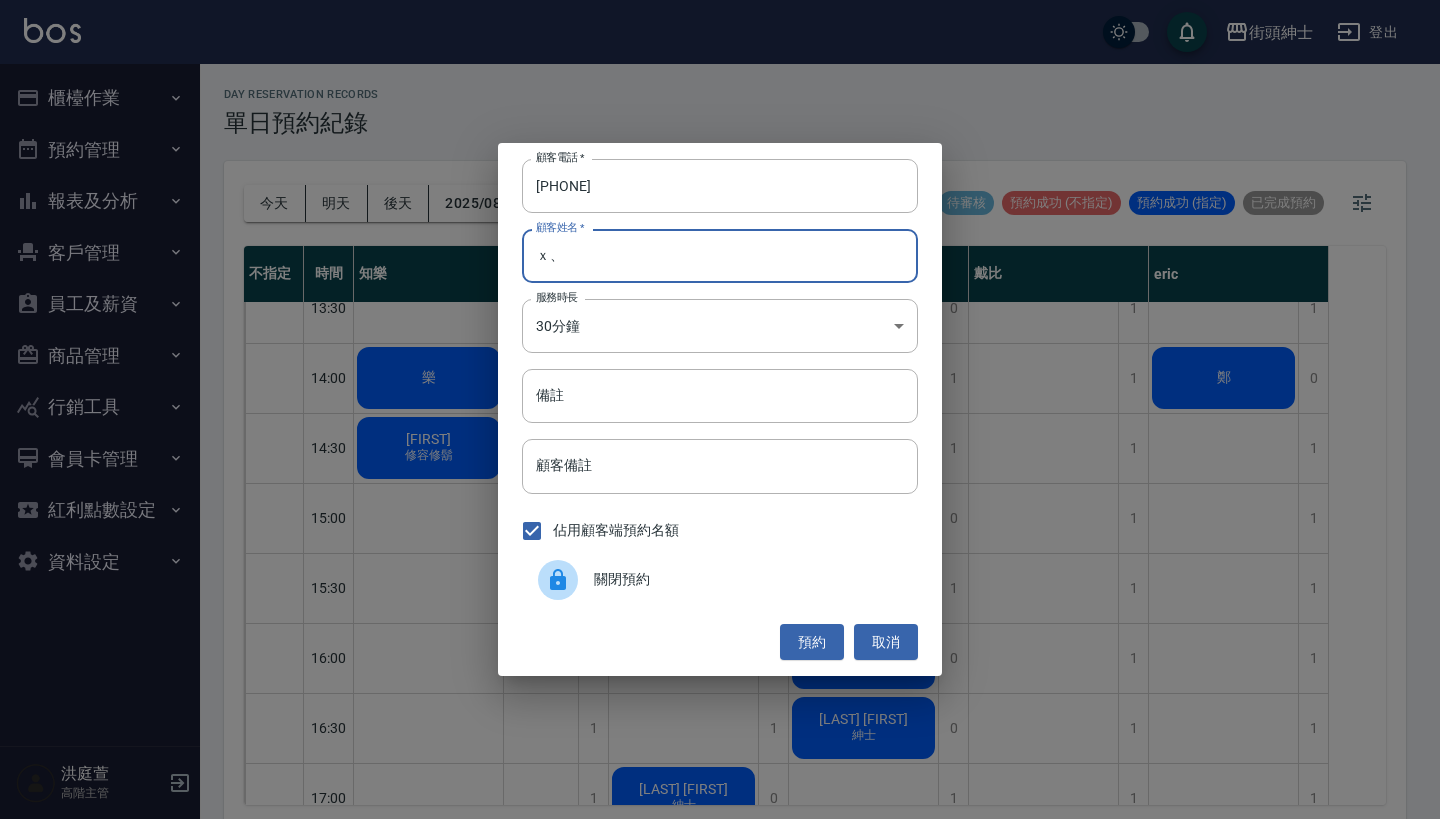 type on "ｘ" 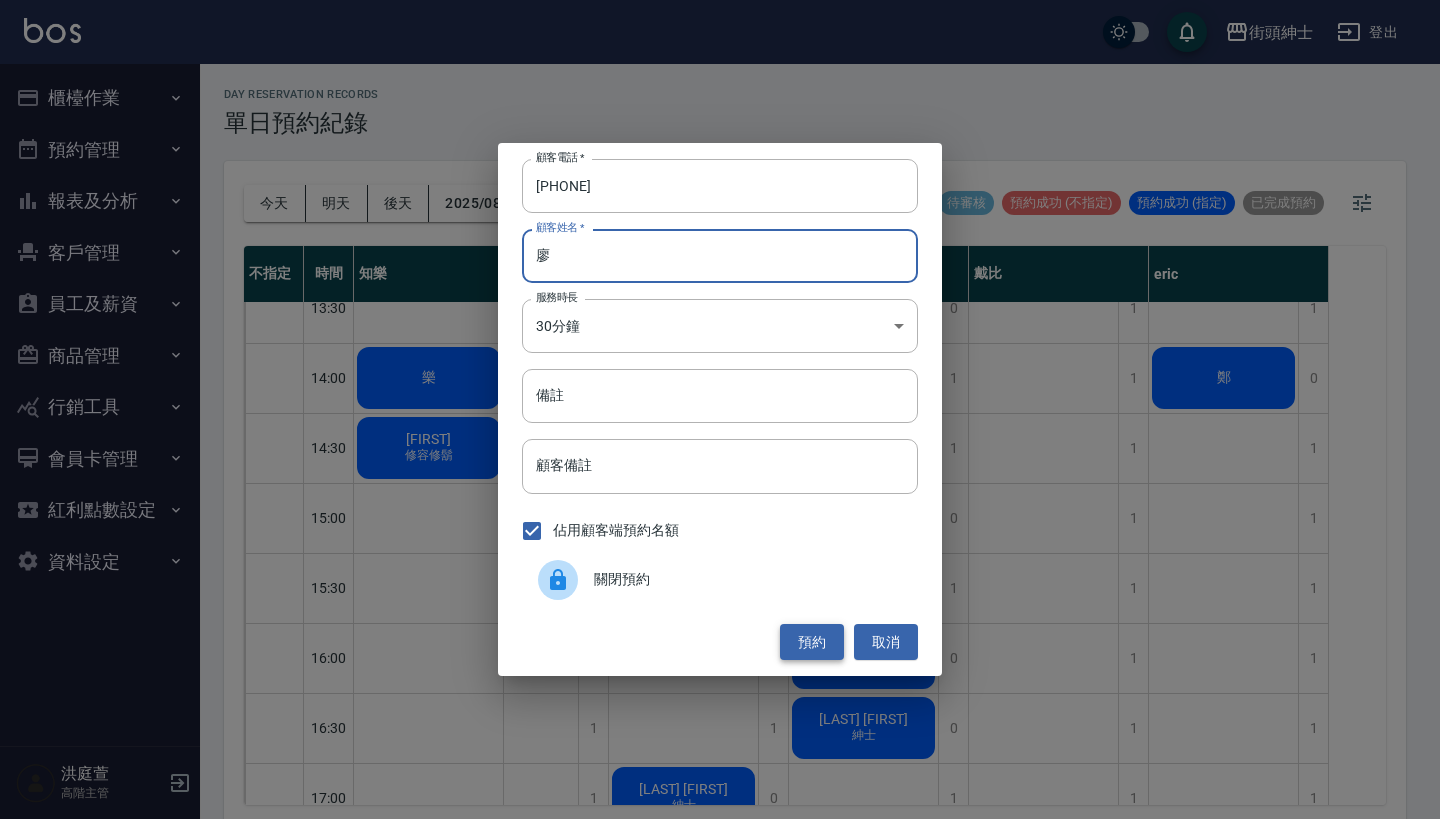 type on "廖" 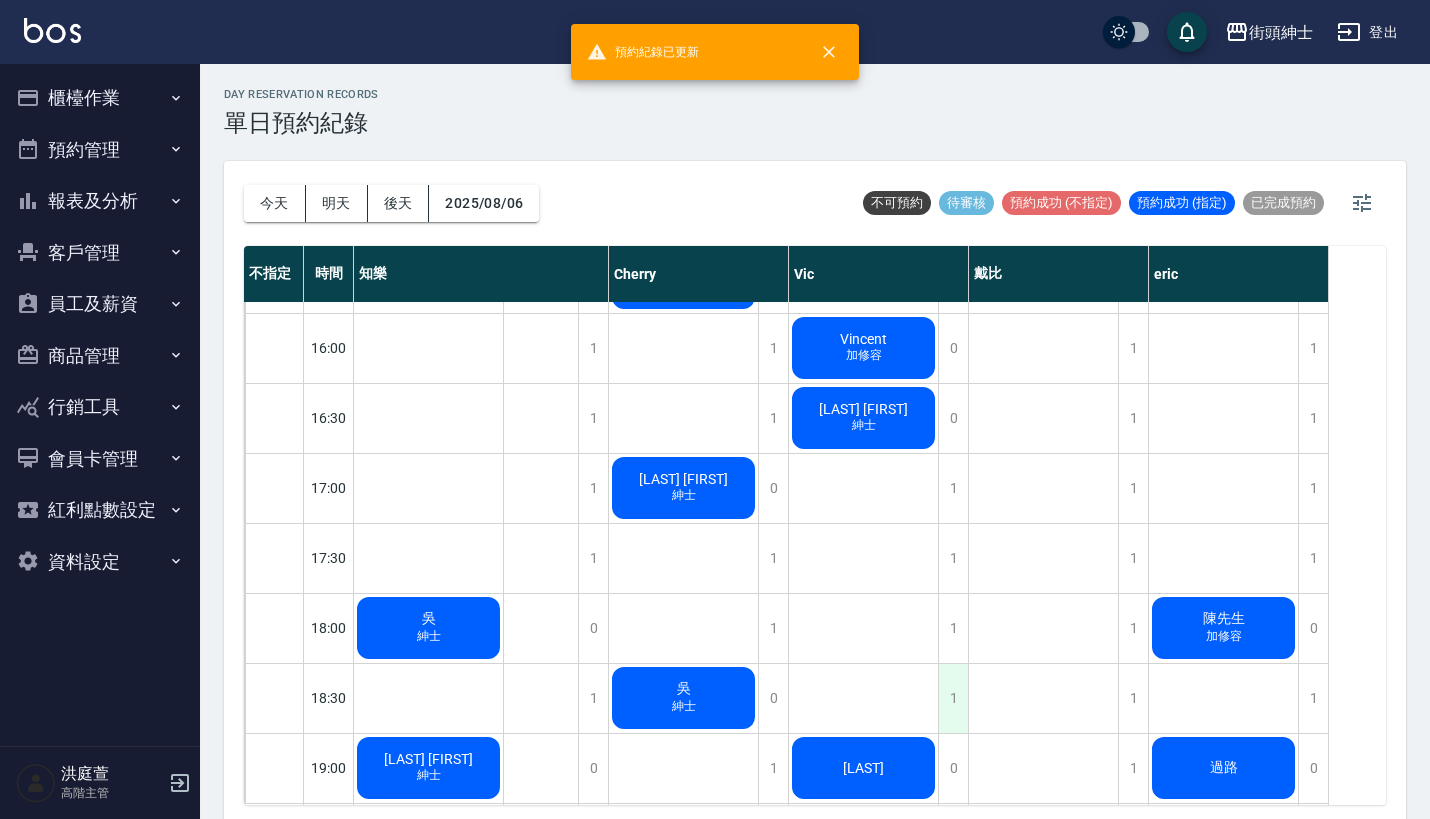 scroll, scrollTop: 1030, scrollLeft: 0, axis: vertical 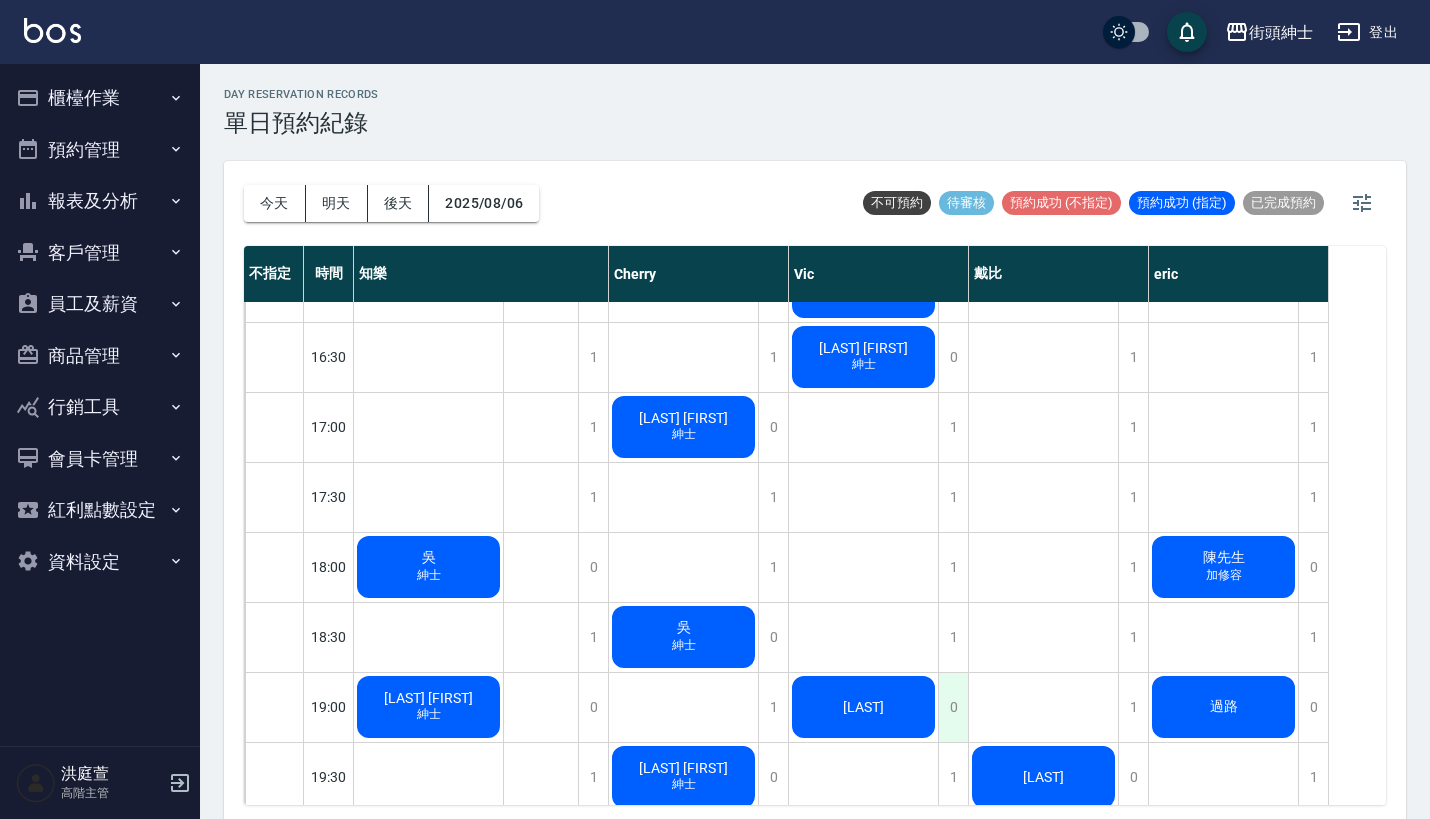 click on "0" at bounding box center [953, 707] 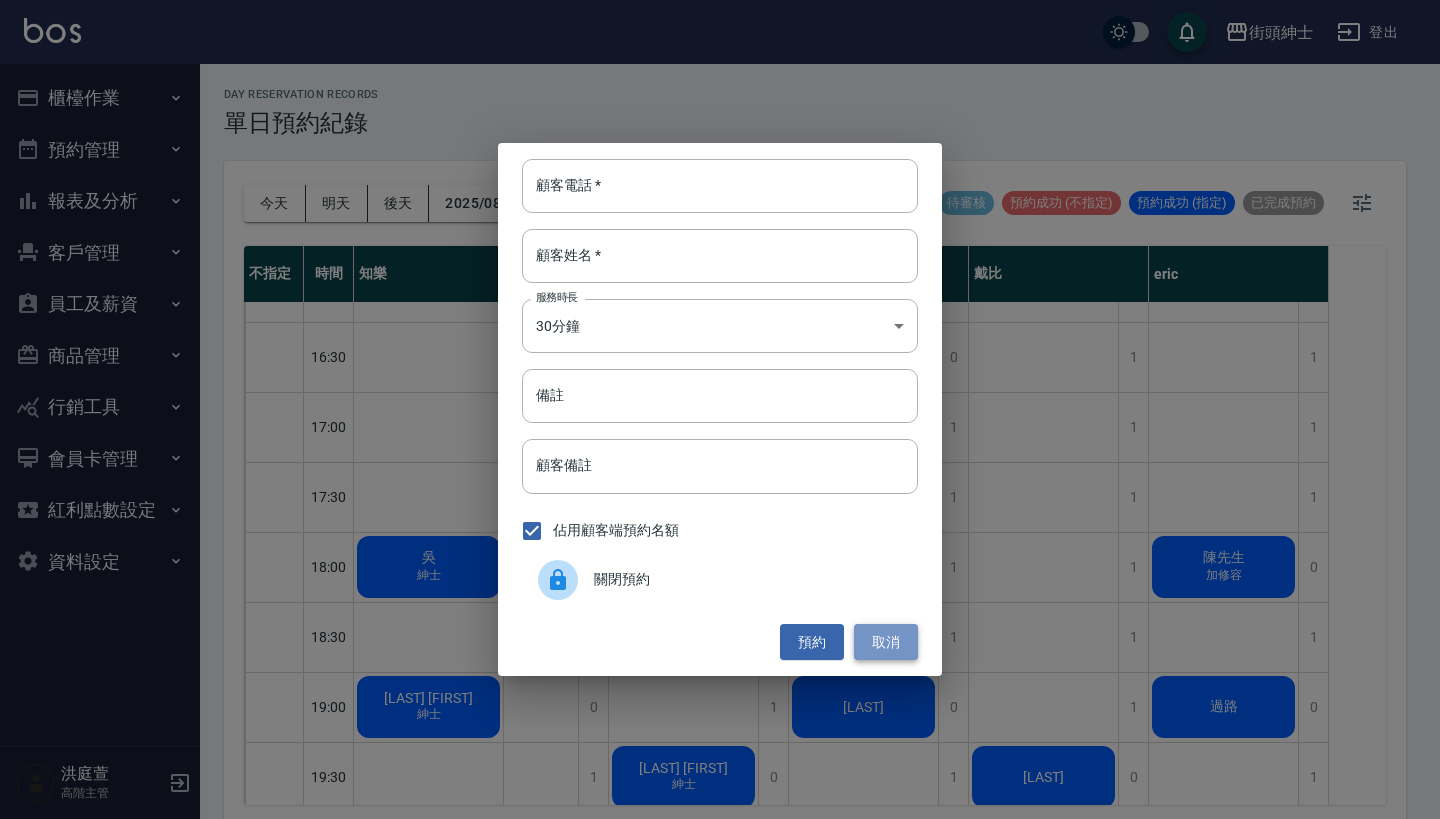 click on "取消" at bounding box center (886, 642) 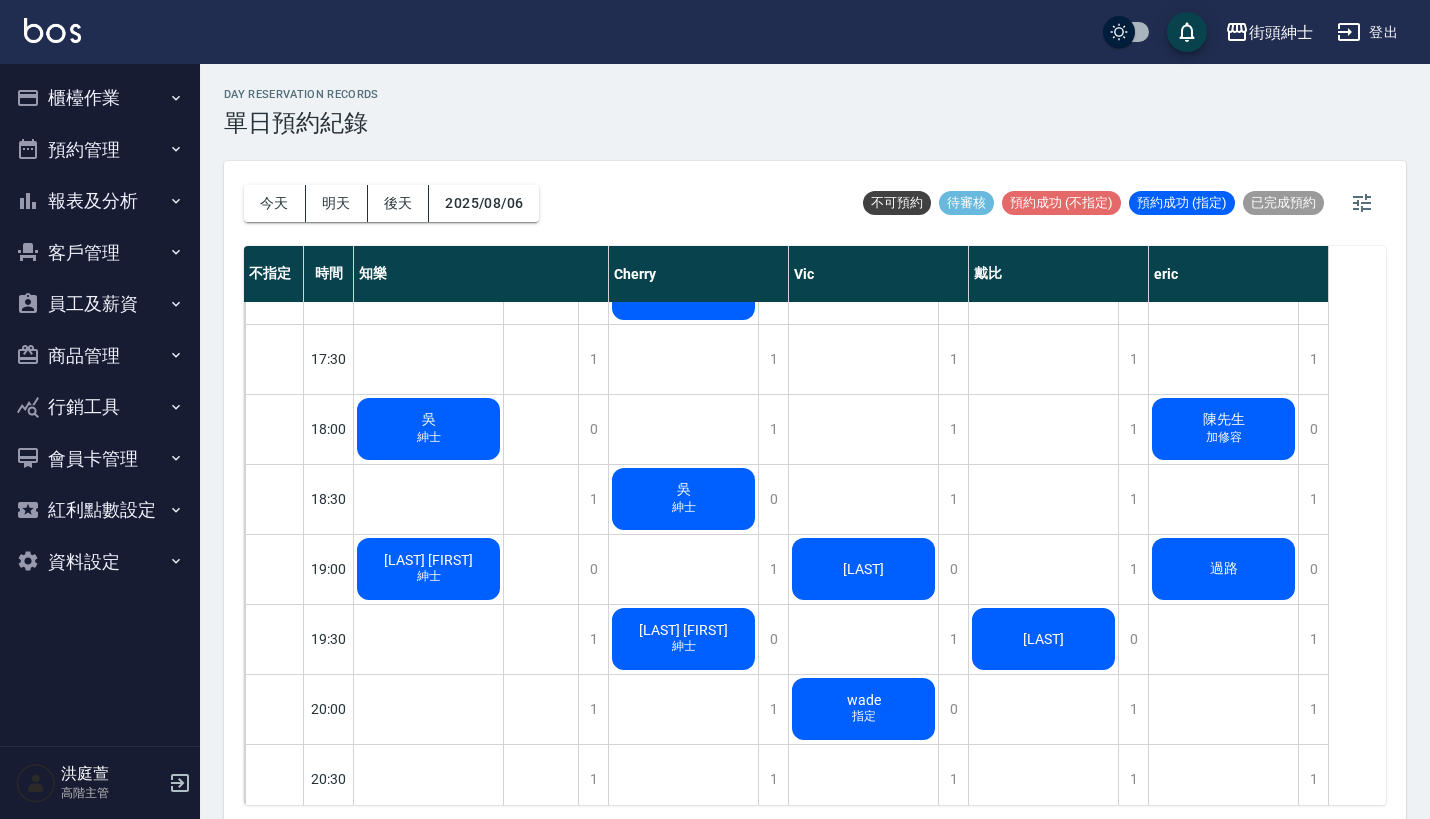 scroll, scrollTop: 1193, scrollLeft: 0, axis: vertical 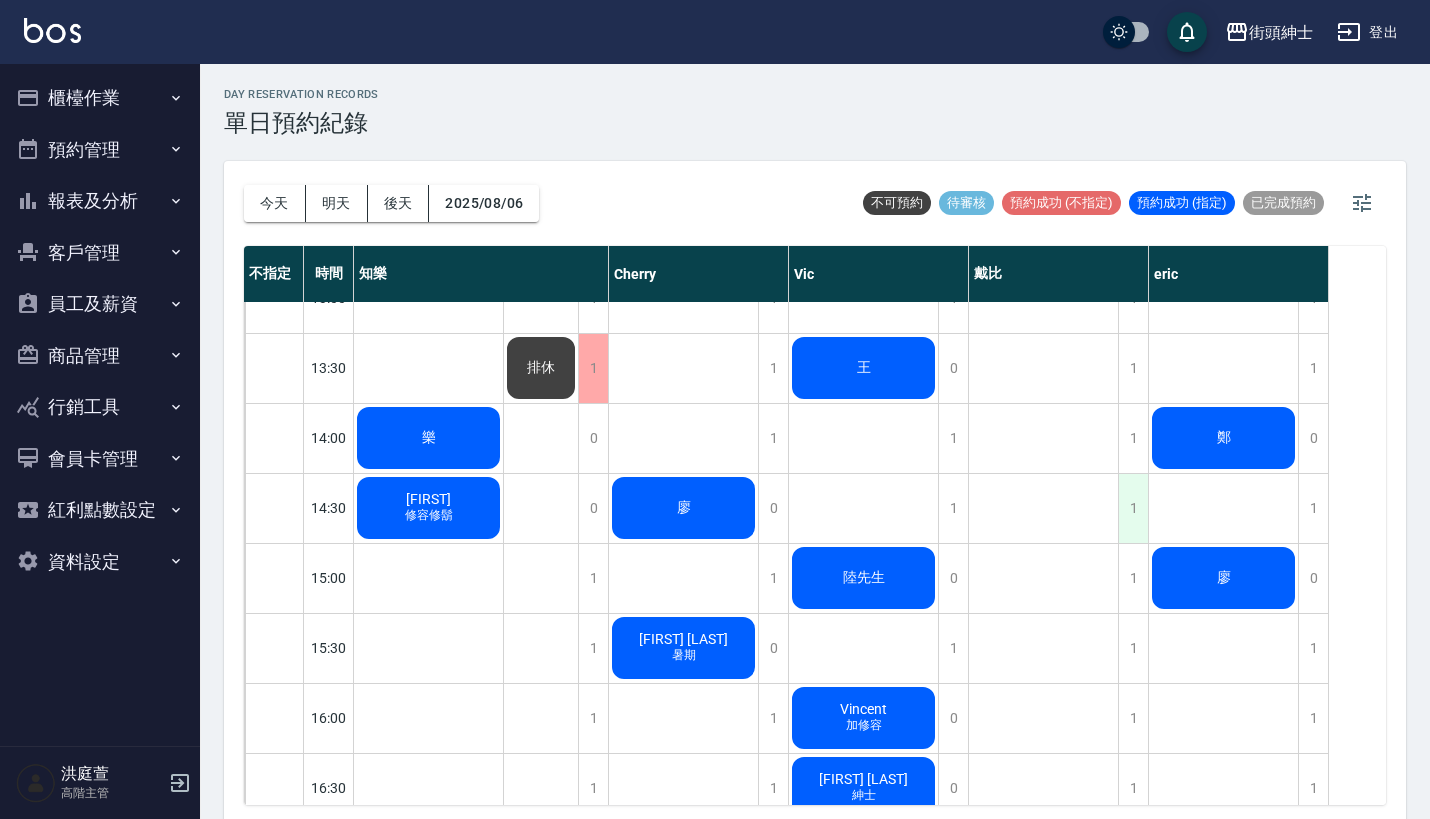 click on "1" at bounding box center (1133, 508) 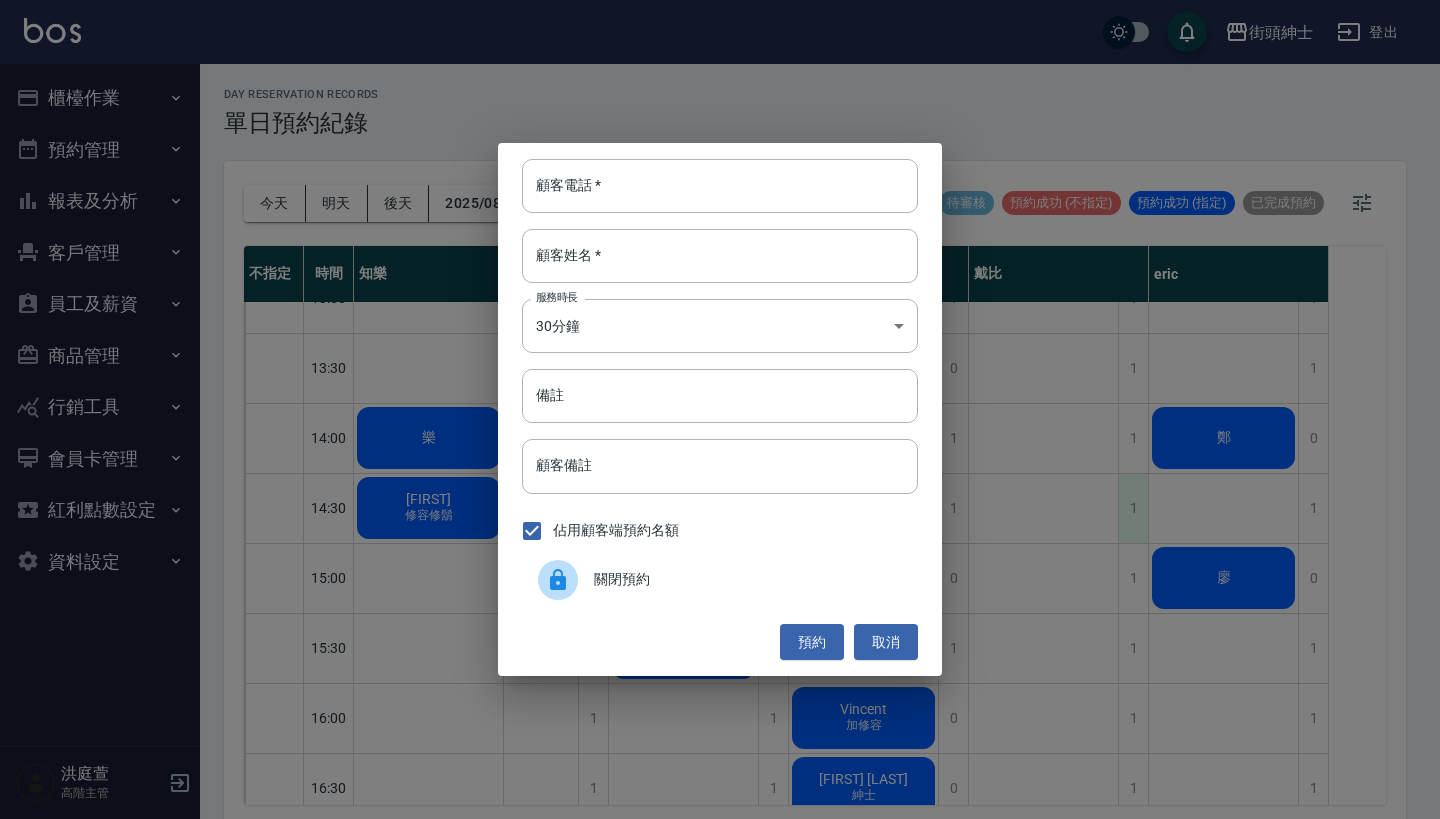 click on "顧客電話   * 顧客電話   * 顧客姓名   * 顧客姓名   * 服務時長 30分鐘 1 服務時長 備註 備註 顧客備註 顧客備註 佔用顧客端預約名額 關閉預約 預約 取消" at bounding box center [720, 409] 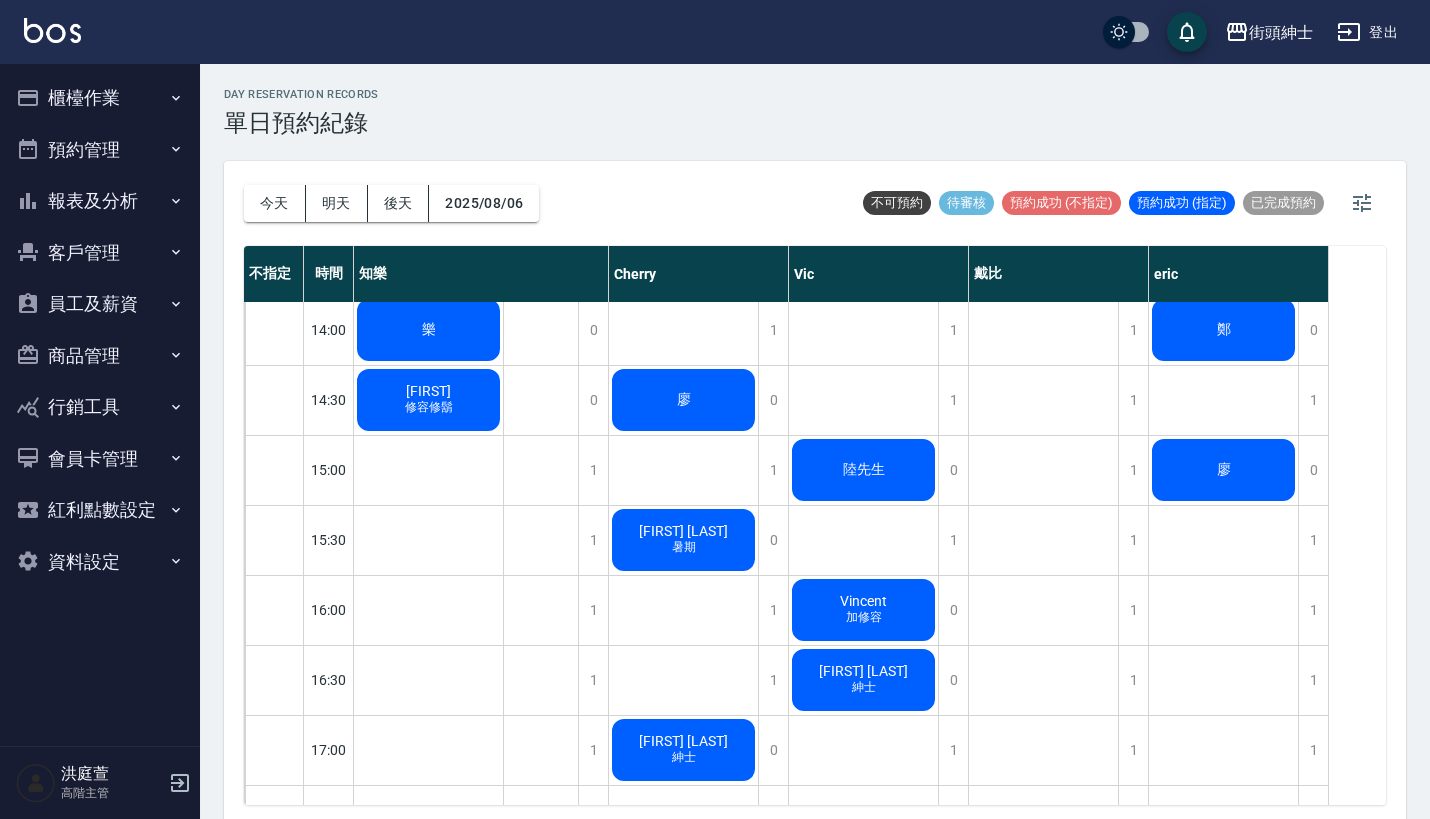 scroll, scrollTop: 706, scrollLeft: 0, axis: vertical 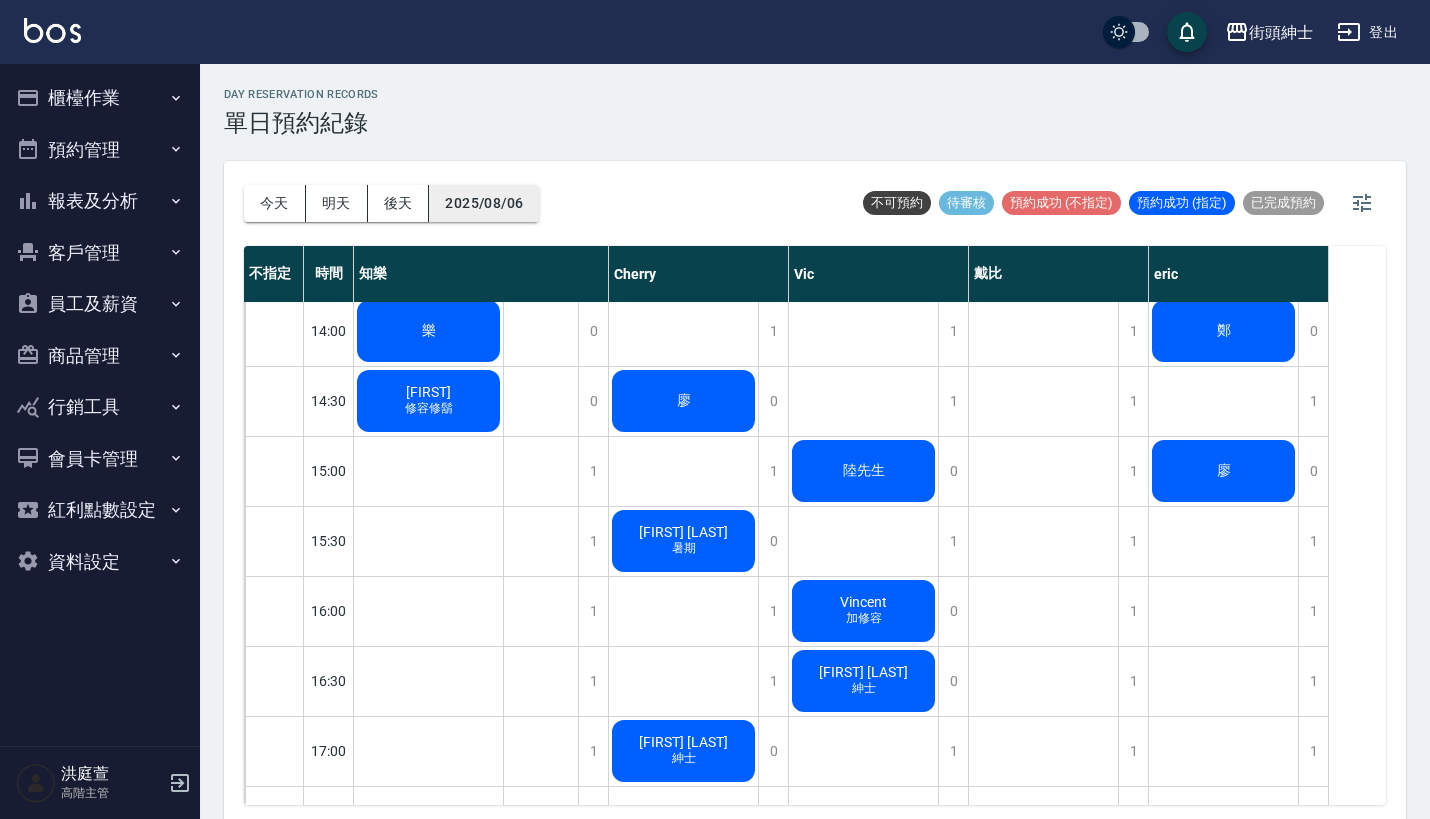 click on "2025/08/06" at bounding box center [484, 203] 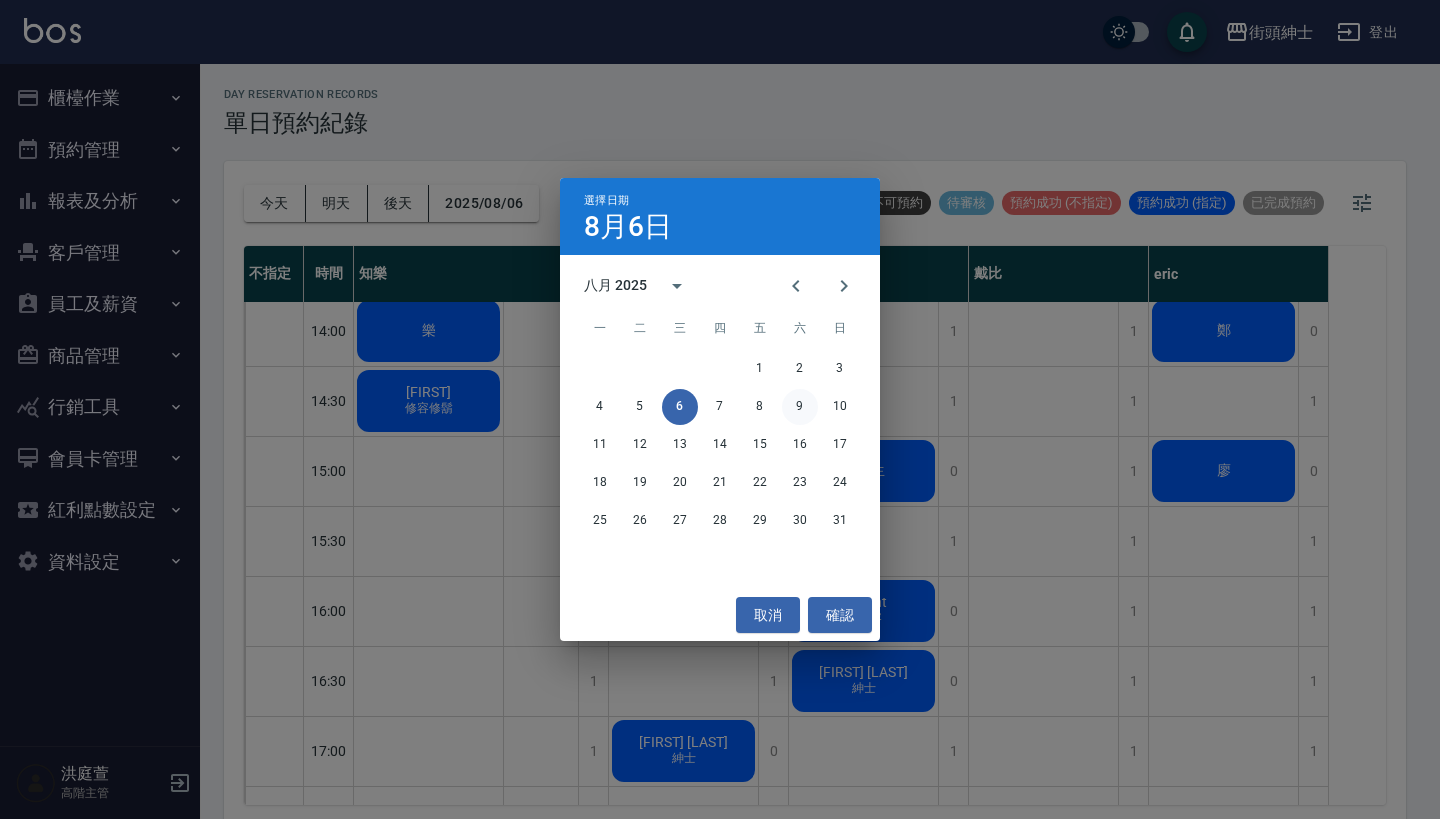 click on "9" at bounding box center [800, 407] 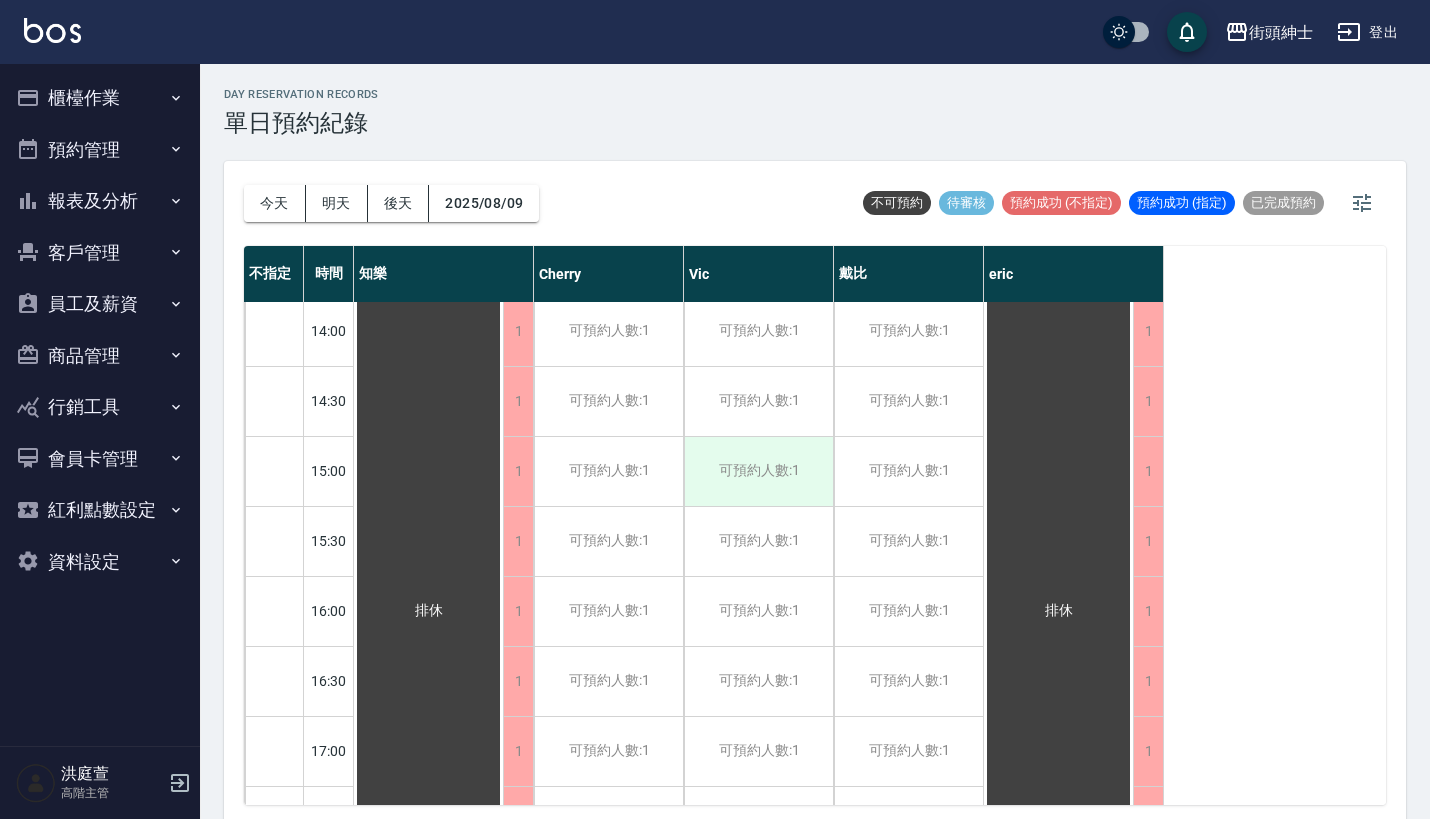 click on "可預約人數:1" at bounding box center [758, 471] 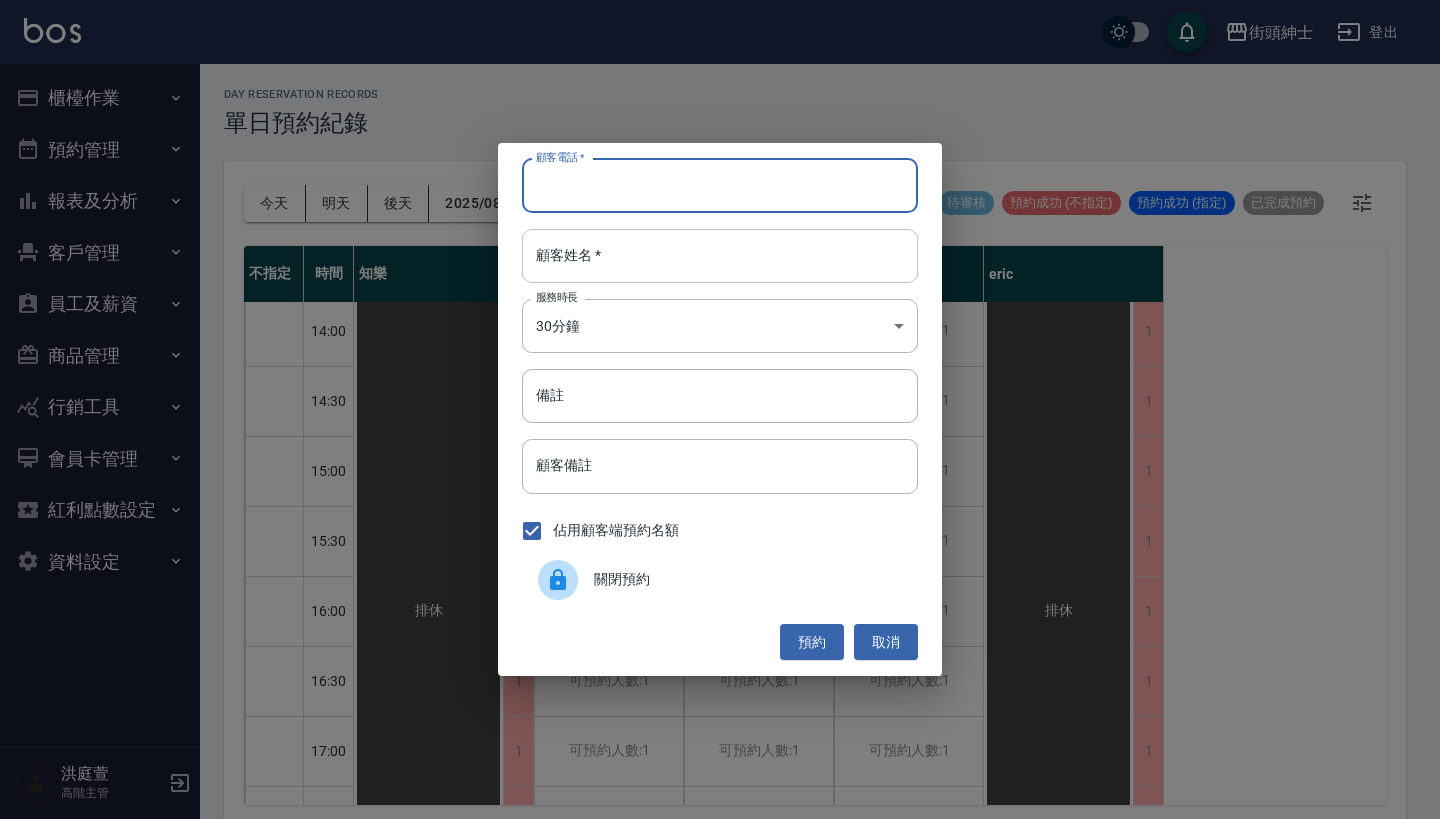paste on "朱先生 電話：0903689202" 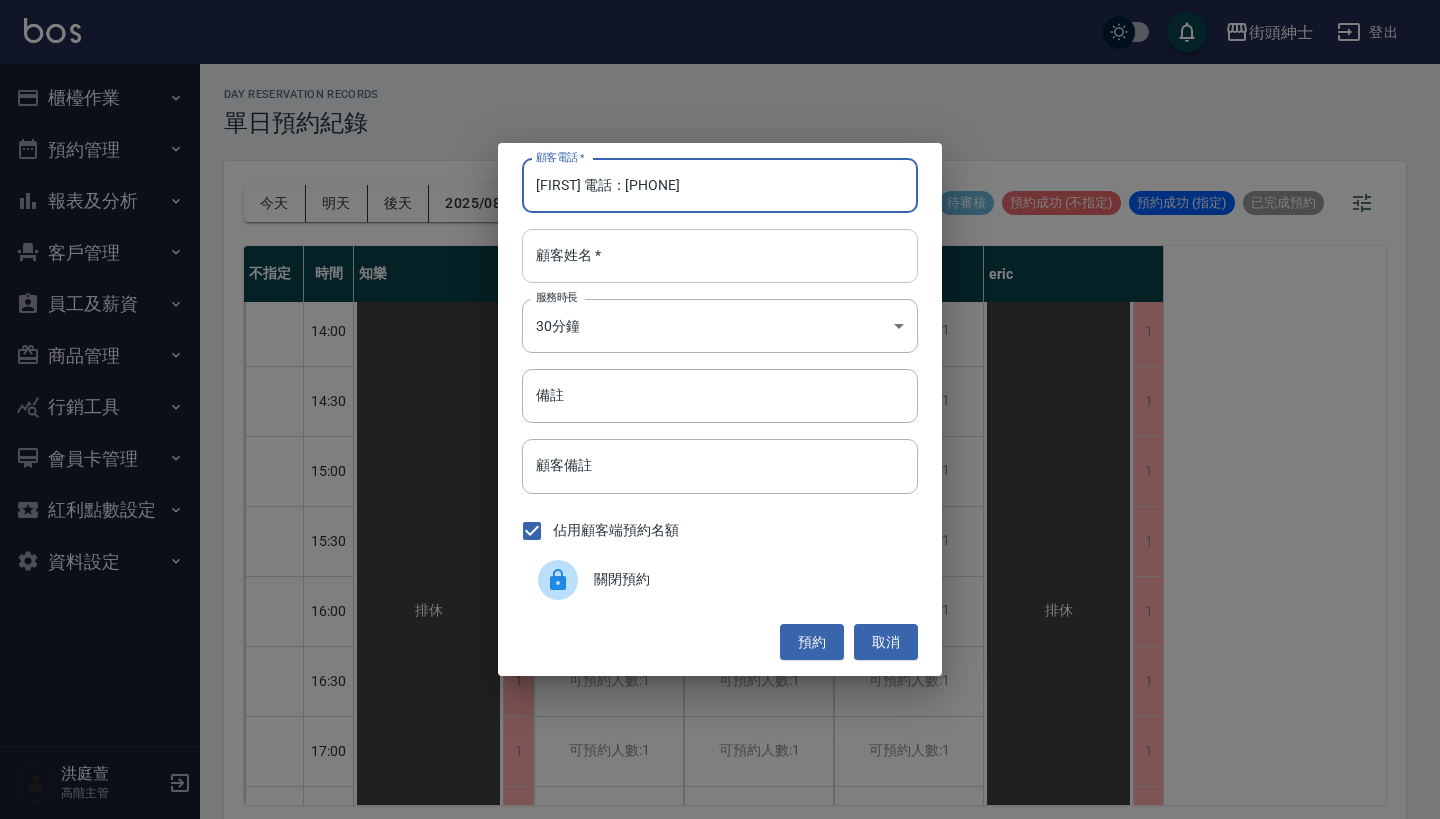 type on "朱先生 電話：0903689202" 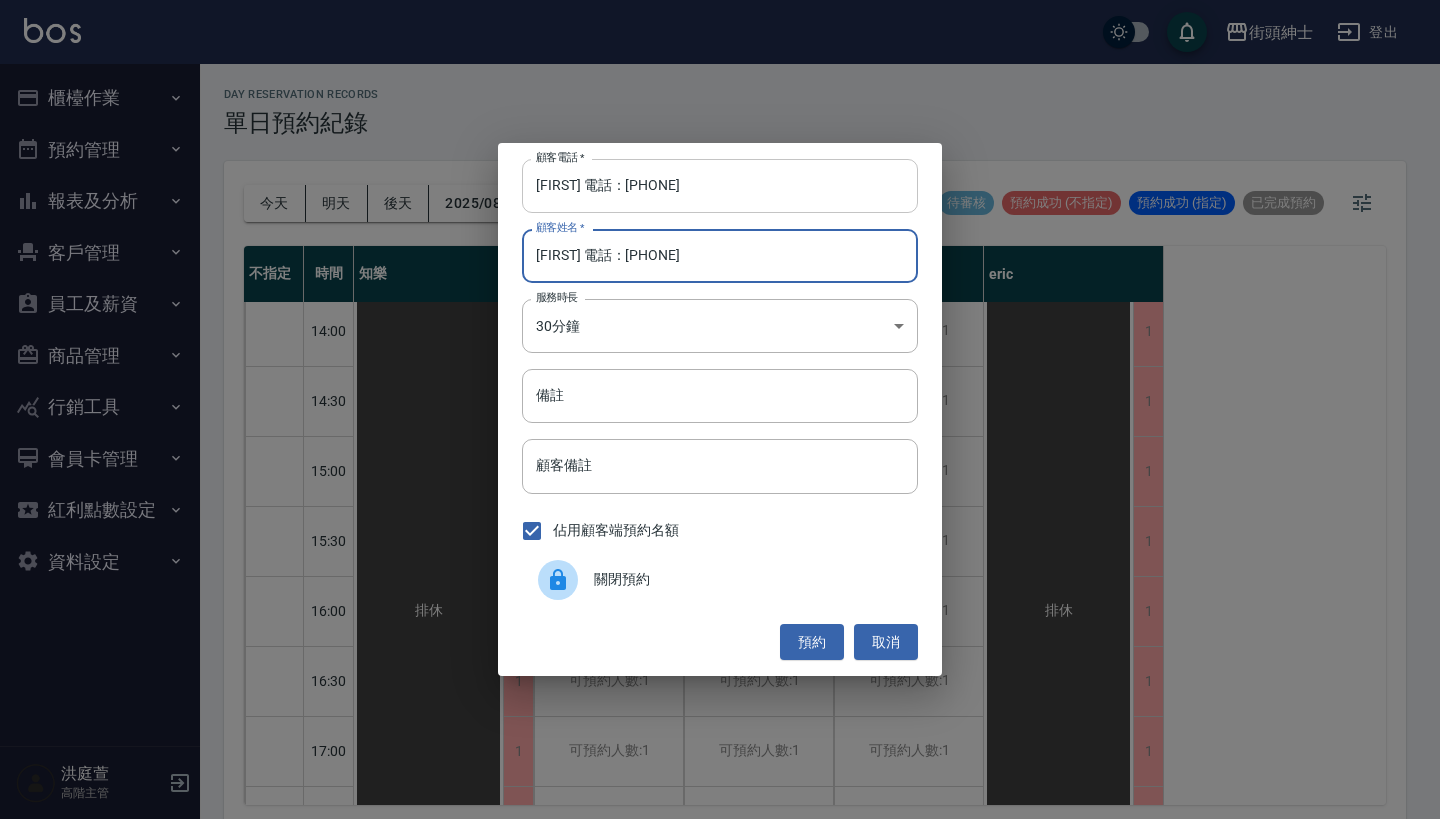 type on "朱先生 電話：0903689202" 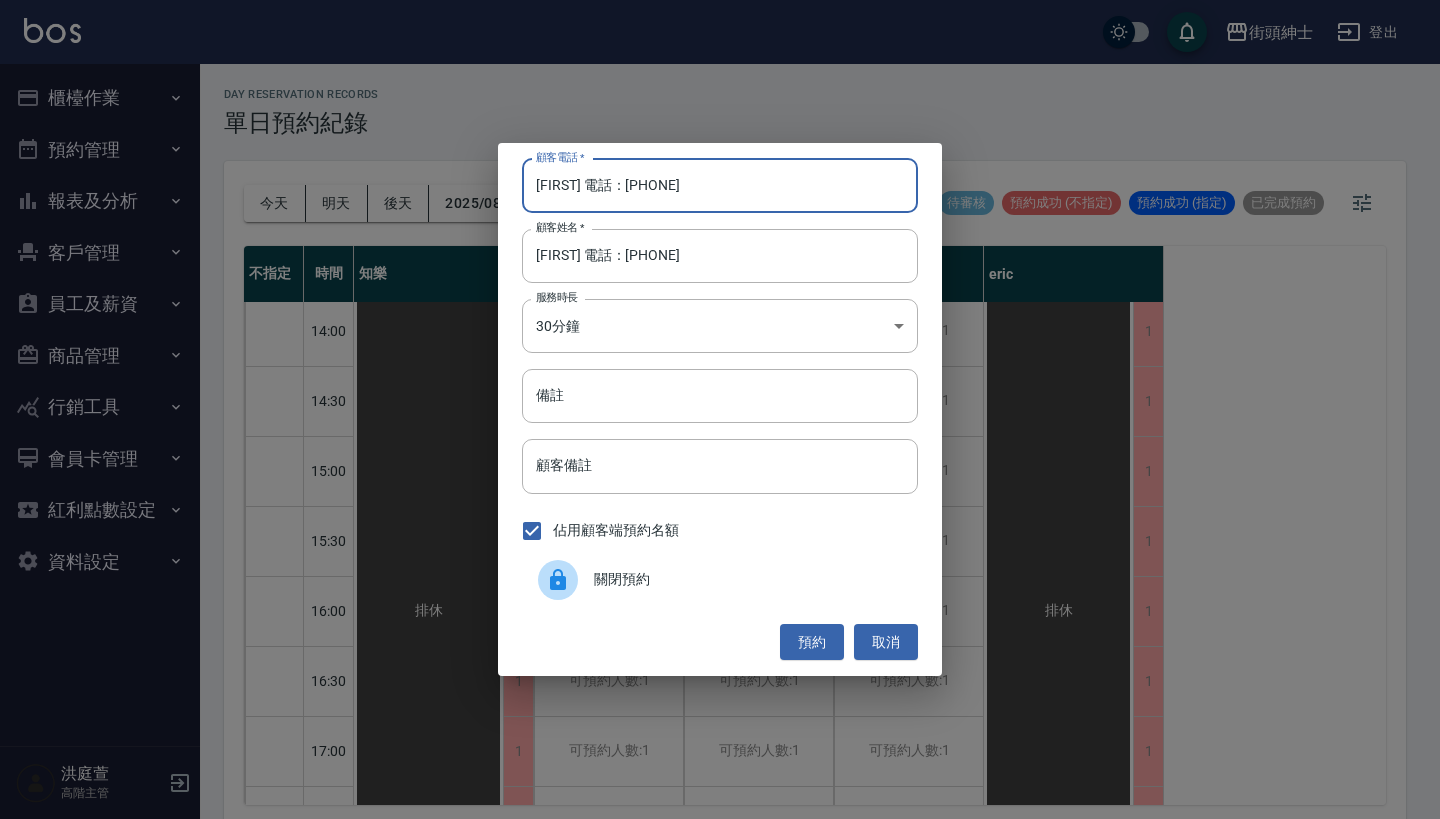 drag, startPoint x: 624, startPoint y: 187, endPoint x: 485, endPoint y: 187, distance: 139 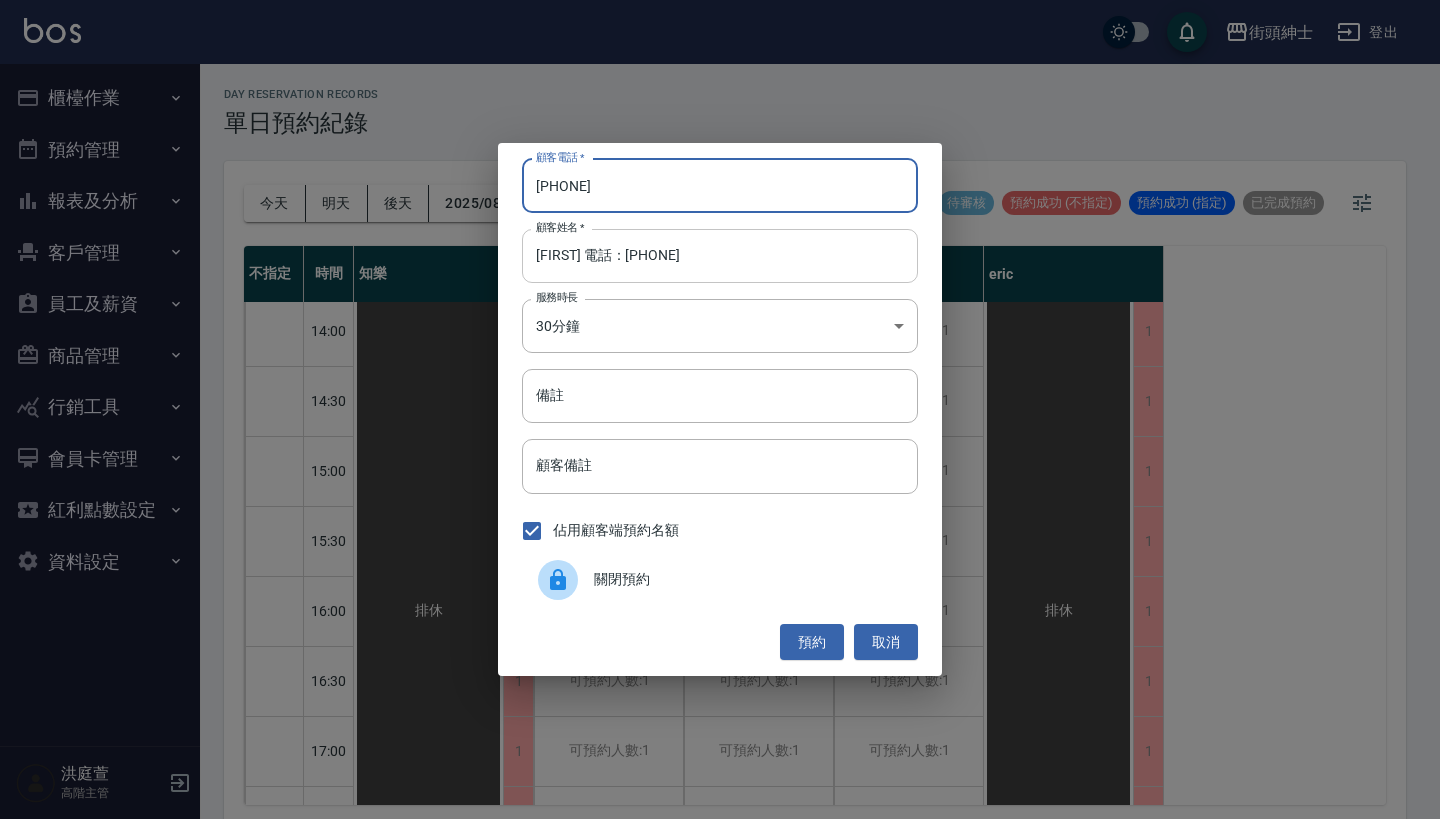 type on "0903689202" 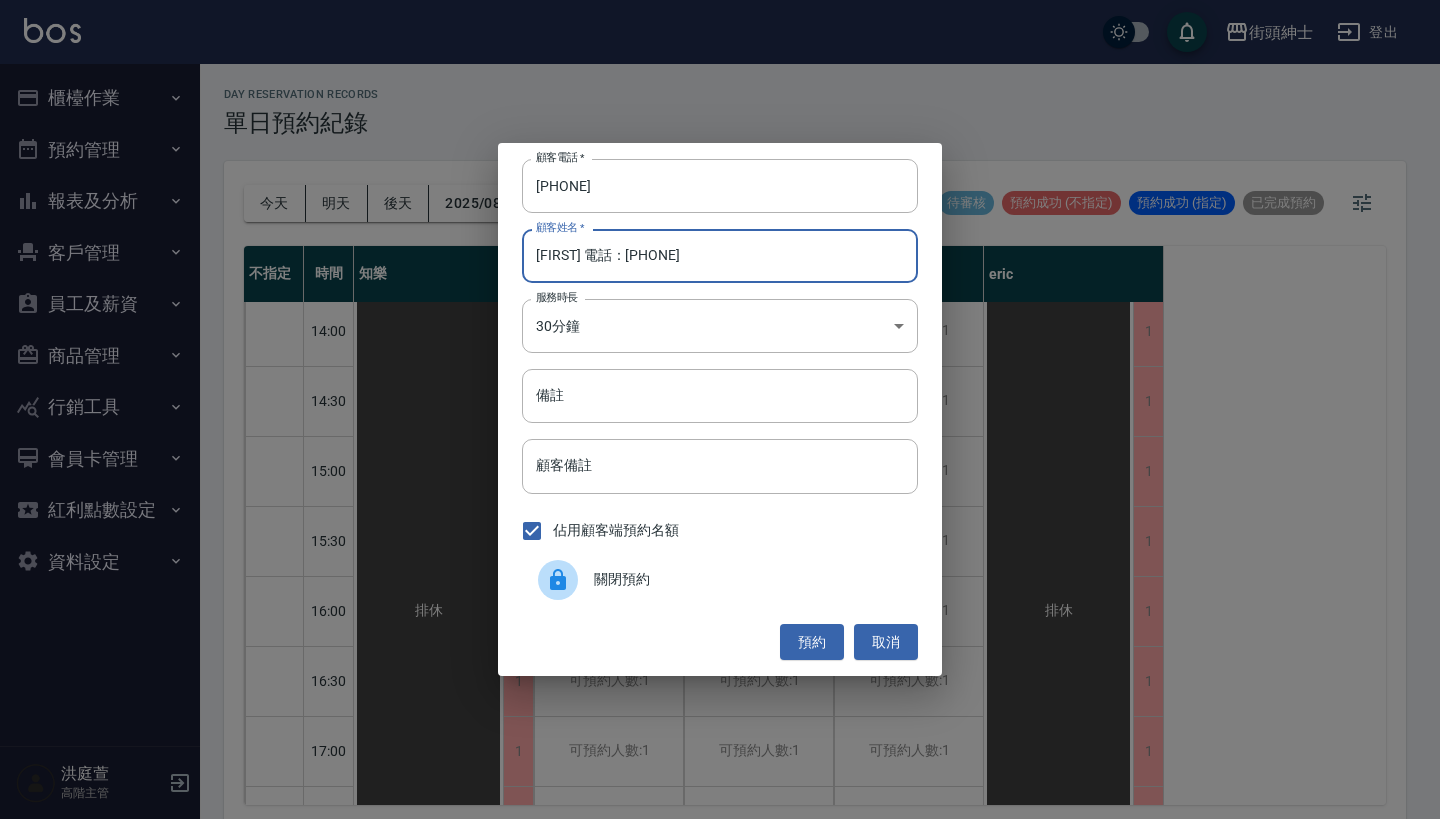 drag, startPoint x: 765, startPoint y: 266, endPoint x: 573, endPoint y: 258, distance: 192.1666 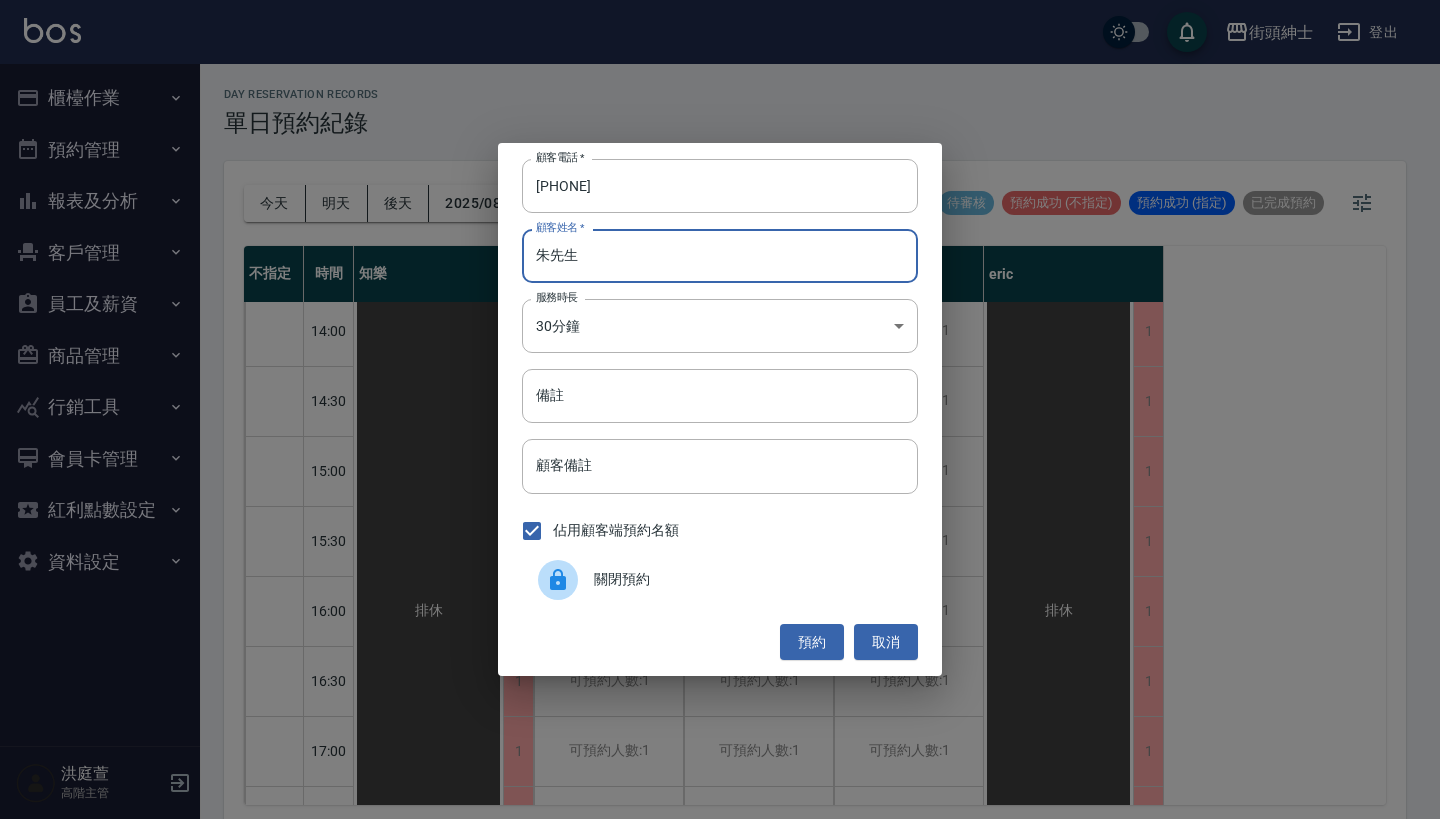 type on "朱先生" 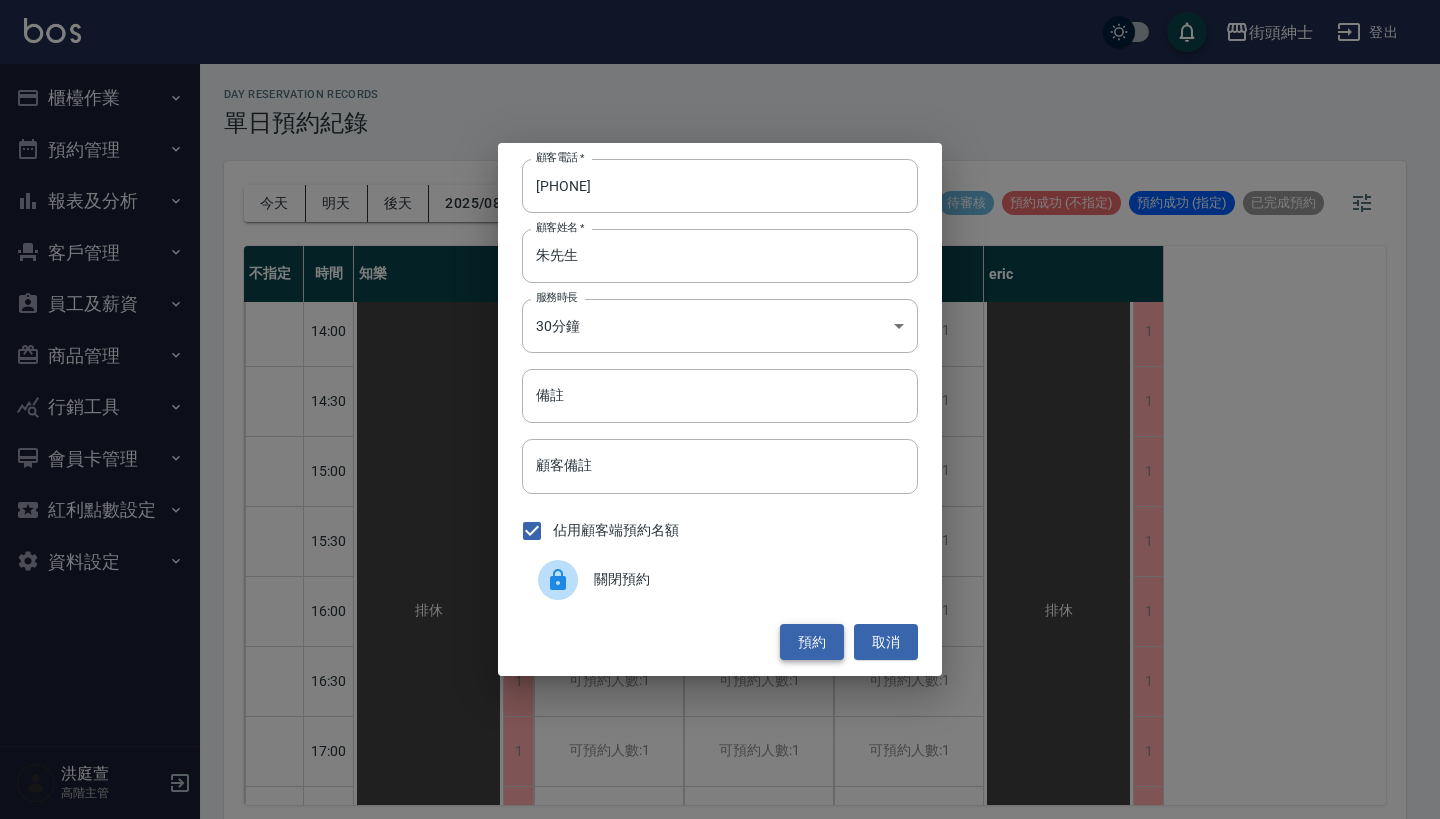 click on "預約" at bounding box center [812, 642] 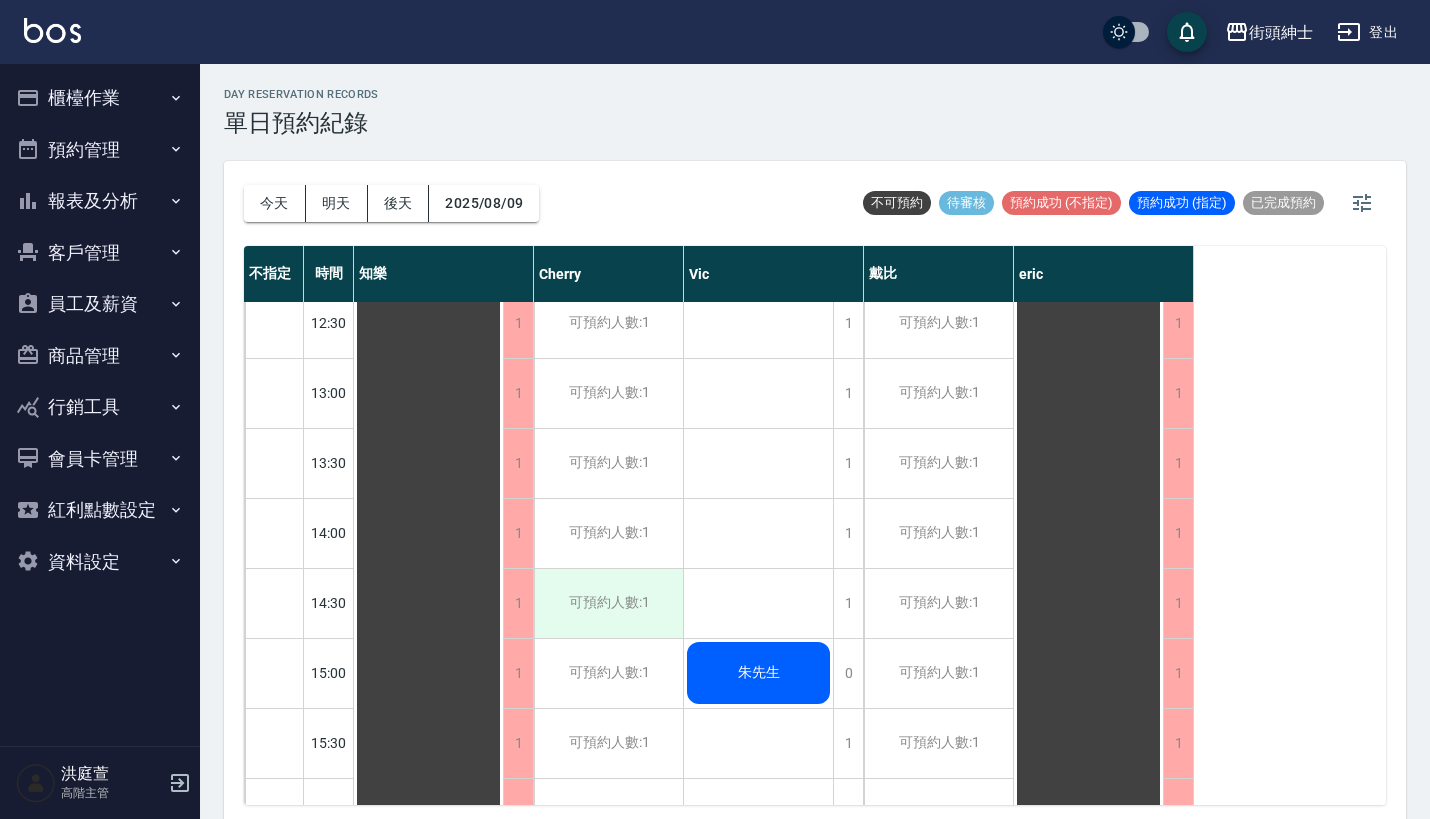 scroll, scrollTop: 486, scrollLeft: 0, axis: vertical 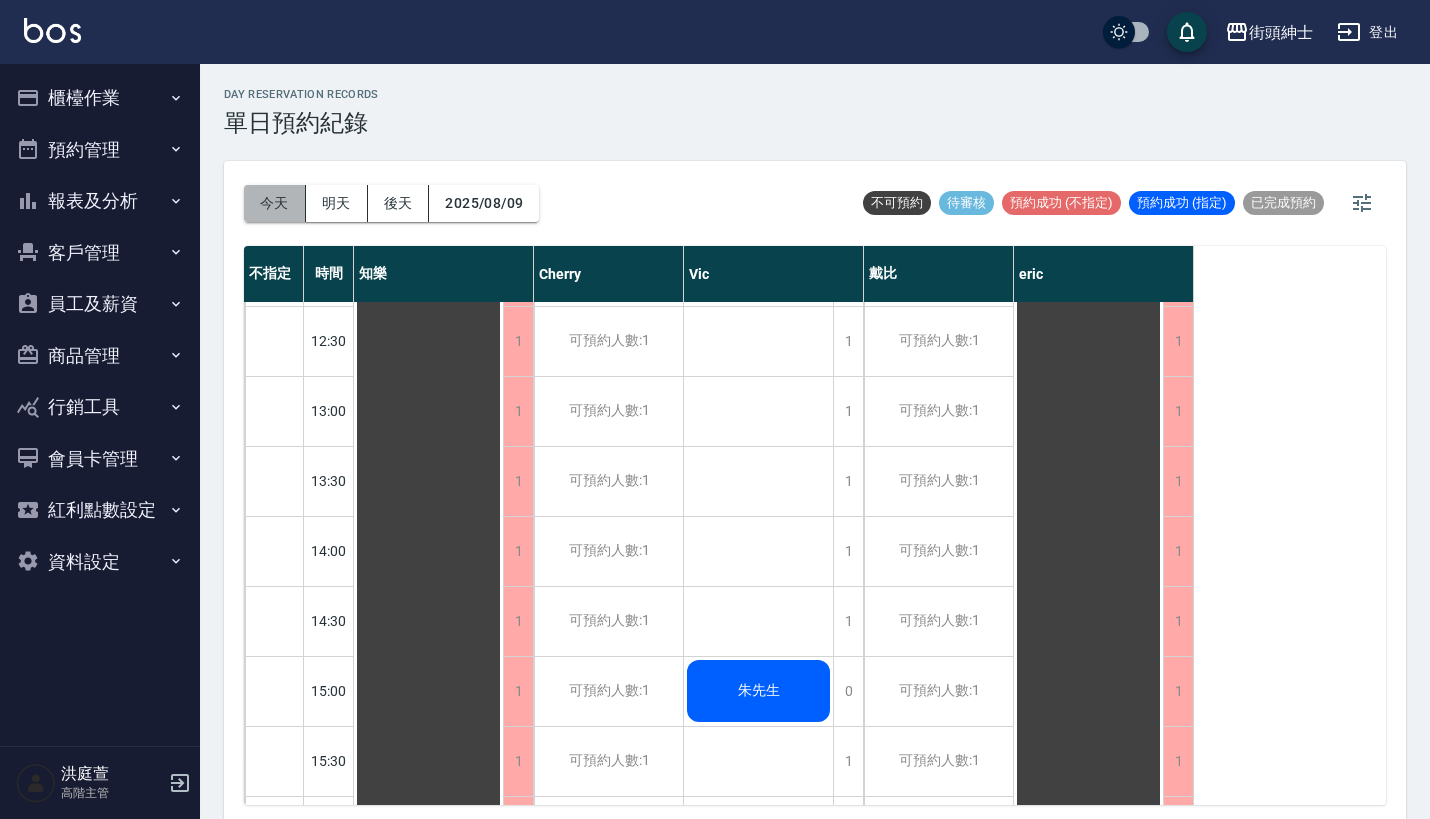 click on "今天" at bounding box center (275, 203) 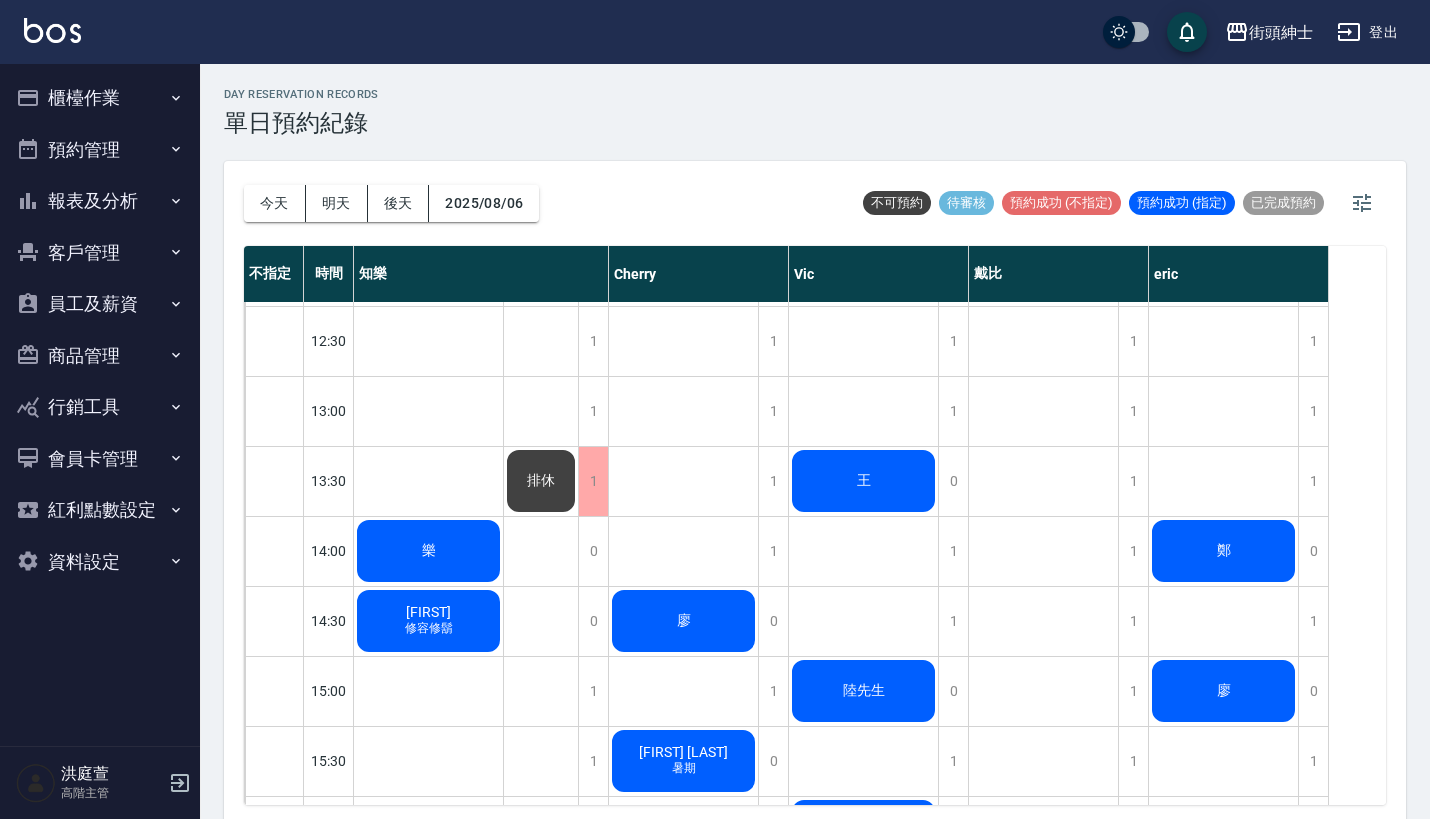 scroll, scrollTop: -4, scrollLeft: 0, axis: vertical 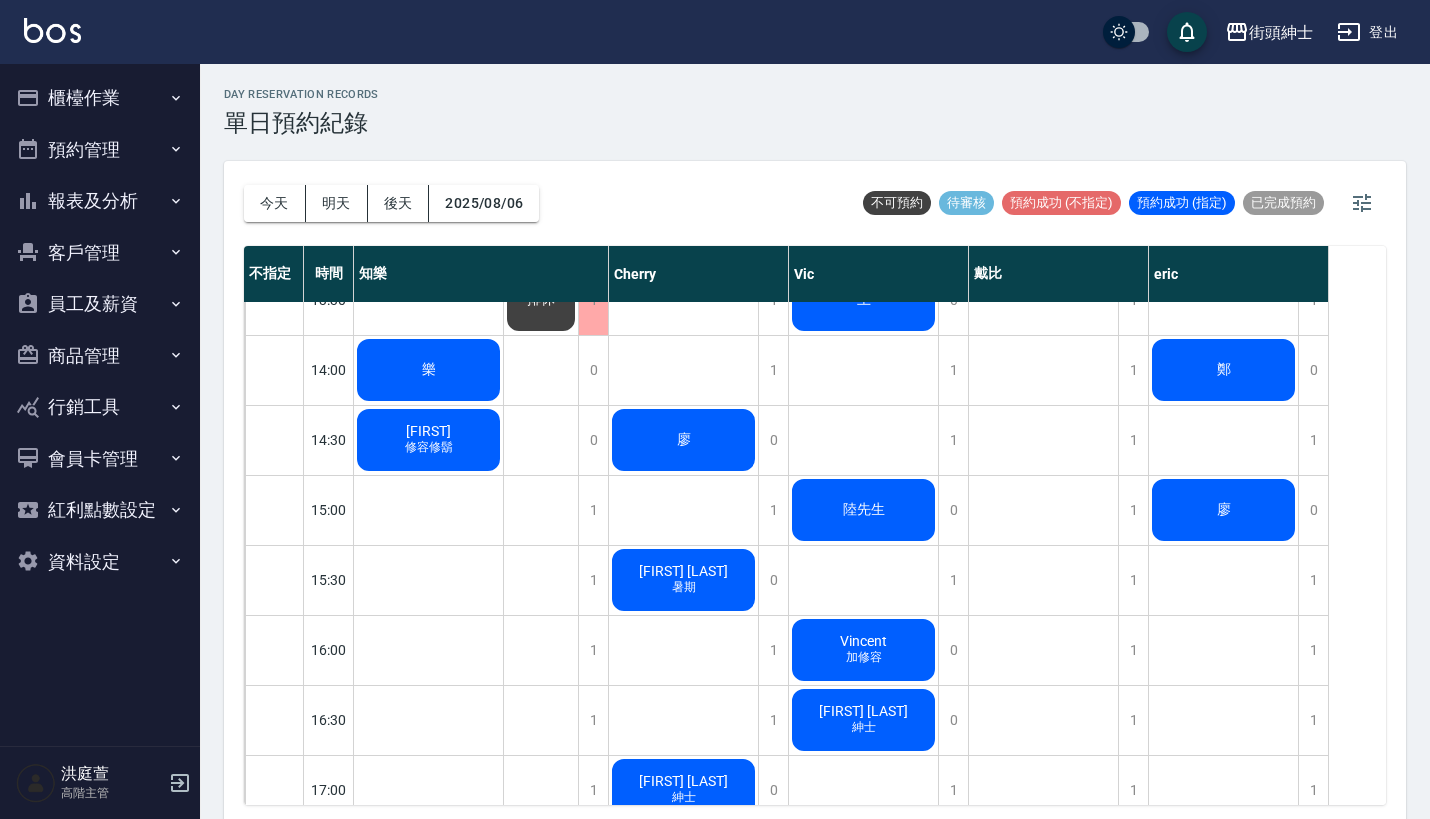 click on "廖" at bounding box center [428, 370] 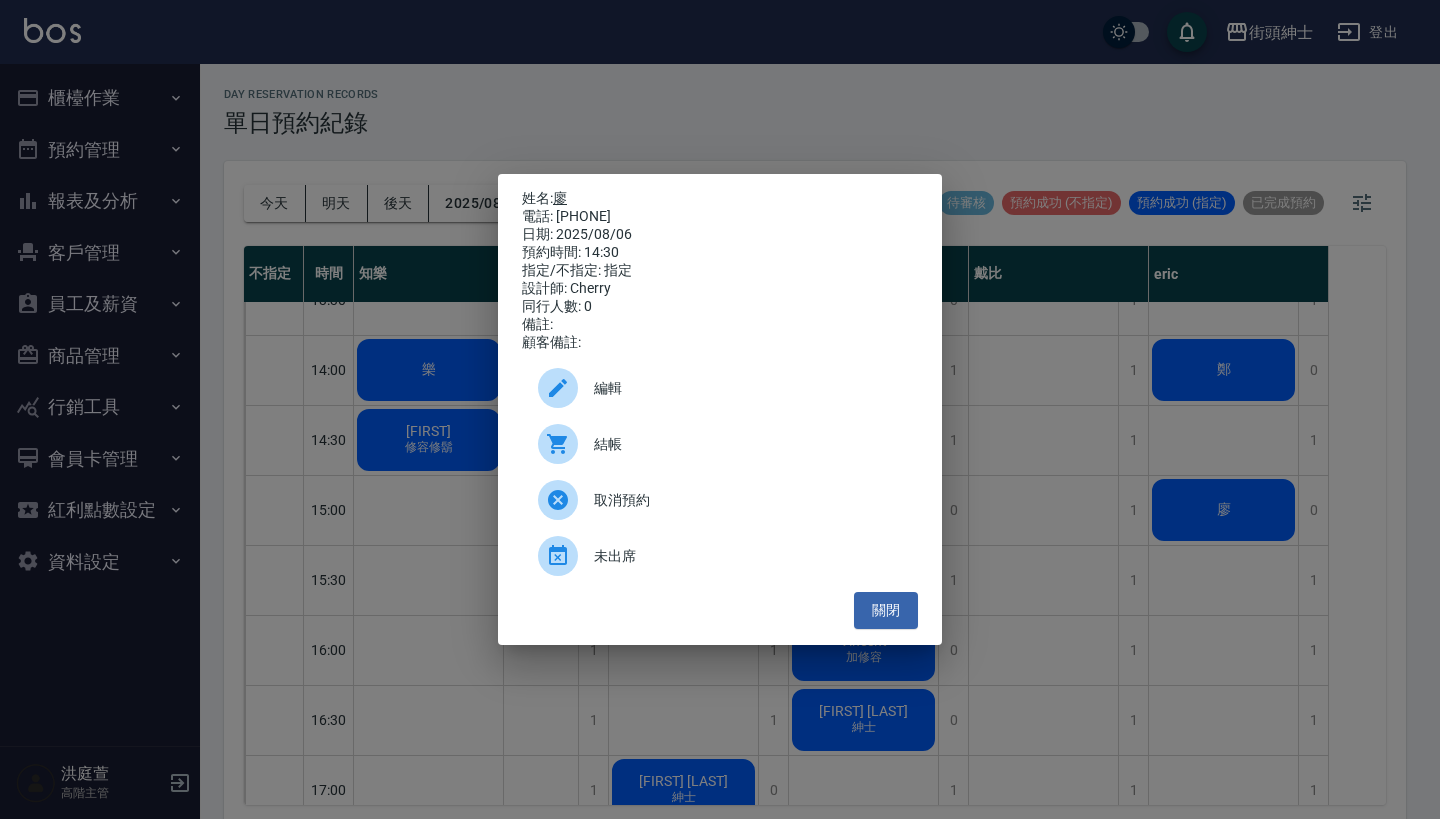 click on "廖" at bounding box center (560, 198) 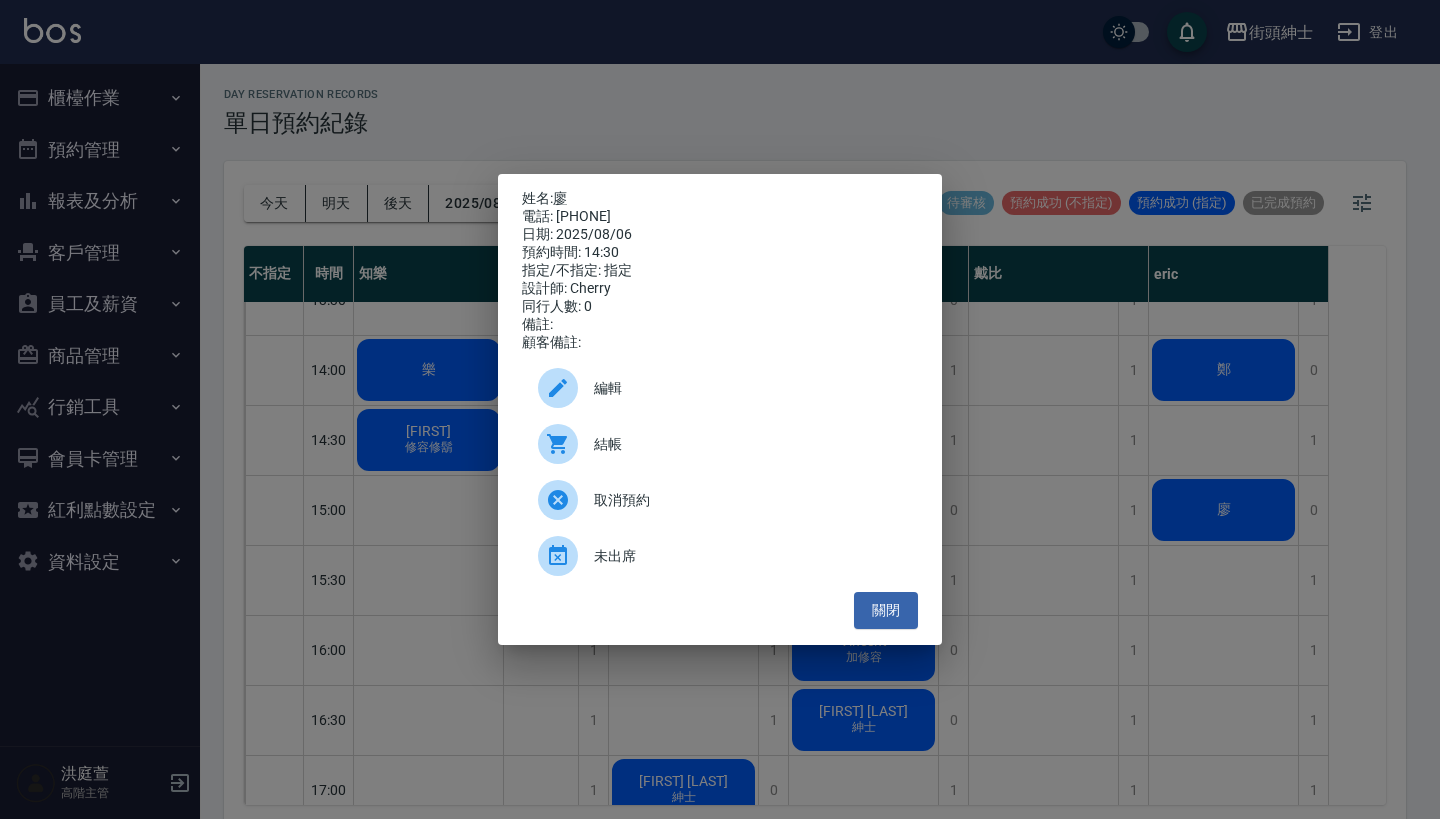 click on "姓名:  廖 電話: 0989556178 日期: 2025/08/06 預約時間: 14:30 指定/不指定: 指定 設計師: Cherry 同行人數: 0 備註:  顧客備註:  編輯 結帳 取消預約 未出席 關閉" at bounding box center [720, 409] 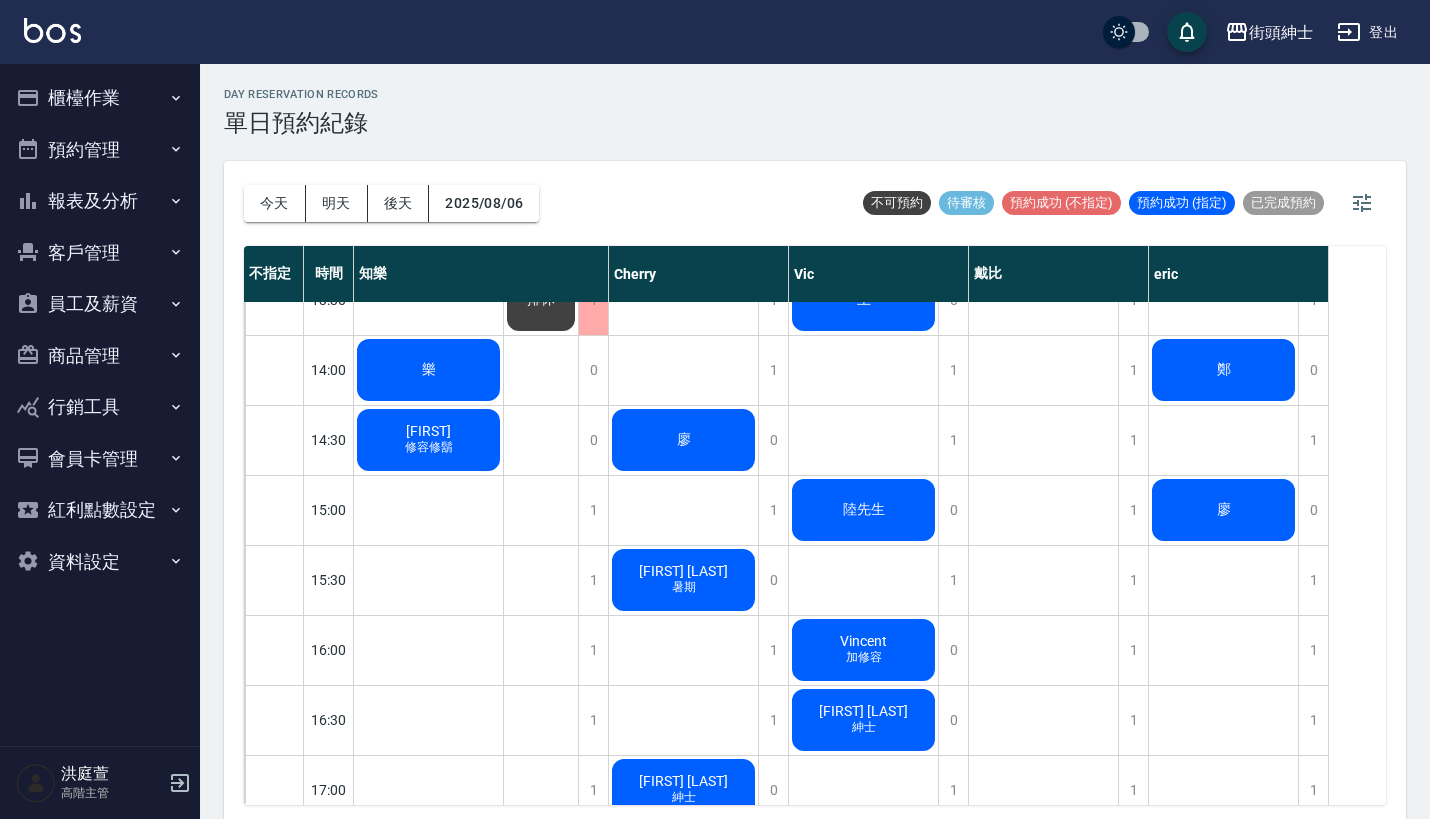 click on "王桑" at bounding box center [1044, 650] 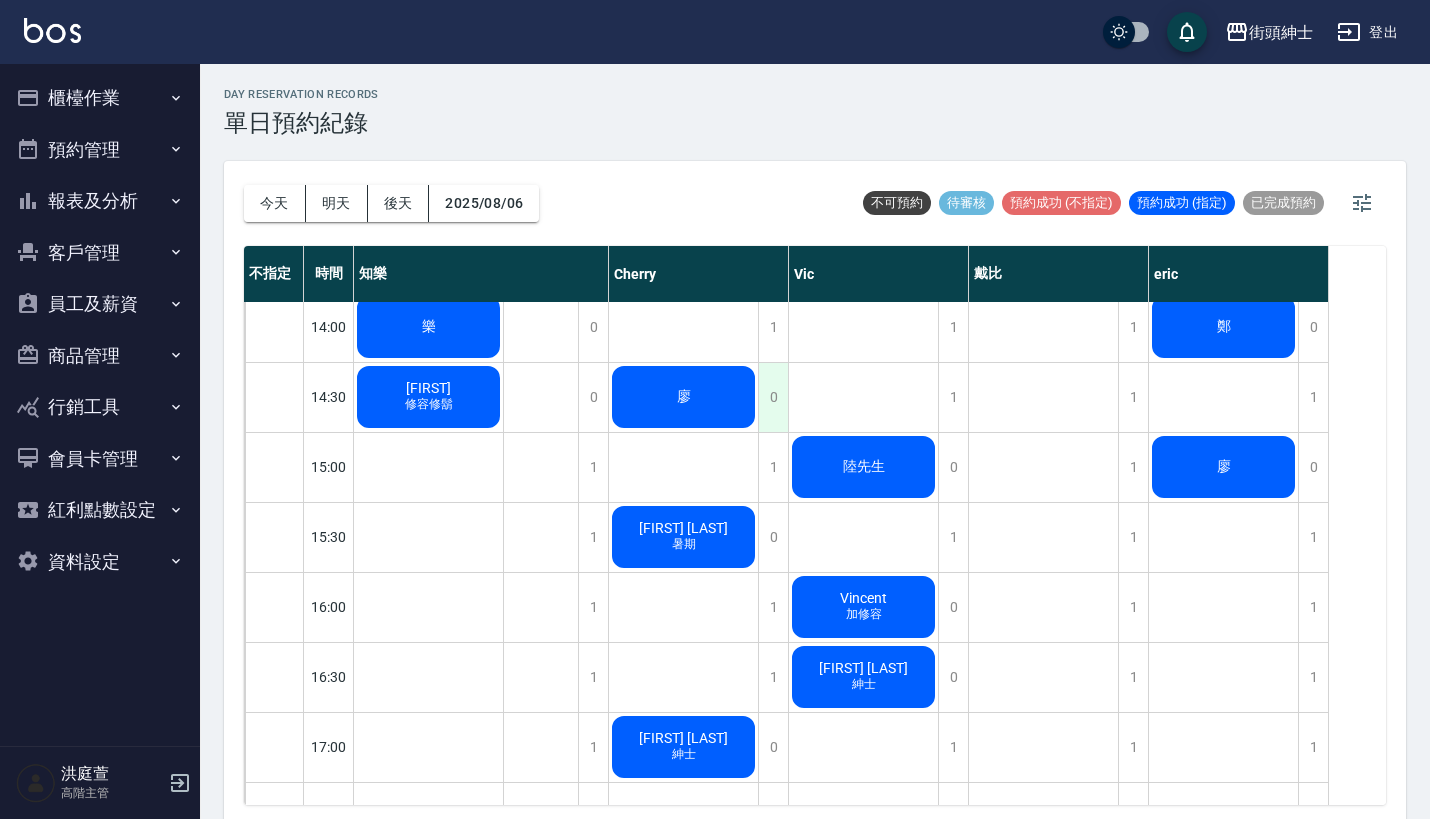 scroll, scrollTop: 709, scrollLeft: 0, axis: vertical 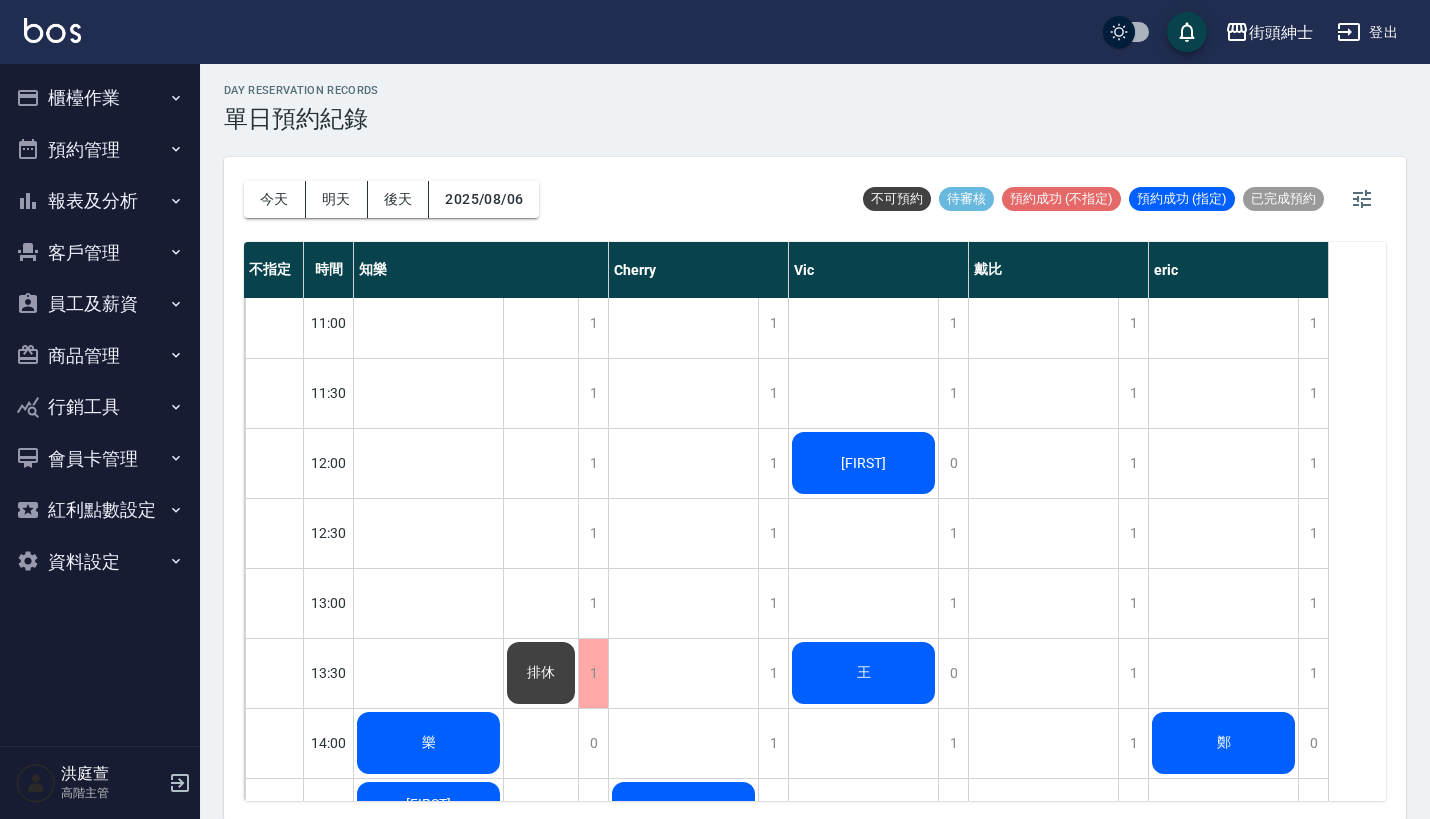 click on "易賢 王 陸先生 Vincent 加修容 陳志源 紳士 王桑 wade 指定" at bounding box center [864, 1023] 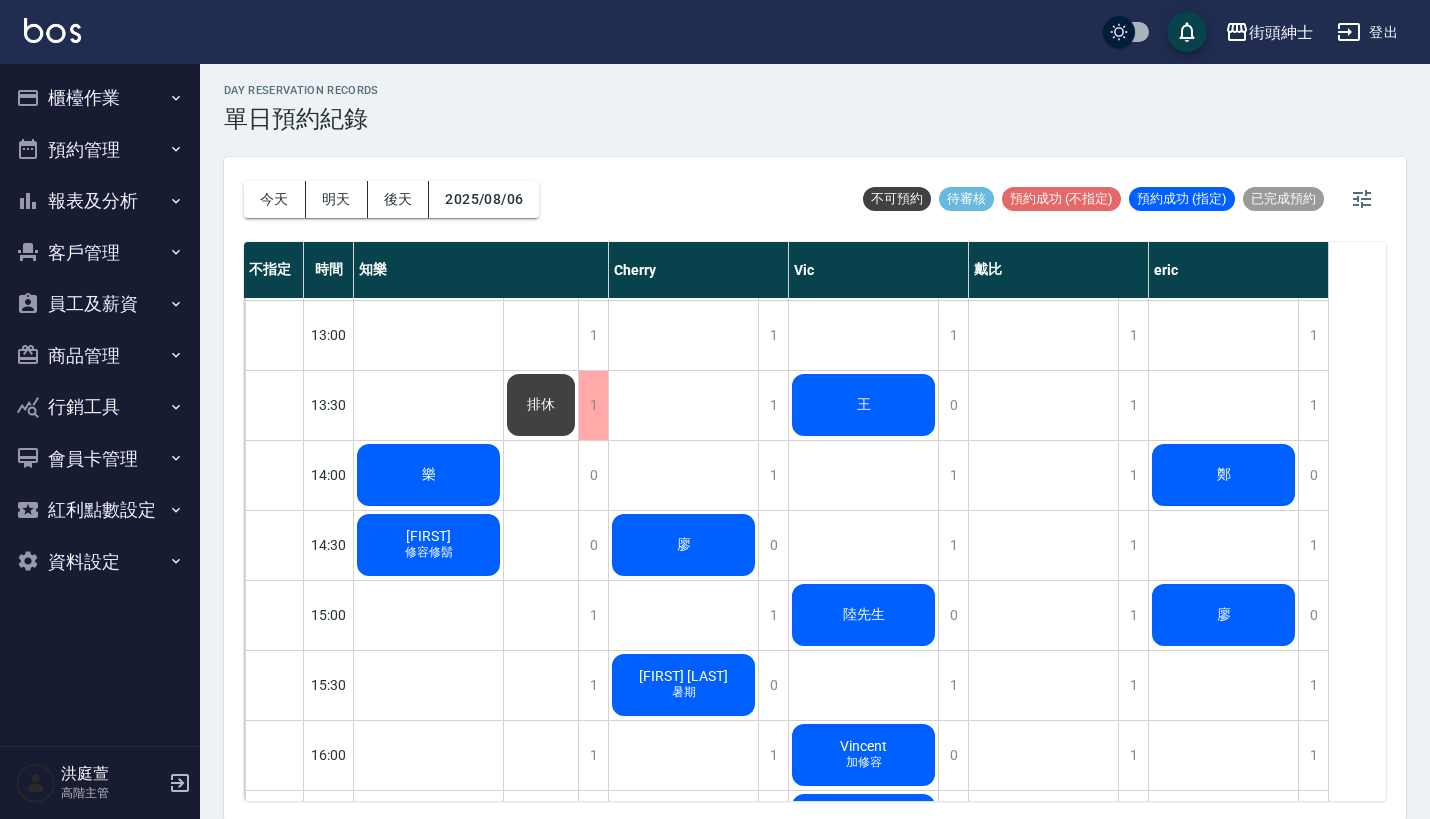 scroll, scrollTop: 546, scrollLeft: 0, axis: vertical 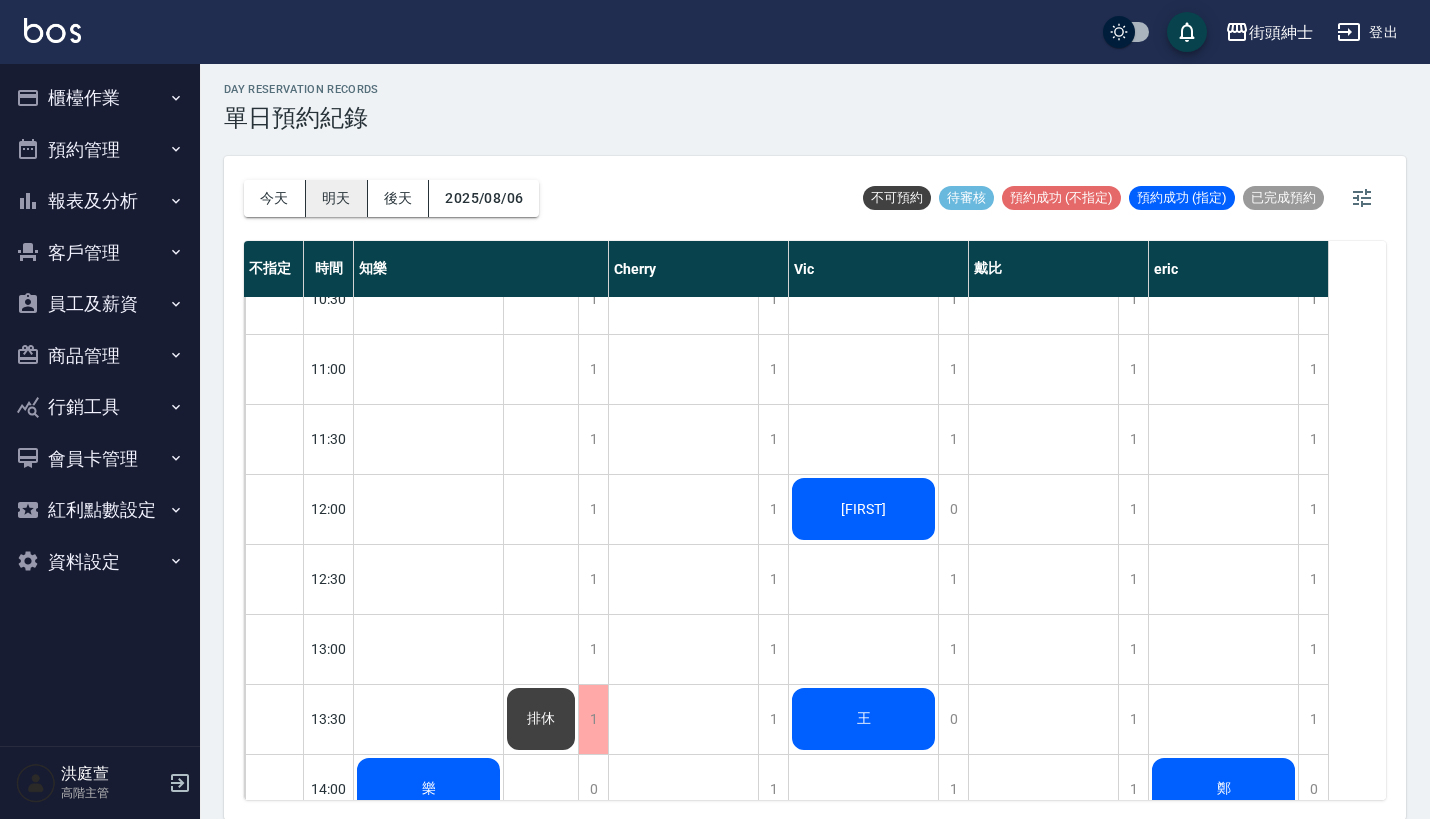 click on "明天" at bounding box center (337, 198) 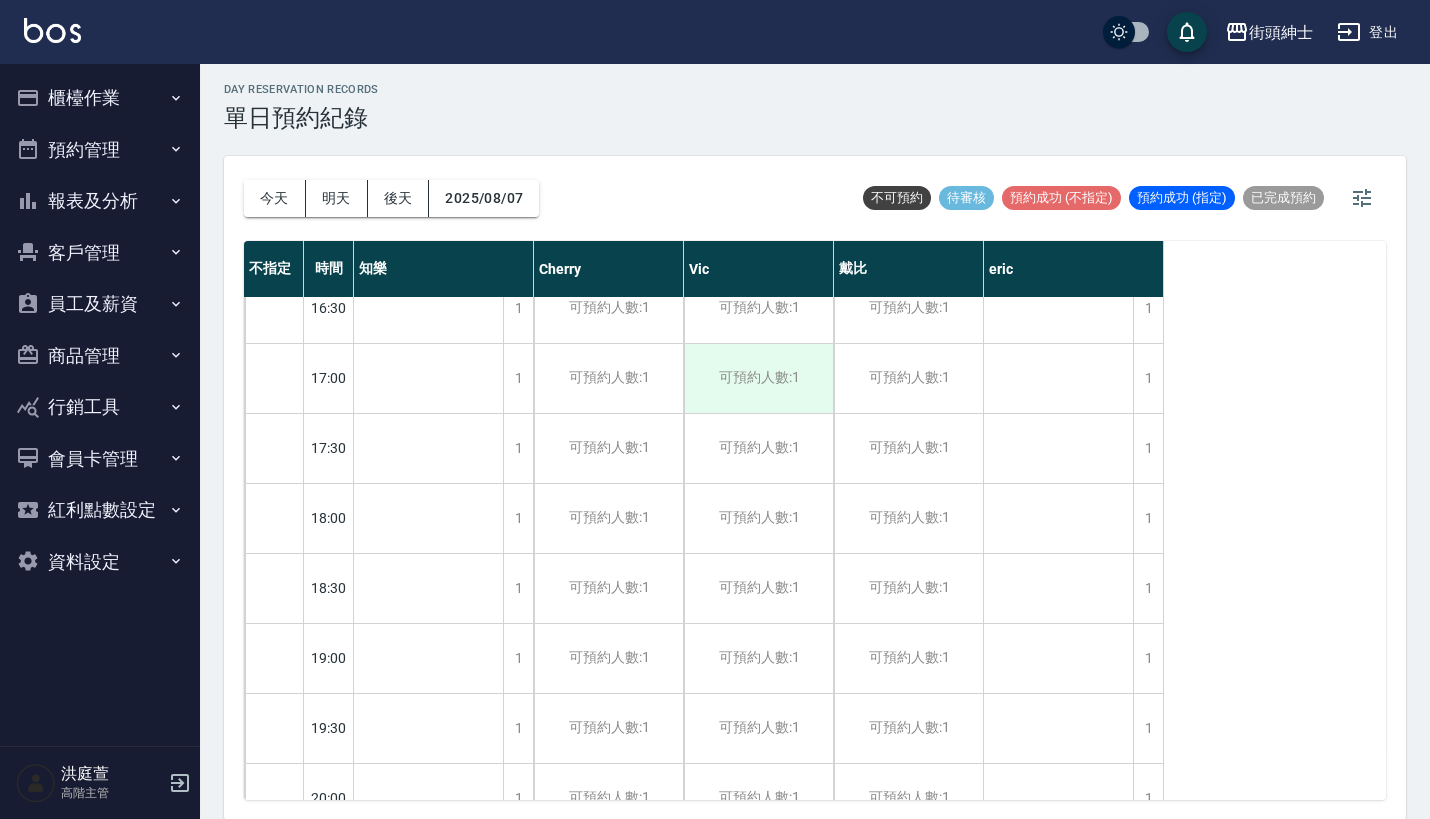 scroll, scrollTop: 1076, scrollLeft: 0, axis: vertical 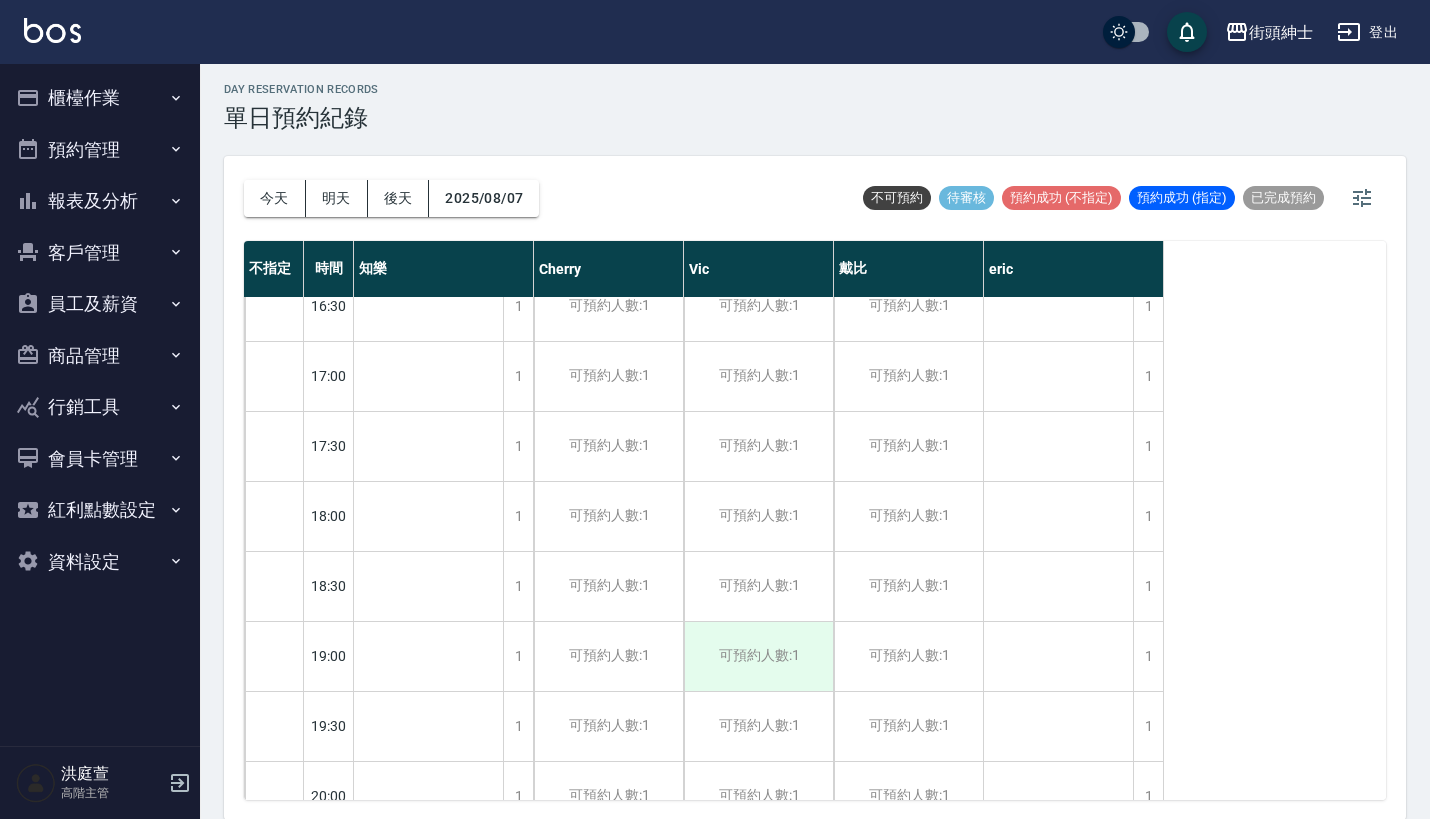 click on "可預約人數:1" at bounding box center [758, 656] 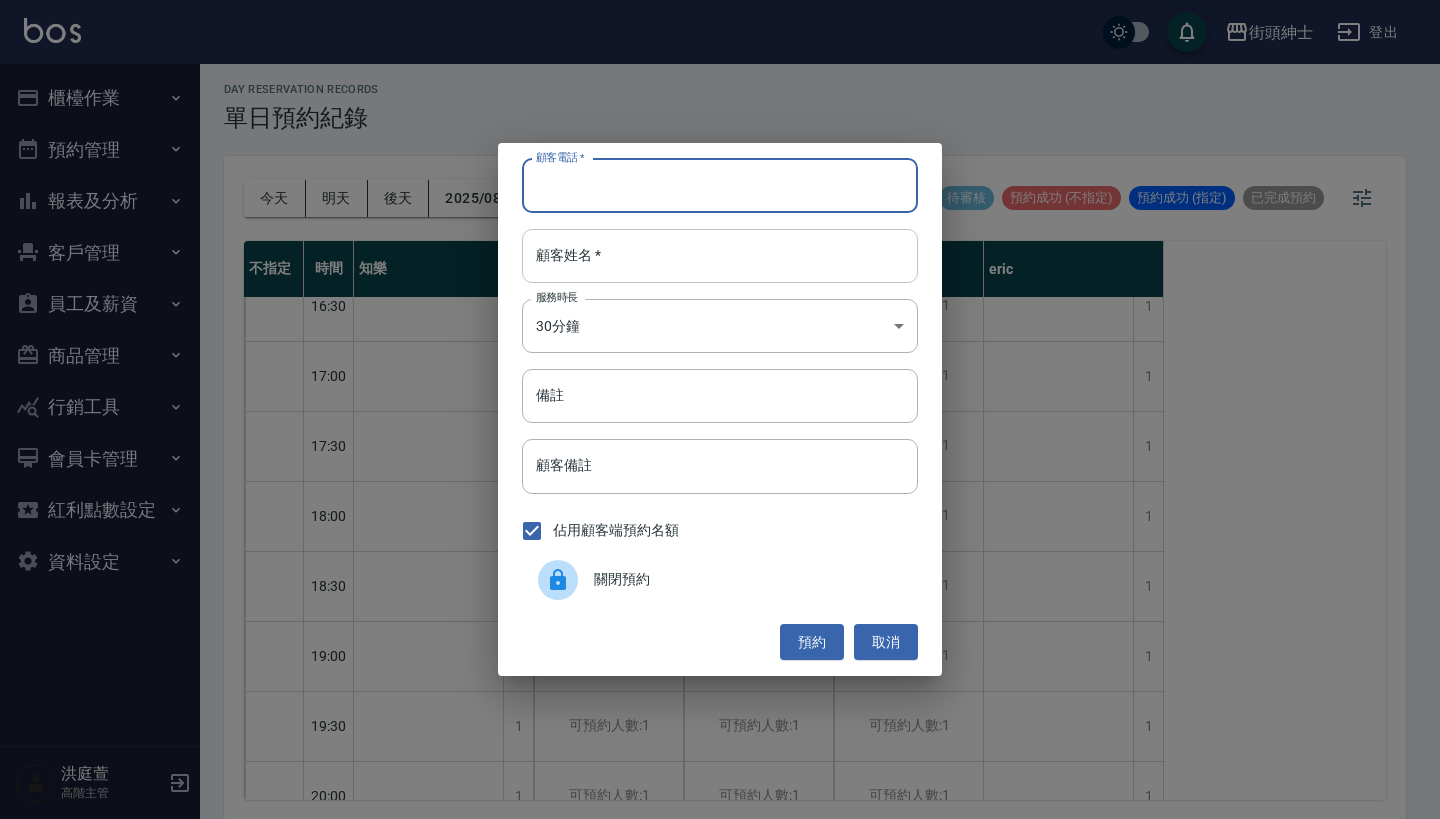 paste on "楊欣潤 電話：0912789316" 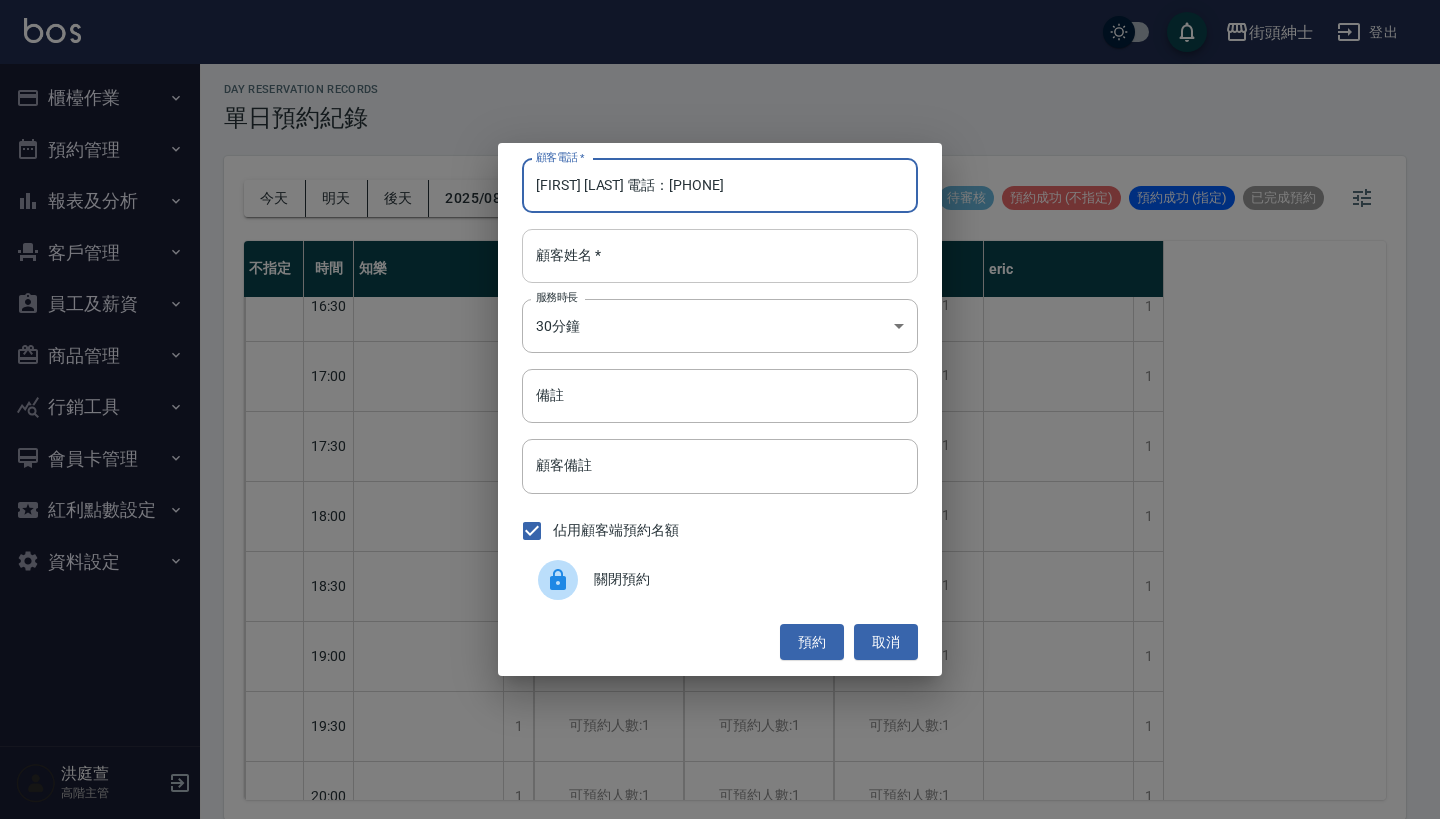 type on "楊欣潤 電話：0912789316" 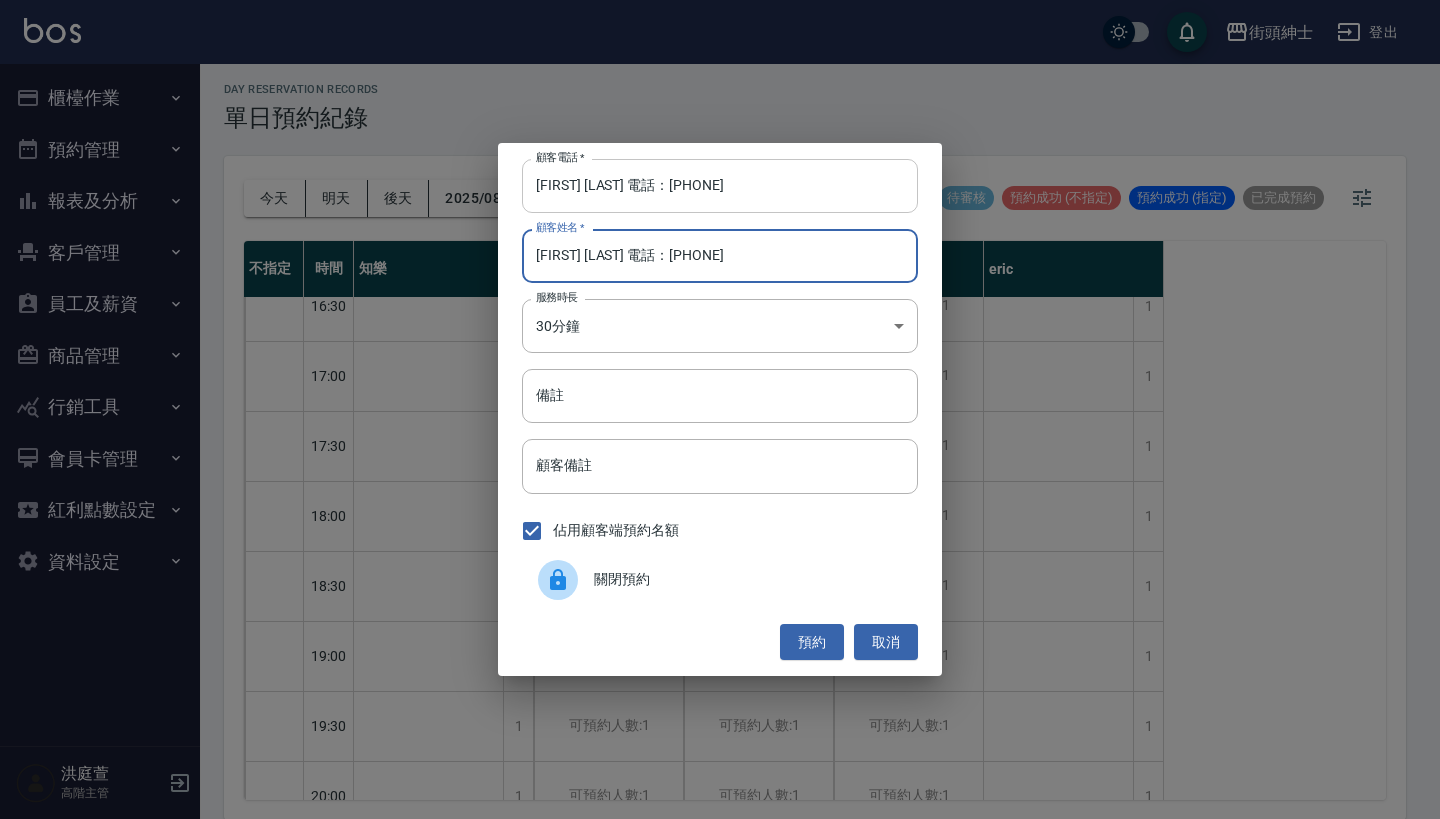 type on "楊欣潤 電話：0912789316" 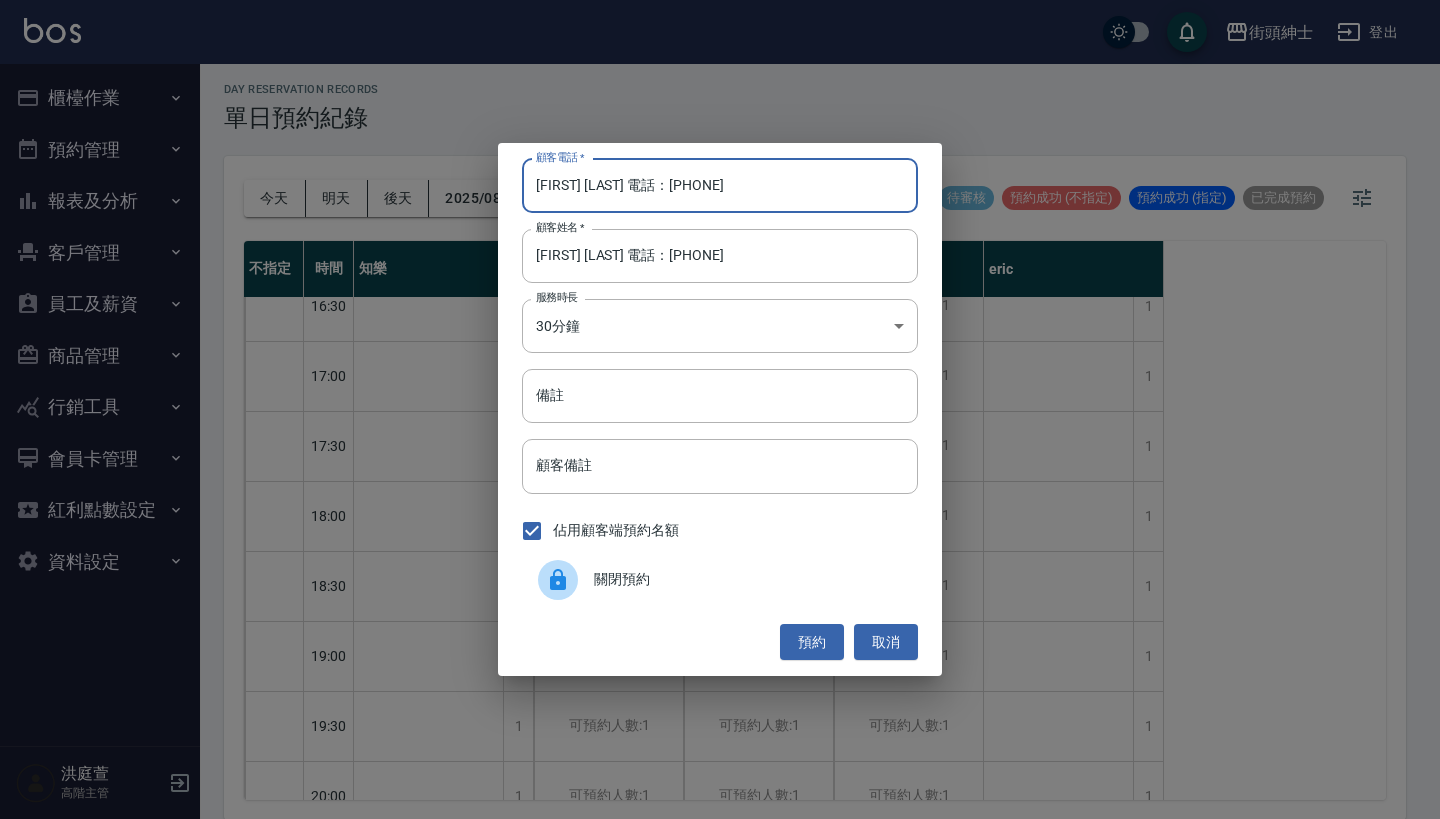 drag, startPoint x: 621, startPoint y: 185, endPoint x: 431, endPoint y: 180, distance: 190.06578 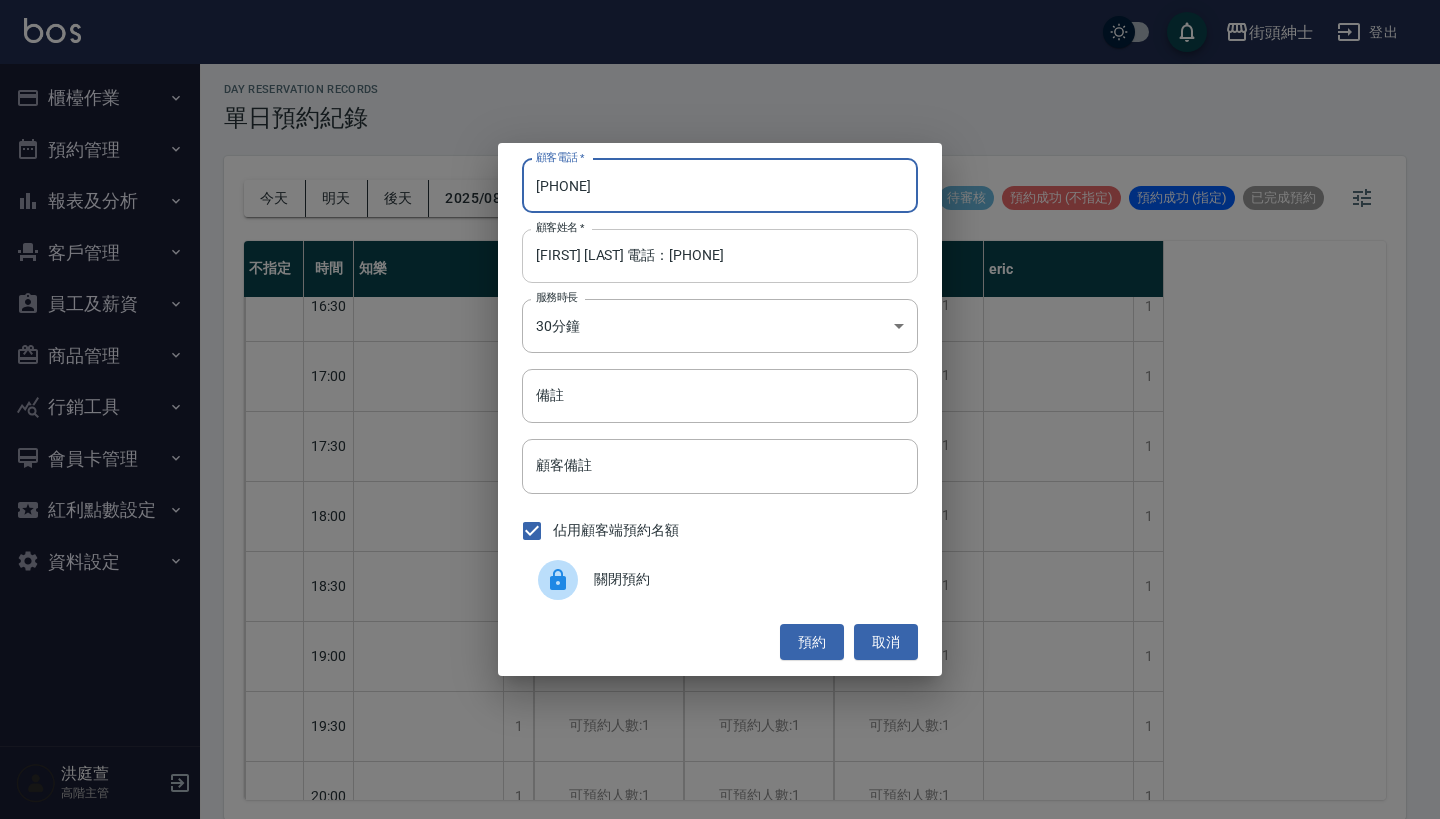 type on "0912789316" 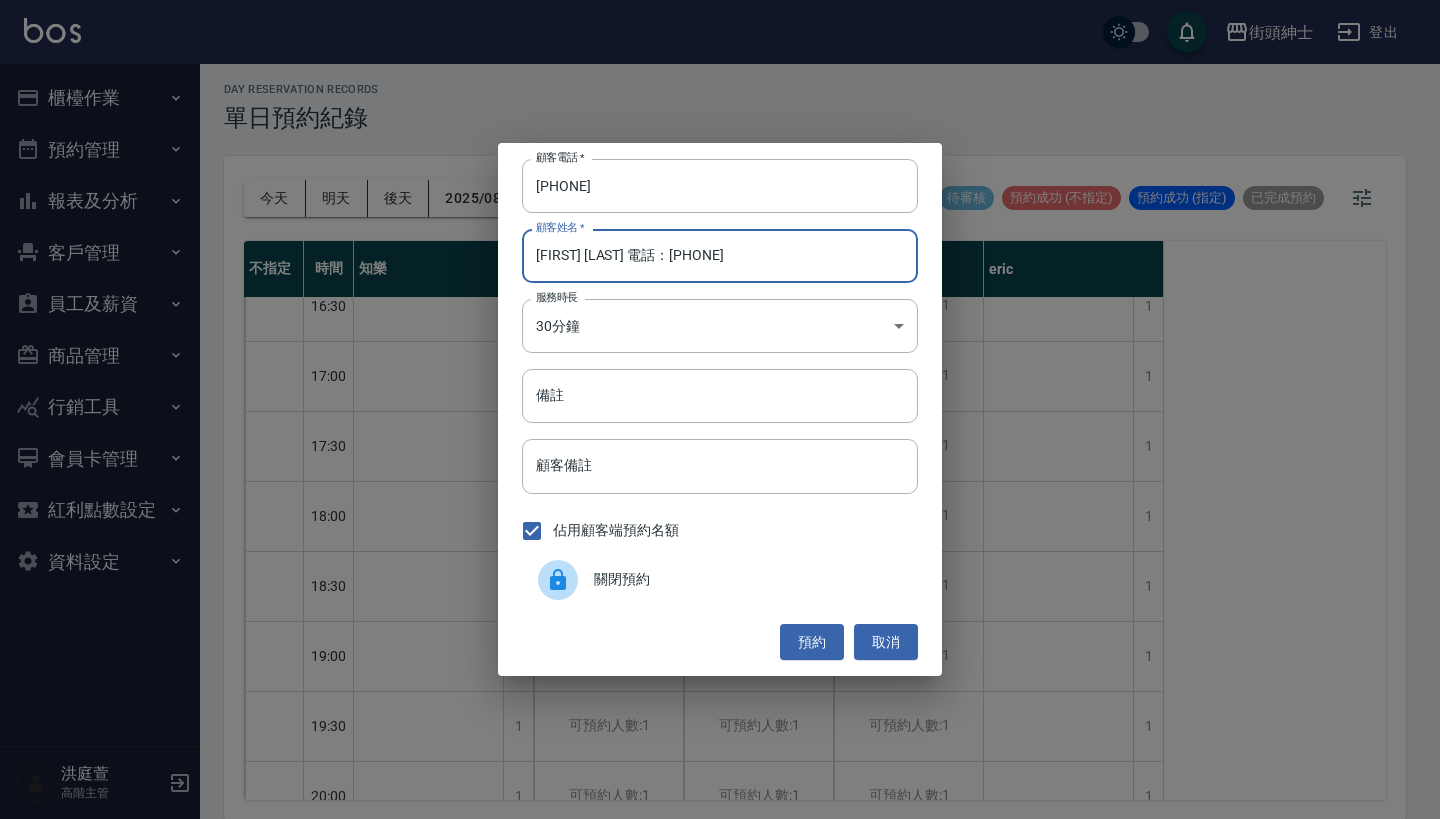 drag, startPoint x: 757, startPoint y: 254, endPoint x: 583, endPoint y: 260, distance: 174.10342 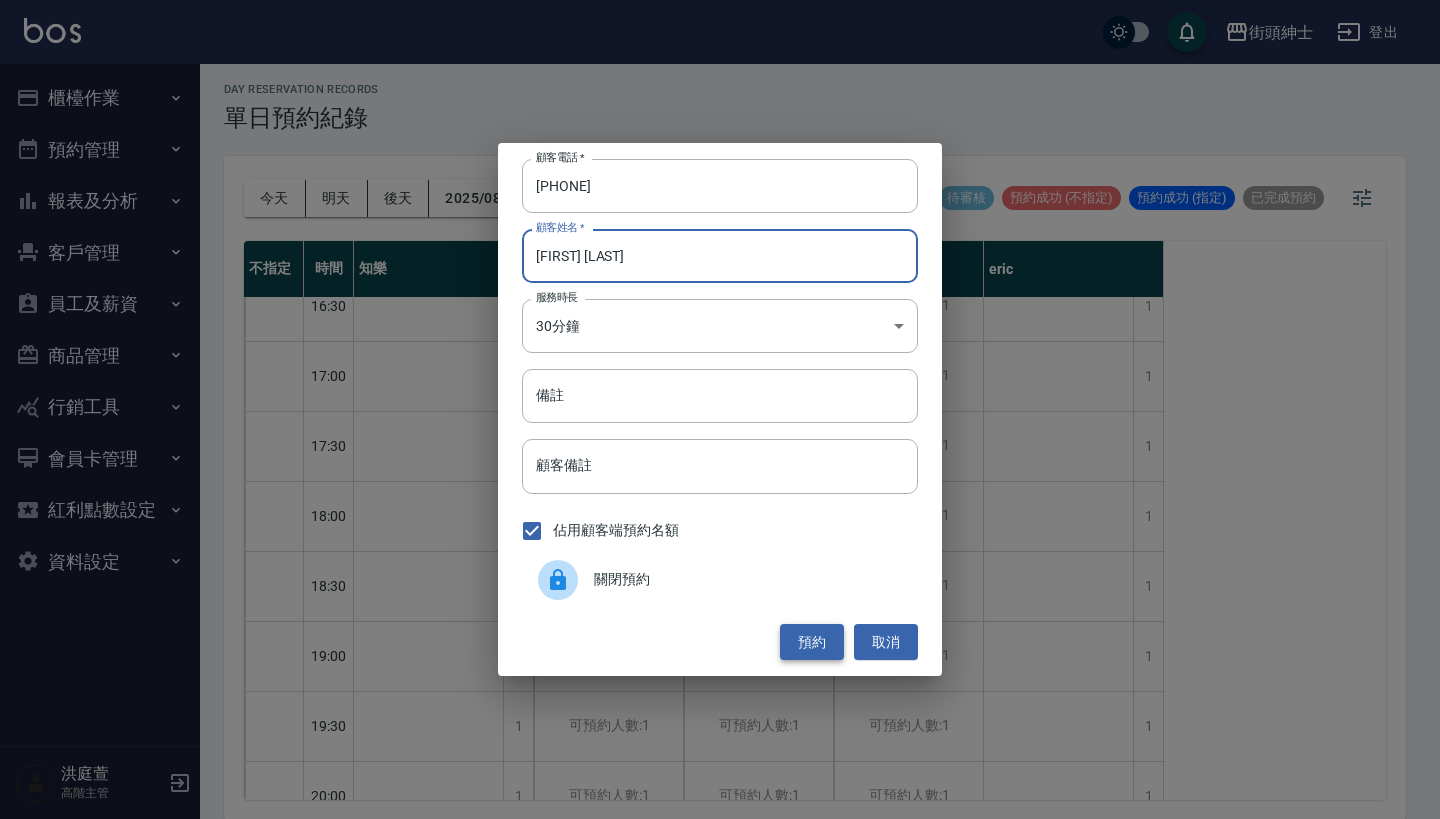 type on "楊欣潤" 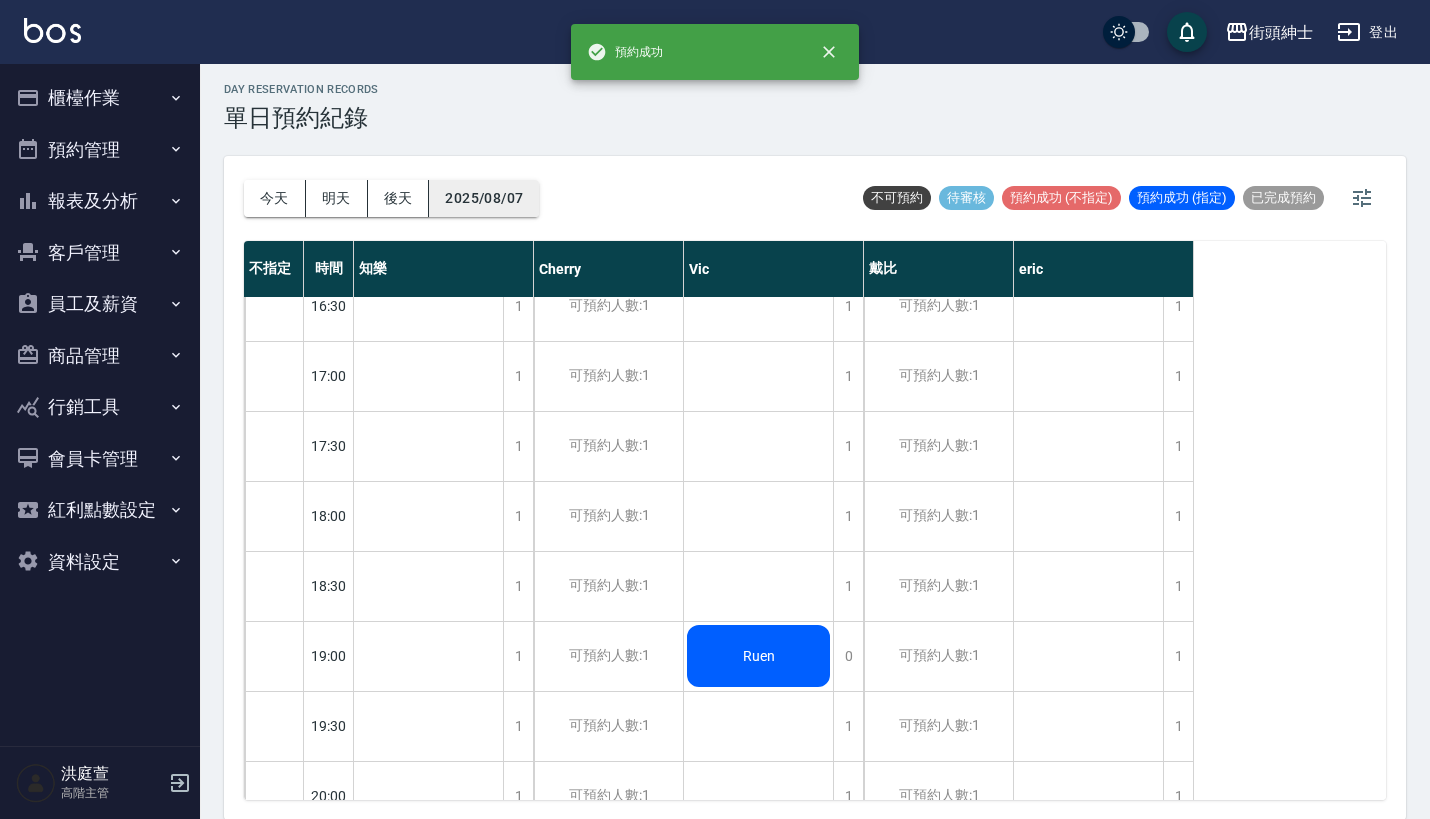 click on "2025/08/07" at bounding box center [484, 198] 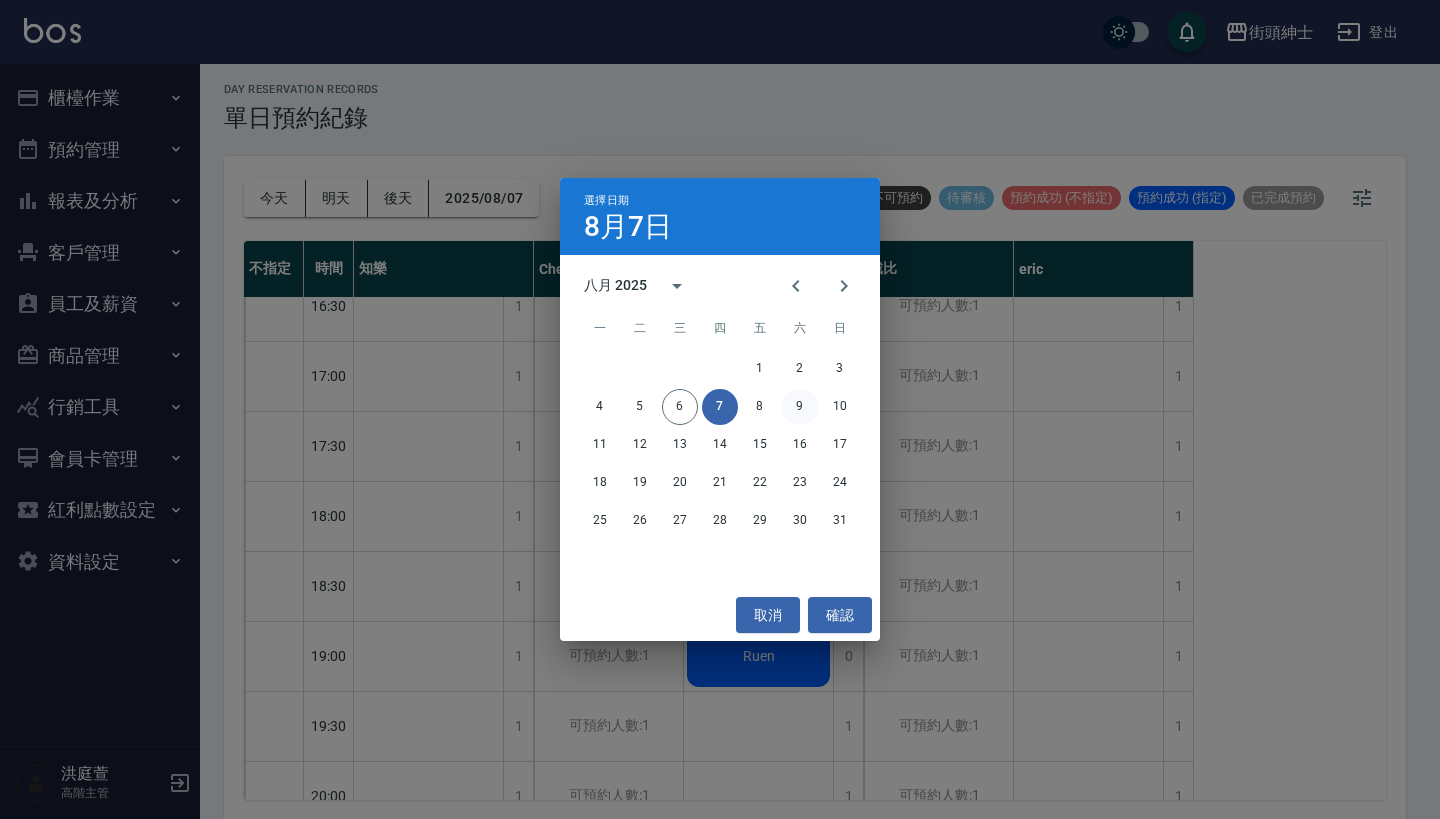click on "9" at bounding box center (800, 407) 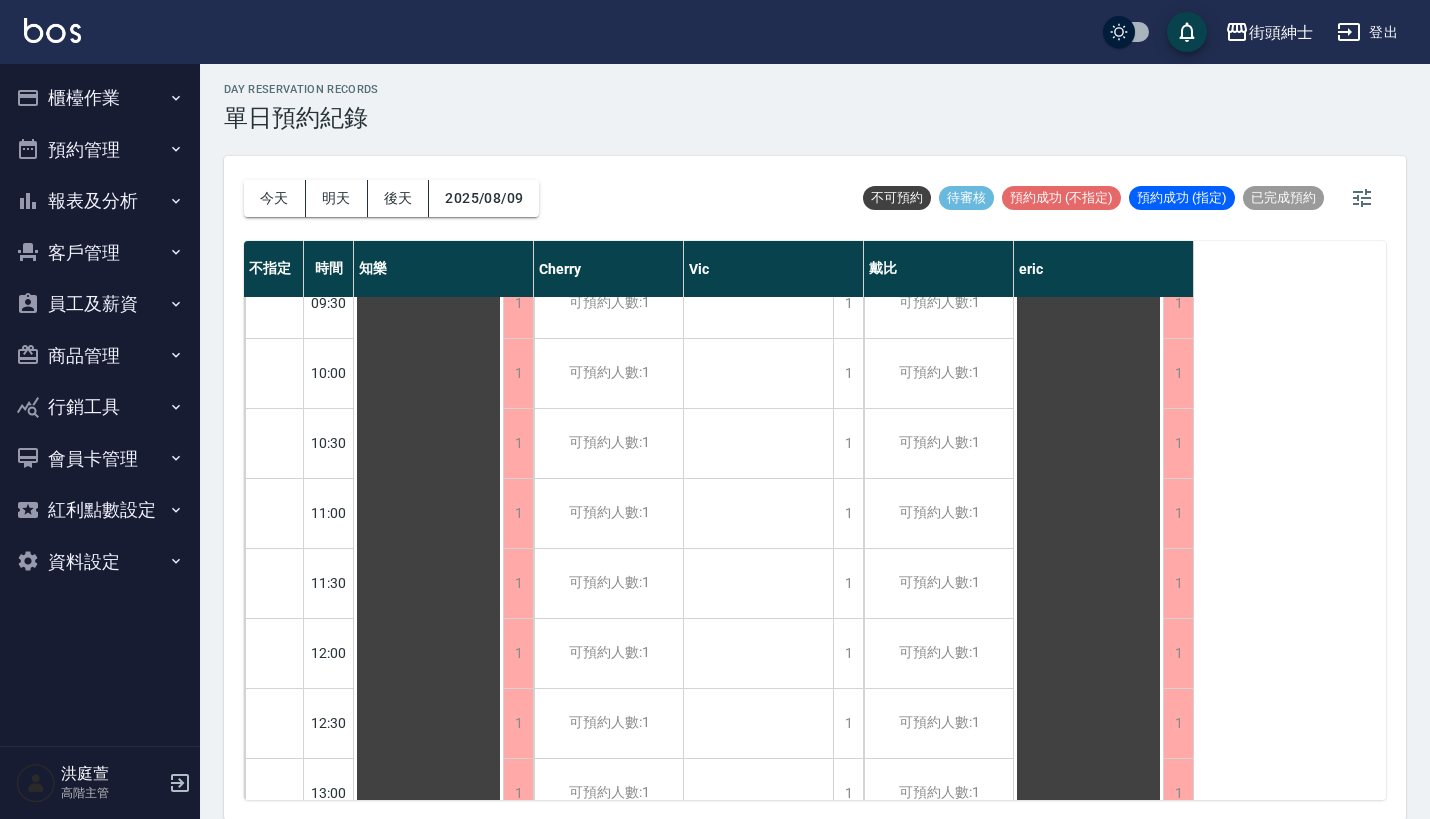 scroll, scrollTop: 0, scrollLeft: 0, axis: both 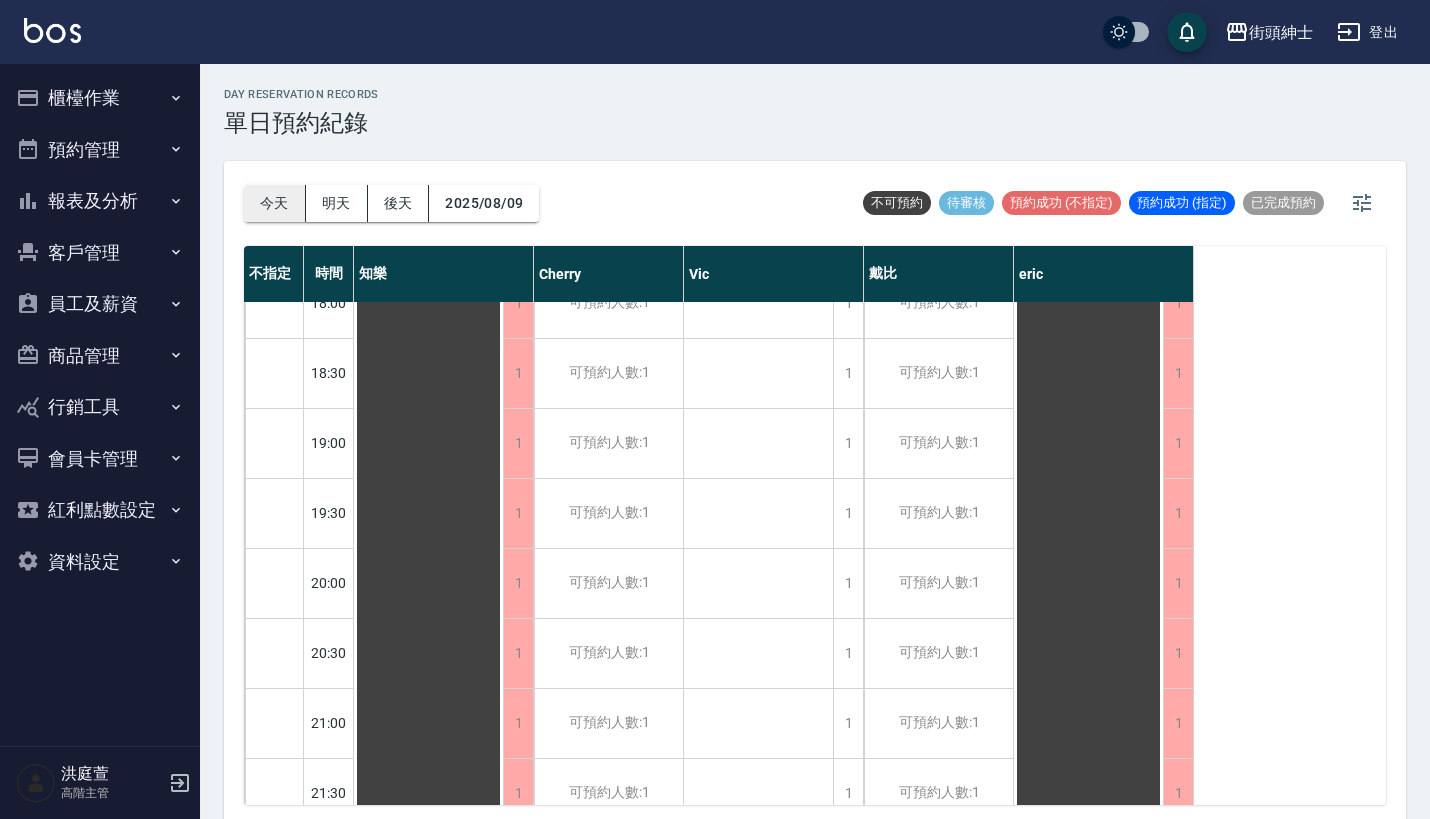 click on "今天" at bounding box center [275, 203] 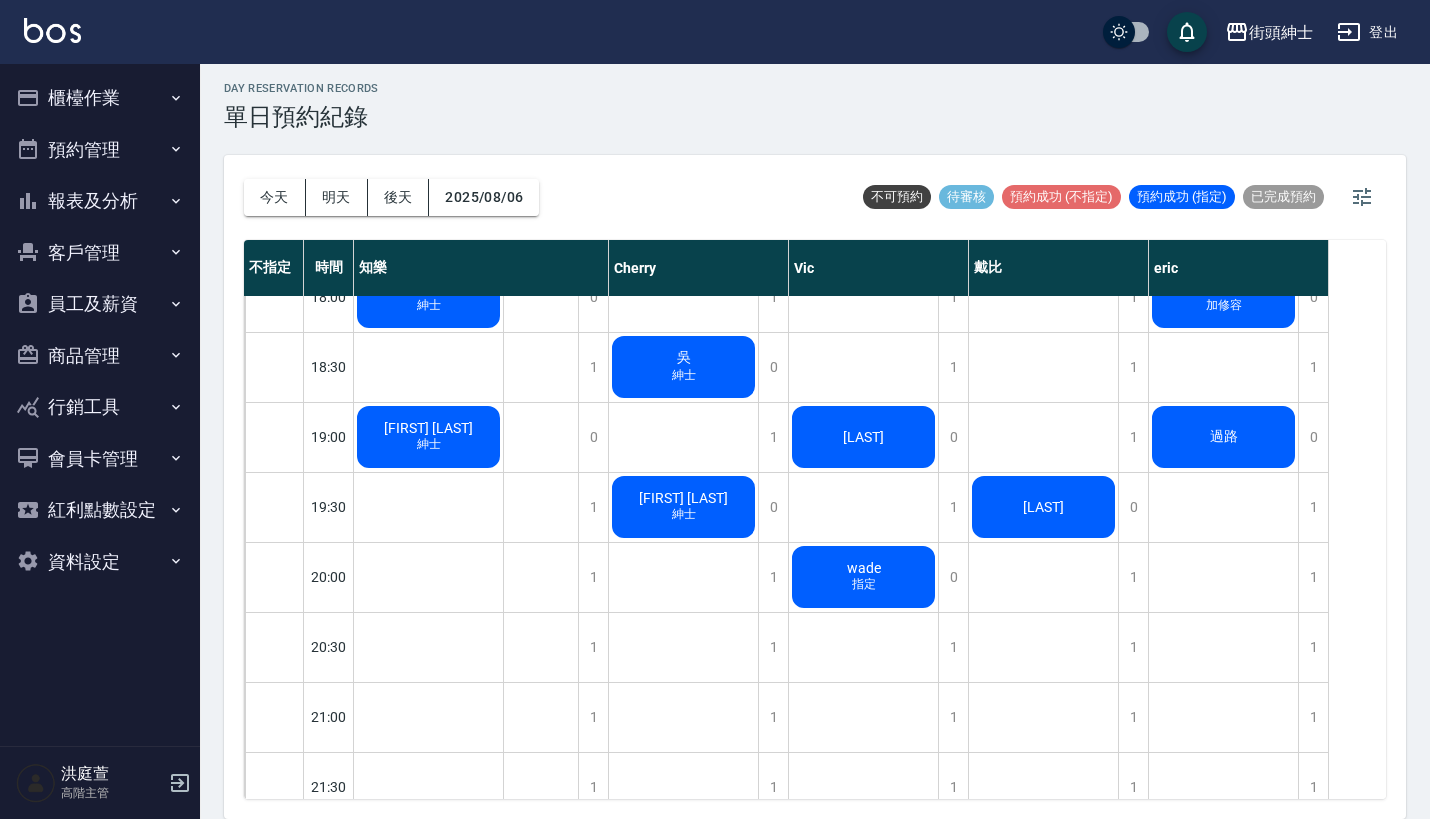 scroll, scrollTop: 5, scrollLeft: 0, axis: vertical 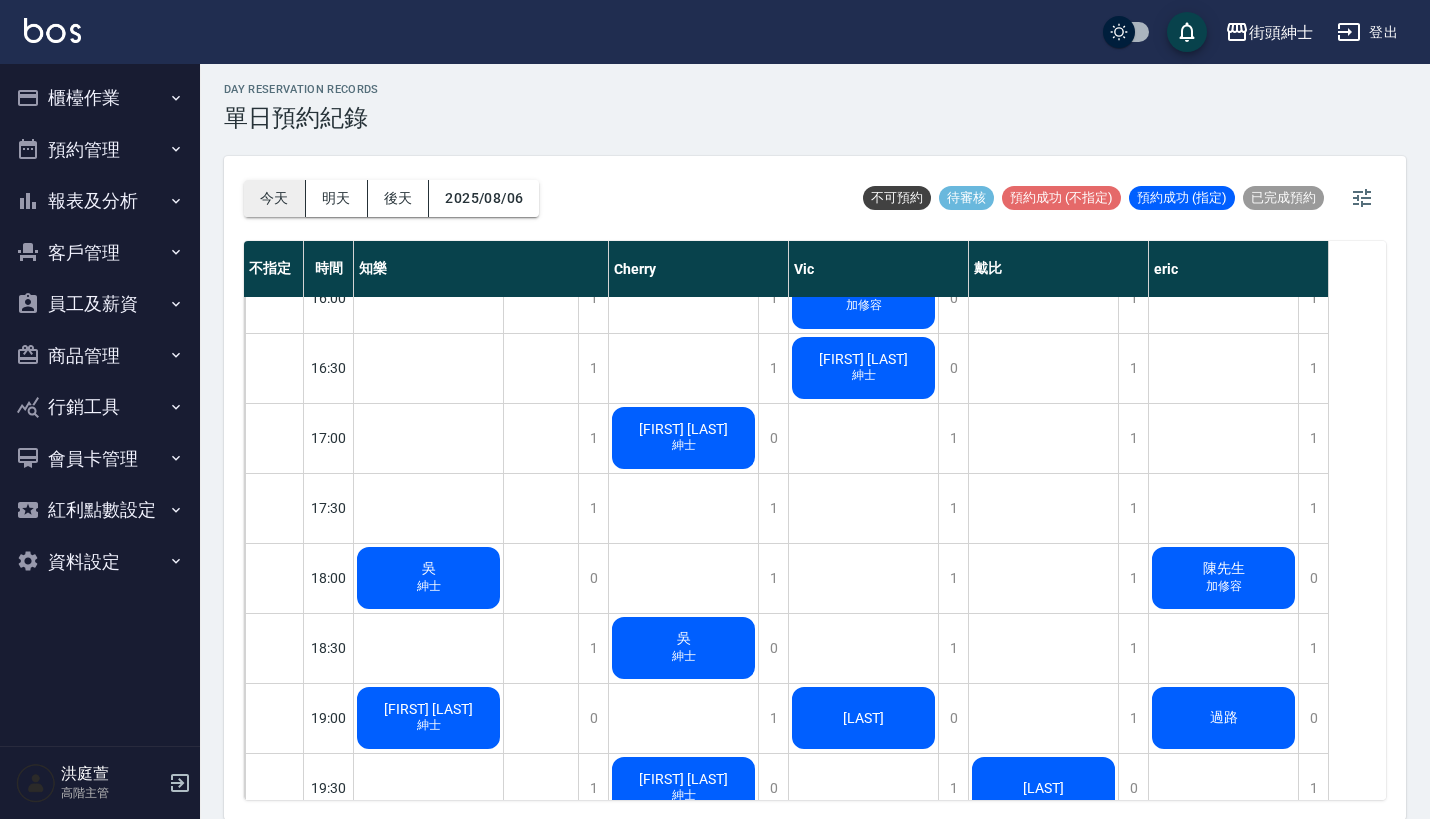 click on "今天" at bounding box center [275, 198] 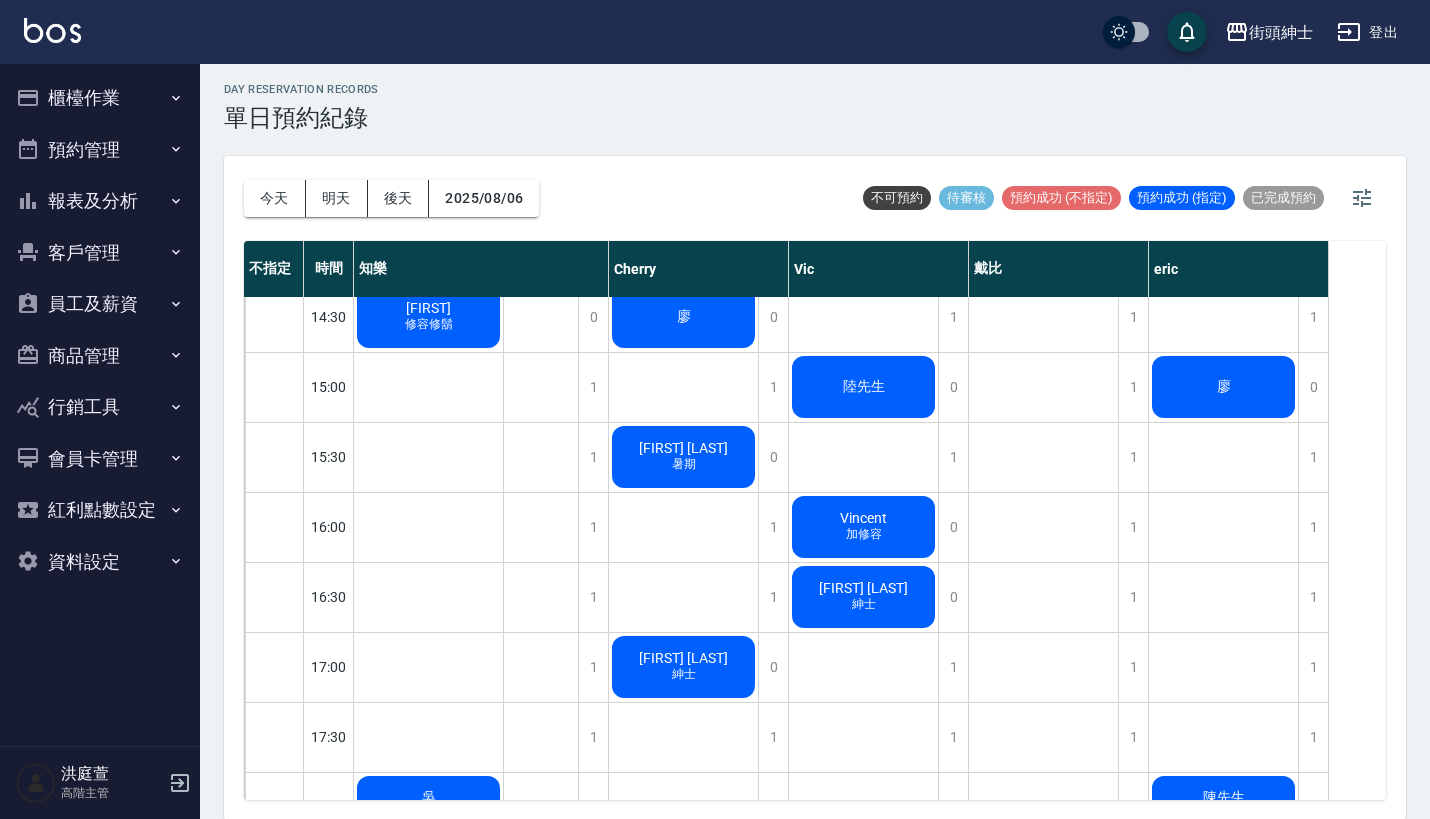 scroll, scrollTop: 781, scrollLeft: 0, axis: vertical 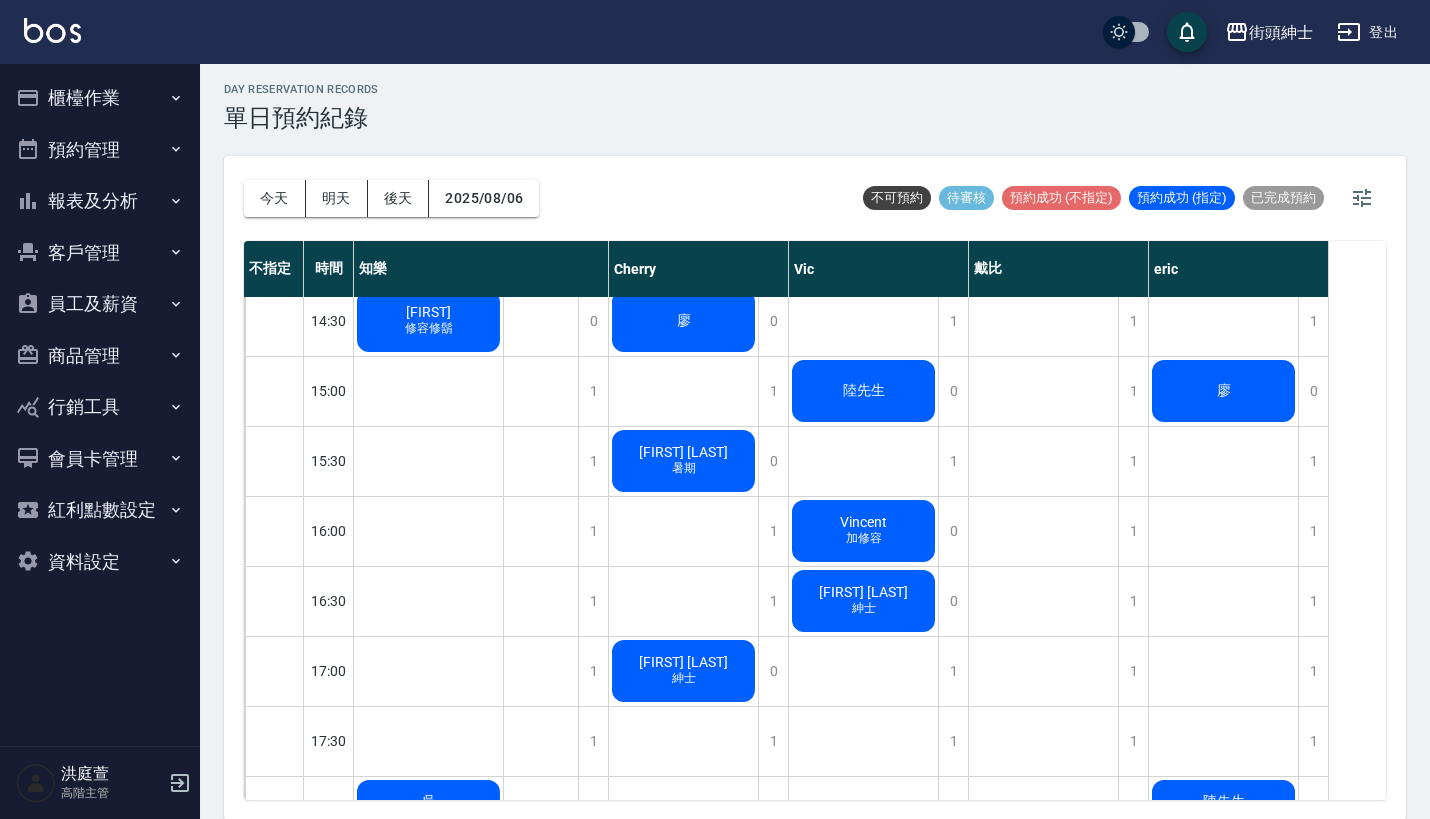click on "加修容" at bounding box center (429, 260) 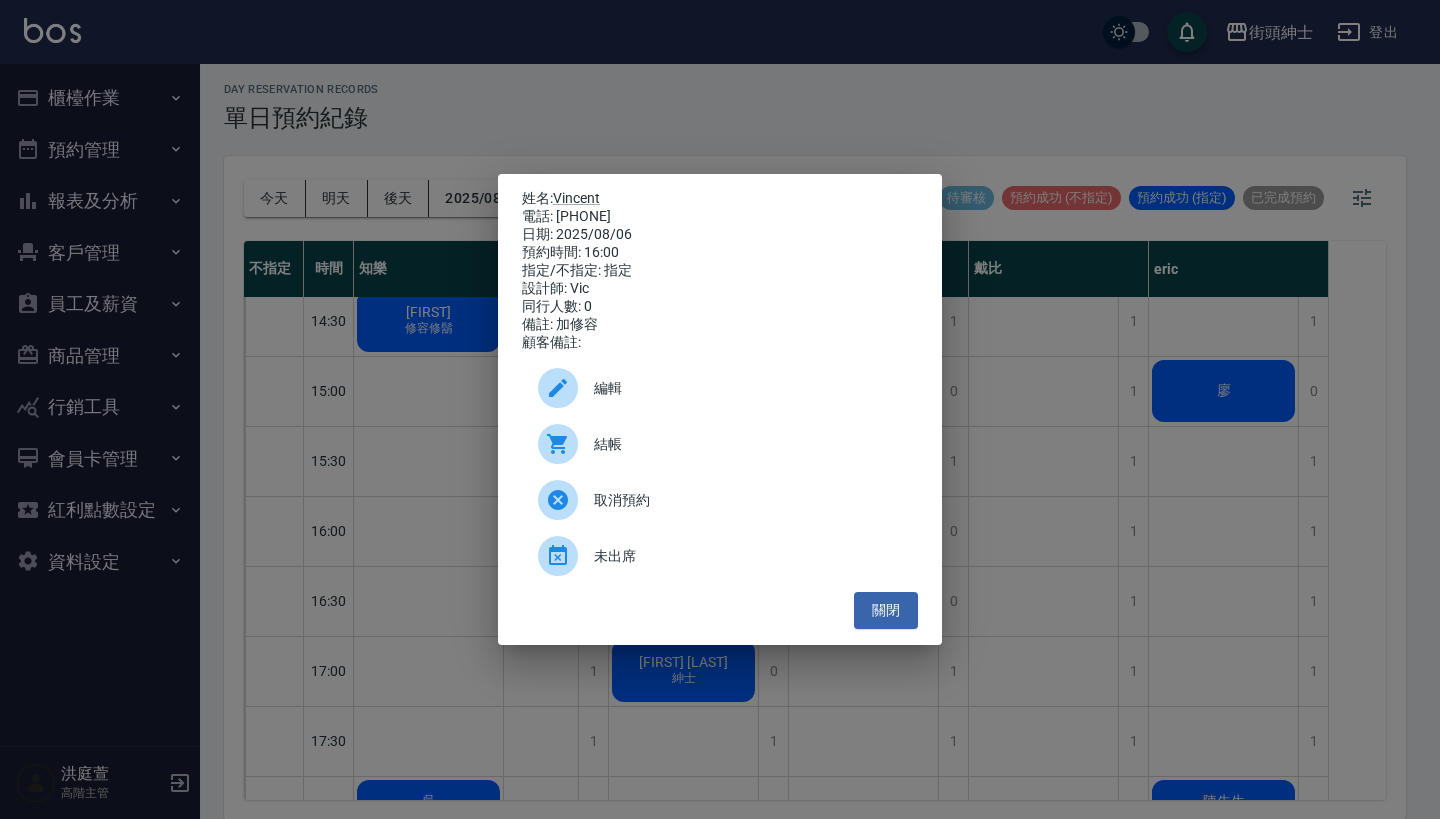 click on "電話: 0931106980" at bounding box center [720, 217] 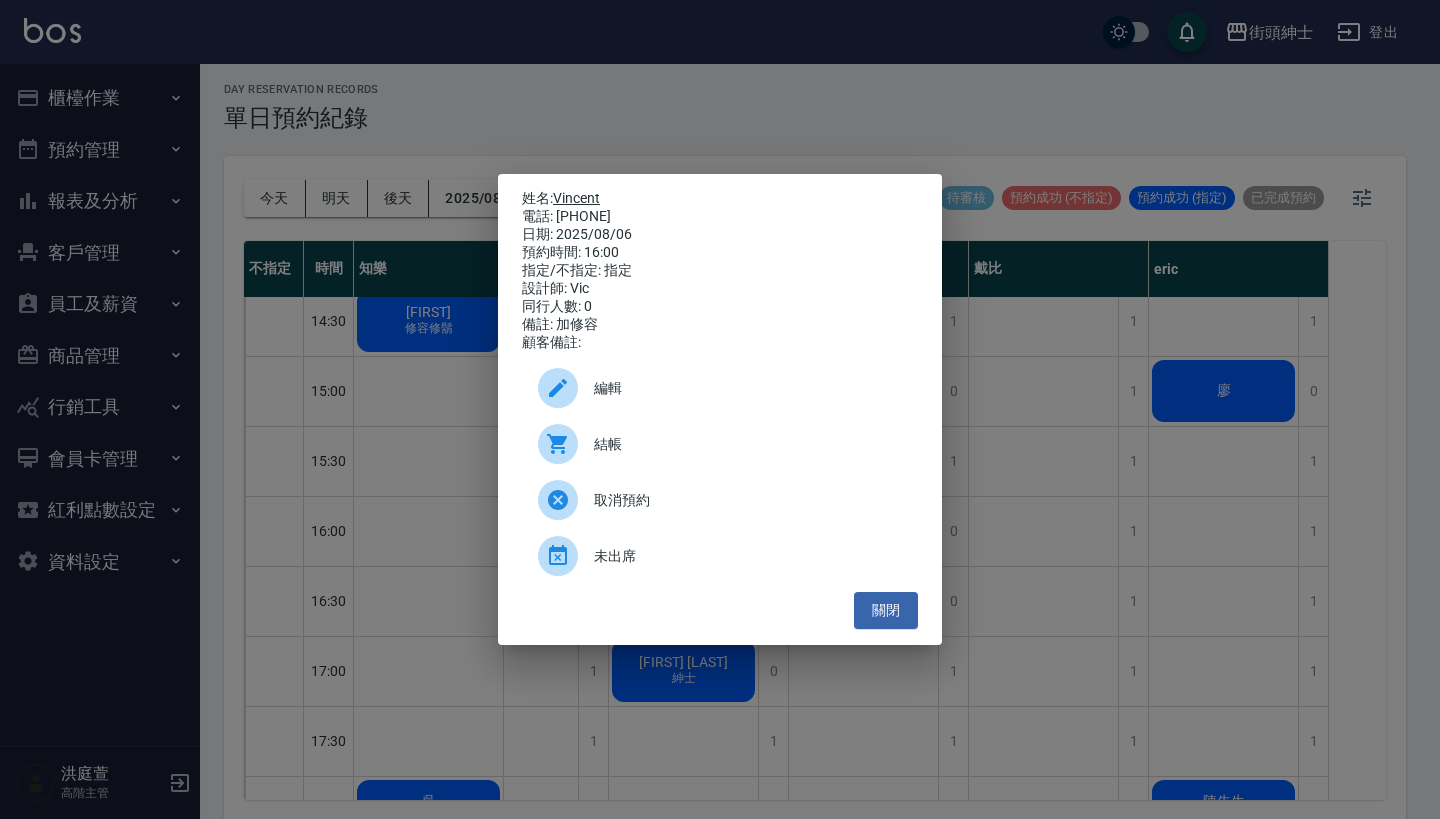 click on "Vincent" at bounding box center (576, 198) 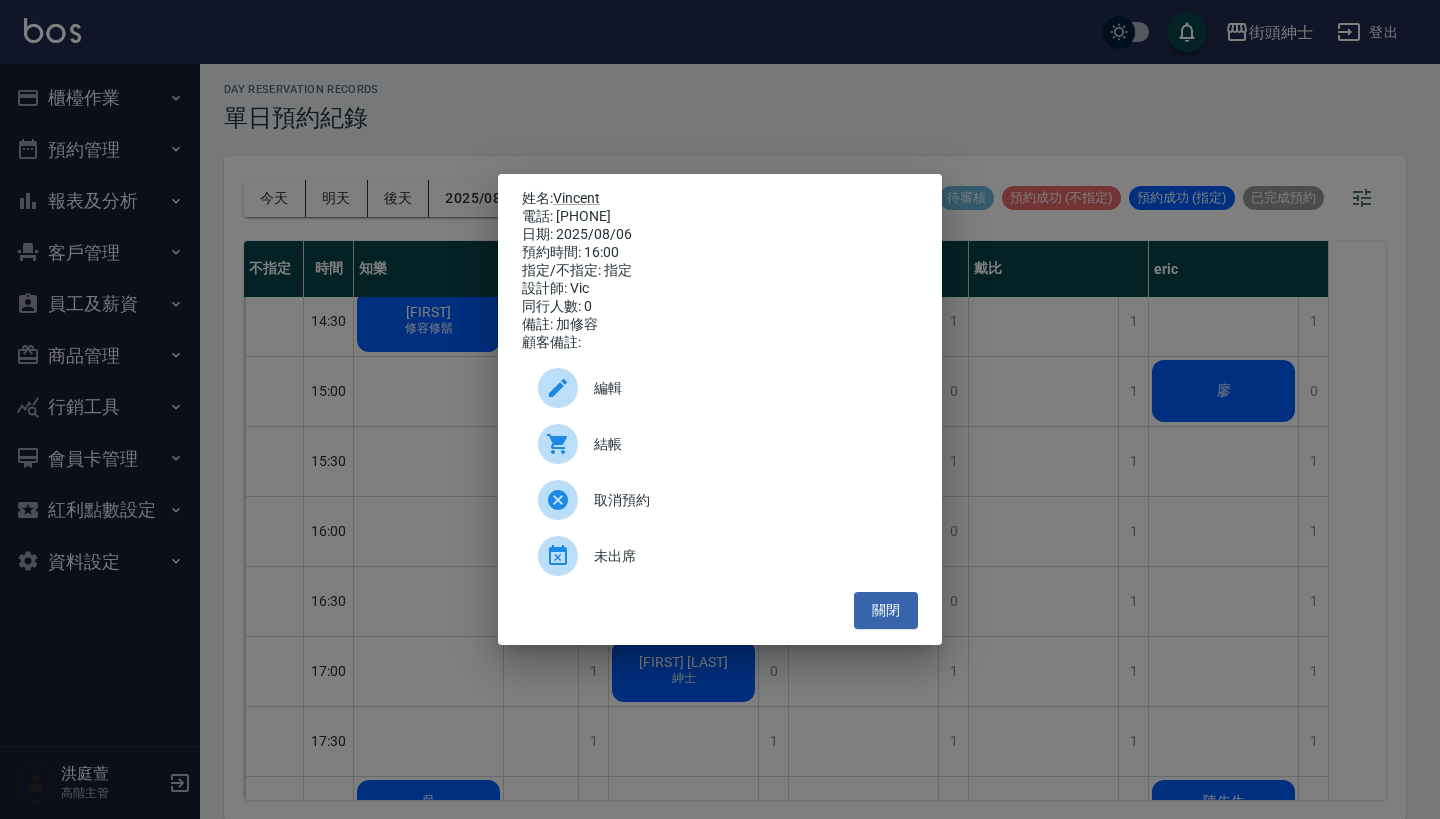 click on "姓名:  Vincent 電話: 0931106980 日期: 2025/08/06 預約時間: 16:00 指定/不指定: 指定 設計師: Vic 同行人數: 0 備註: 加修容 顧客備註:  編輯 結帳 取消預約 未出席 關閉" at bounding box center (720, 409) 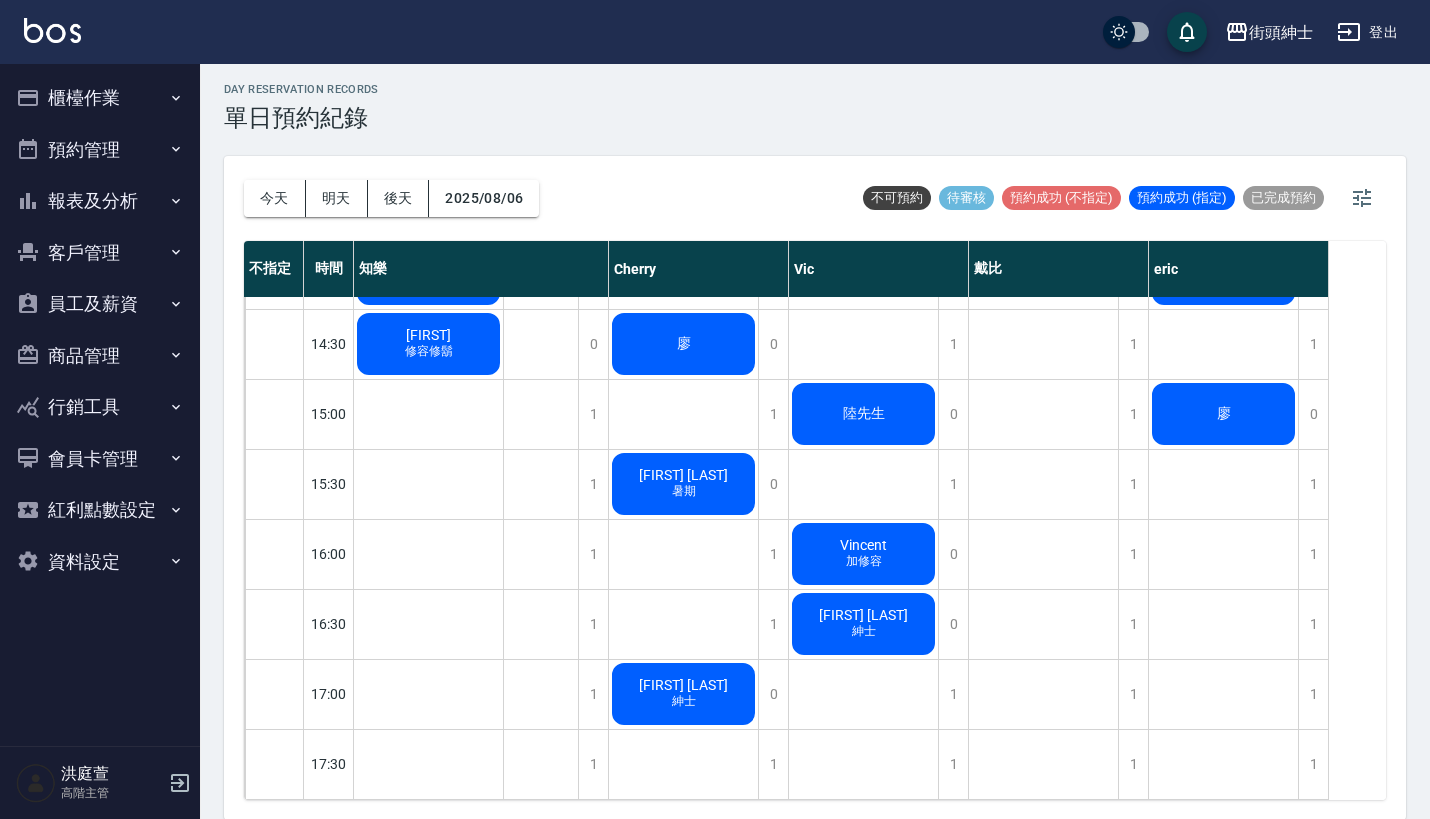 scroll, scrollTop: 759, scrollLeft: 0, axis: vertical 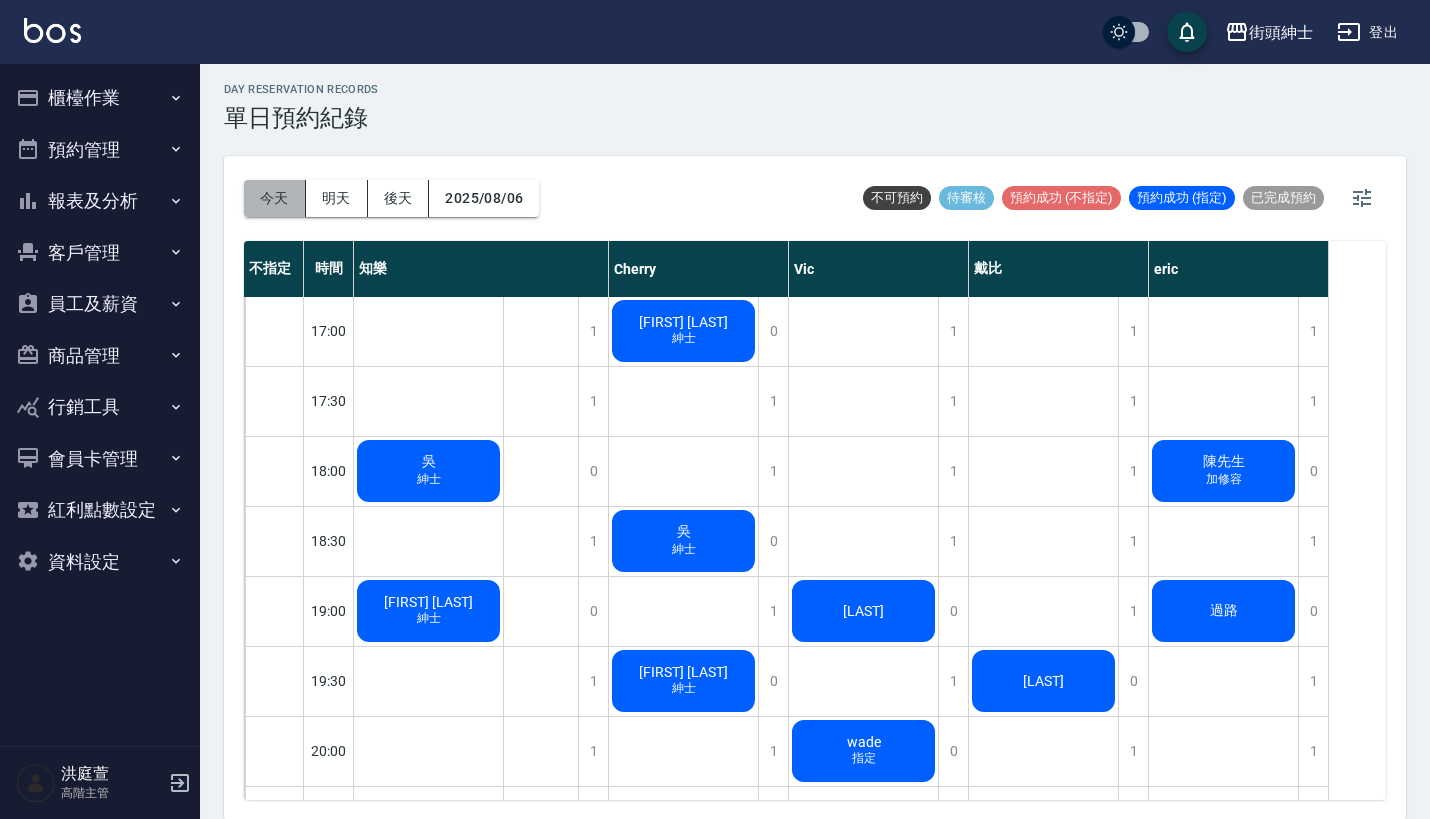 click on "今天" at bounding box center (275, 198) 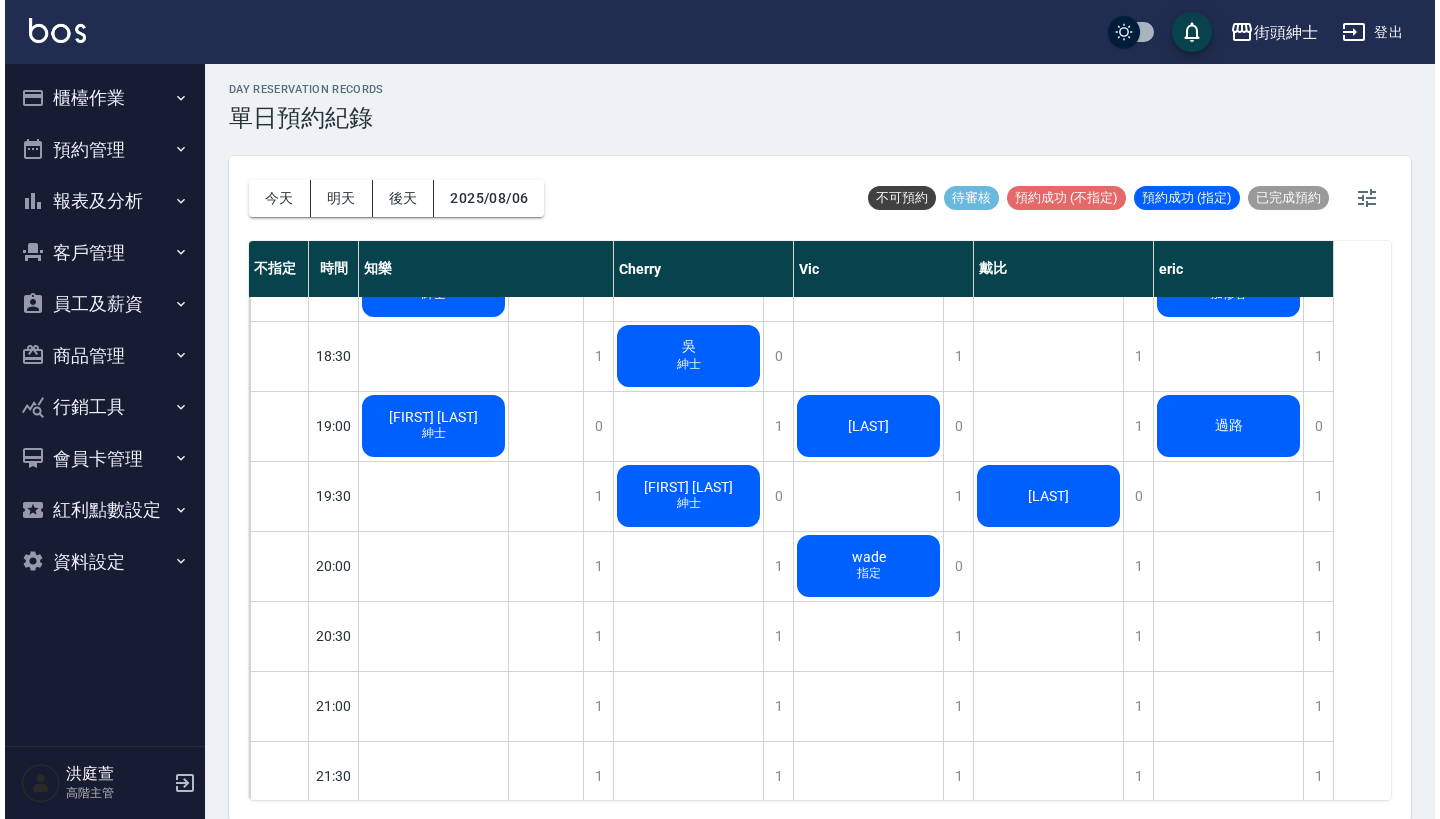 scroll, scrollTop: 1292, scrollLeft: 0, axis: vertical 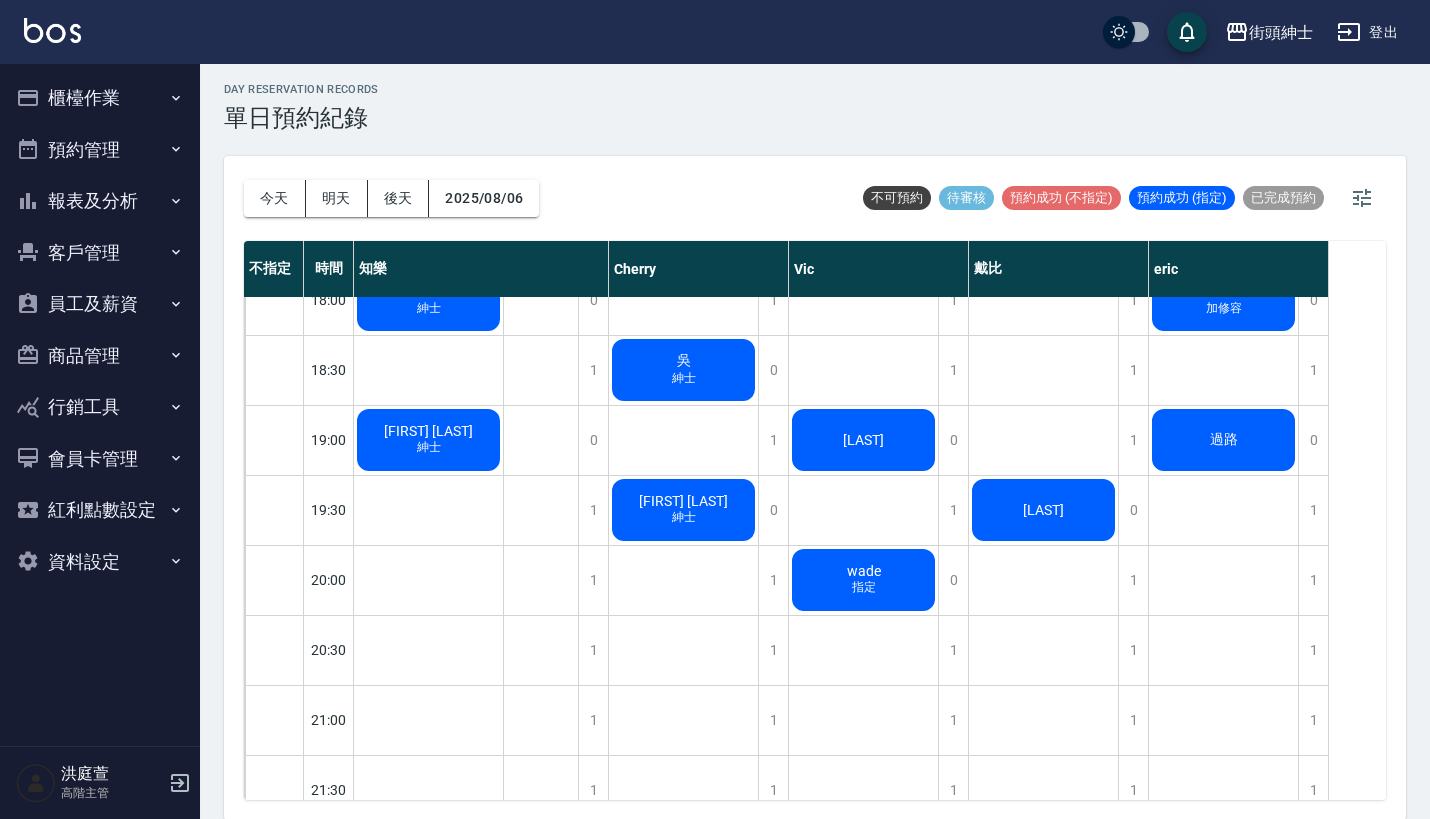 click on "王桑" at bounding box center [428, -260] 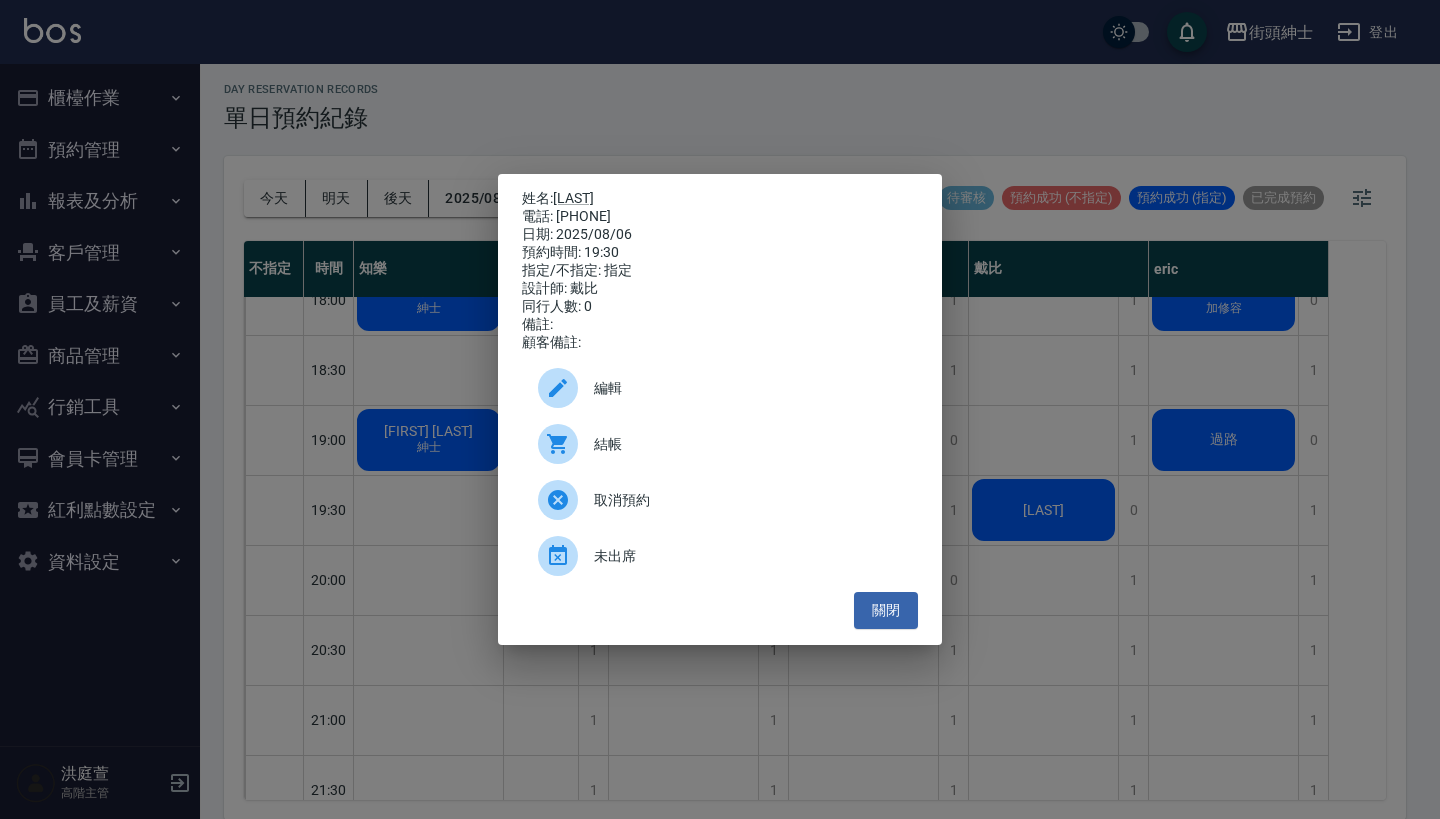 click on "編輯" at bounding box center (748, 388) 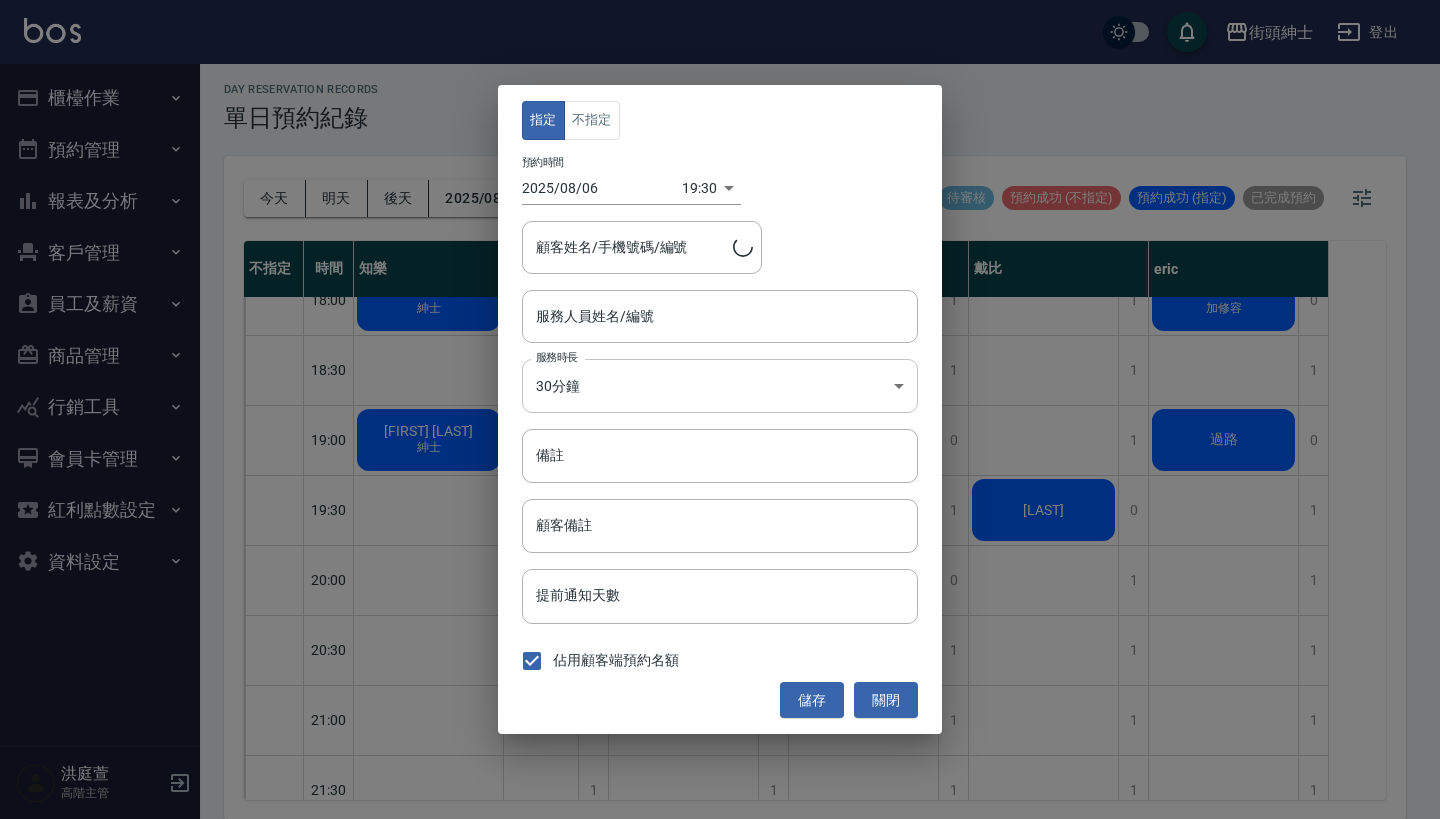 type on "戴比(無代號)" 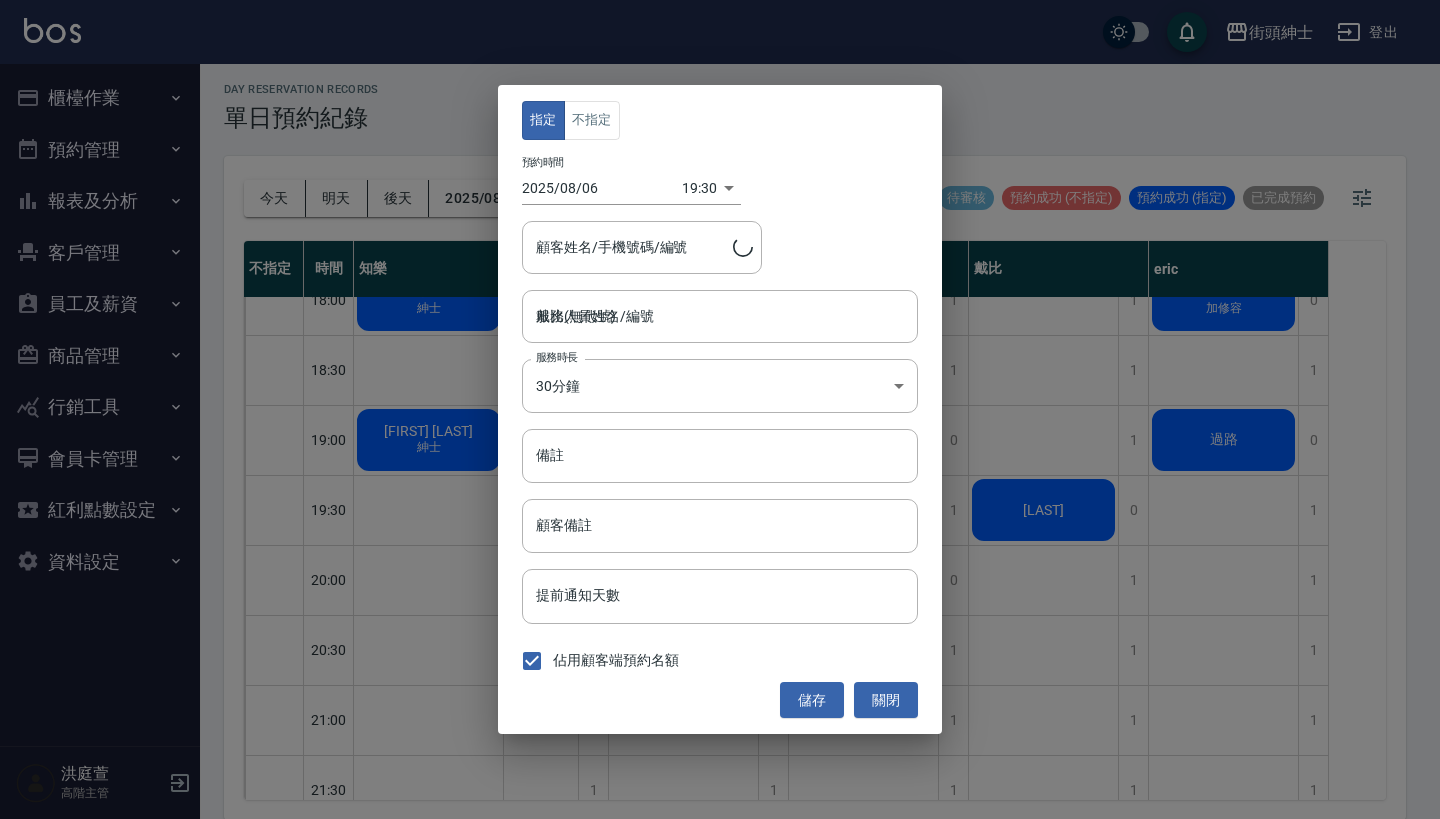 type on "王桑/0916-952-023" 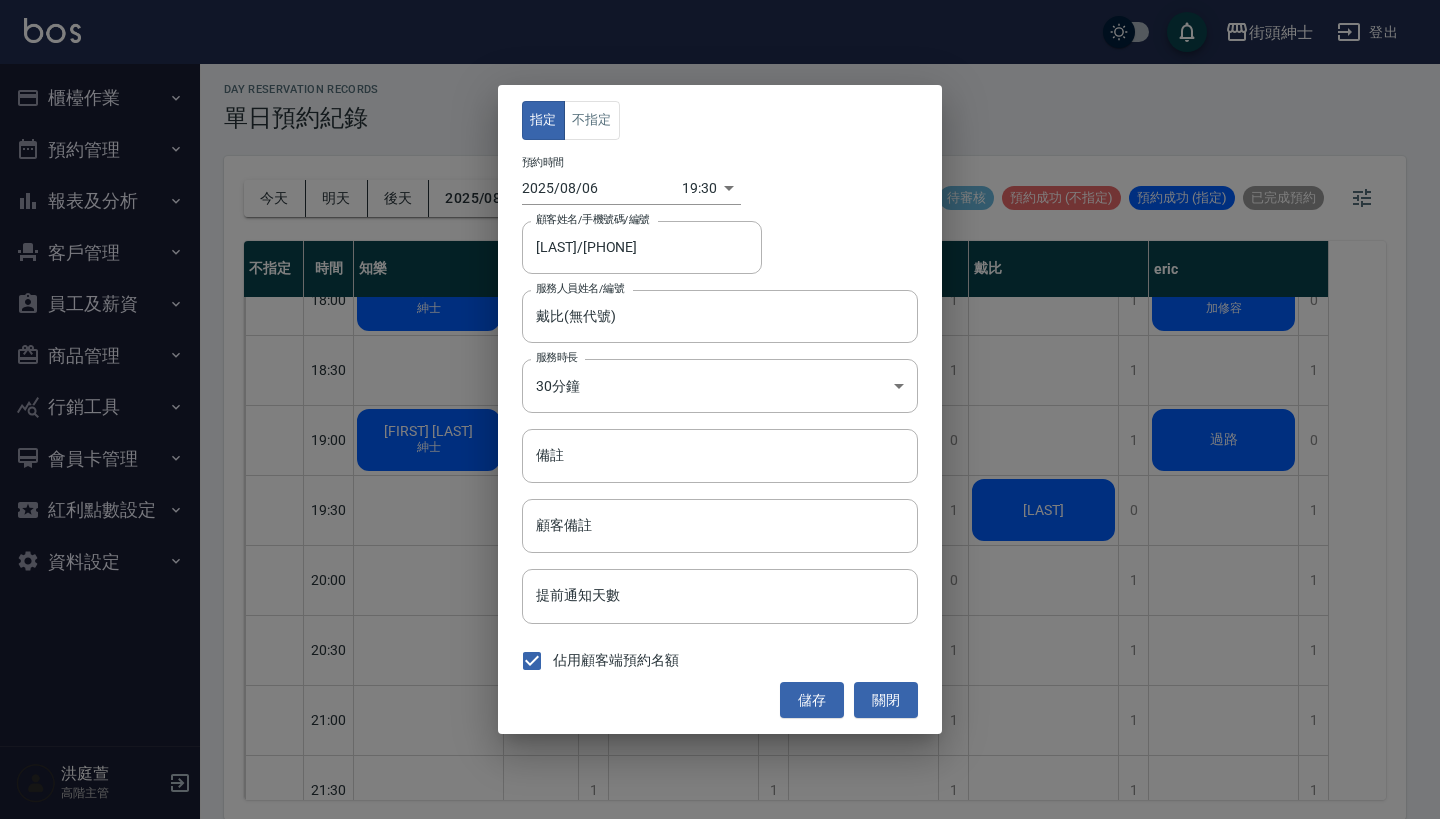 click on "指定 不指定 預約時間 2025/08/06 19:30 1754479800000 顧客姓名/手機號碼/編號 王桑/0916-952-023 顧客姓名/手機號碼/編號 服務人員姓名/編號 戴比(無代號) 服務人員姓名/編號 服務時長 30分鐘 1 服務時長 備註 備註 顧客備註 顧客備註 提前通知天數 提前通知天數 佔用顧客端預約名額 儲存 關閉" at bounding box center (720, 409) 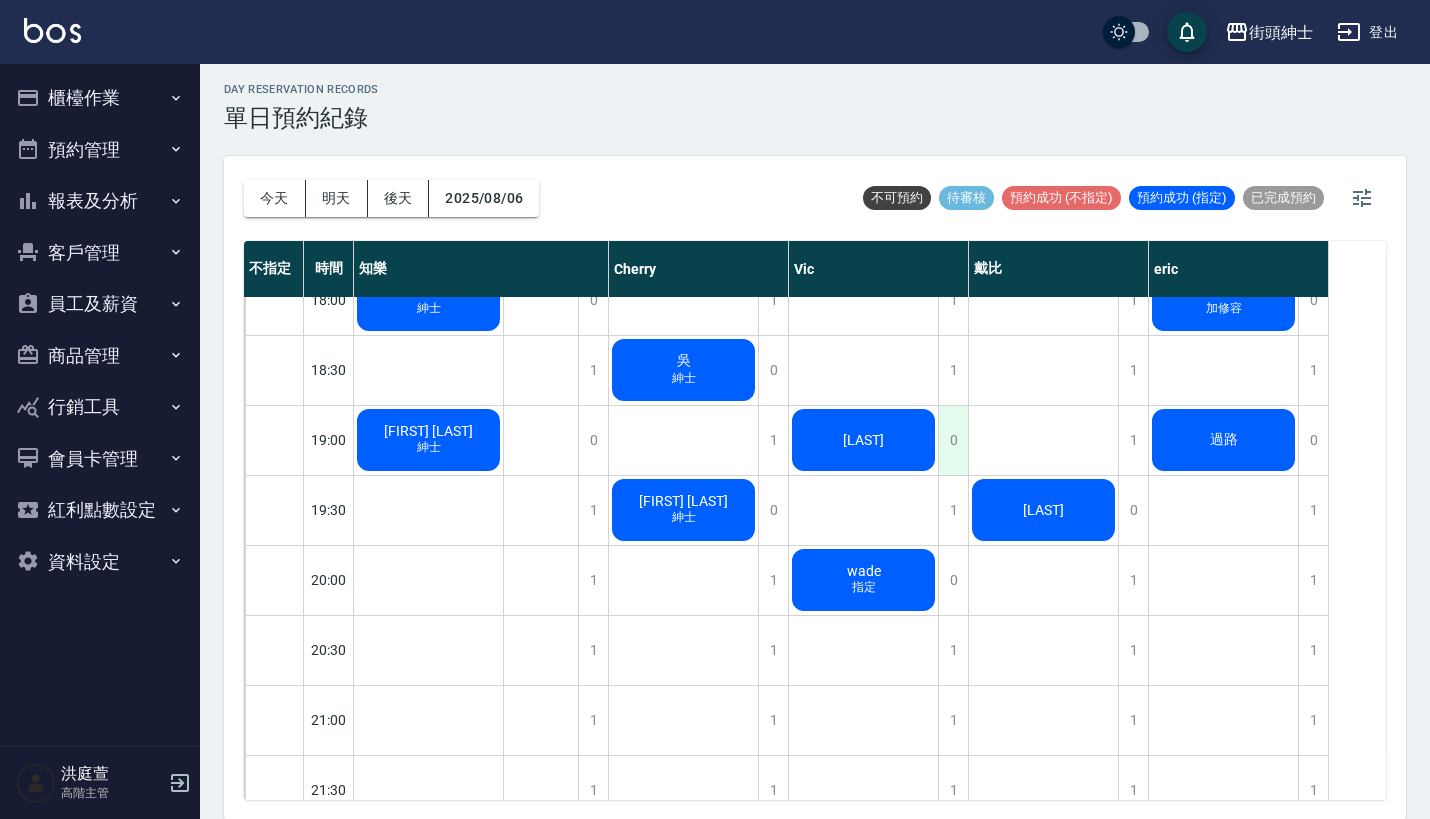 click on "0" at bounding box center [953, 440] 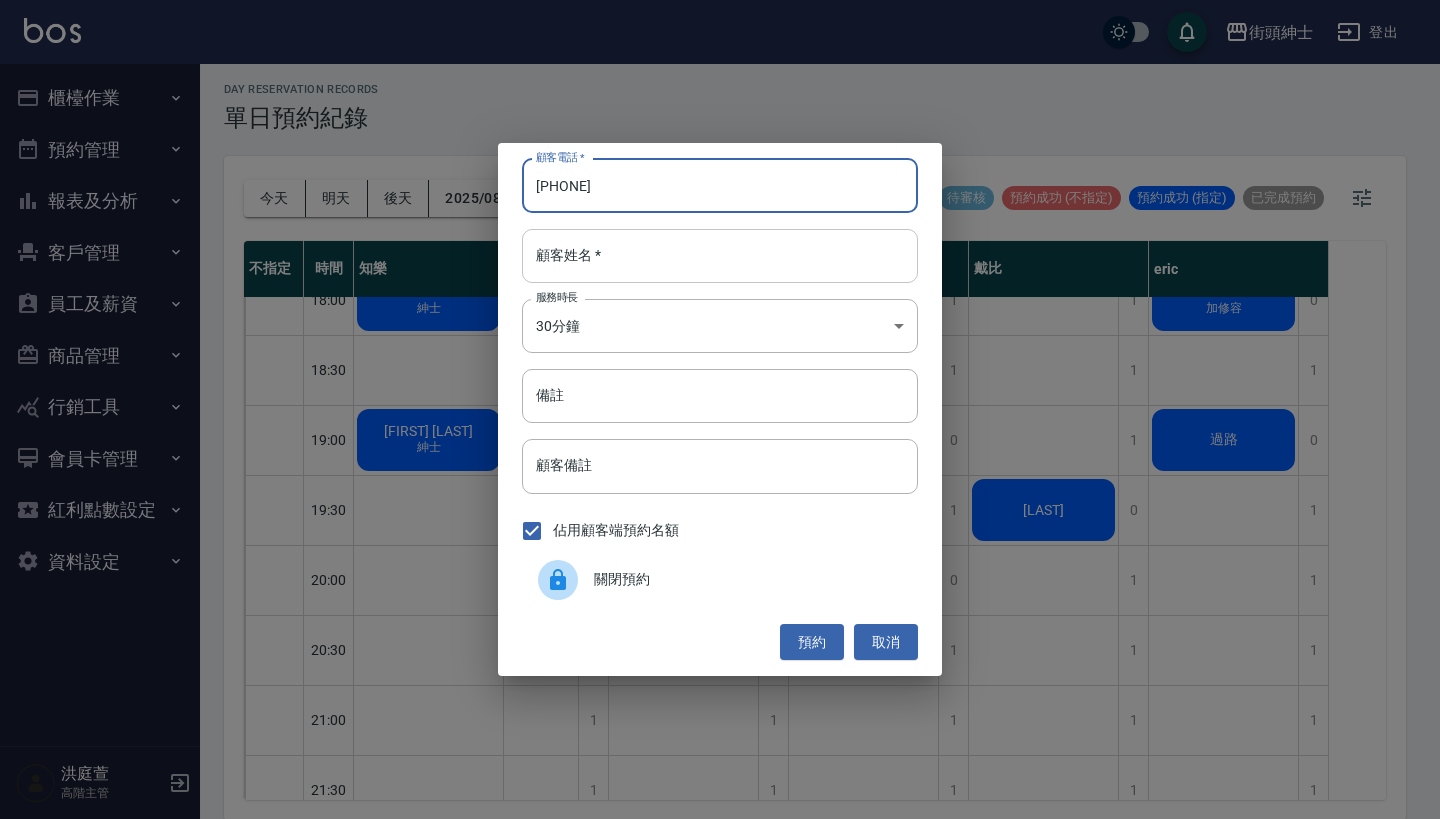 type on "0953358534" 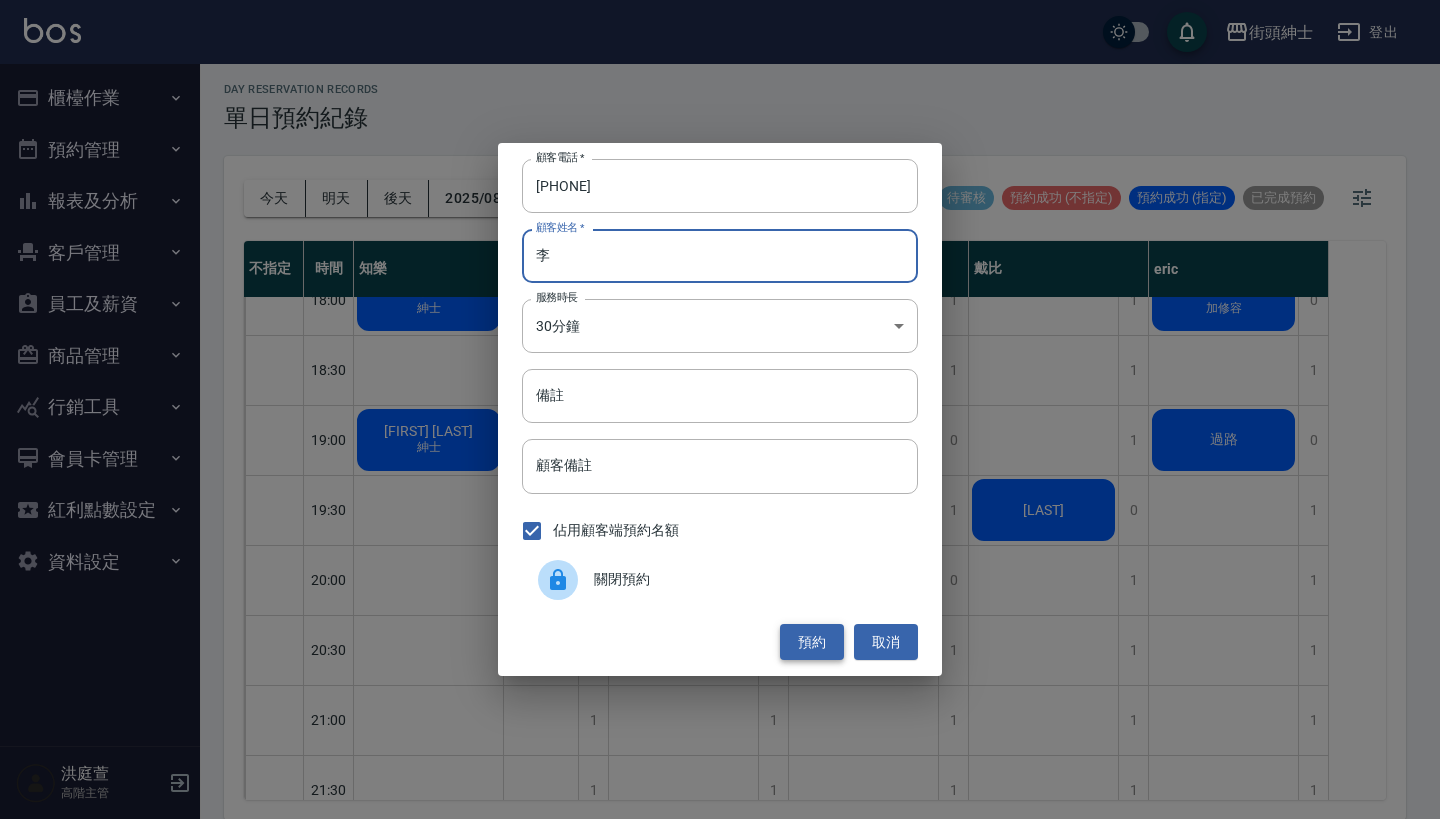 type on "李" 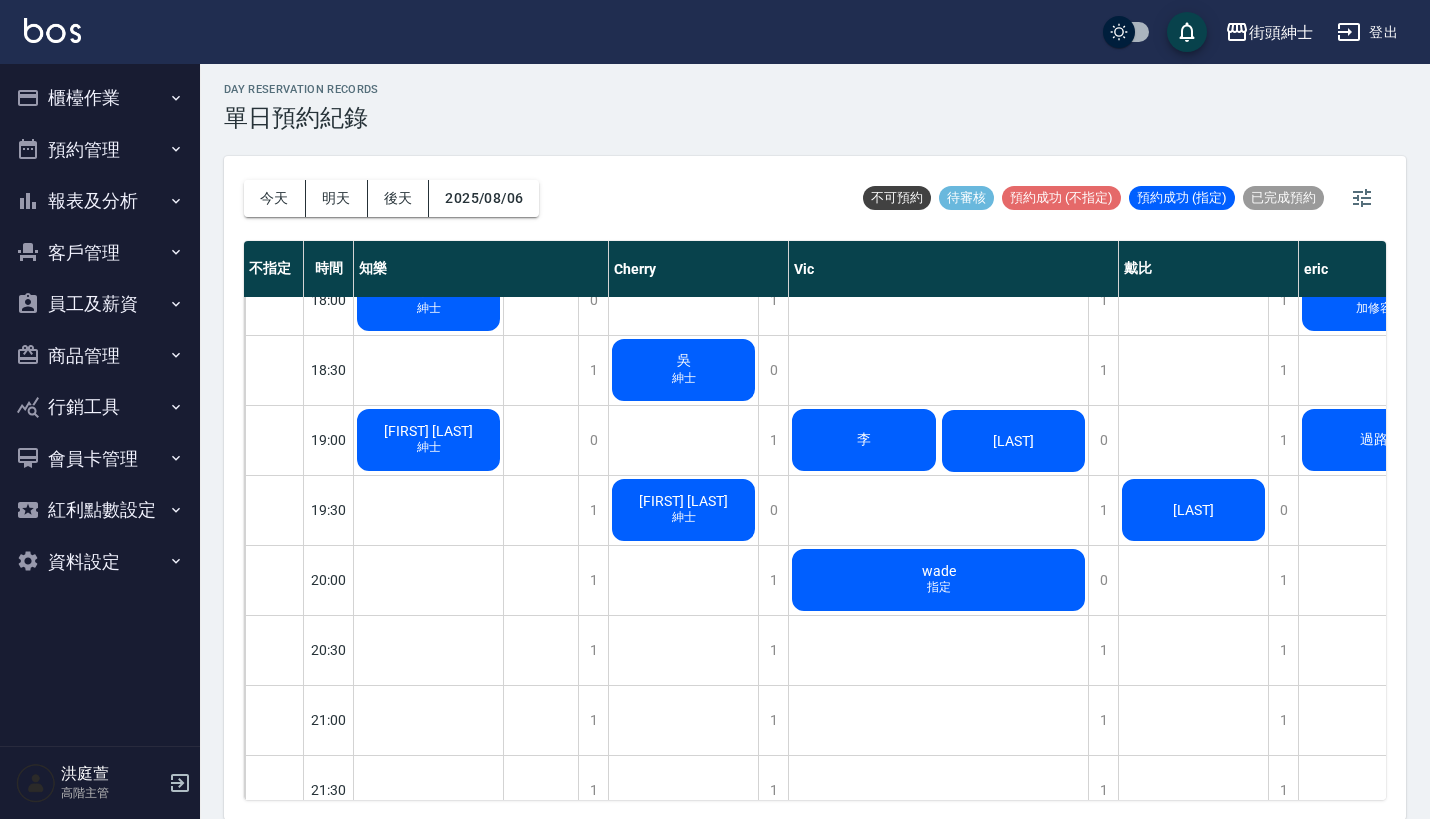 click on "王桑" at bounding box center (428, -260) 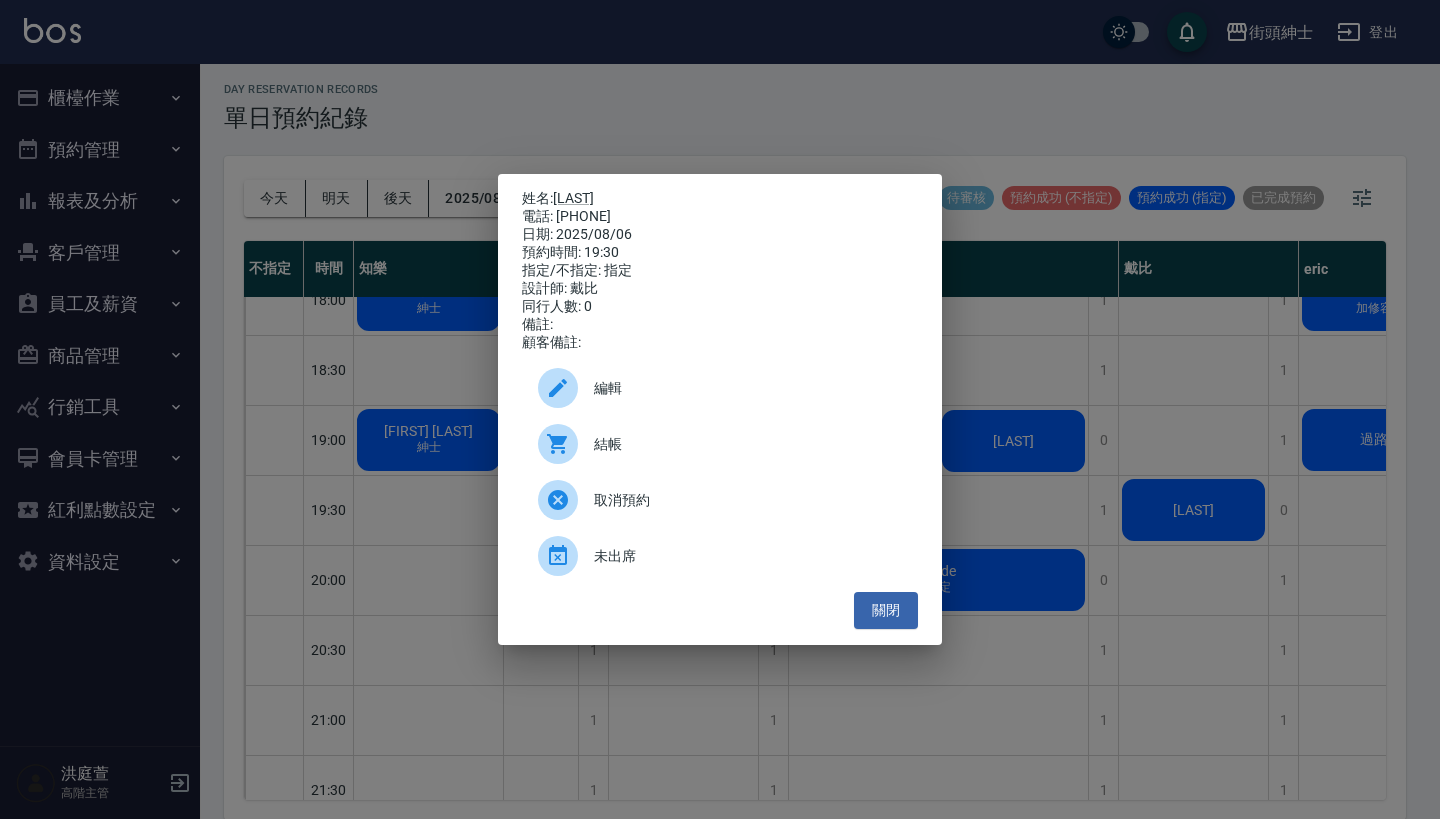 click on "編輯" at bounding box center [720, 388] 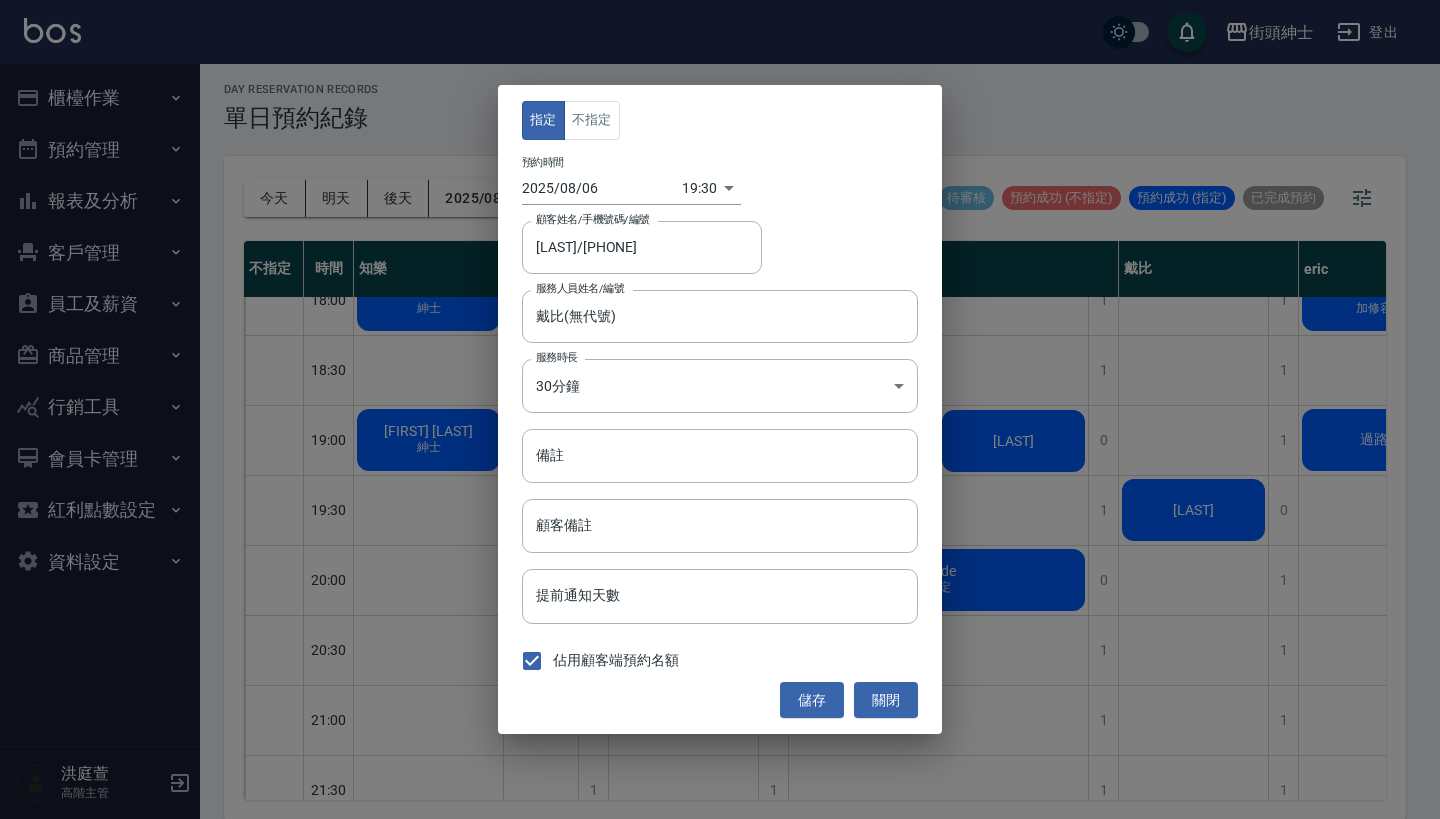 click on "街頭紳士 登出 櫃檯作業 打帳單 帳單列表 掛單列表 座位開單 營業儀表板 現金收支登錄 高階收支登錄 材料自購登錄 每日結帳 排班表 現場電腦打卡 掃碼打卡 預約管理 預約管理 單日預約紀錄 單週預約紀錄 報表及分析 報表目錄 消費分析儀表板 店家區間累計表 店家日報表 店家排行榜 互助日報表 互助月報表 互助排行榜 互助點數明細 互助業績報表 全店業績分析表 每日業績分析表 營業統計分析表 營業項目月分析表 設計師業績表 設計師日報表 設計師業績分析表 設計師業績月報表 設計師抽成報表 設計師排行榜 商品銷售排行榜 商品消耗明細 商品進銷貨報表 商品庫存表 商品庫存盤點表 會員卡銷售報表 服務扣項明細表 單一服務項目查詢 店販抽成明細 店販分類抽成明細 顧客入金餘額表 顧客卡券餘額表 每日非現金明細 每日收支明細 收支分類明細表 收支匯款表 1" at bounding box center (720, 407) 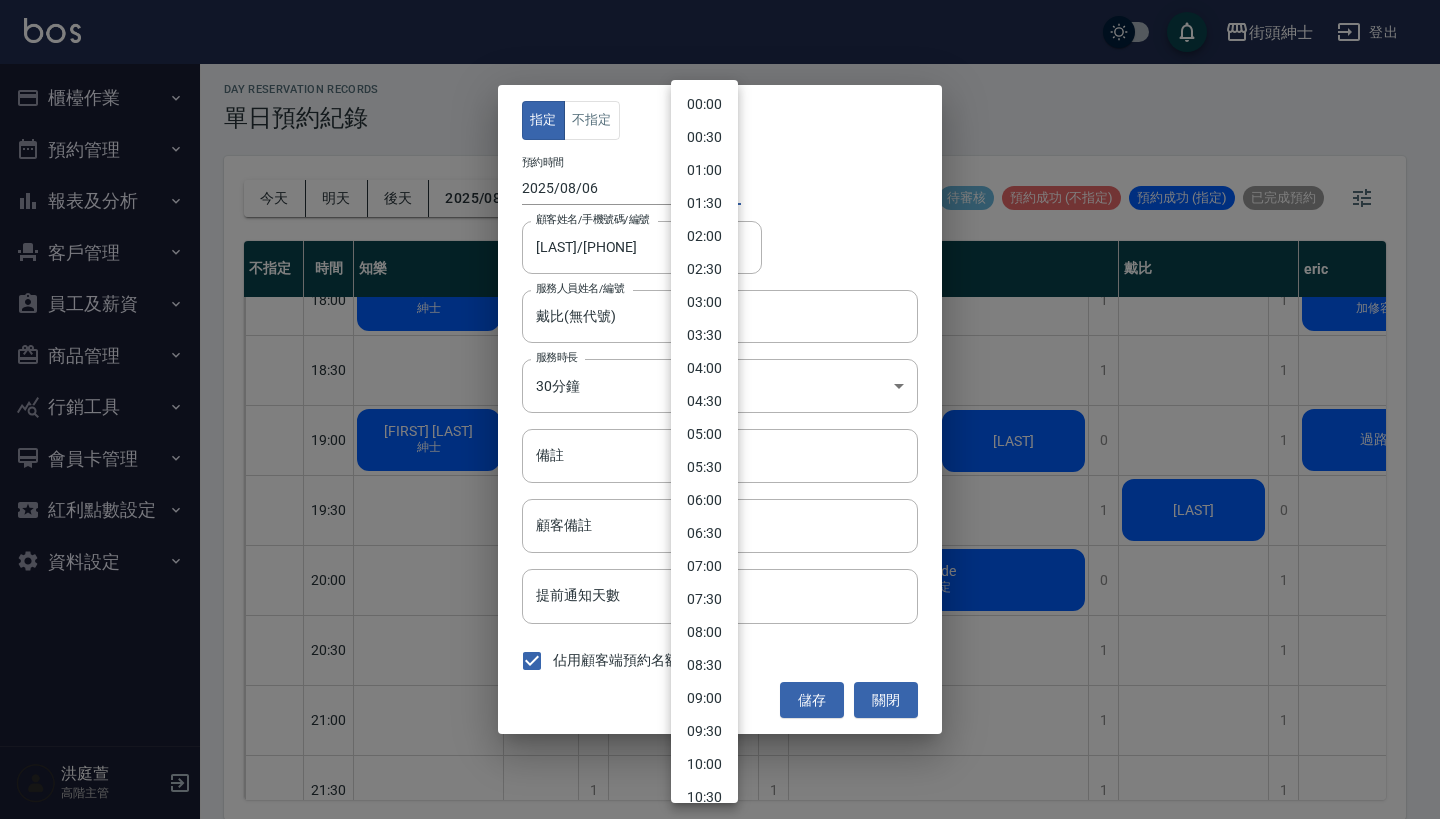 scroll, scrollTop: 877, scrollLeft: 0, axis: vertical 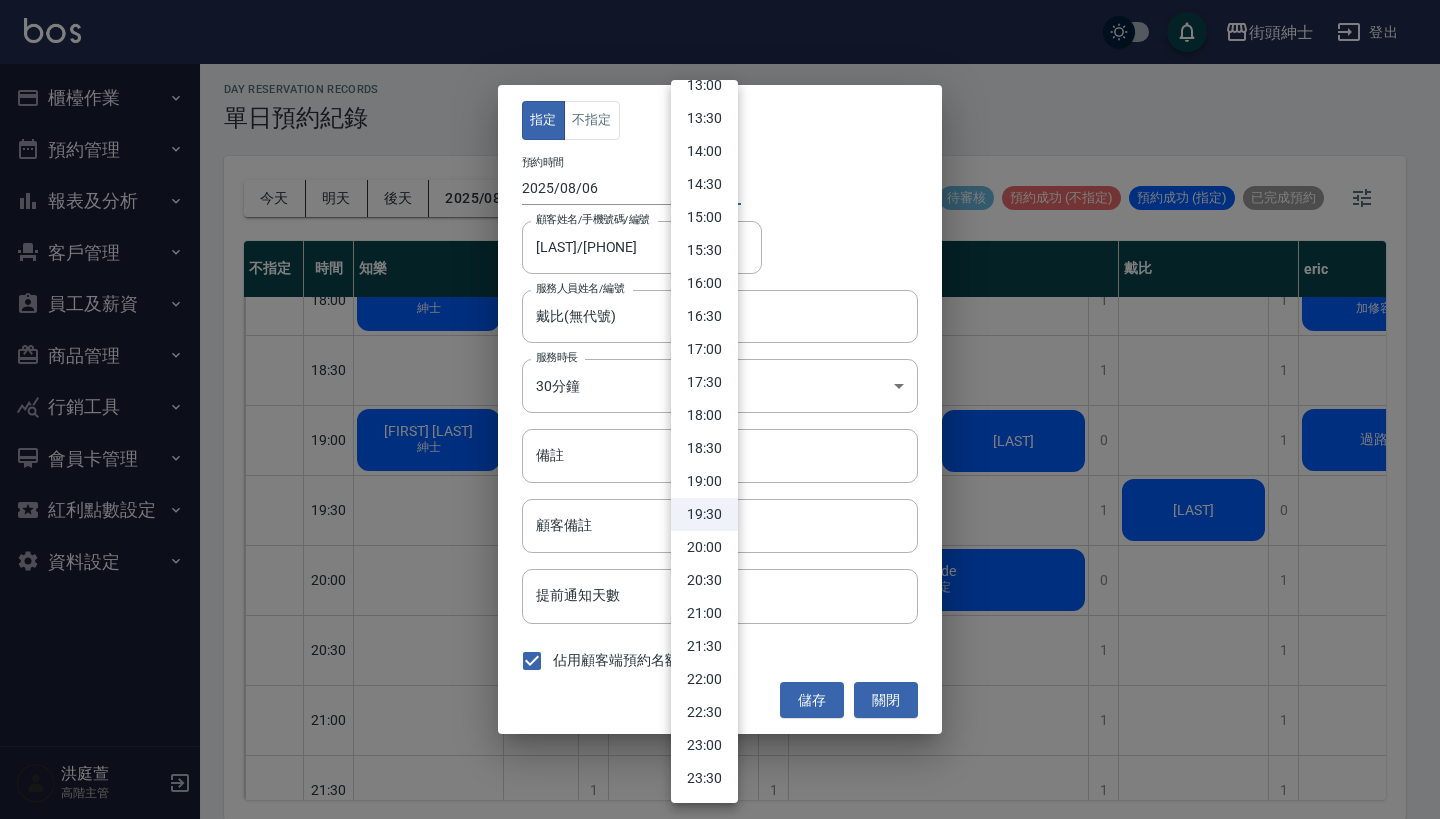 click on "19:00" at bounding box center [704, 481] 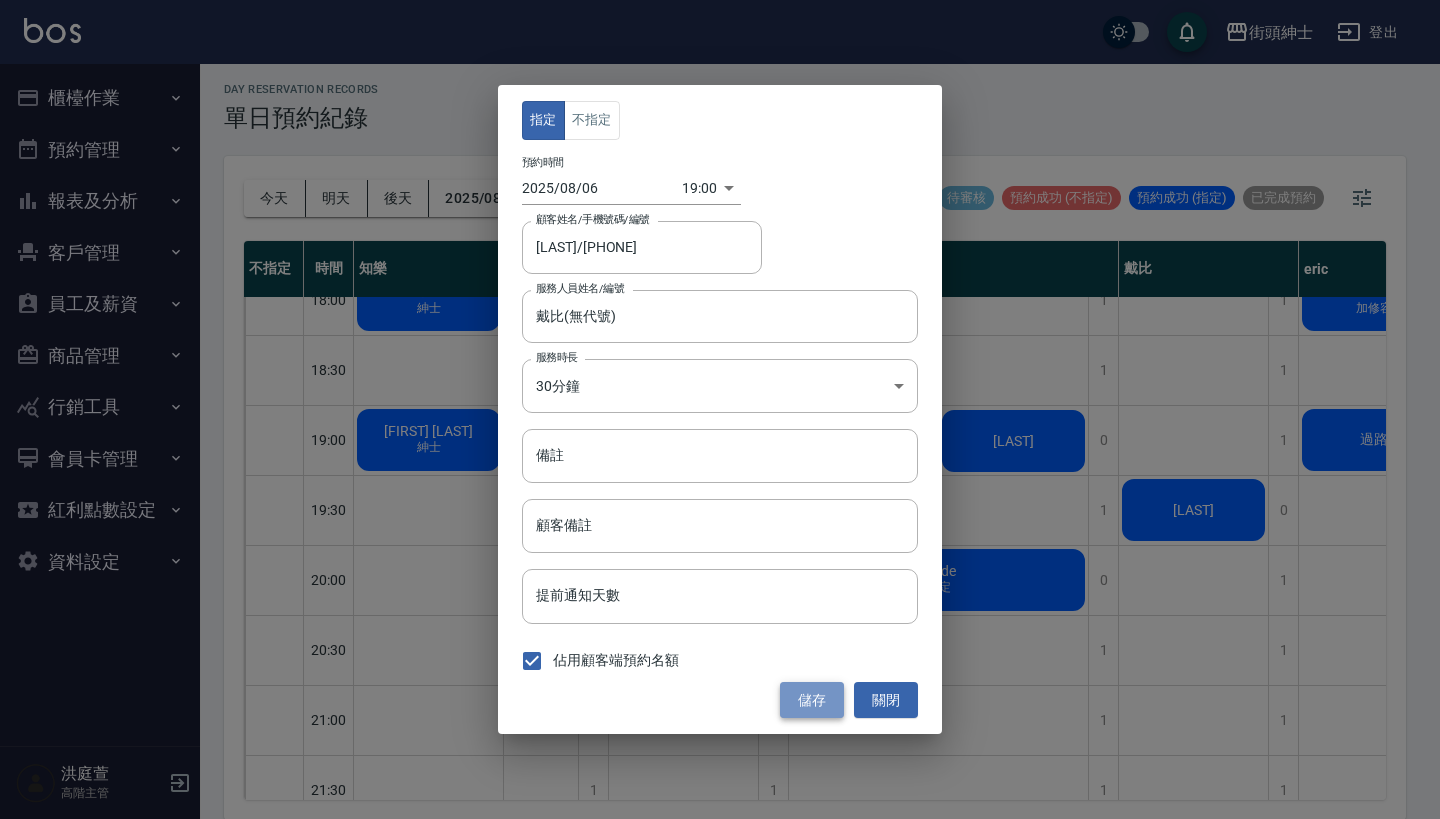click on "儲存" at bounding box center (812, 700) 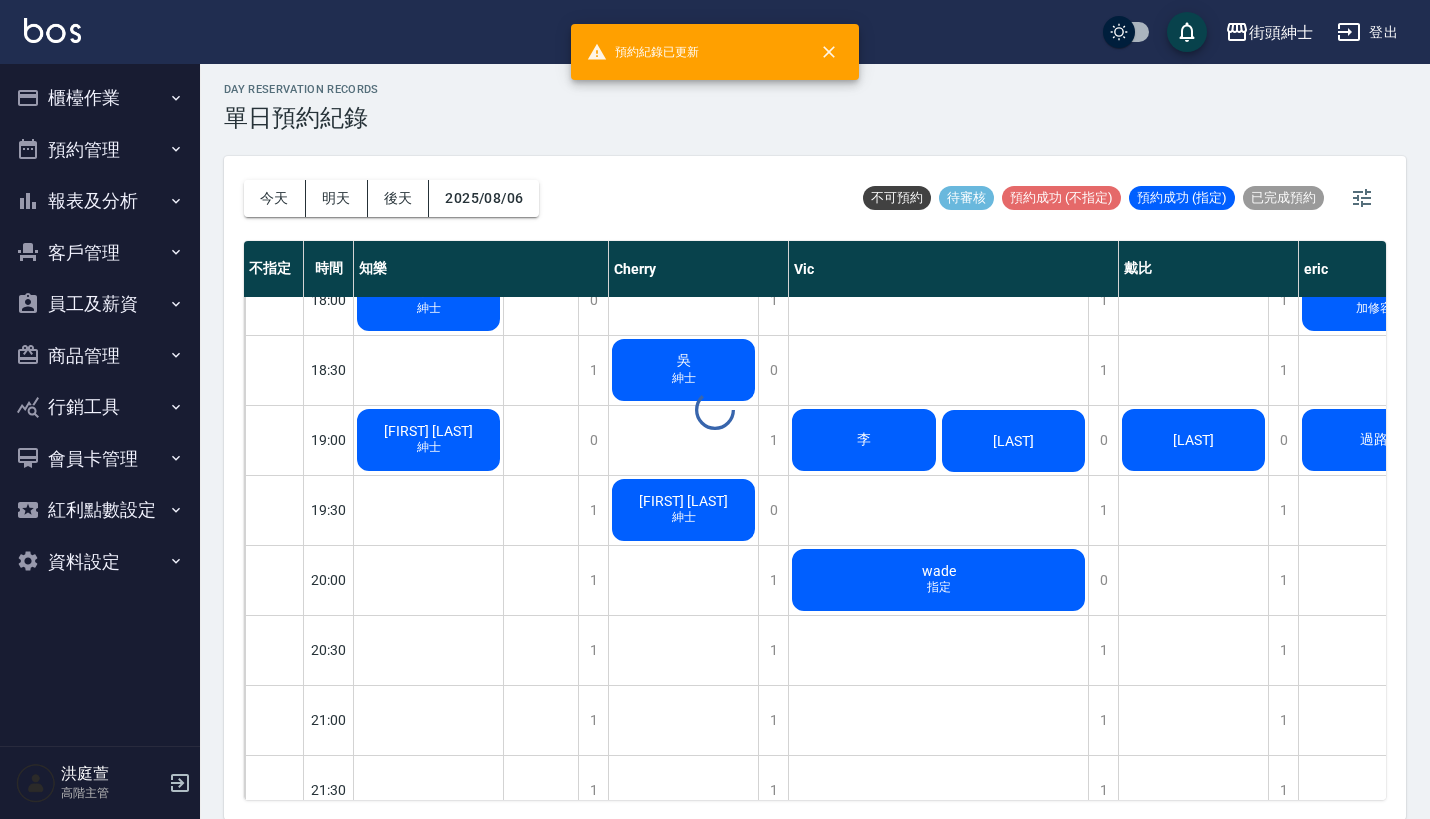 click on "day Reservation records 單日預約紀錄 今天 明天 後天 2025/08/06 不可預約 待審核 預約成功 (不指定) 預約成功 (指定) 已完成預約 不指定 時間 知樂 Cherry Vic 戴比 eric 09:00 09:30 10:00 10:30 11:00 11:30 12:00 12:30 13:00 13:30 14:00 14:30 15:00 15:30 16:00 16:30 17:00 17:30 18:00 18:30 19:00 19:30 20:00 20:30 21:00 21:30 22:00 22:30 23:00 1 1 1 1 1 1 1 1 1 1 0 0 1 1 1 1 1 1 0 1 0 1 1 1 1 1 1 1 1 樂 Johnny 修容修鬍 吳 紳士 王奕杰 紳士 排休 1 1 1 1 1 1 1 1 1 1 1 0 1 0 1 1 0 1 1 0 1 0 1 1 1 1 1 1 1 廖 張景勛 暑期 陳志源 紳士 吳 紳士 王奕杰 紳士 1 1 1 1 1 1 0 1 1 0 1 1 0 1 0 0 1 1 1 1 0 1 0 1 1 1 1 1 1 易賢 王 陸先生 Vincent 加修容 陳志源 紳士 李 王桑 wade 指定 1 1 1 1 1 1 1 1 1 1 1 1 1 1 1 1 1 1 1 1 0 1 1 1 1 1 1 1 1 王桑 1 1 1 1 1 1 1 1 1 1 0 1 0 1 1 1 1 1 0 1 0 1 1 1 1 1 1 1 1 鄭 廖 陳先生 加修容 過路" at bounding box center (815, 439) 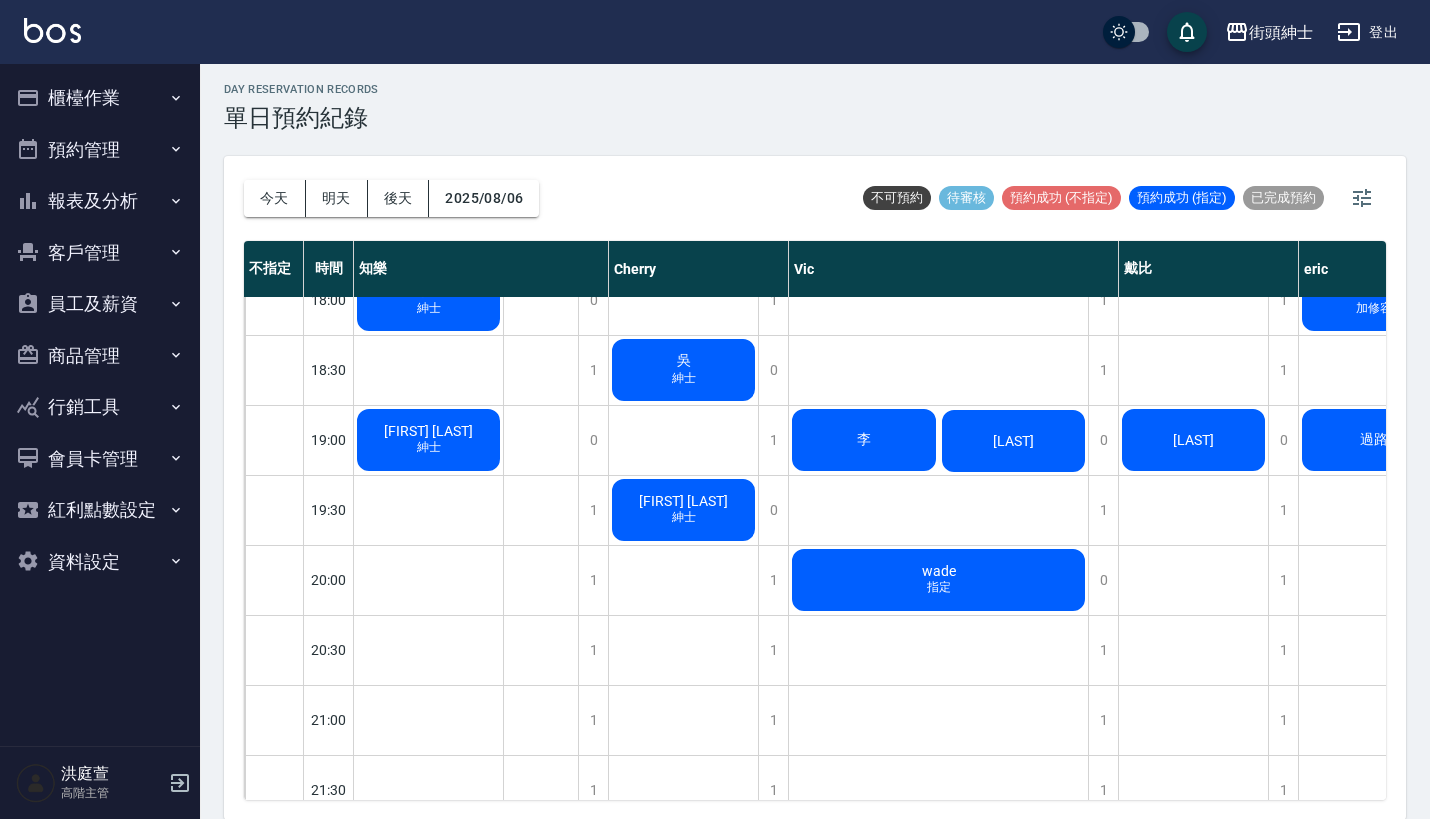 click on "王桑" at bounding box center [429, -260] 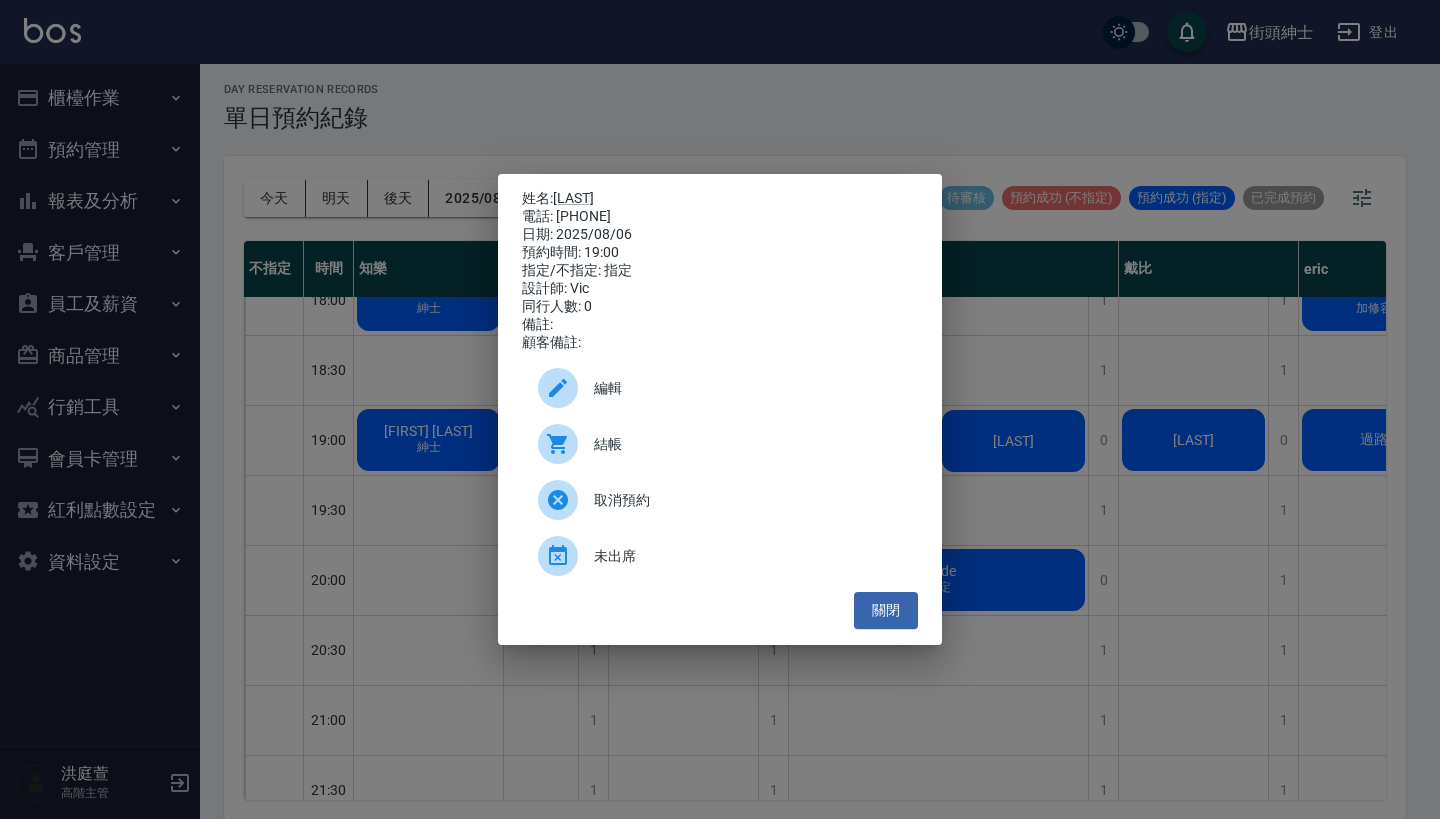 click on "編輯" at bounding box center [720, 388] 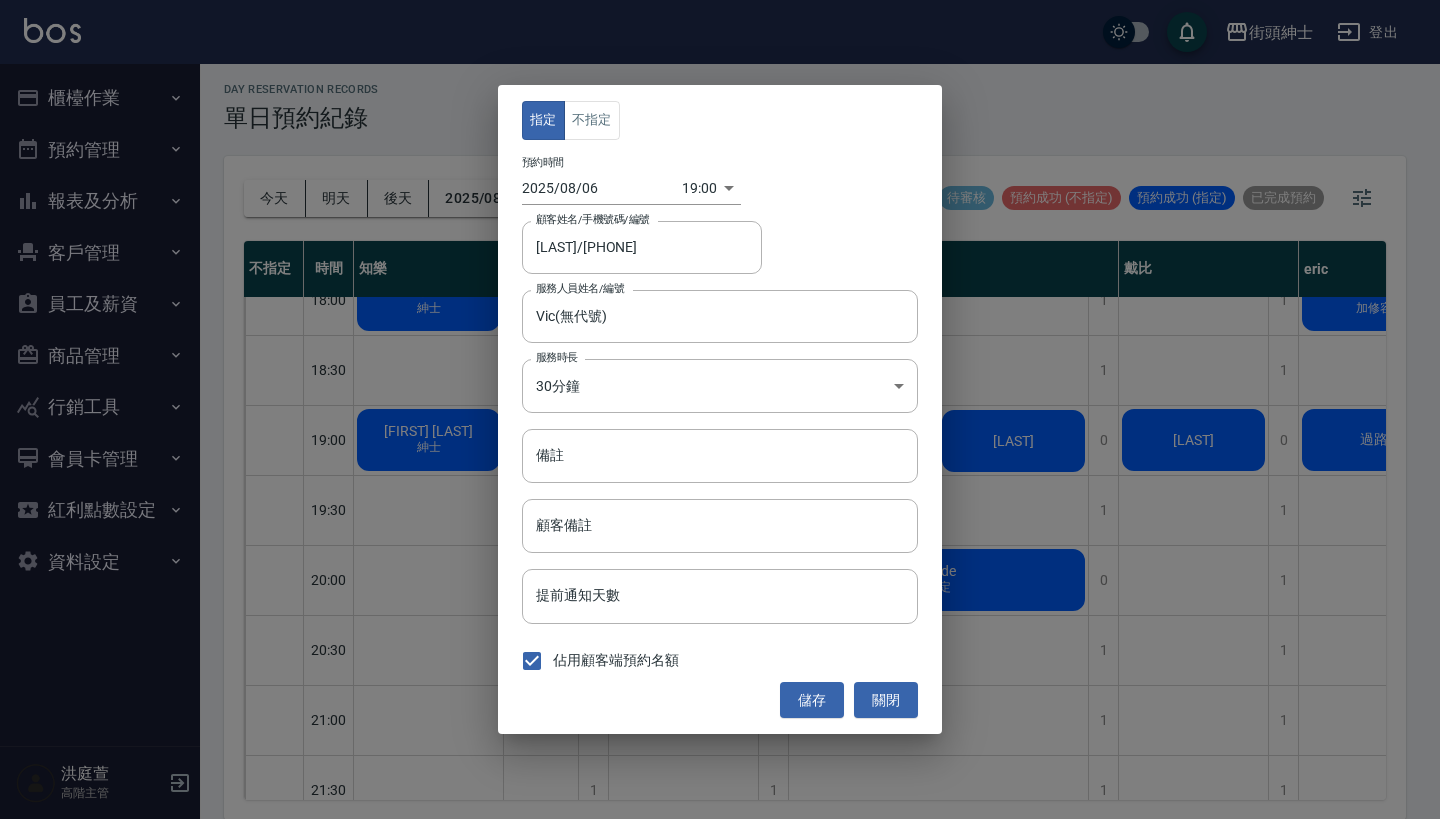 click on "街頭紳士 登出 櫃檯作業 打帳單 帳單列表 掛單列表 座位開單 營業儀表板 現金收支登錄 高階收支登錄 材料自購登錄 每日結帳 排班表 現場電腦打卡 掃碼打卡 預約管理 預約管理 單日預約紀錄 單週預約紀錄 報表及分析 報表目錄 消費分析儀表板 店家區間累計表 店家日報表 店家排行榜 互助日報表 互助月報表 互助排行榜 互助點數明細 互助業績報表 全店業績分析表 每日業績分析表 營業統計分析表 營業項目月分析表 設計師業績表 設計師日報表 設計師業績分析表 設計師業績月報表 設計師抽成報表 設計師排行榜 商品銷售排行榜 商品消耗明細 商品進銷貨報表 商品庫存表 商品庫存盤點表 會員卡銷售報表 服務扣項明細表 單一服務項目查詢 店販抽成明細 店販分類抽成明細 顧客入金餘額表 顧客卡券餘額表 每日非現金明細 每日收支明細 收支分類明細表 收支匯款表 1" at bounding box center [720, 407] 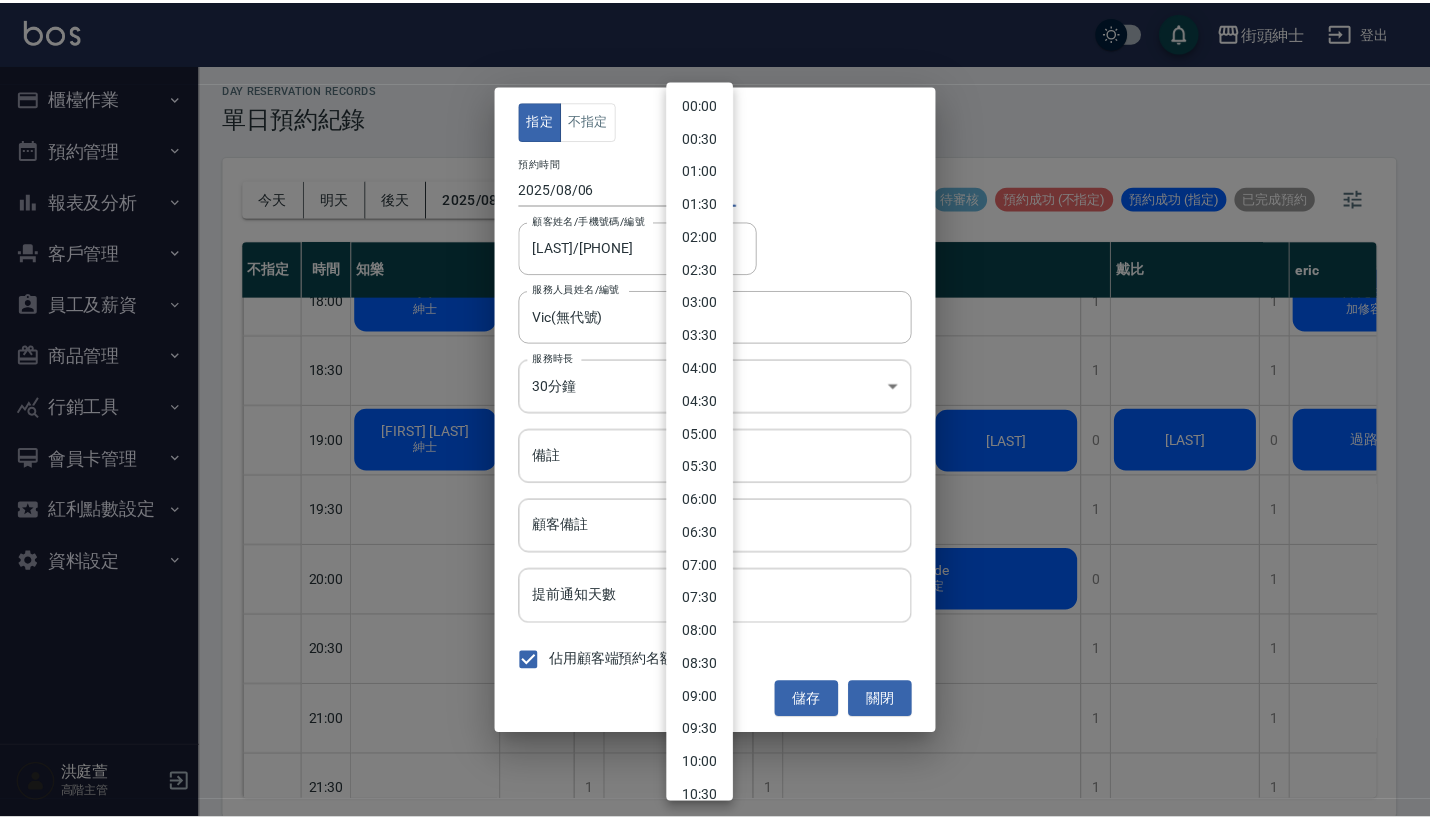 scroll, scrollTop: 877, scrollLeft: 0, axis: vertical 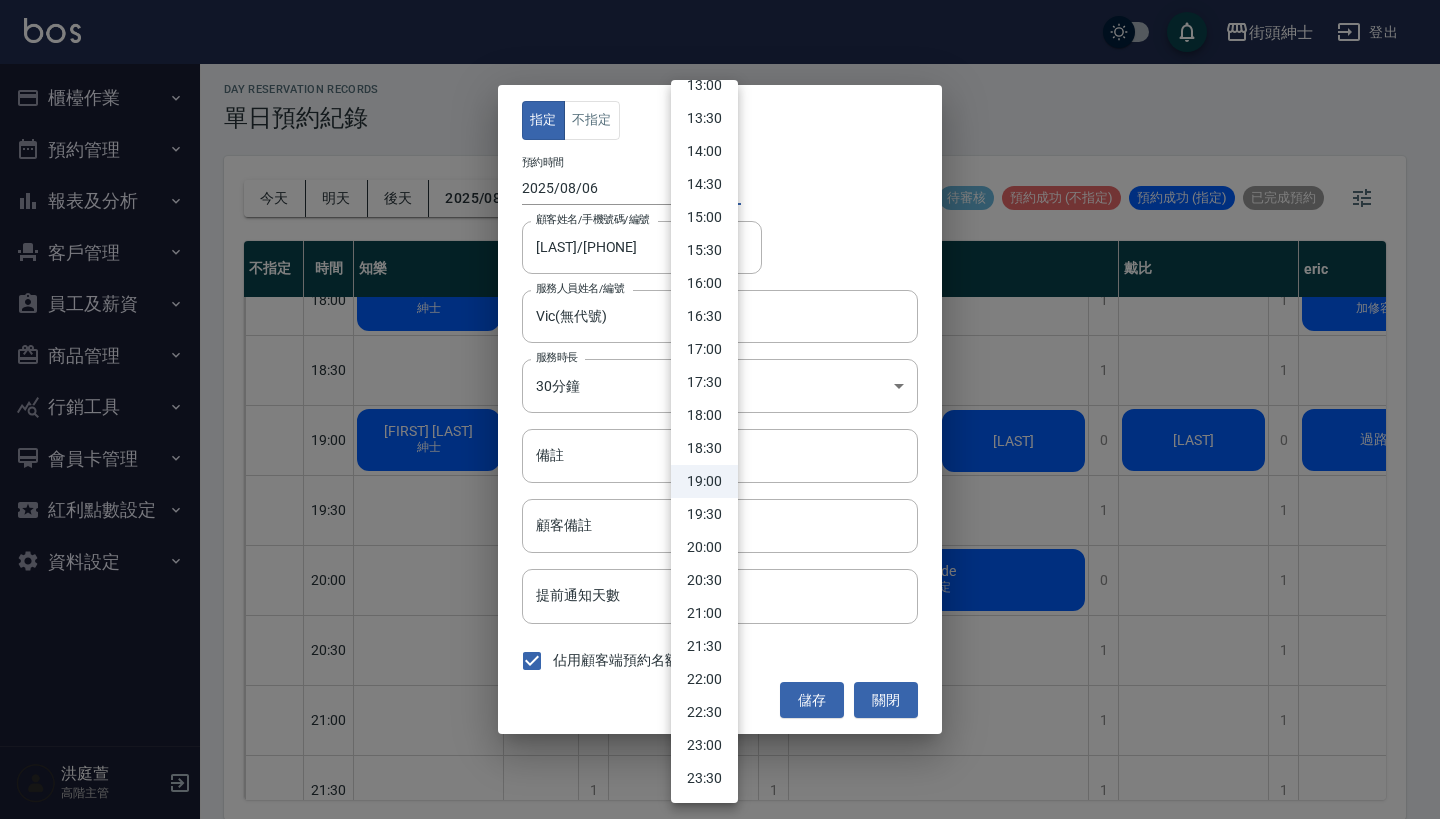 click on "19:30" at bounding box center [704, 514] 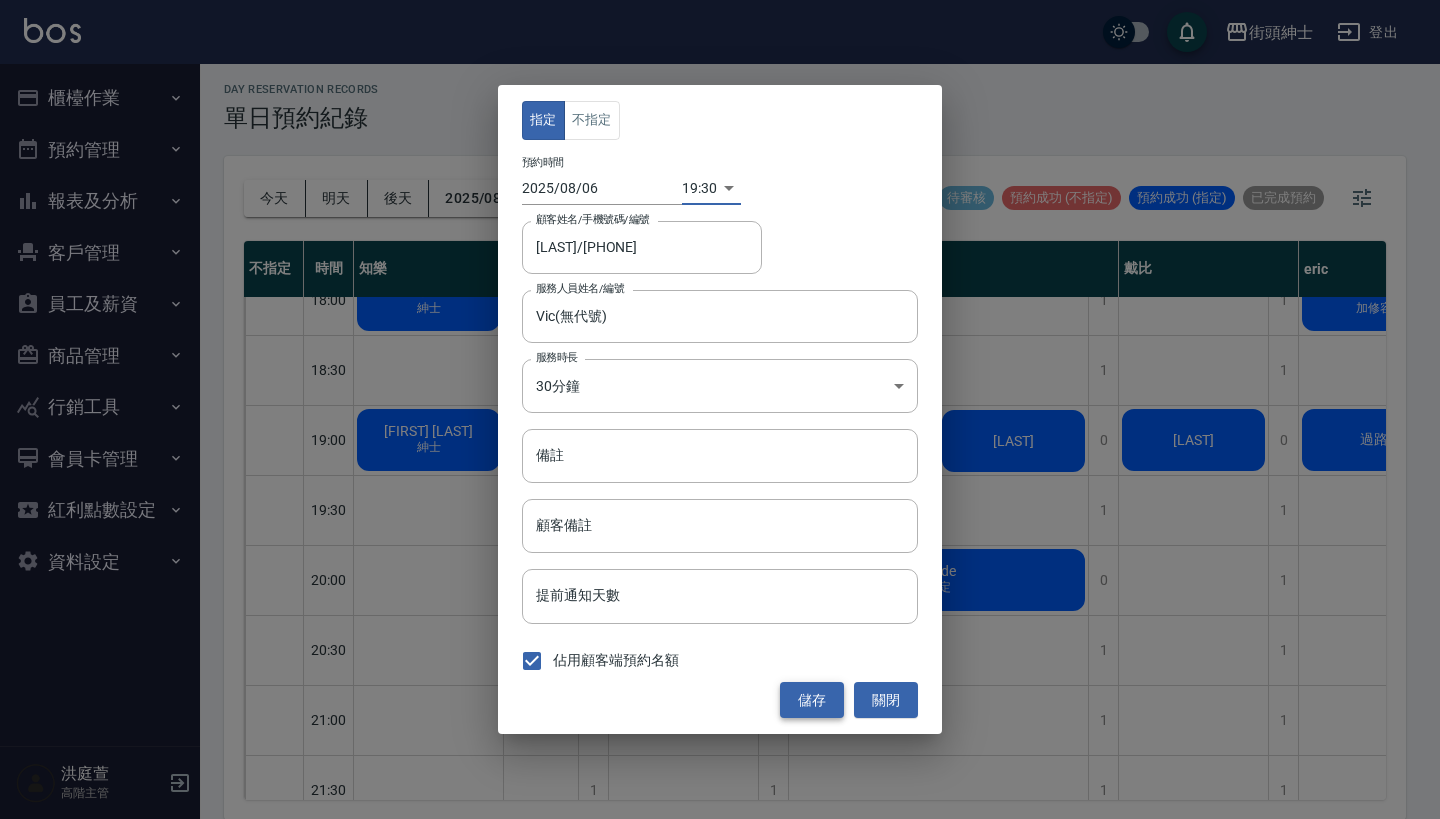 click on "儲存" at bounding box center [812, 700] 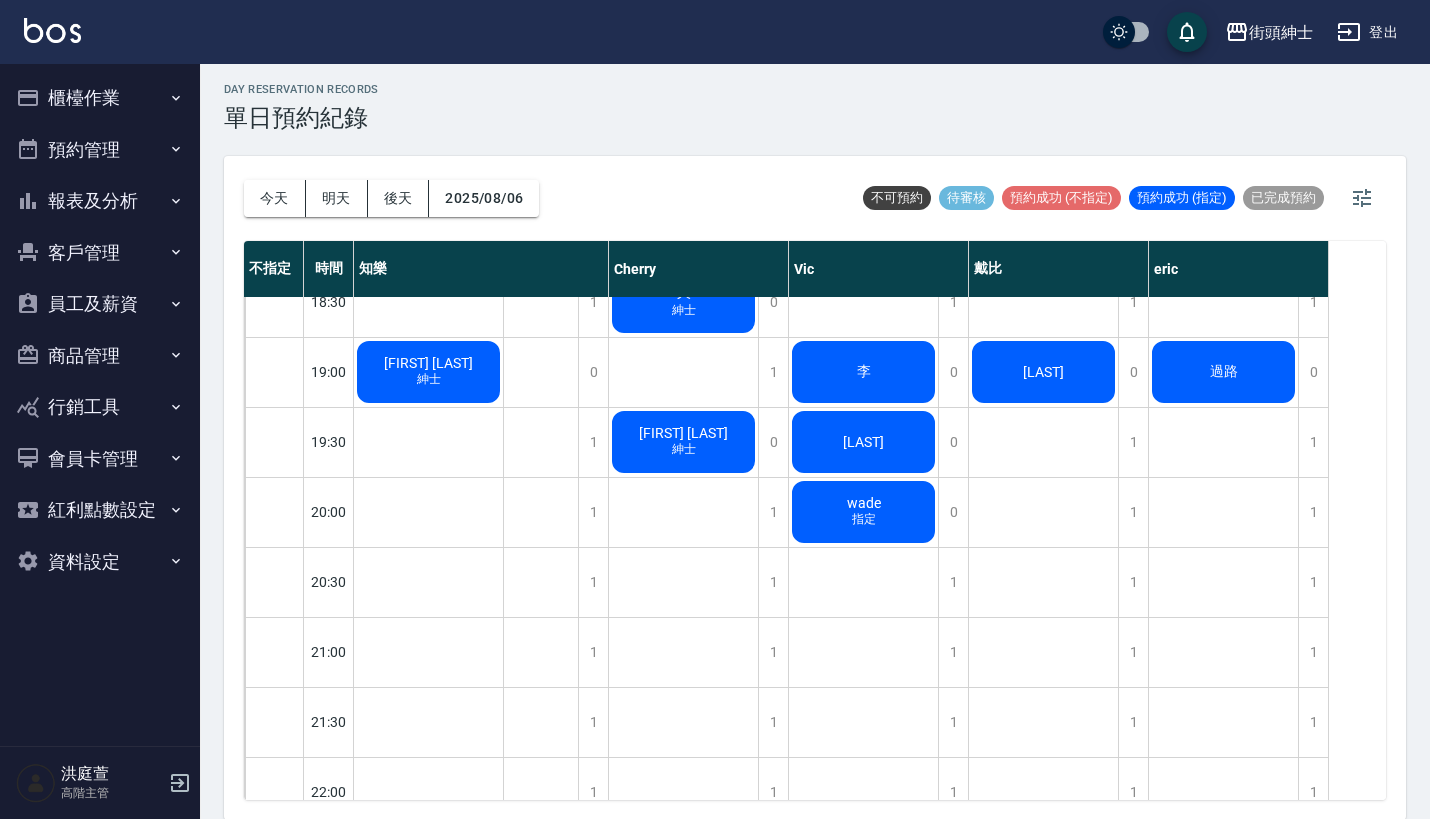 scroll, scrollTop: 1361, scrollLeft: 0, axis: vertical 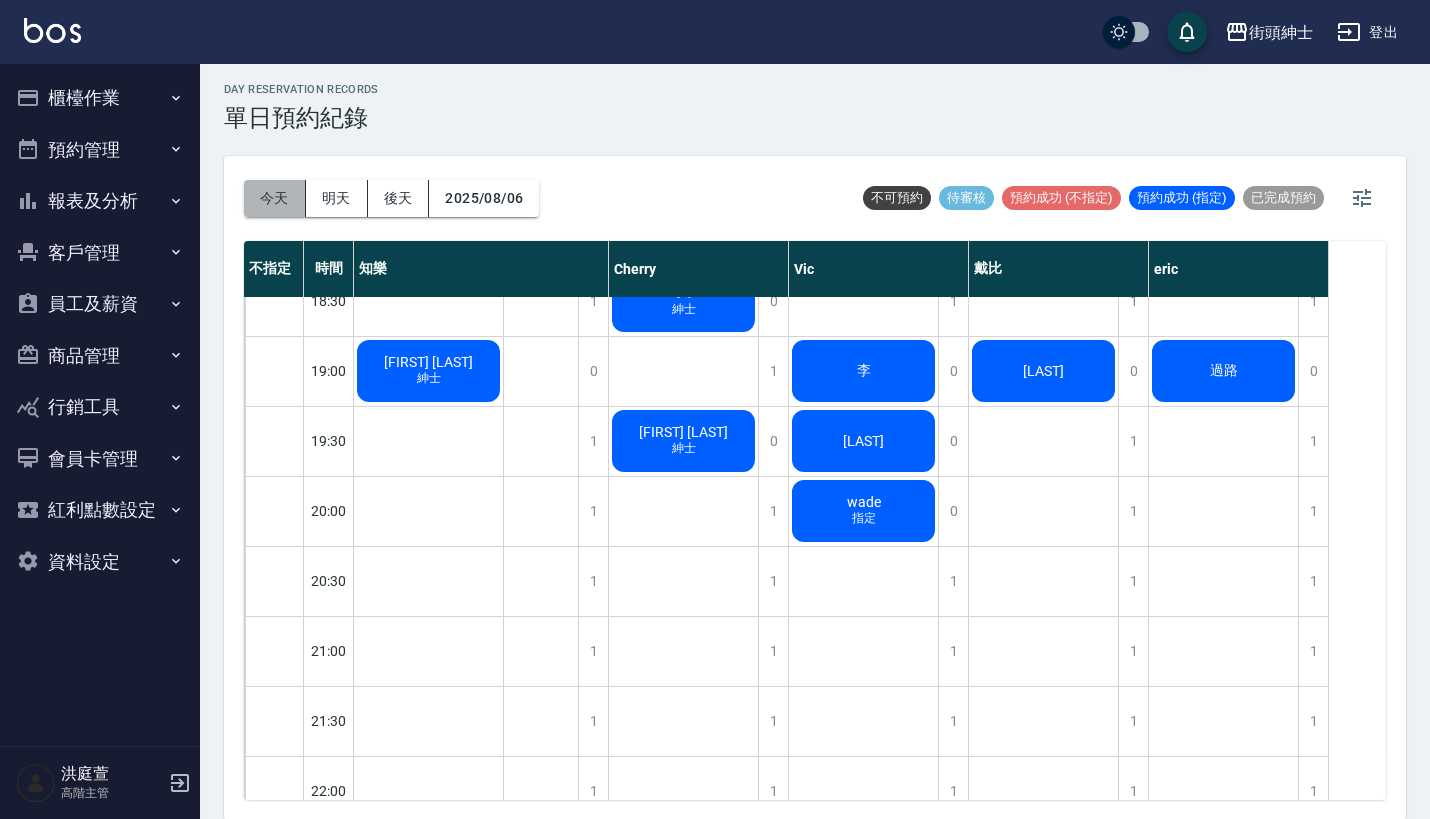 click on "今天" at bounding box center (275, 198) 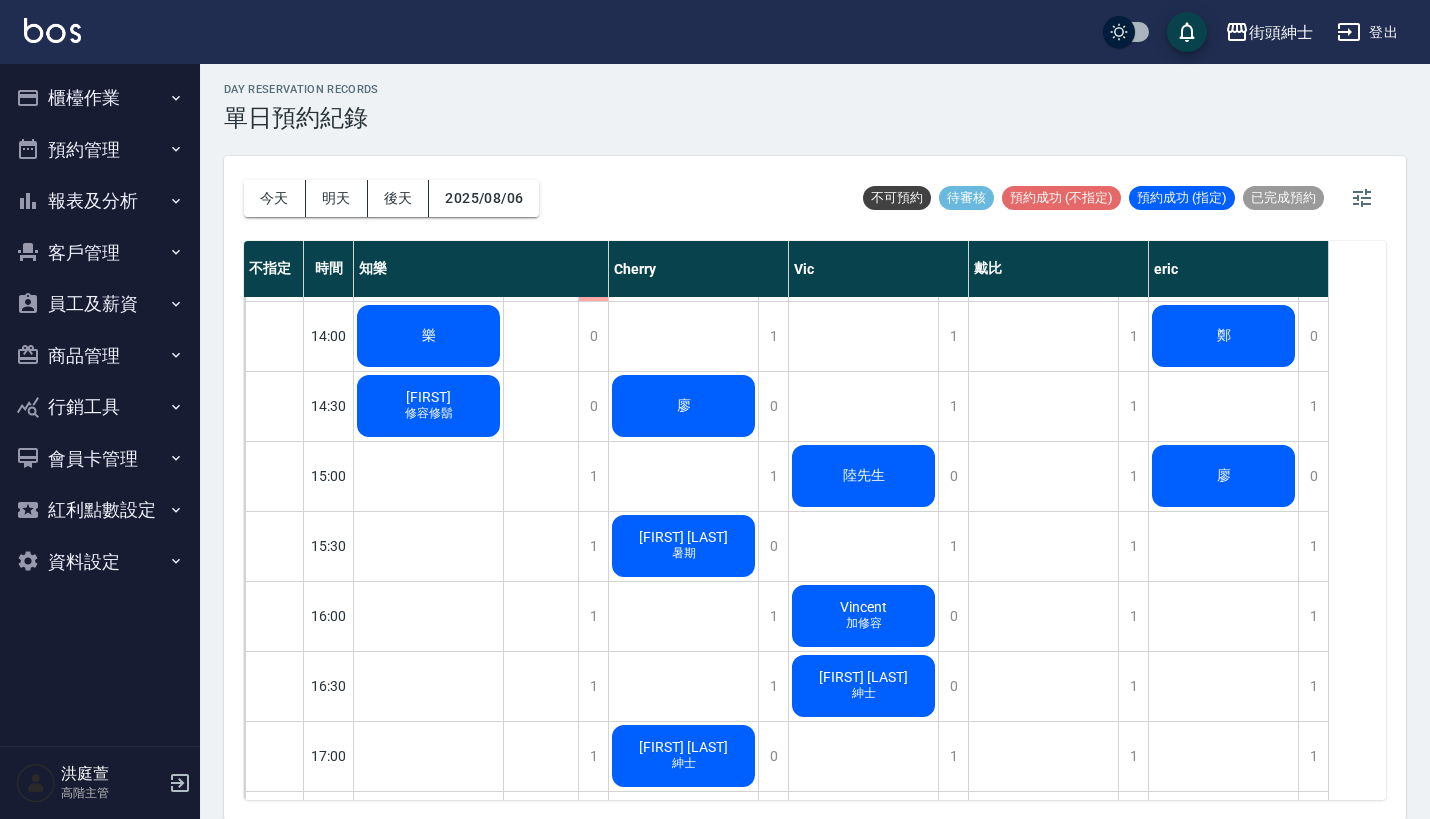 scroll, scrollTop: 773, scrollLeft: 0, axis: vertical 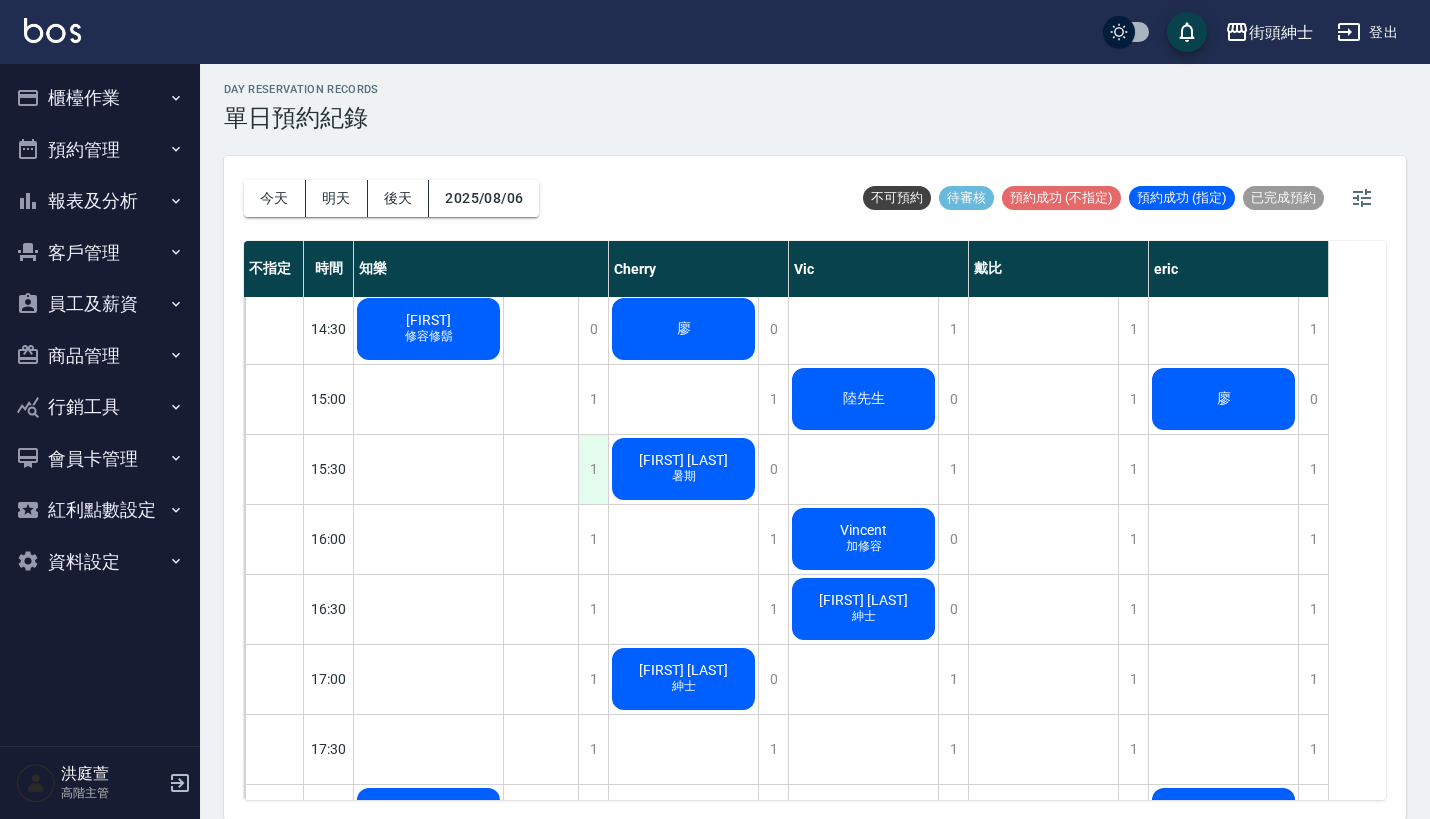 click on "1" at bounding box center [593, 469] 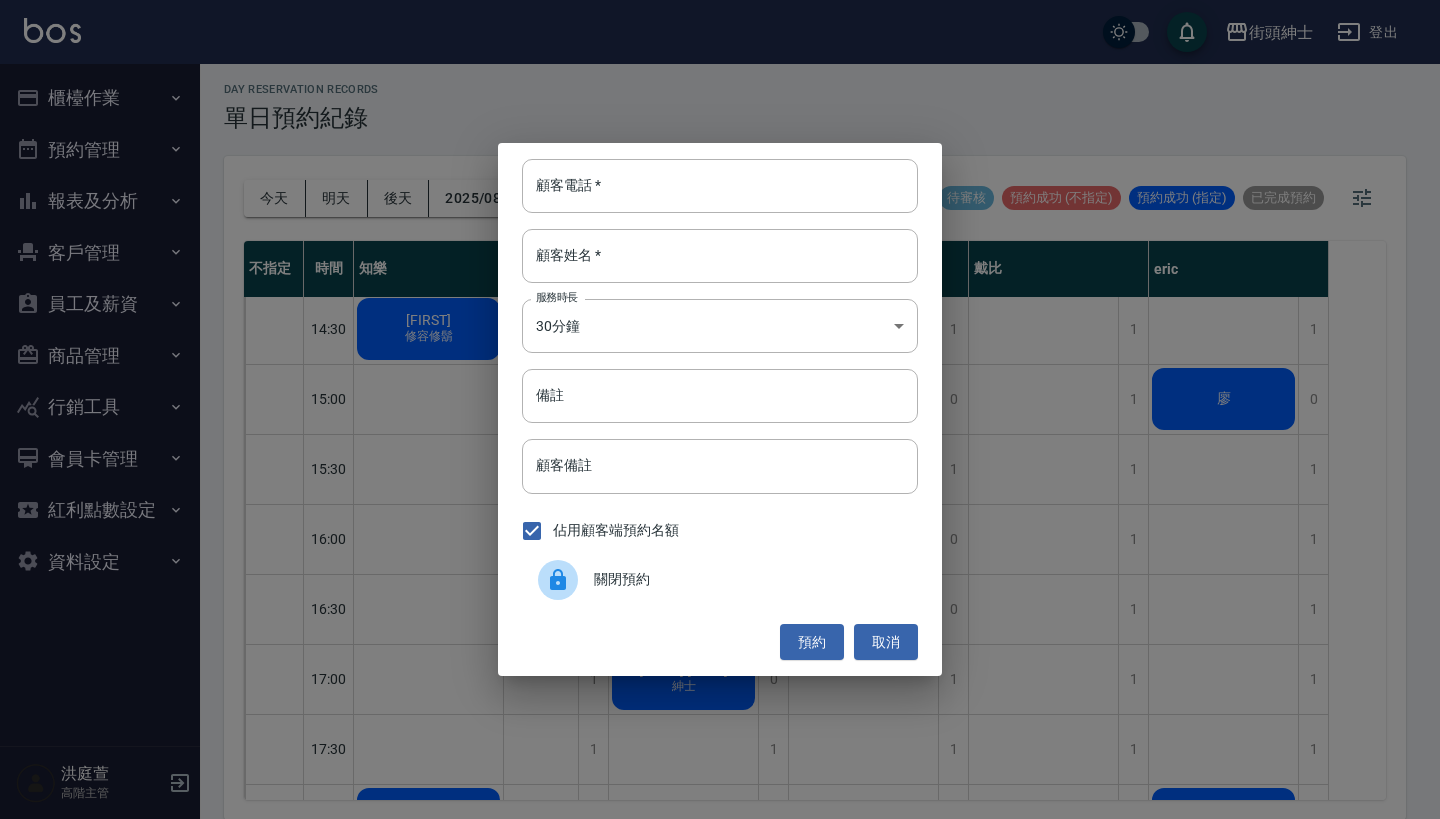 click on "顧客電話   * 顧客電話   * 顧客姓名   * 顧客姓名   * 服務時長 30分鐘 1 服務時長 備註 備註 顧客備註 顧客備註 佔用顧客端預約名額 關閉預約 預約 取消" at bounding box center (720, 409) 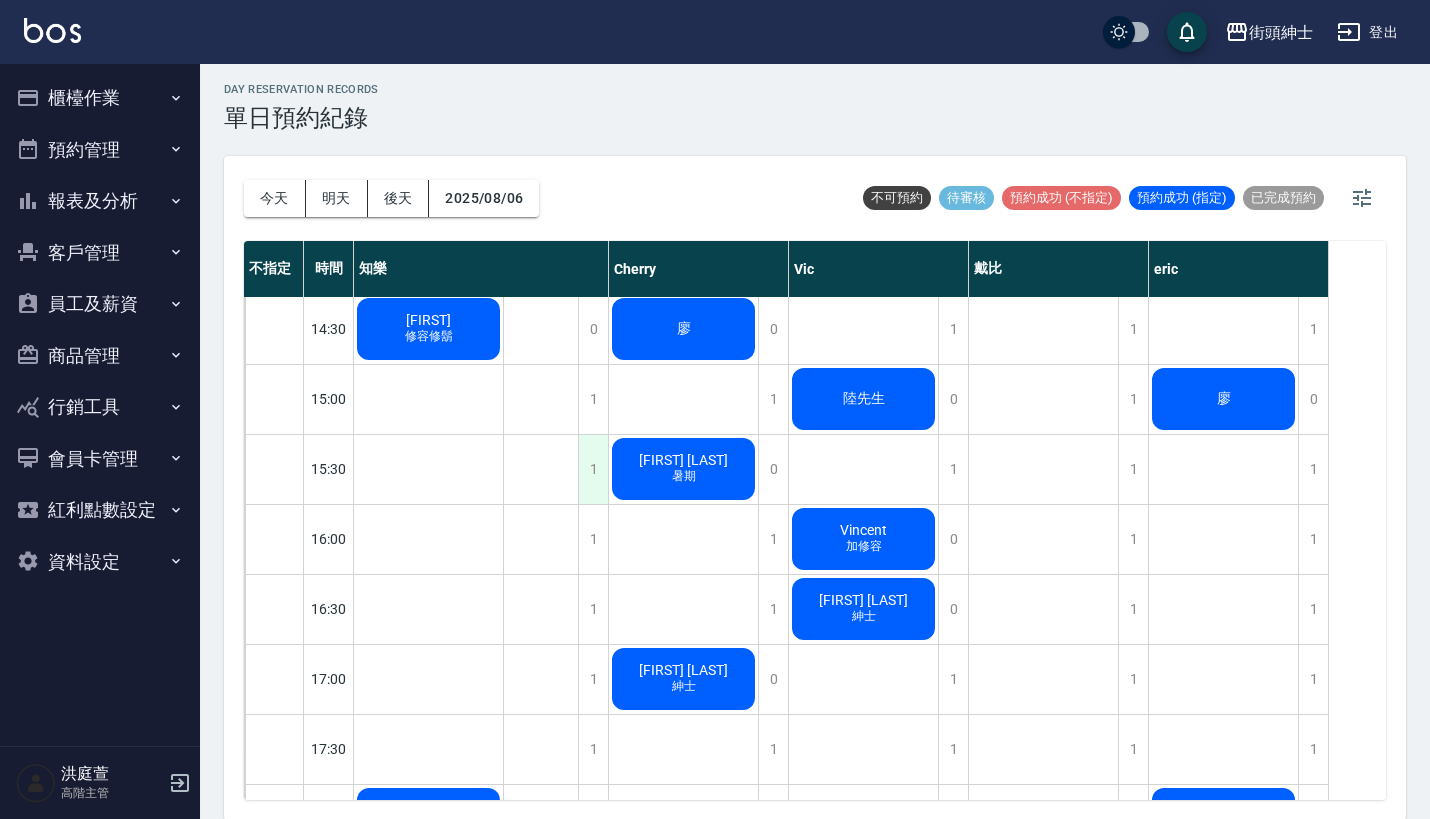 click on "1" at bounding box center [593, 469] 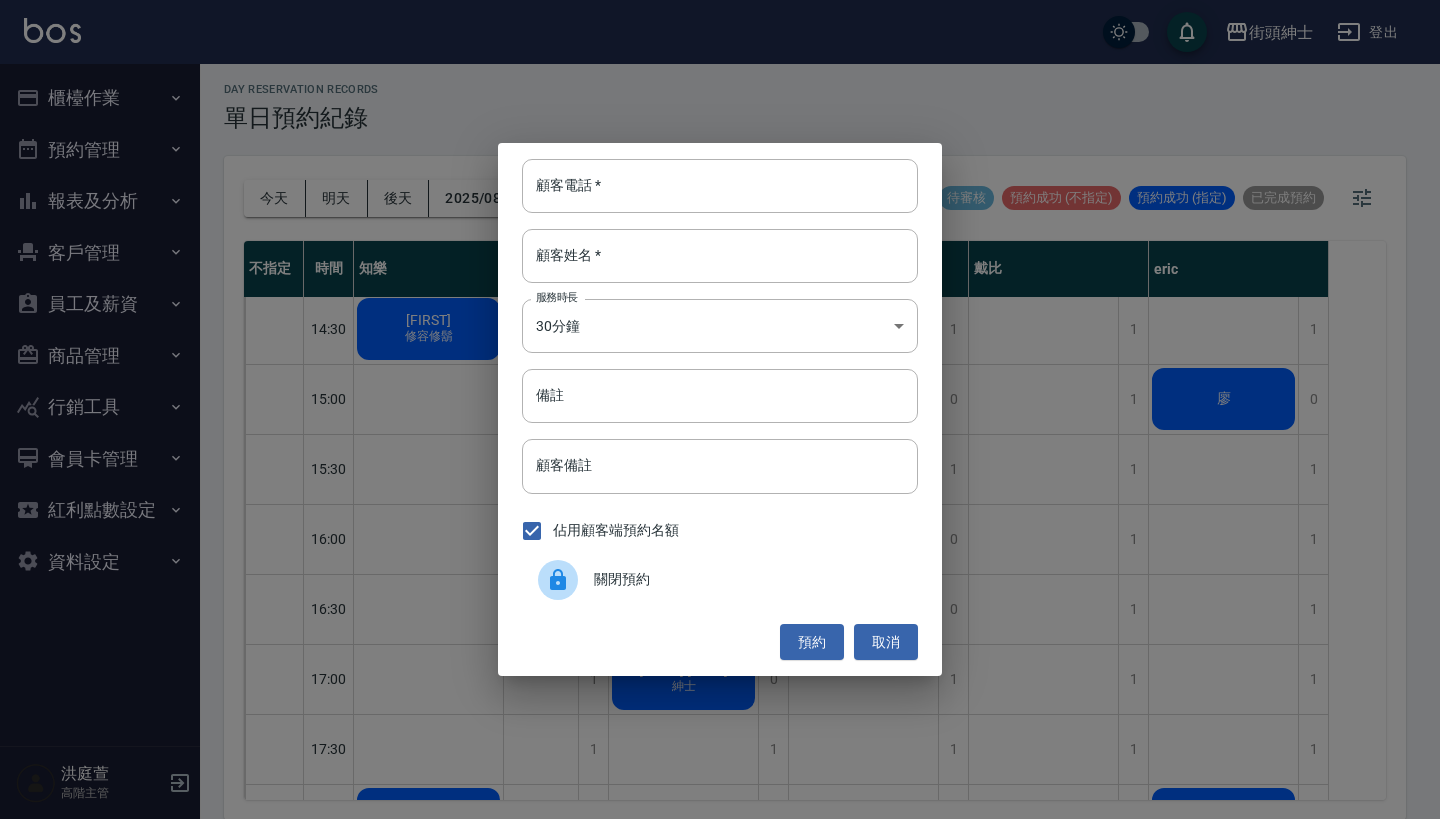click on "顧客電話   * 顧客電話   * 顧客姓名   * 顧客姓名   * 服務時長 30分鐘 1 服務時長 備註 備註 顧客備註 顧客備註 佔用顧客端預約名額 關閉預約 預約 取消" at bounding box center [720, 409] 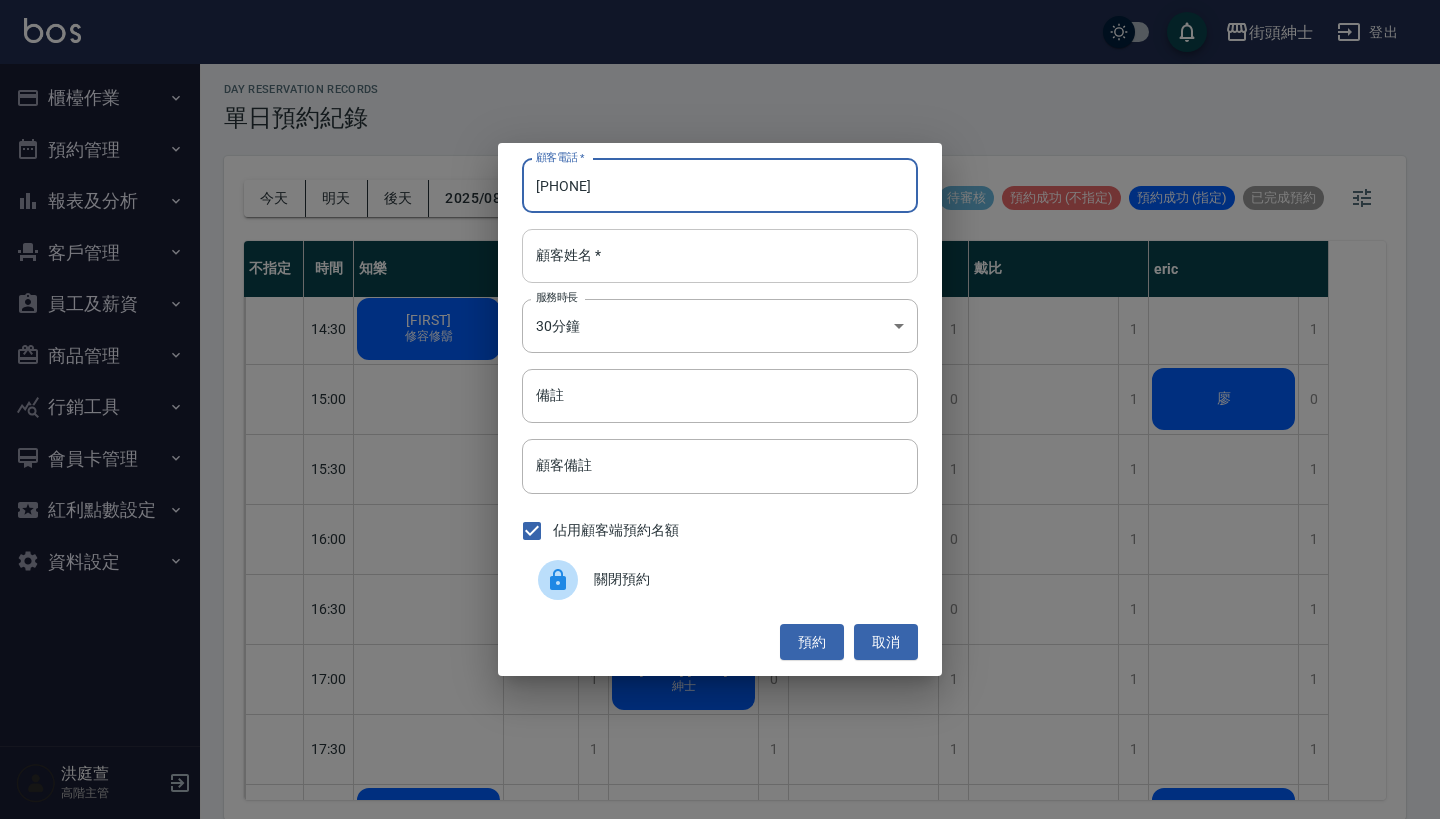 type on "0918112441" 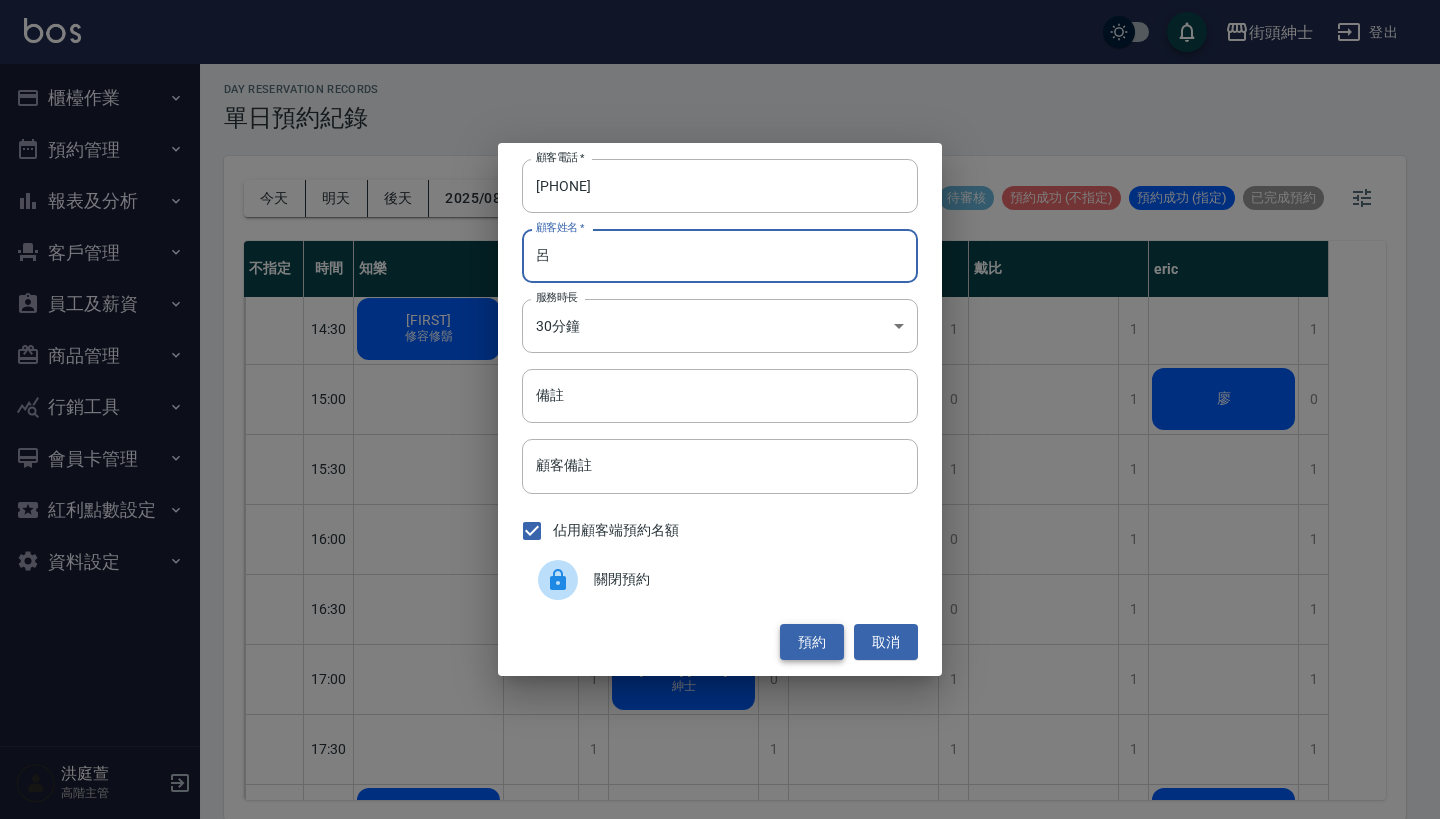 type on "呂" 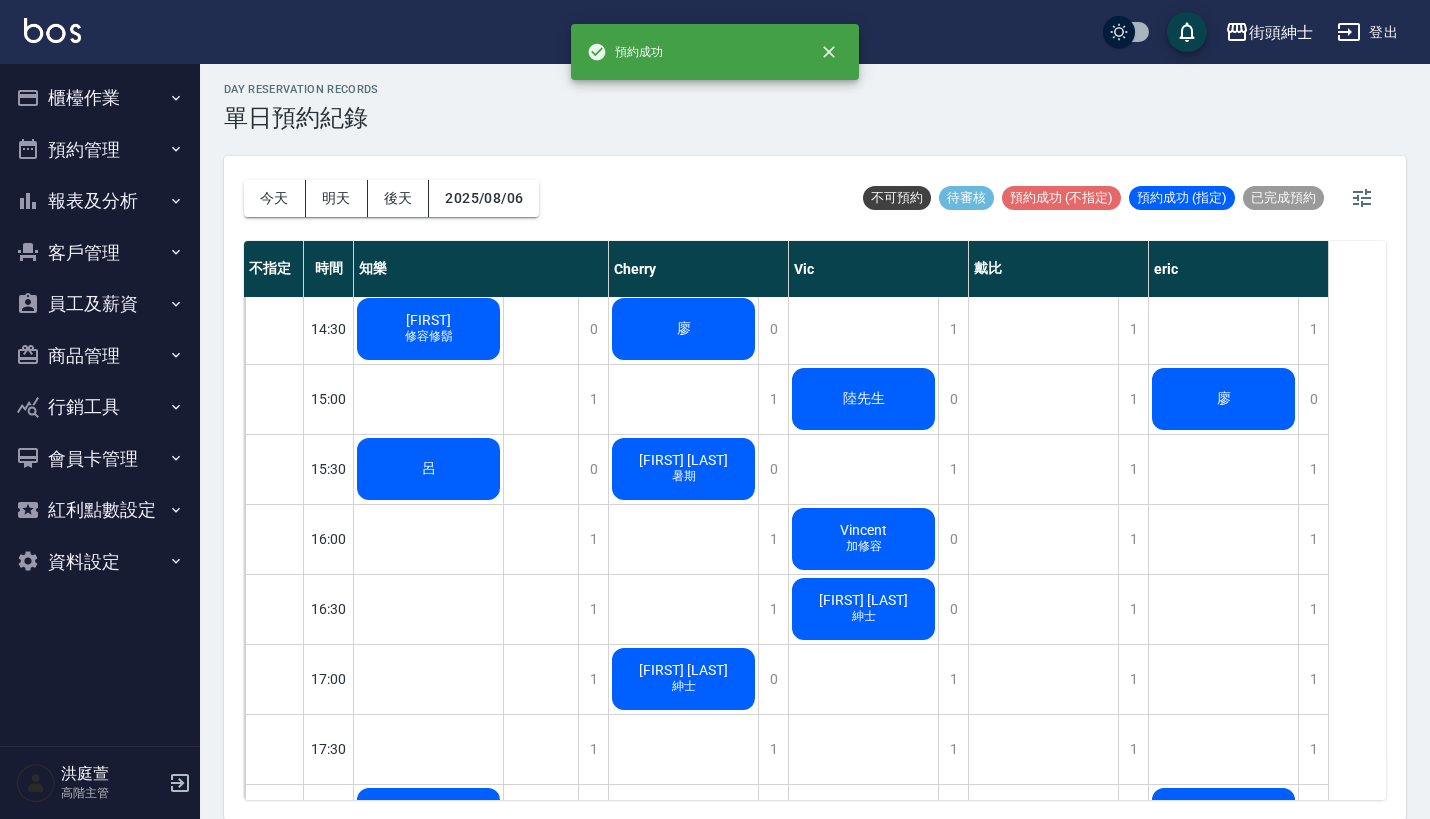 click on "呂" at bounding box center [428, 259] 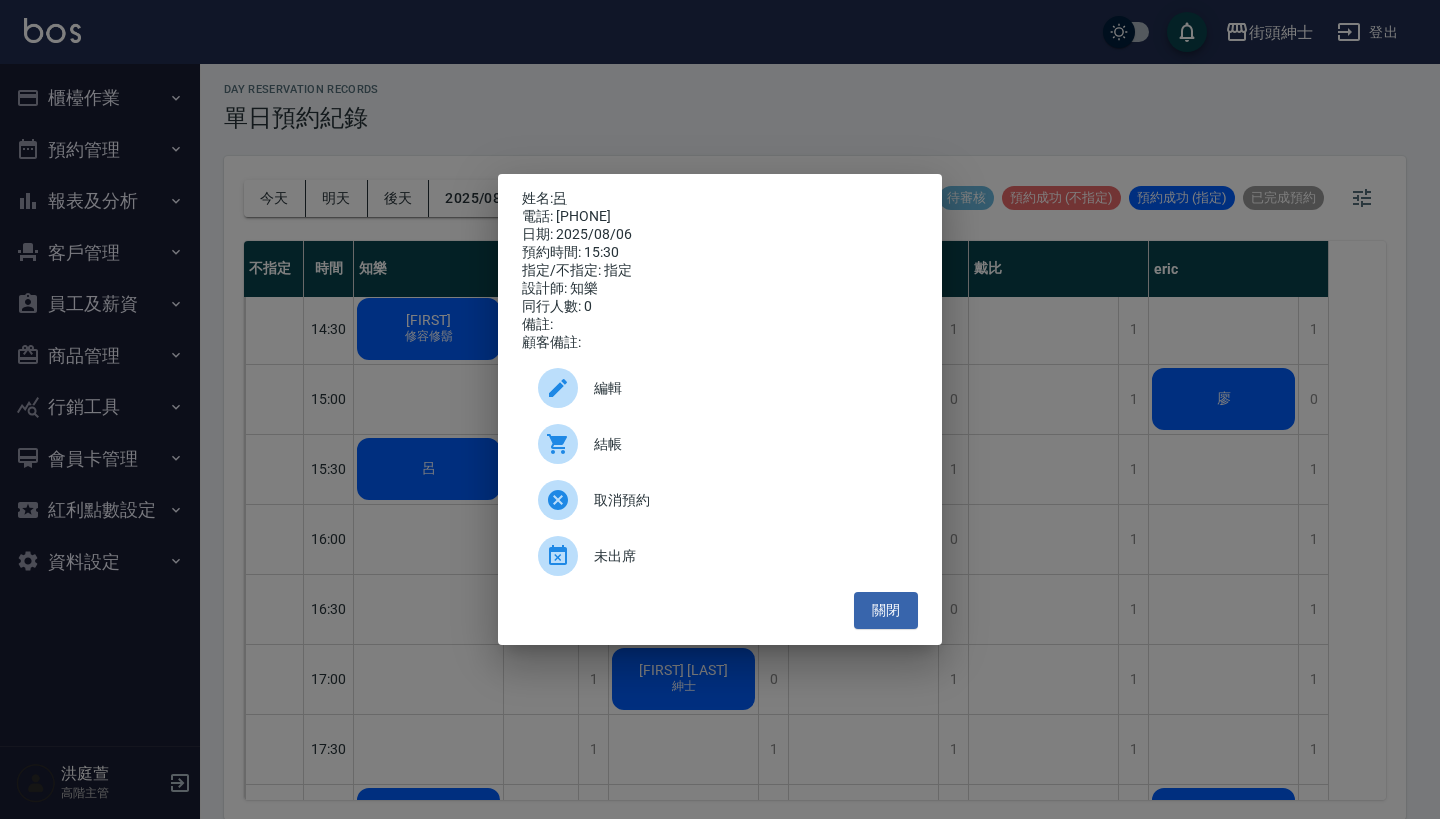 click on "編輯" at bounding box center (748, 388) 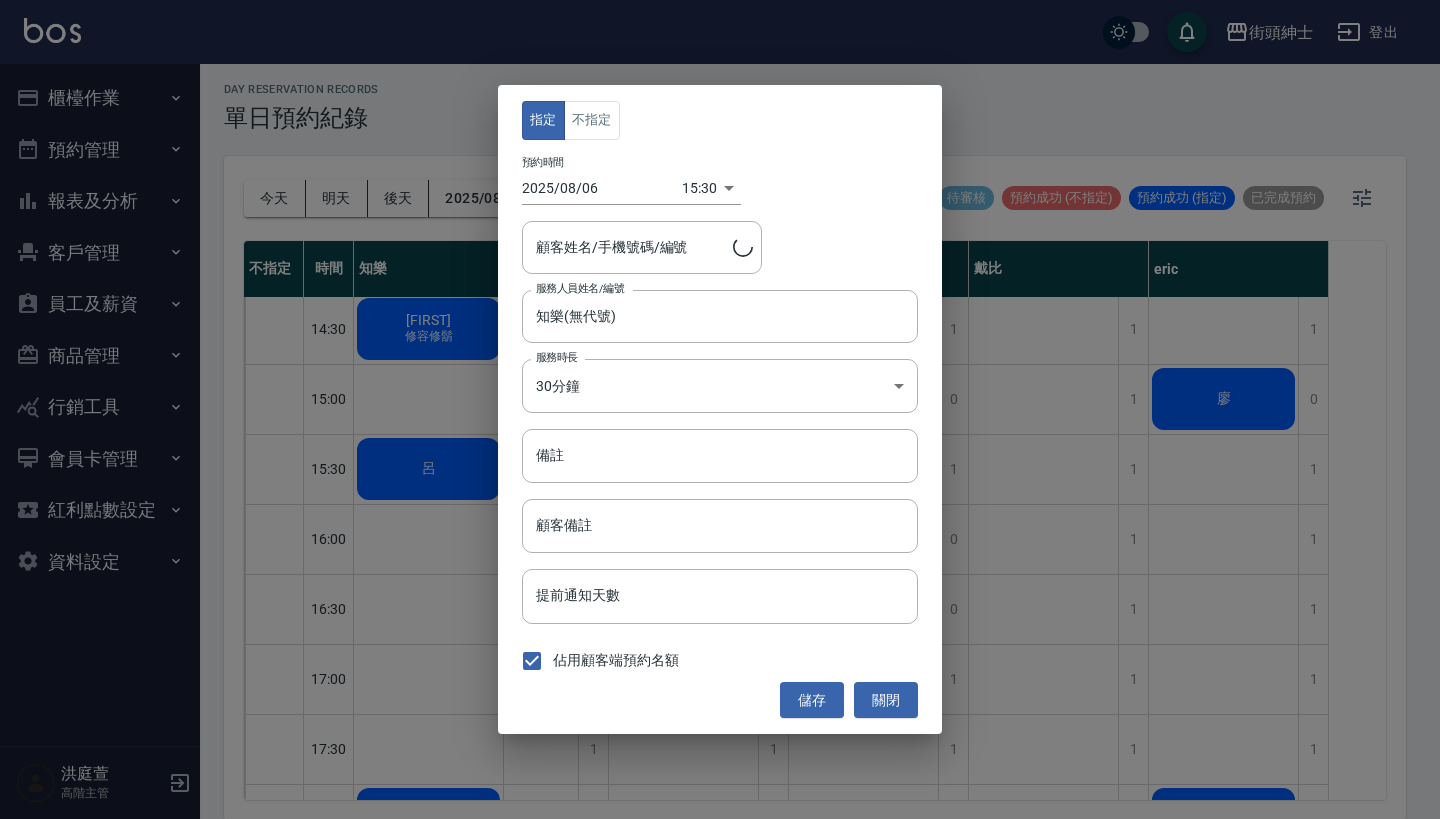 type on "呂/0918112441" 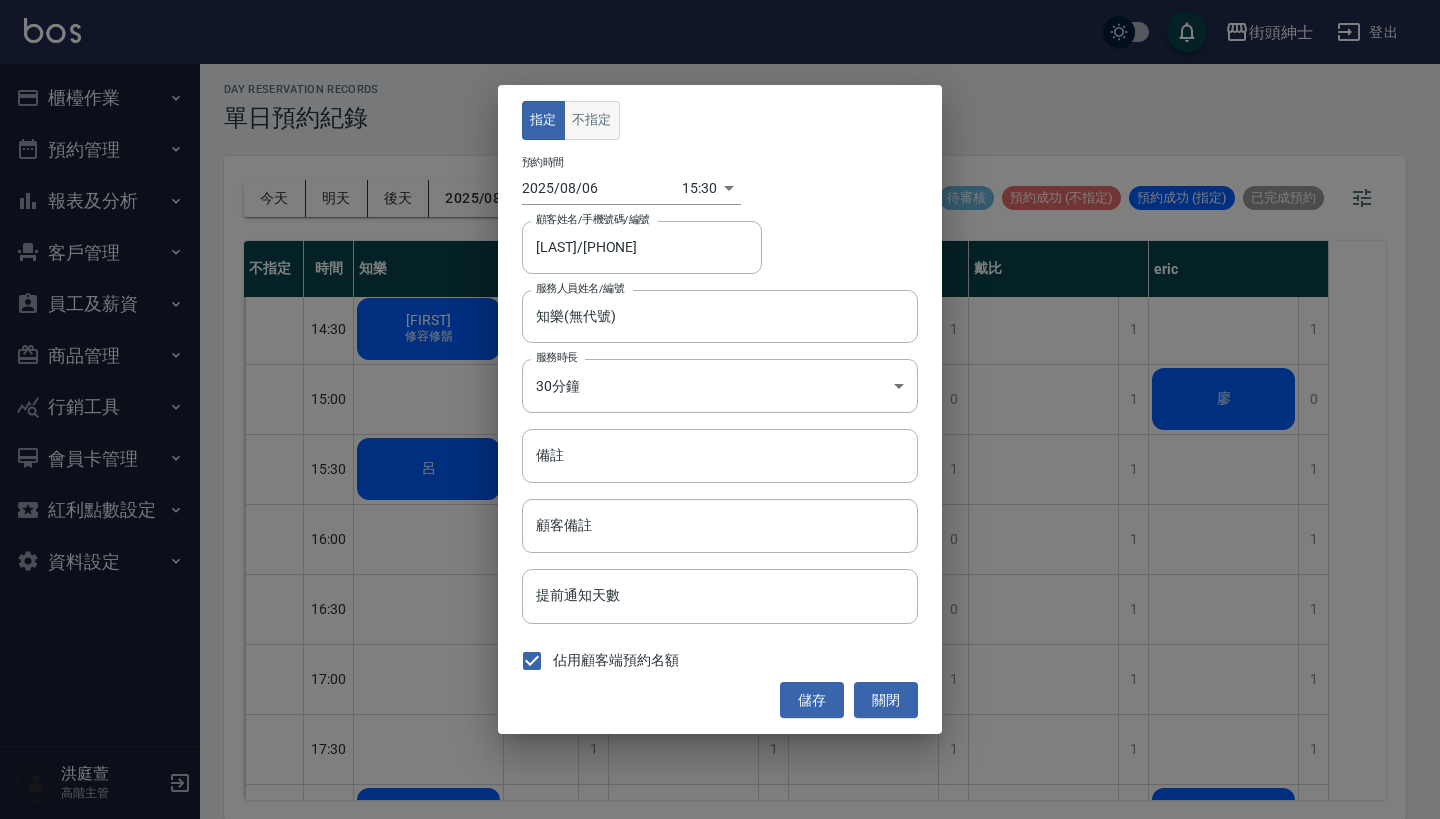 click on "不指定" at bounding box center [592, 120] 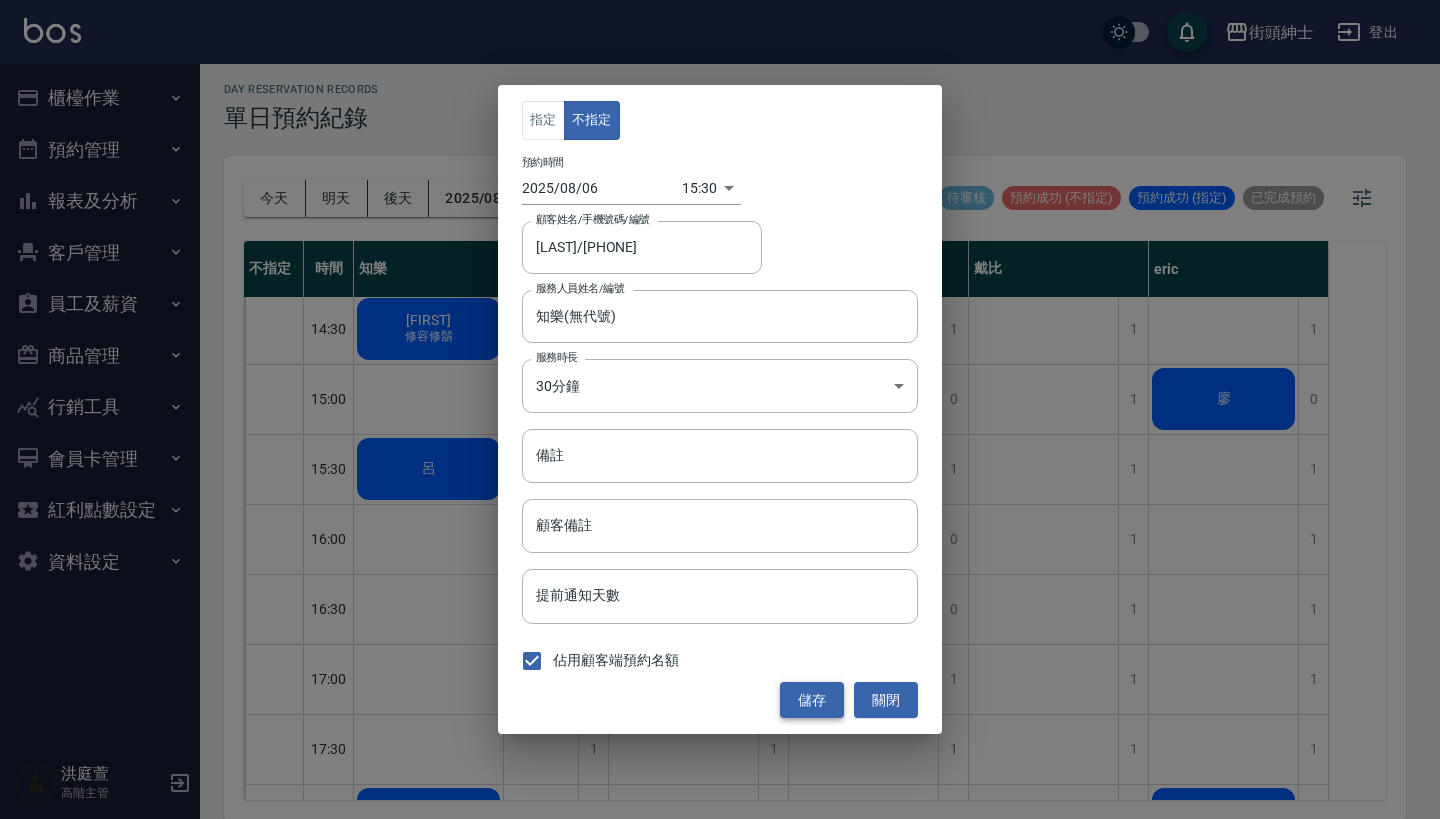click on "儲存" at bounding box center [812, 700] 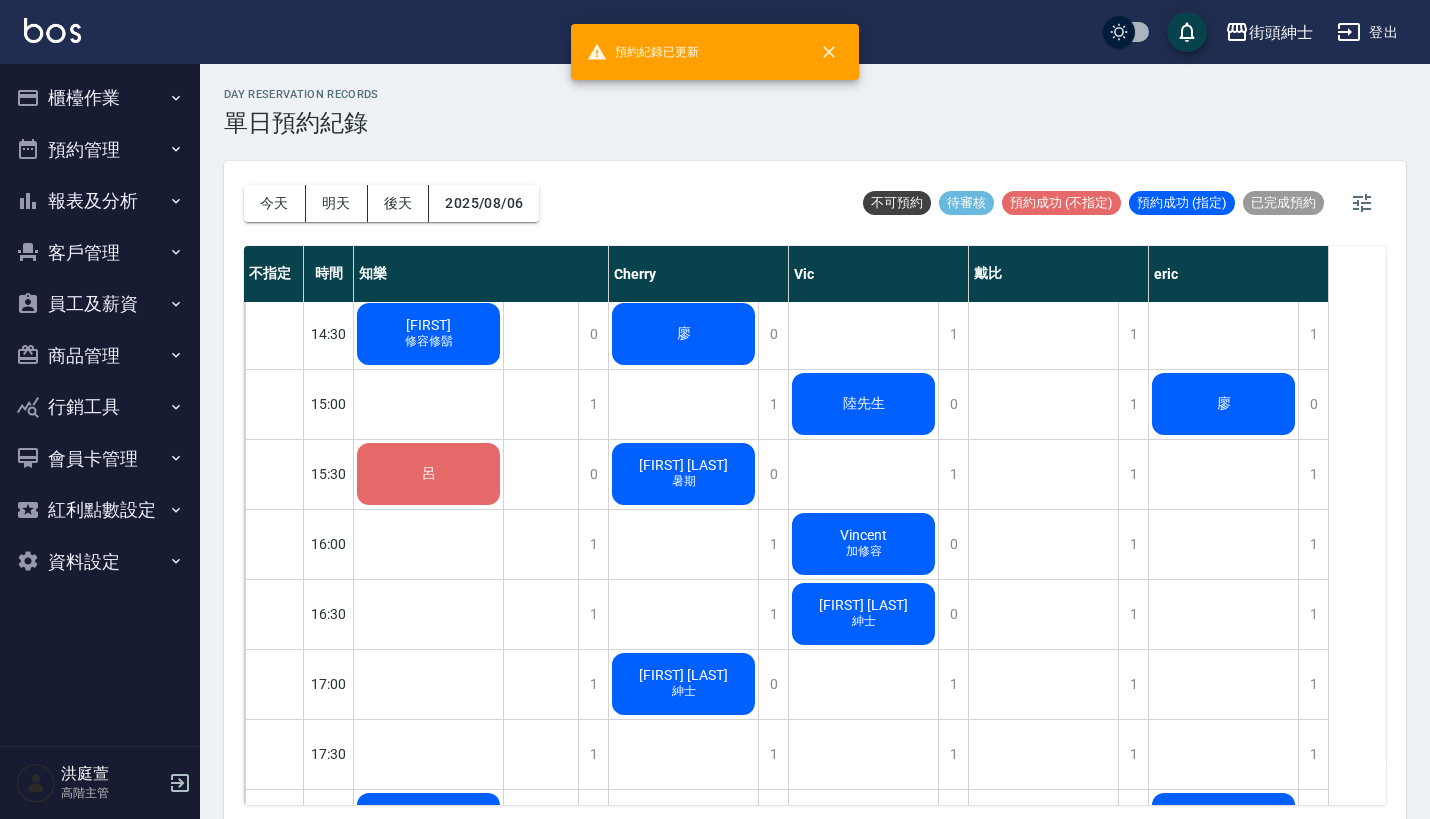 scroll, scrollTop: -1, scrollLeft: 0, axis: vertical 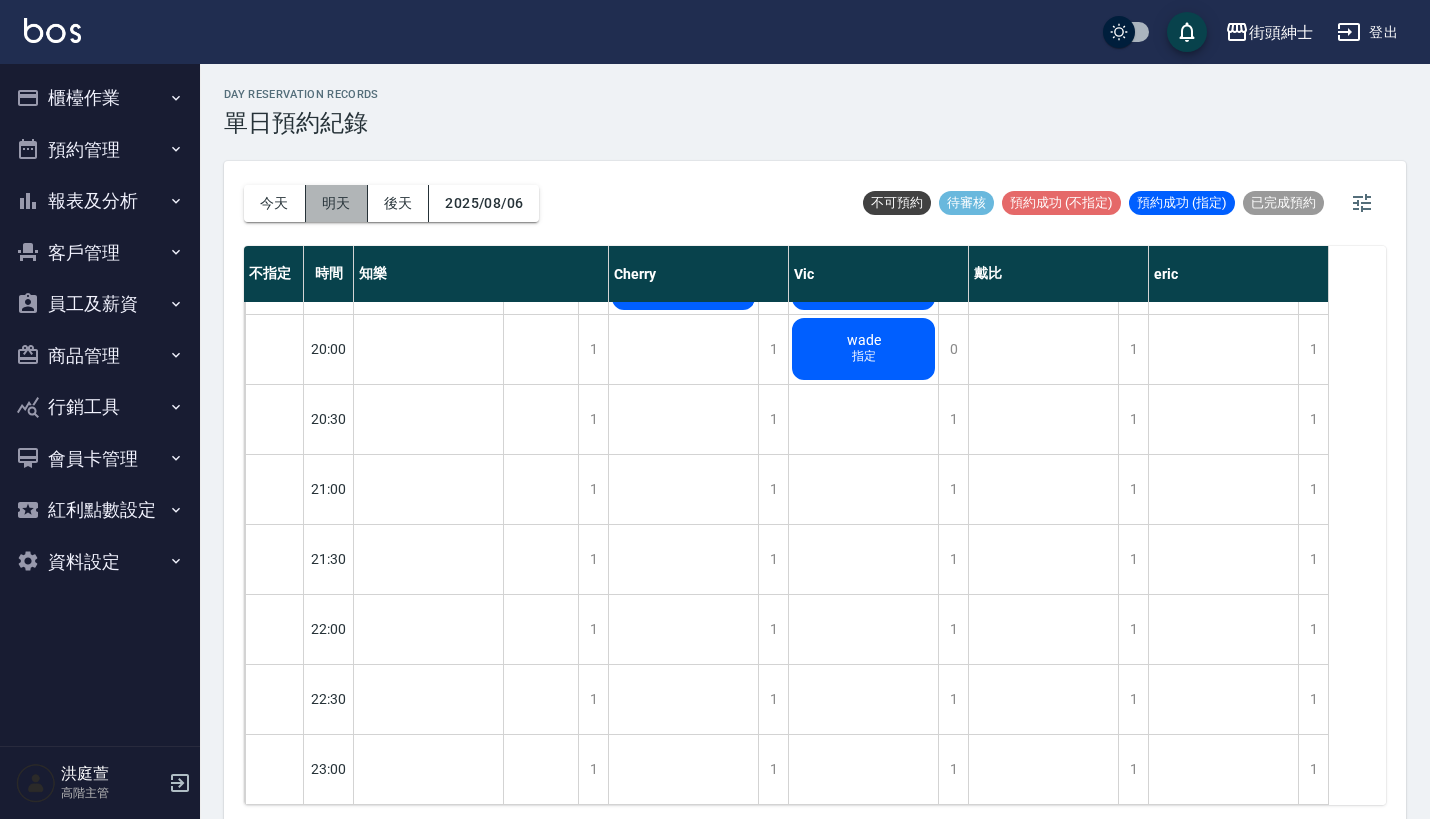 click on "明天" at bounding box center [337, 203] 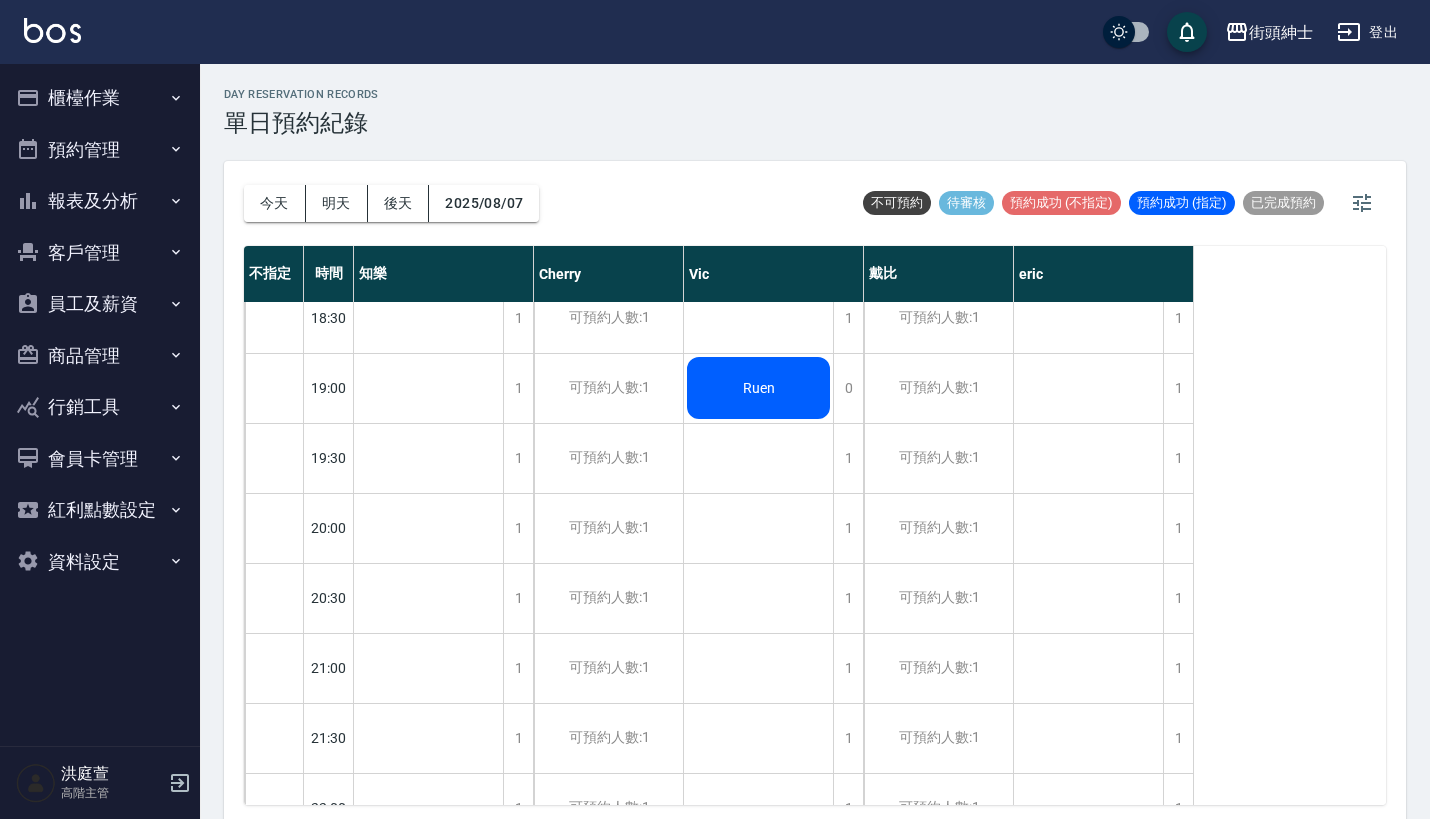 scroll, scrollTop: 1332, scrollLeft: 0, axis: vertical 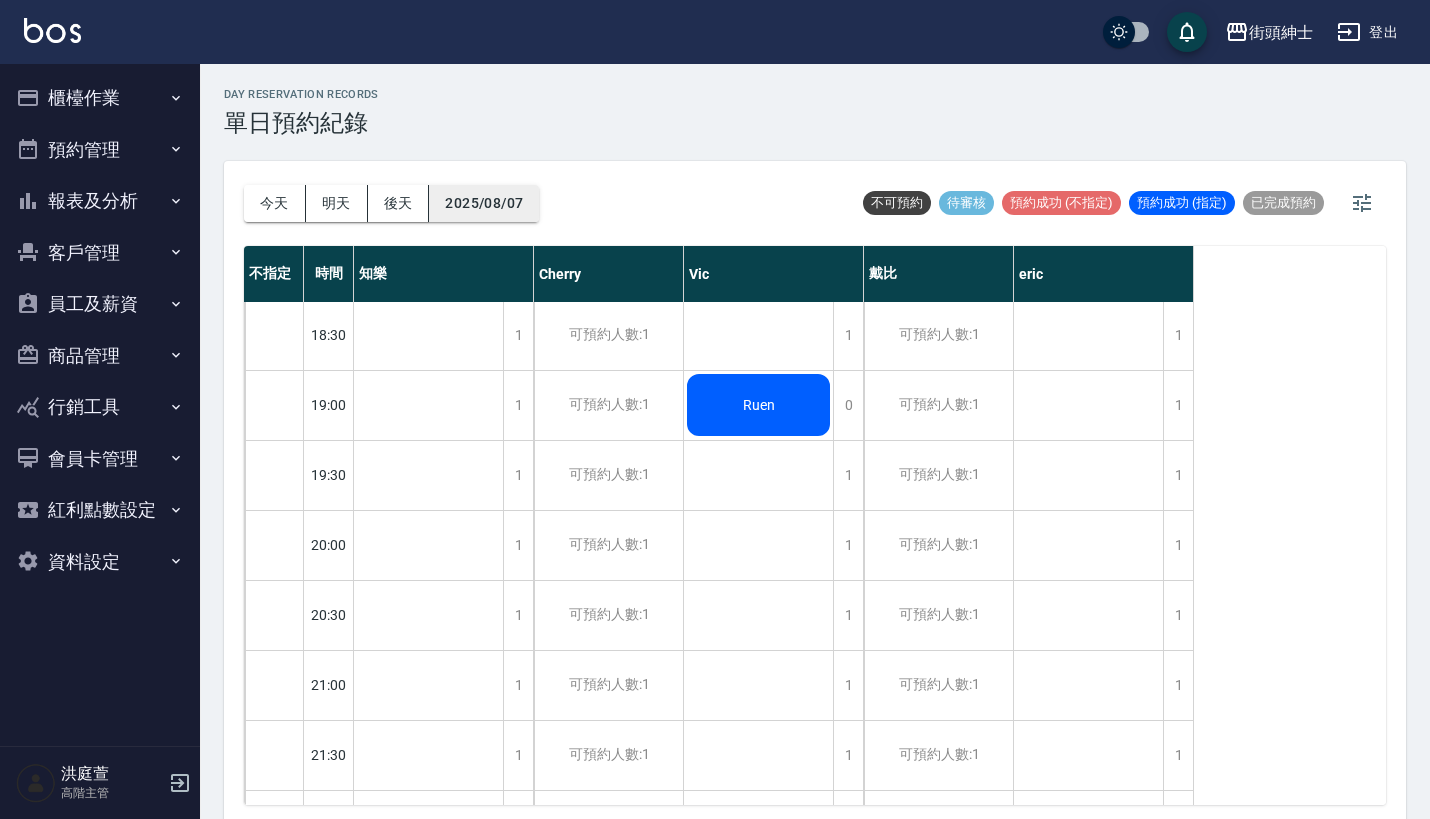 click on "2025/08/07" at bounding box center (484, 203) 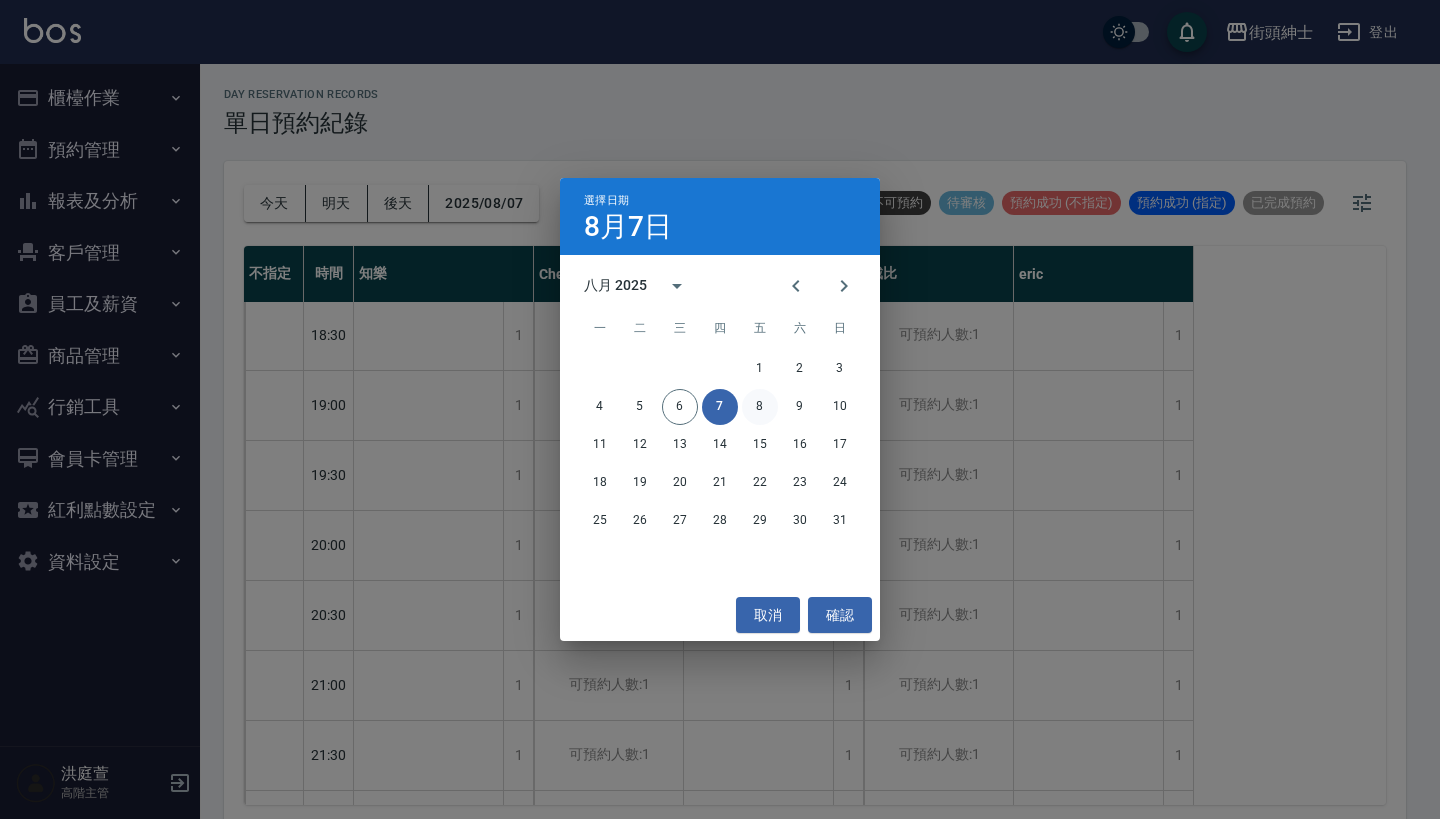 click on "8" at bounding box center (760, 407) 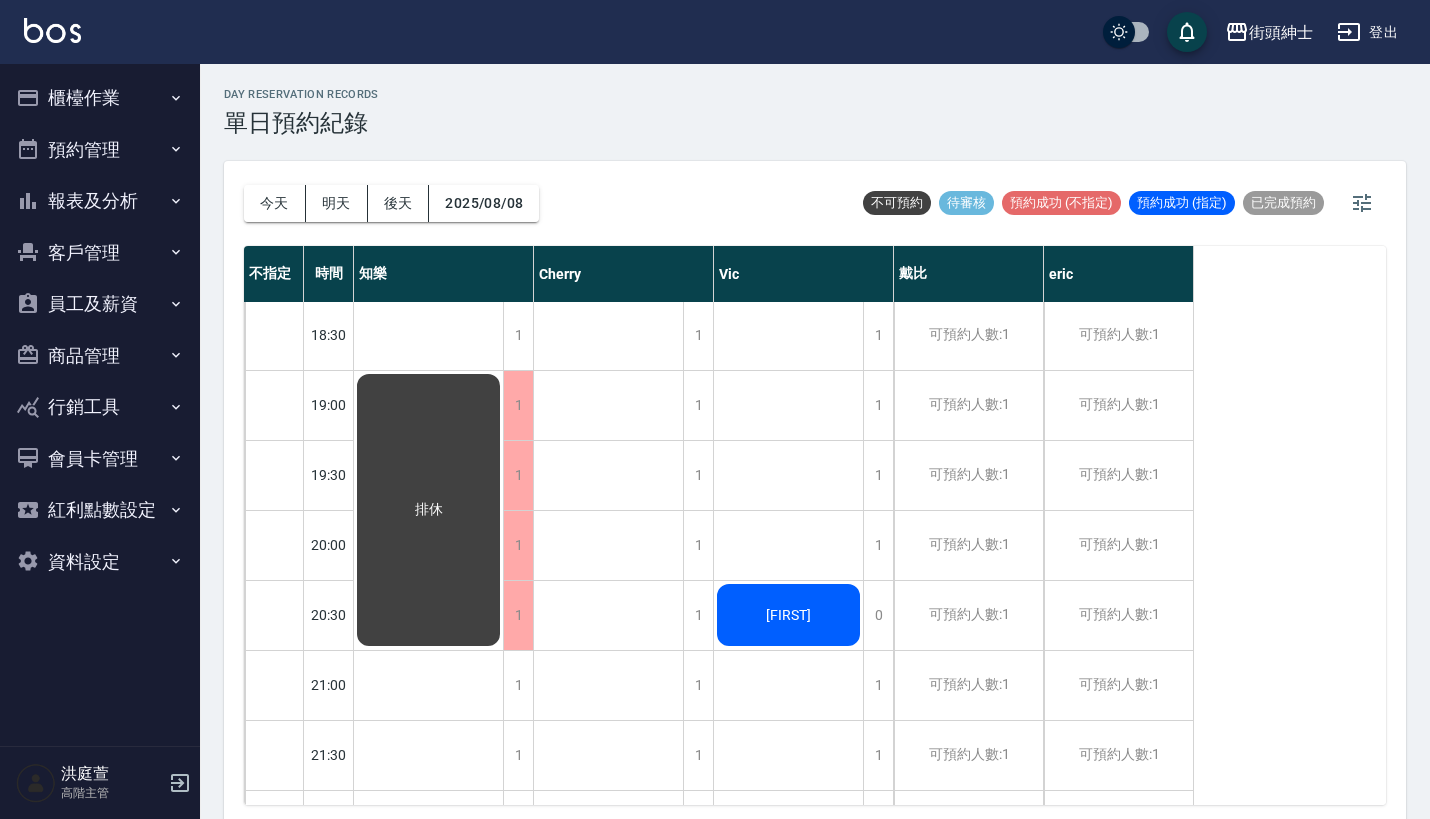 scroll, scrollTop: -4, scrollLeft: 0, axis: vertical 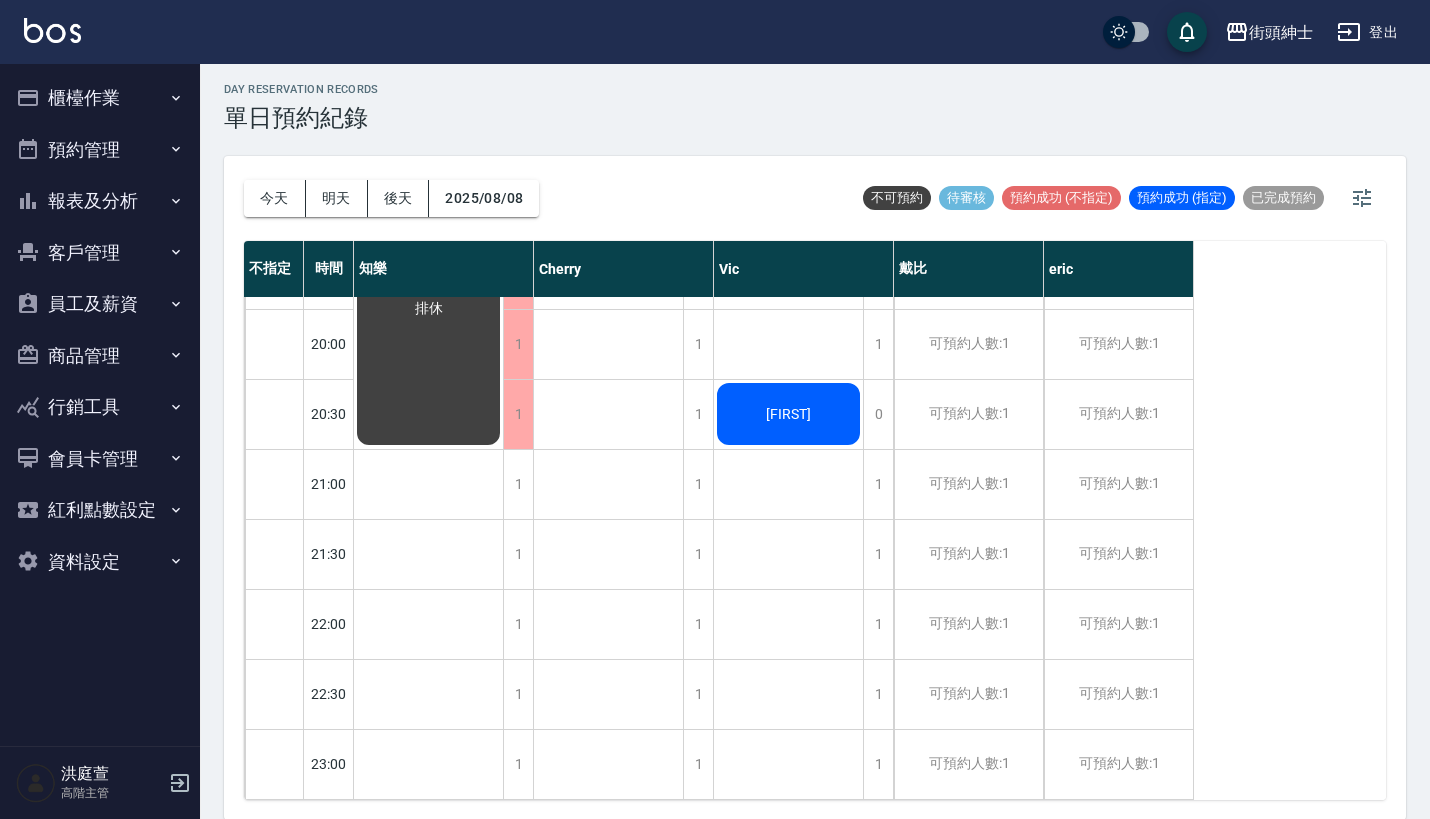 click on "今天 明天 後天 2025/08/08" at bounding box center (391, 198) 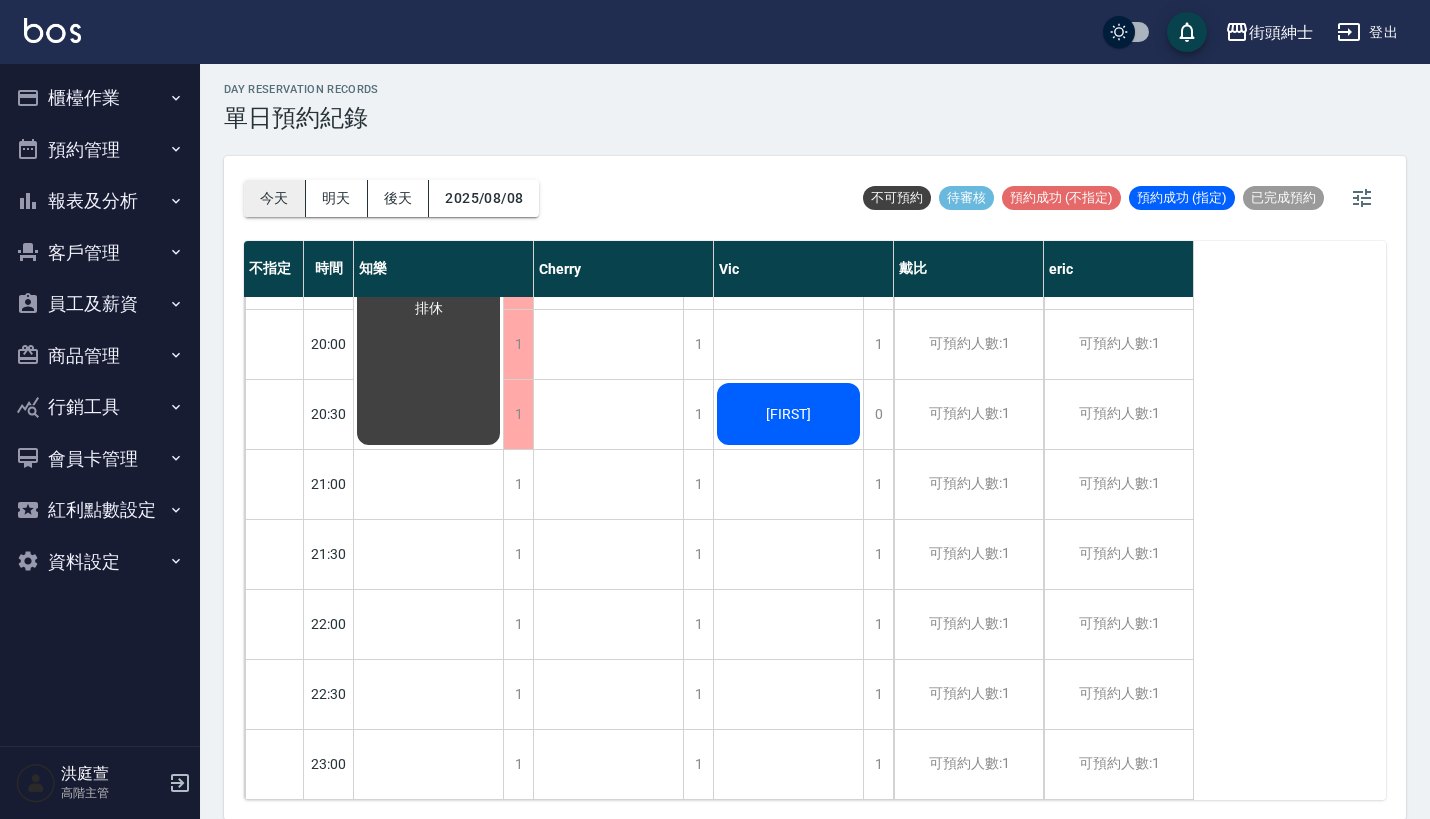 click on "今天" at bounding box center (275, 198) 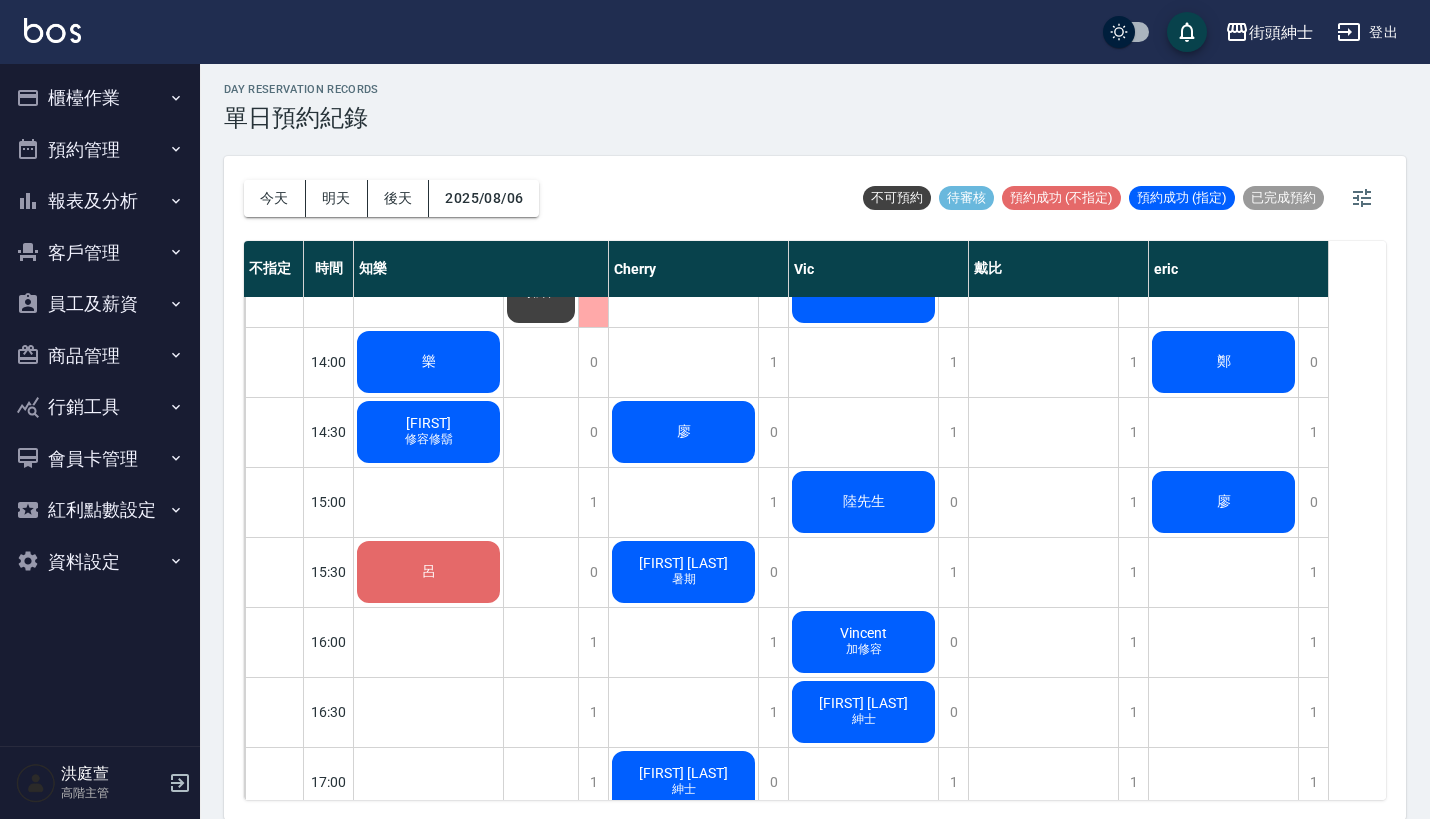 scroll, scrollTop: 737, scrollLeft: 0, axis: vertical 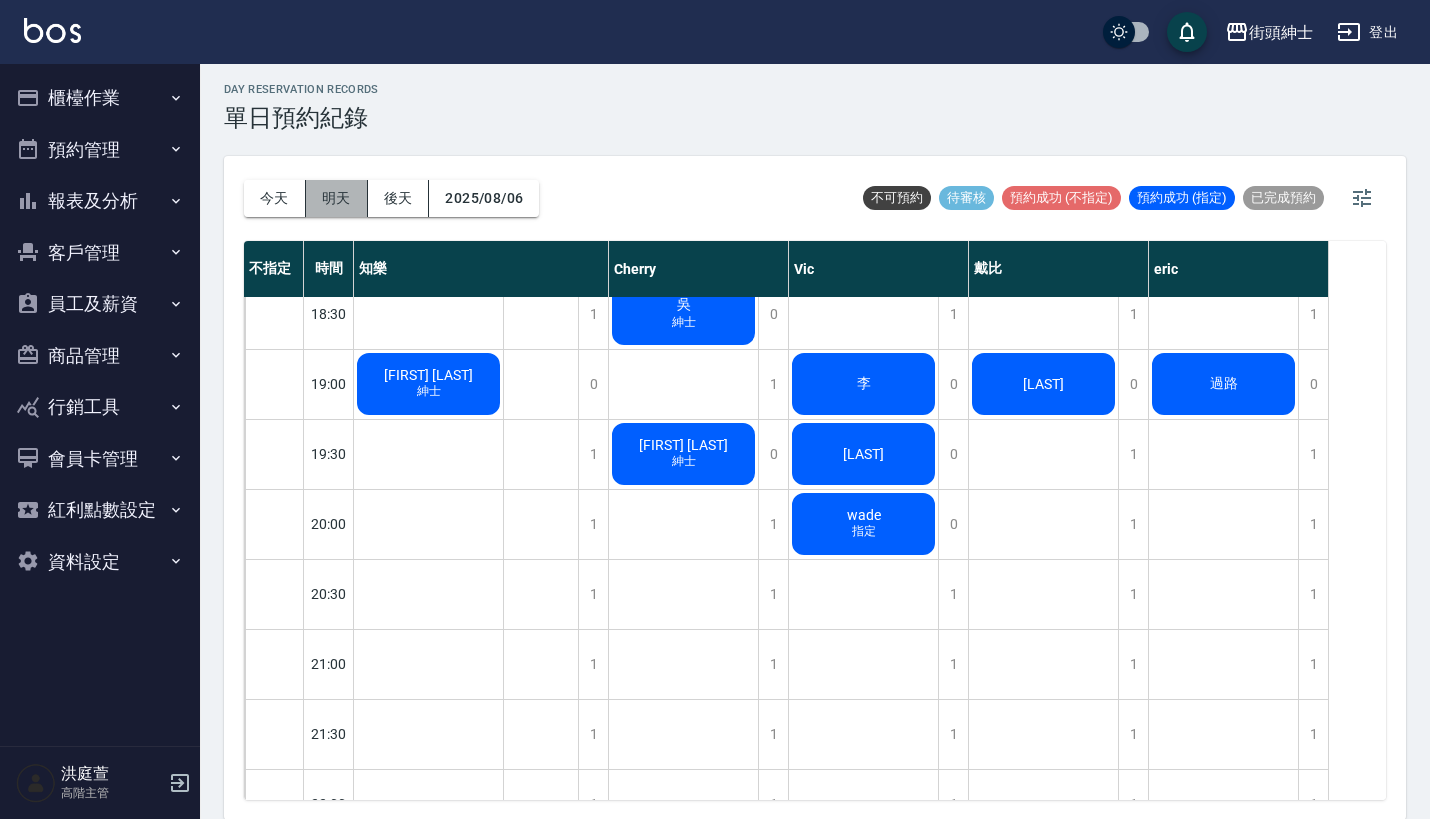 click on "明天" at bounding box center [337, 198] 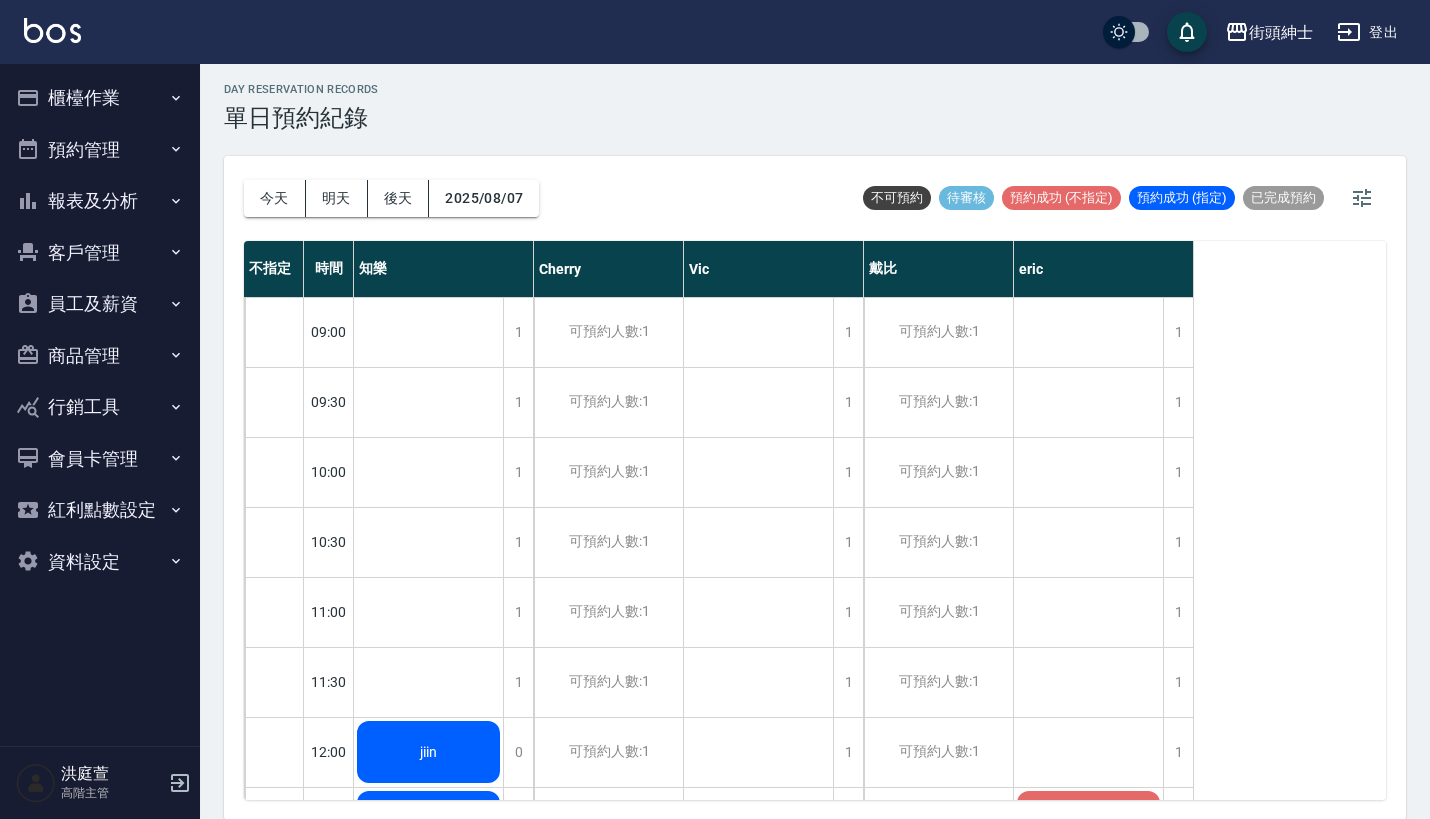 scroll, scrollTop: 0, scrollLeft: 0, axis: both 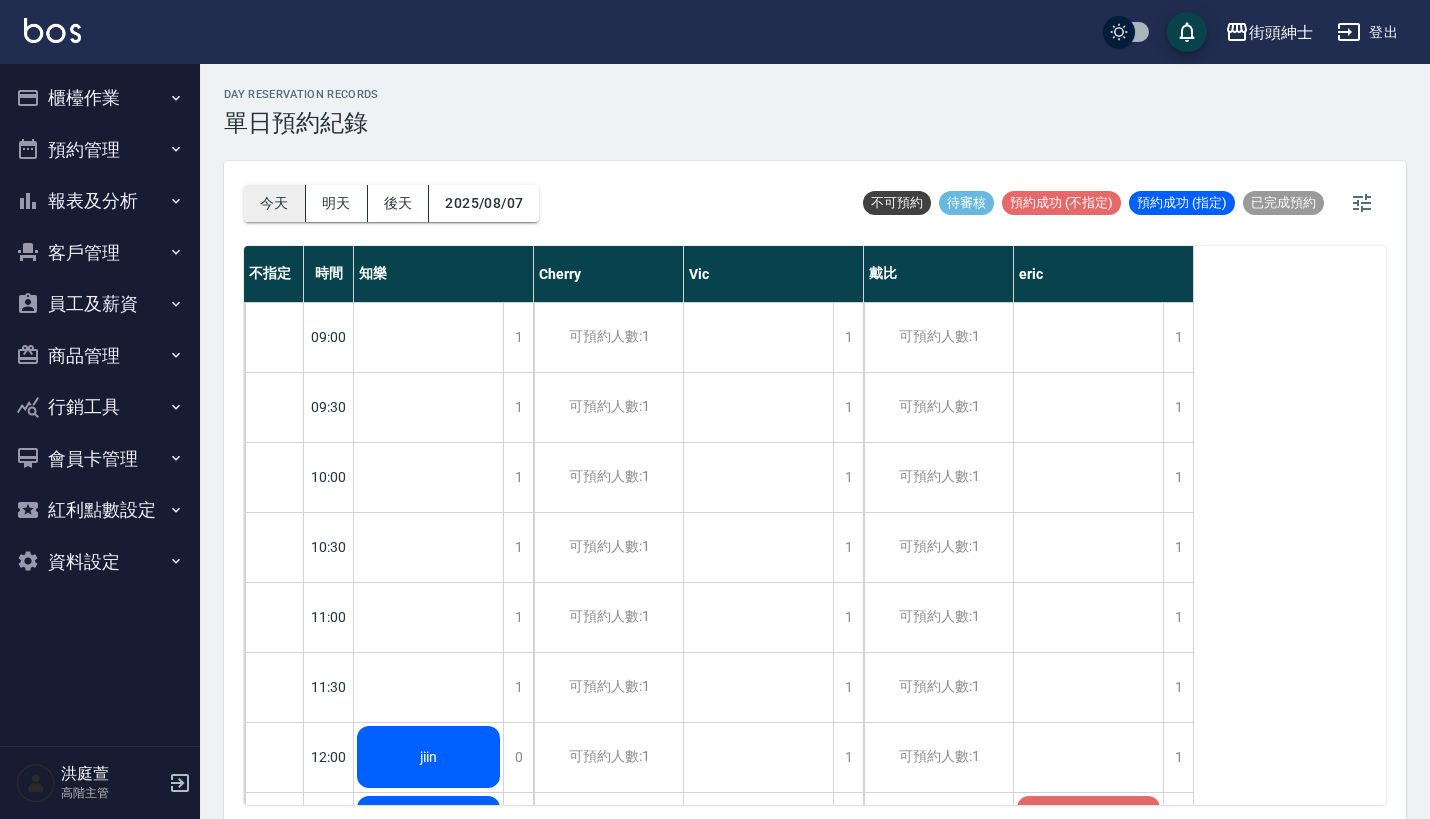 click on "今天" at bounding box center [275, 203] 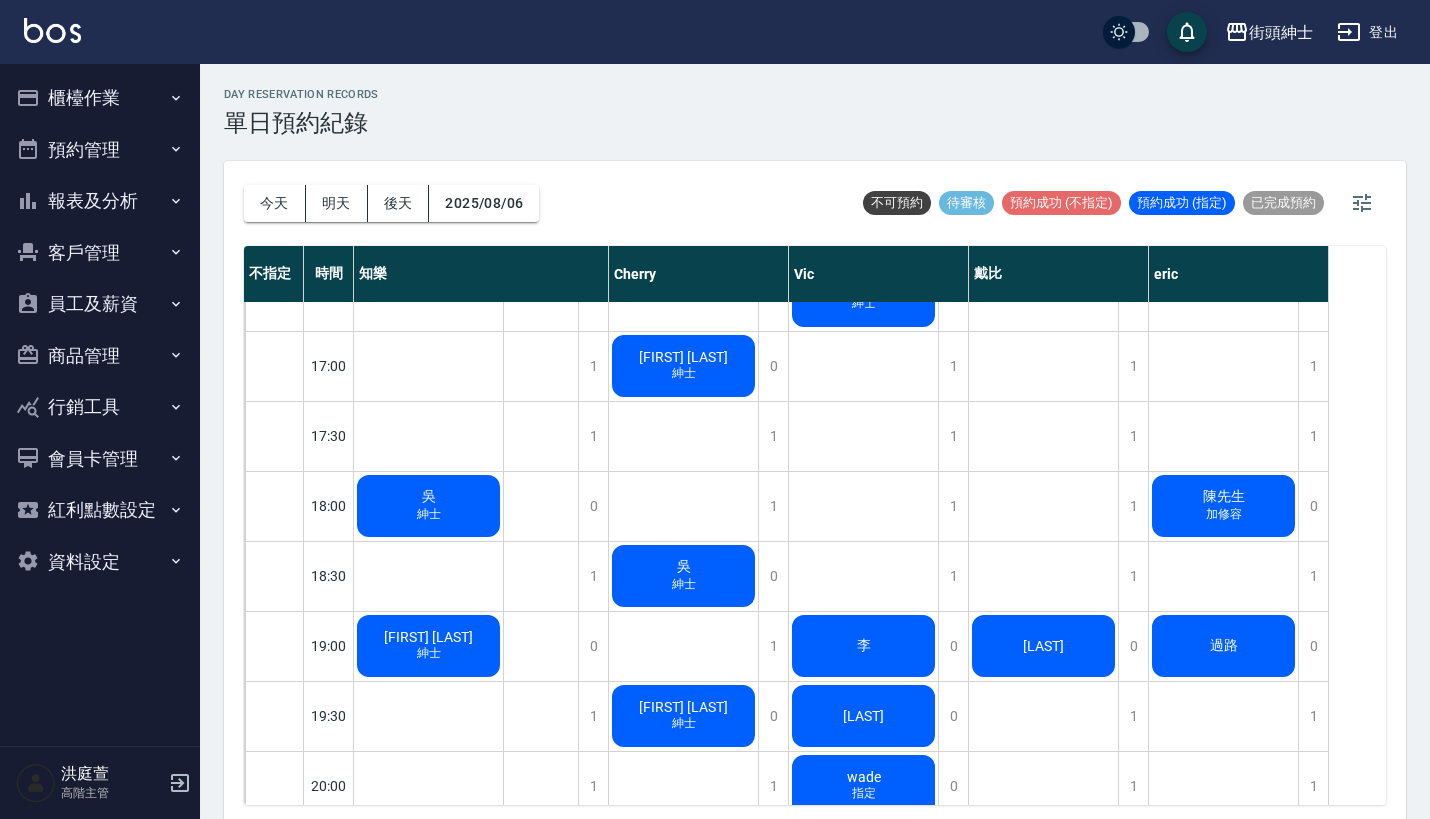 scroll, scrollTop: 909, scrollLeft: 0, axis: vertical 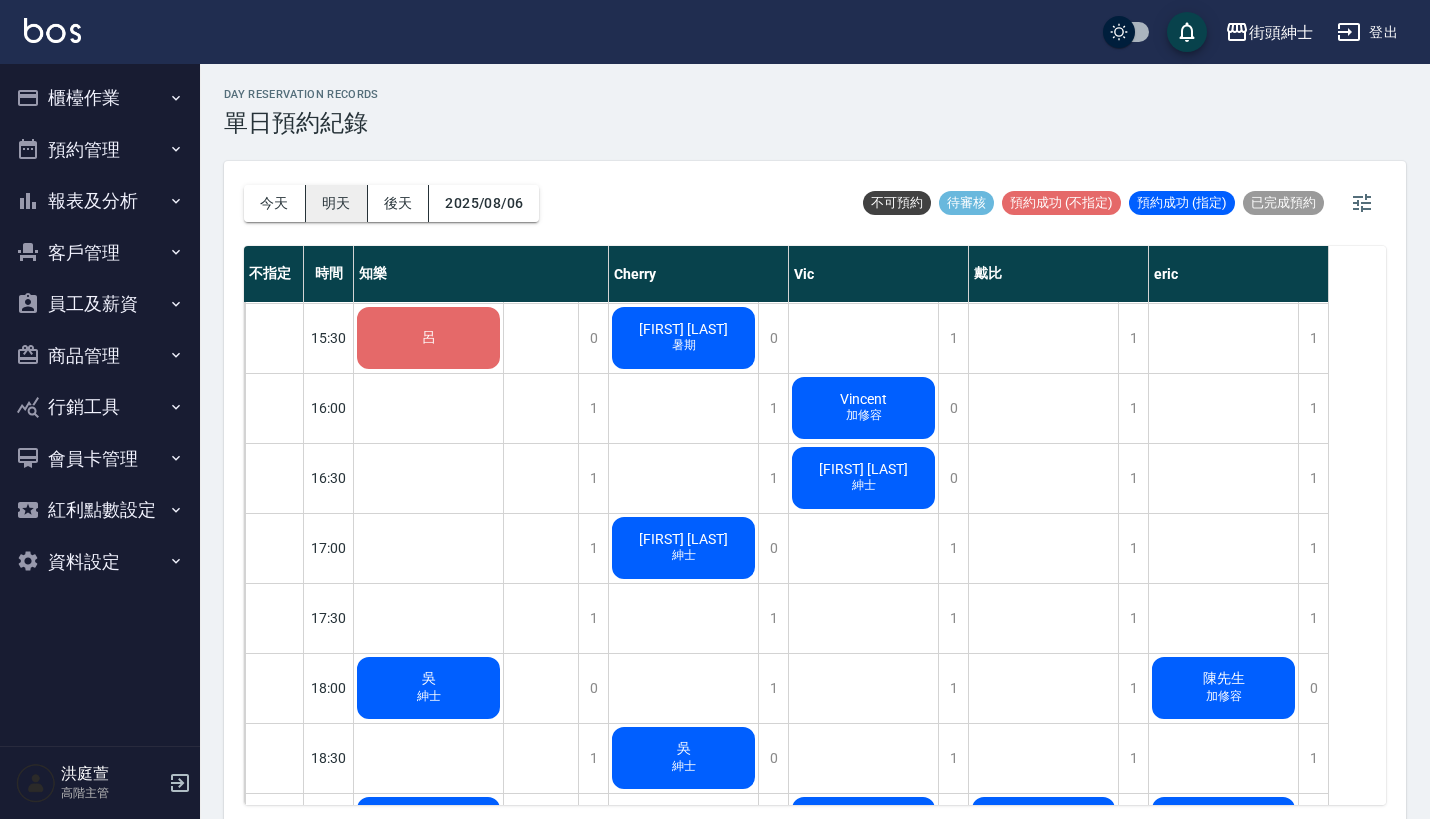 click on "明天" at bounding box center [337, 203] 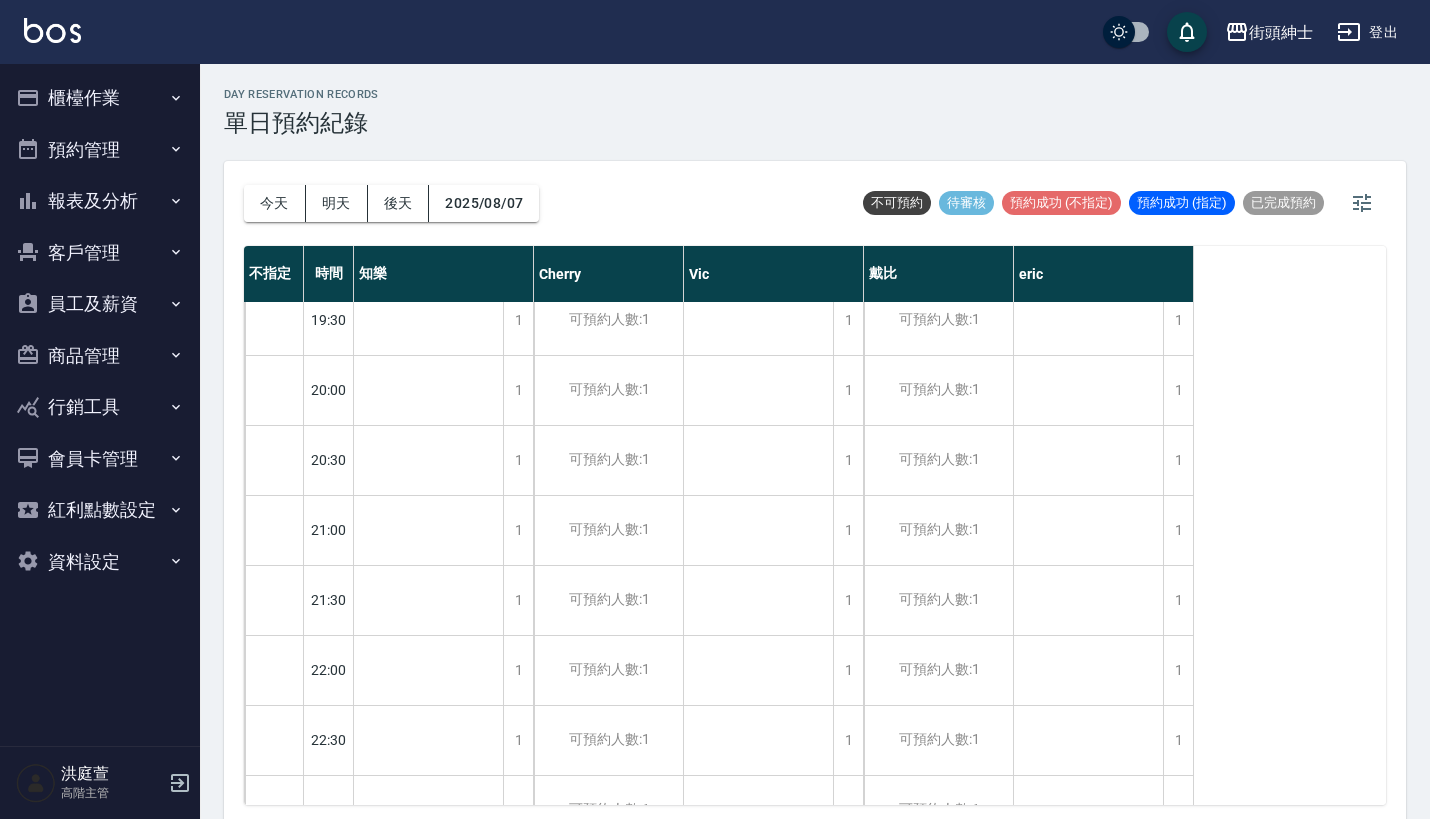 scroll, scrollTop: 1593, scrollLeft: 0, axis: vertical 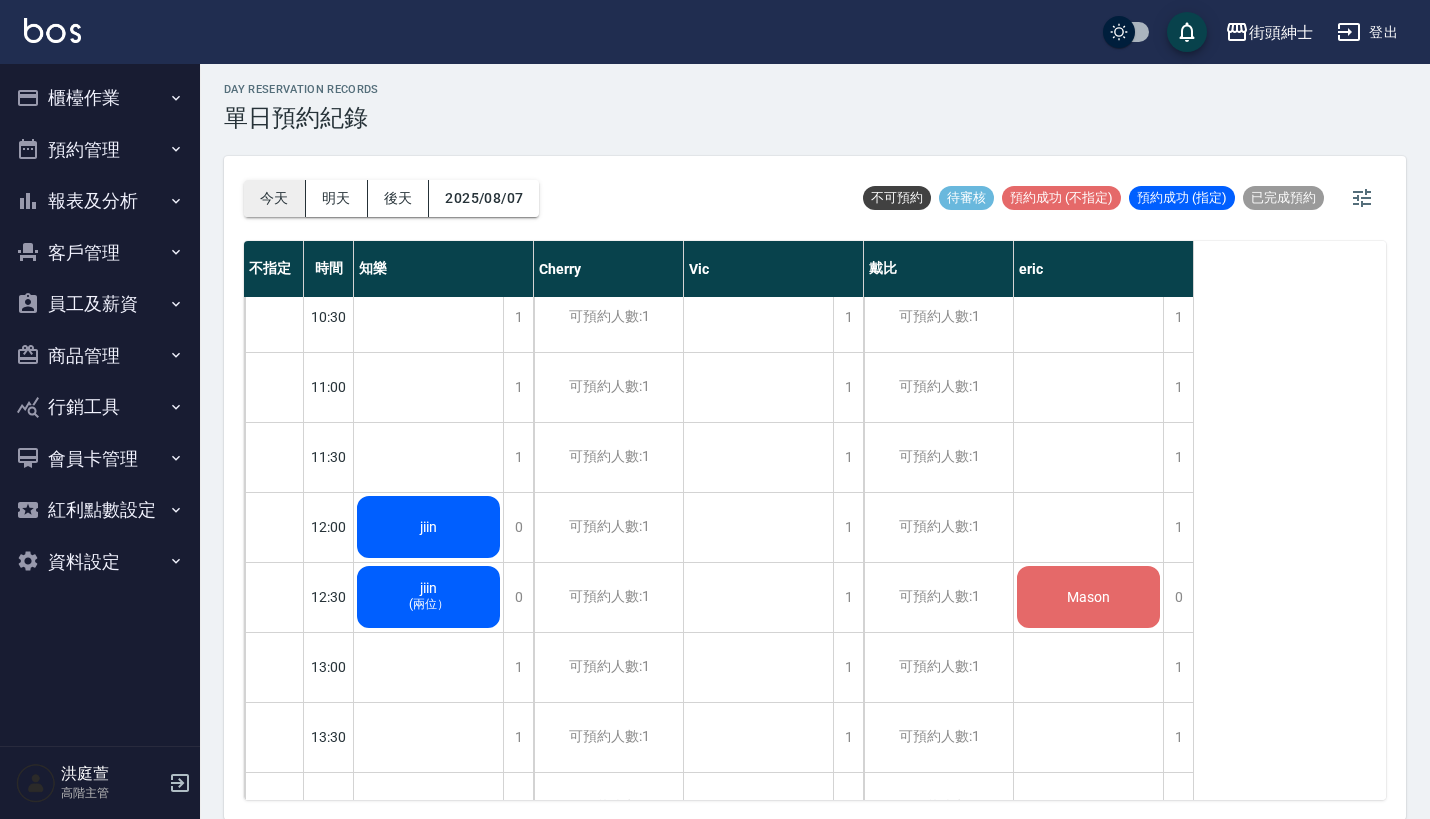 click on "今天" at bounding box center (275, 198) 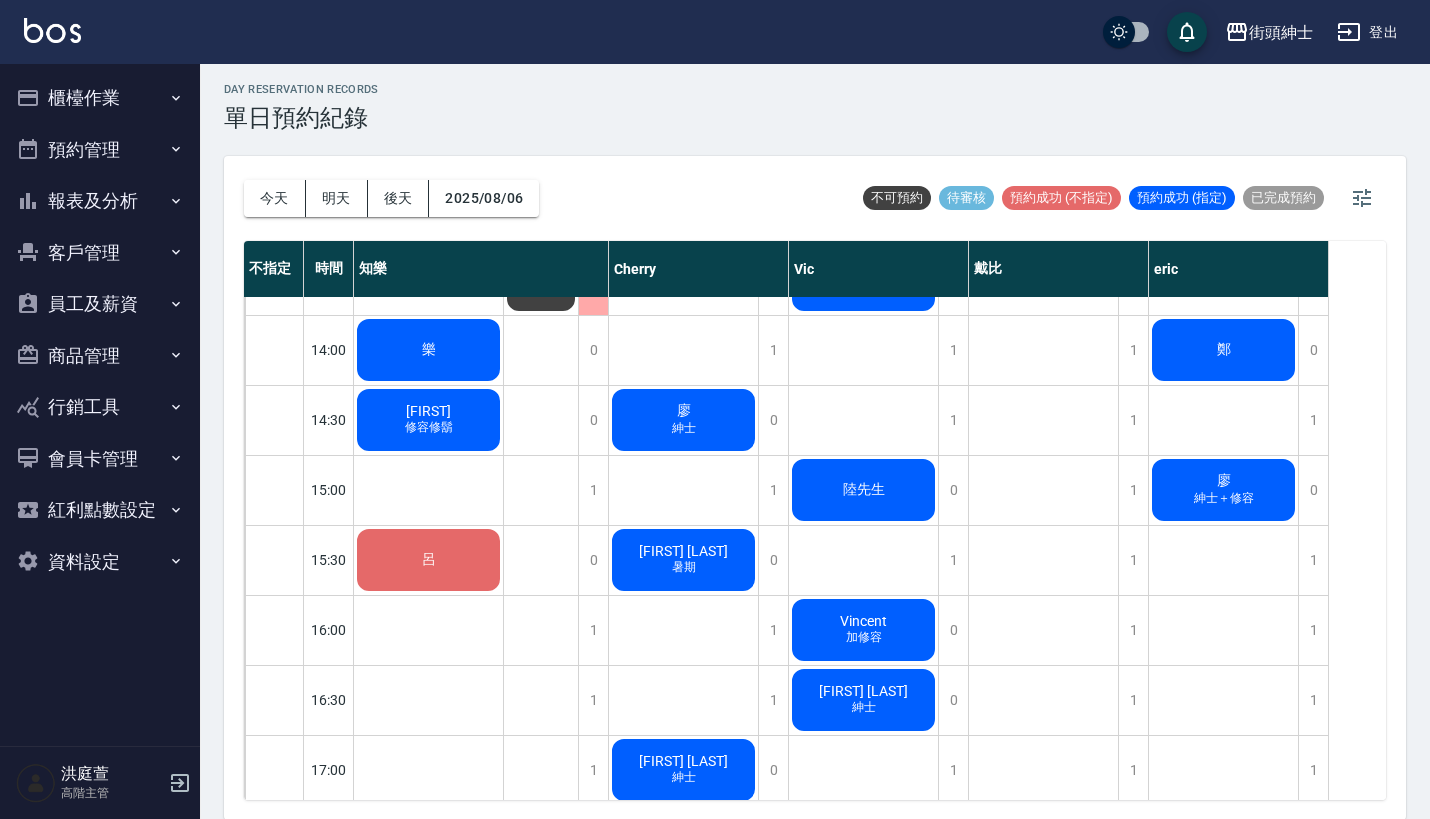 scroll, scrollTop: 688, scrollLeft: 0, axis: vertical 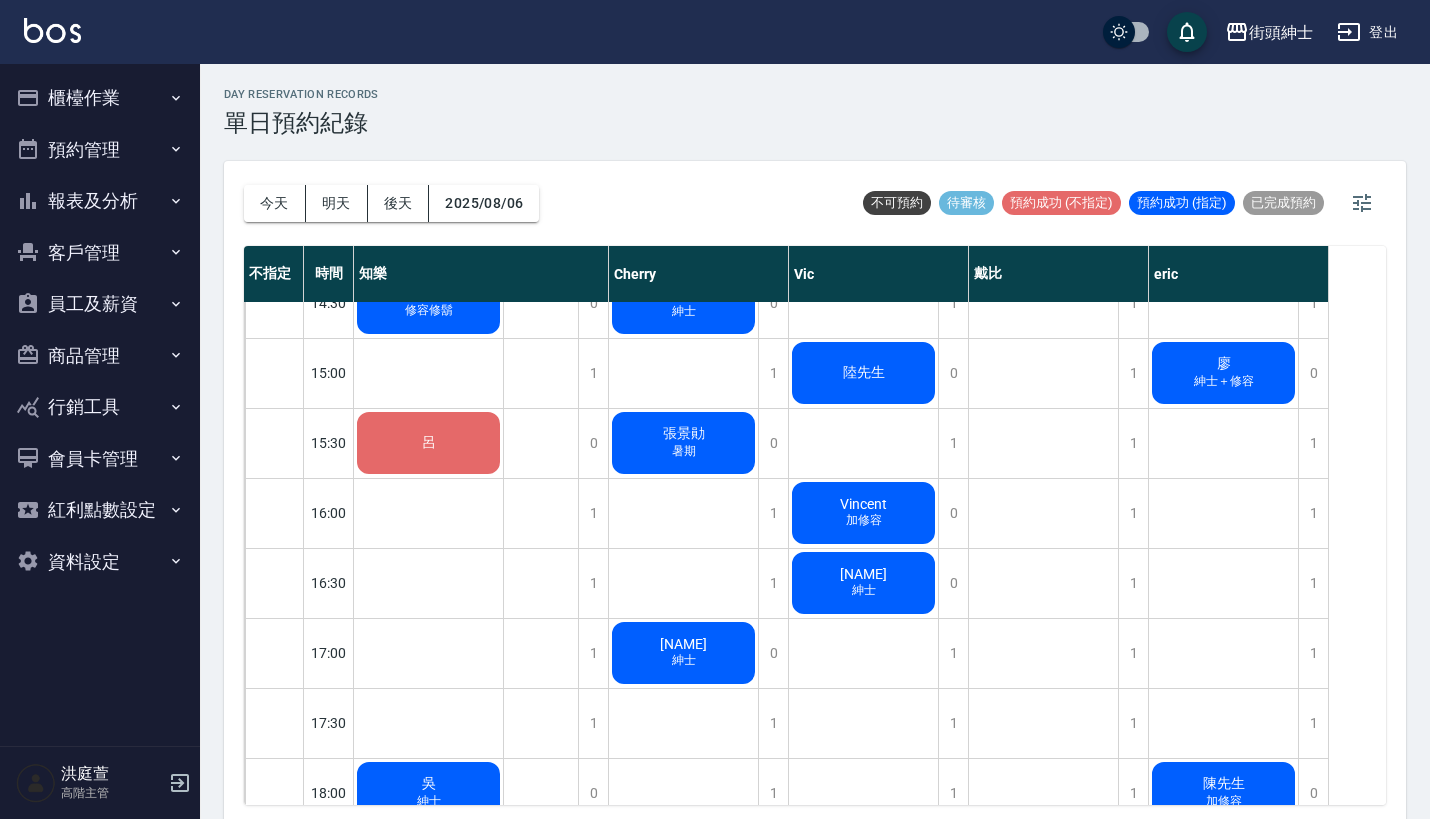 click on "紳士" at bounding box center (429, 242) 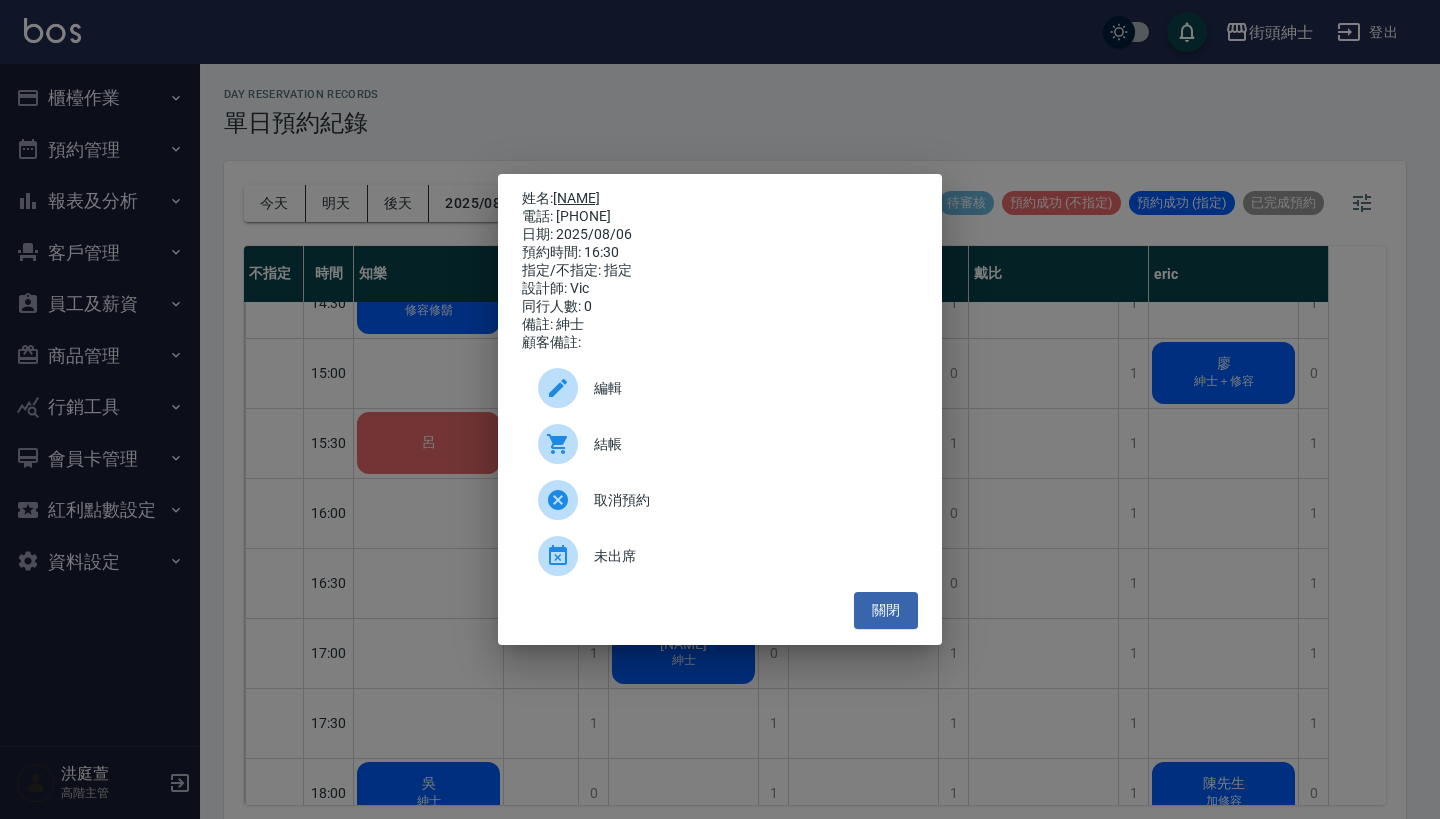 click on "[NAME]" at bounding box center [576, 198] 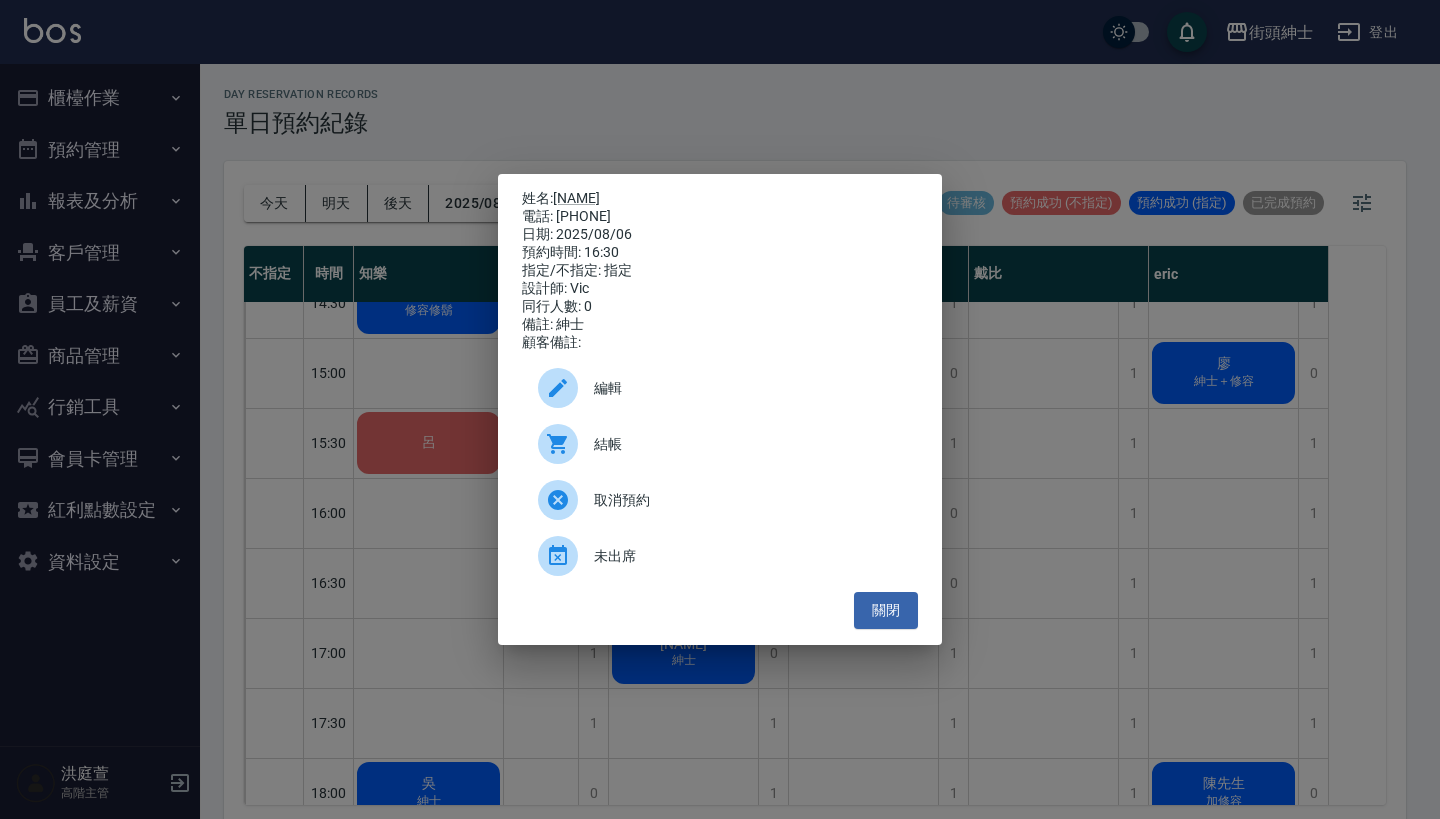 click on "姓名:  [NAME] 電話: [PHONE] 日期: [DATE] 預約時間: [TIME] 指定/不指定: 指定 設計師: [NAME] 同行人數: 0 備註: 紳士 顧客備註:  編輯 結帳 取消預約 未出席 關閉" at bounding box center [720, 409] 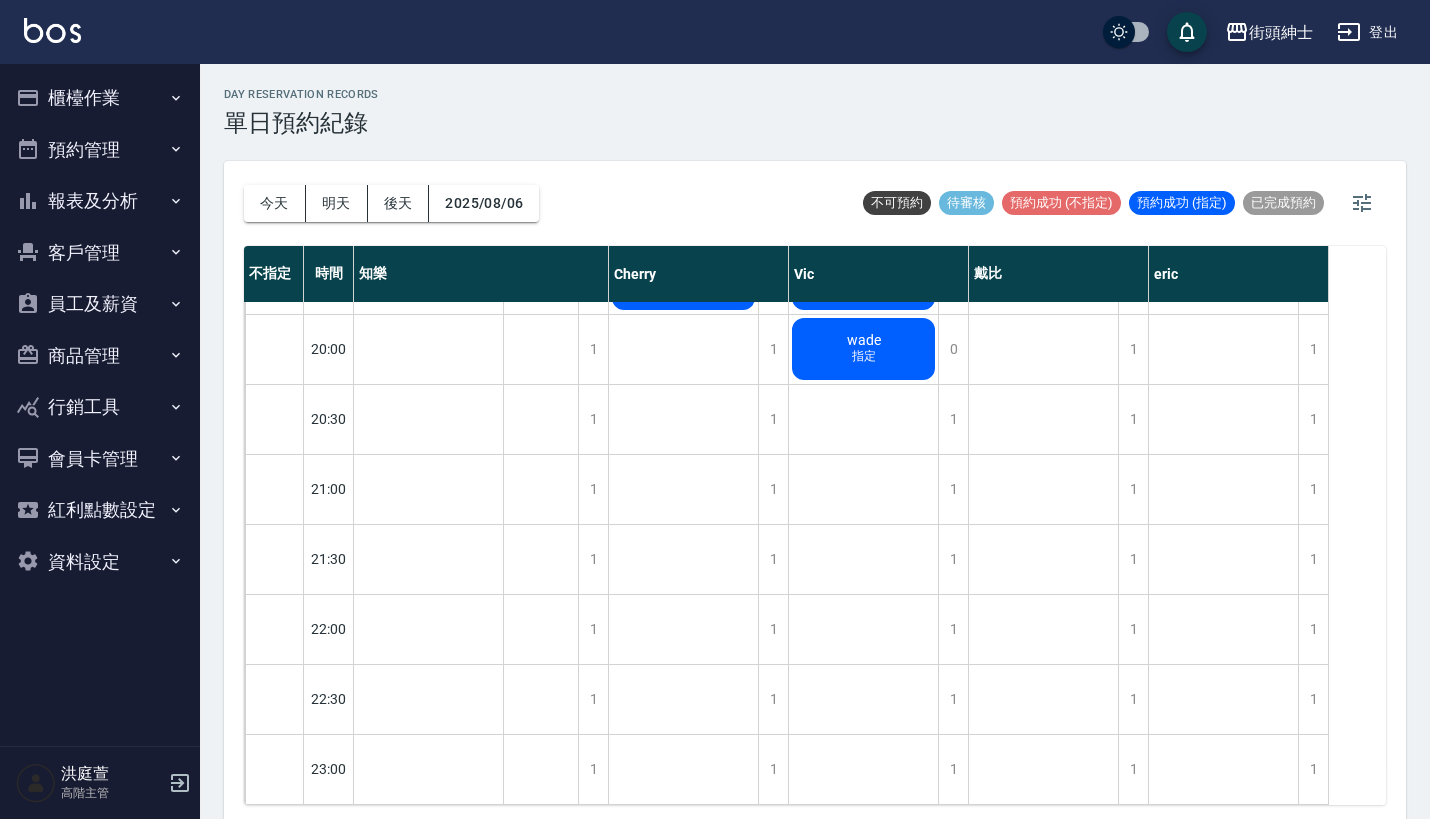 scroll, scrollTop: 1544, scrollLeft: 0, axis: vertical 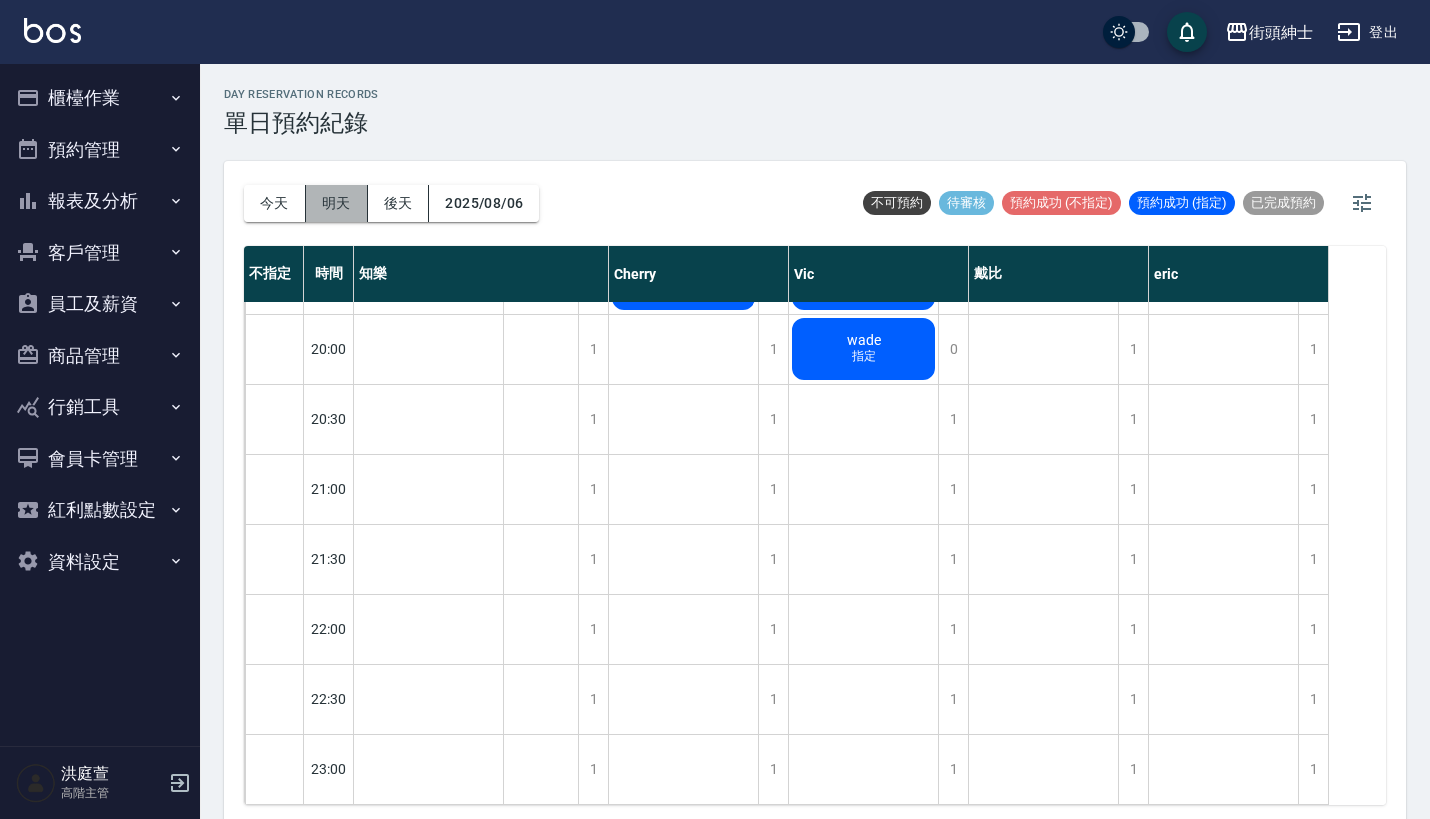 click on "明天" at bounding box center [337, 203] 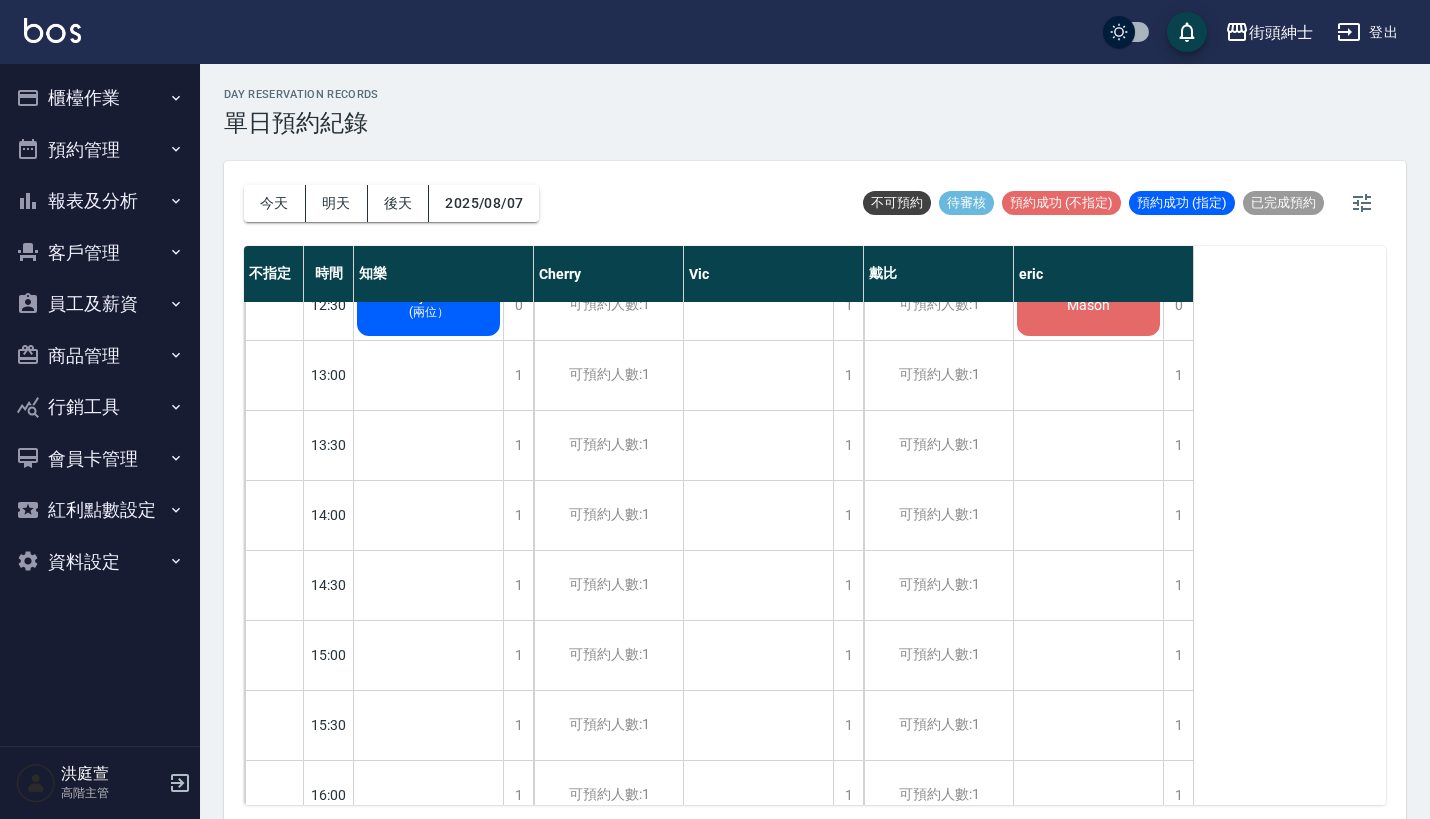 scroll, scrollTop: 523, scrollLeft: 0, axis: vertical 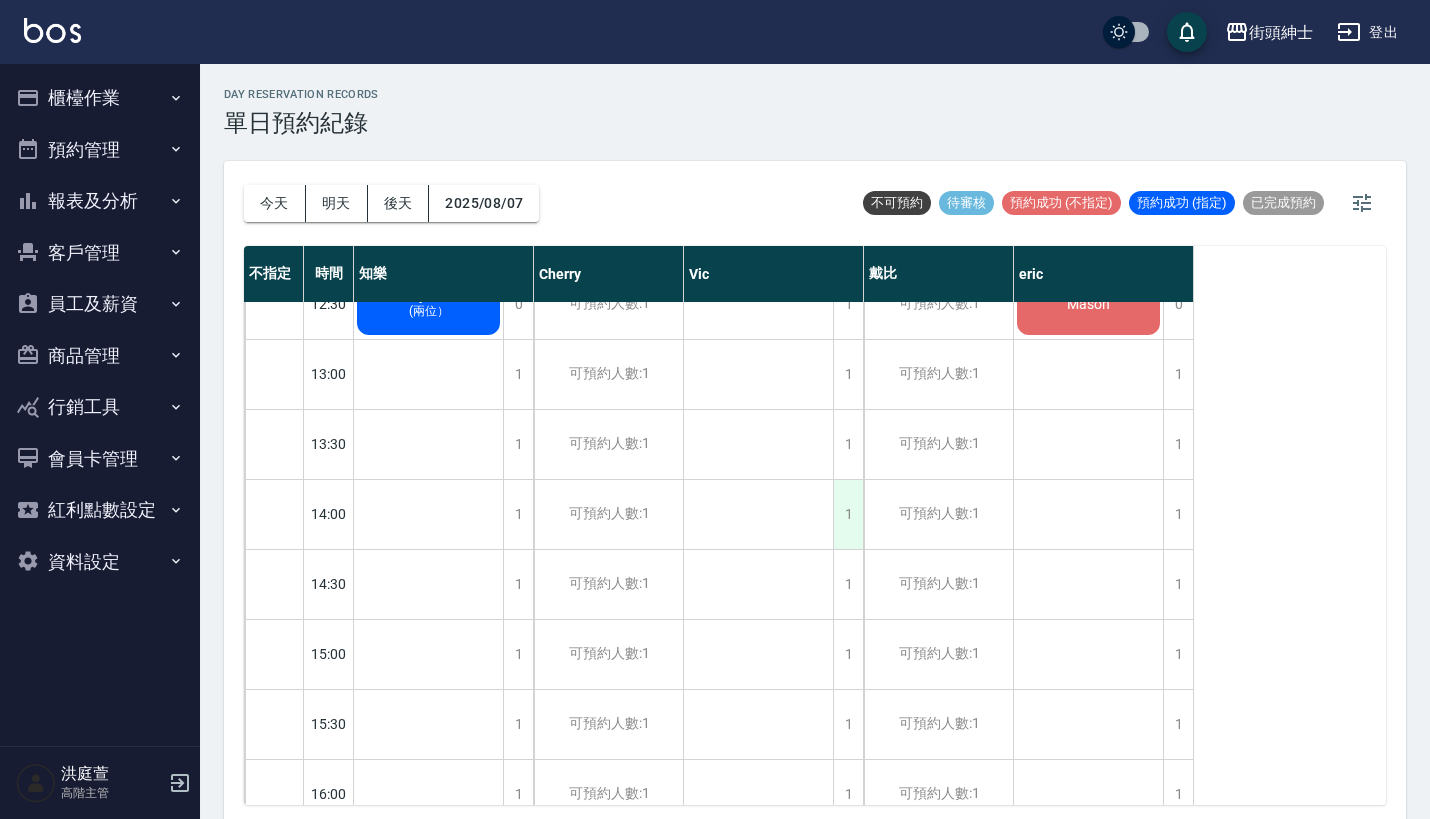 click on "1" at bounding box center (848, 514) 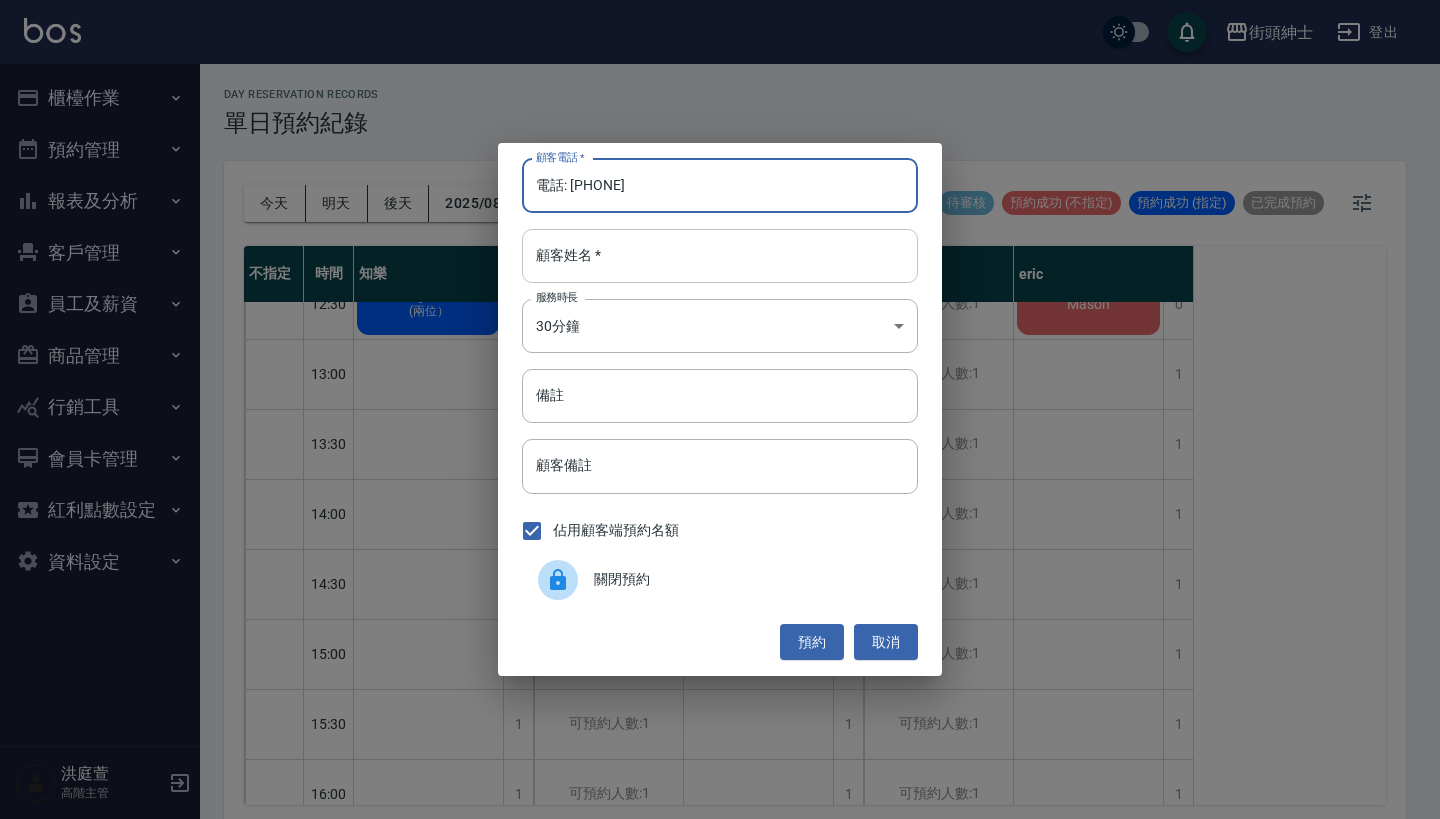 type on "電話: [PHONE]" 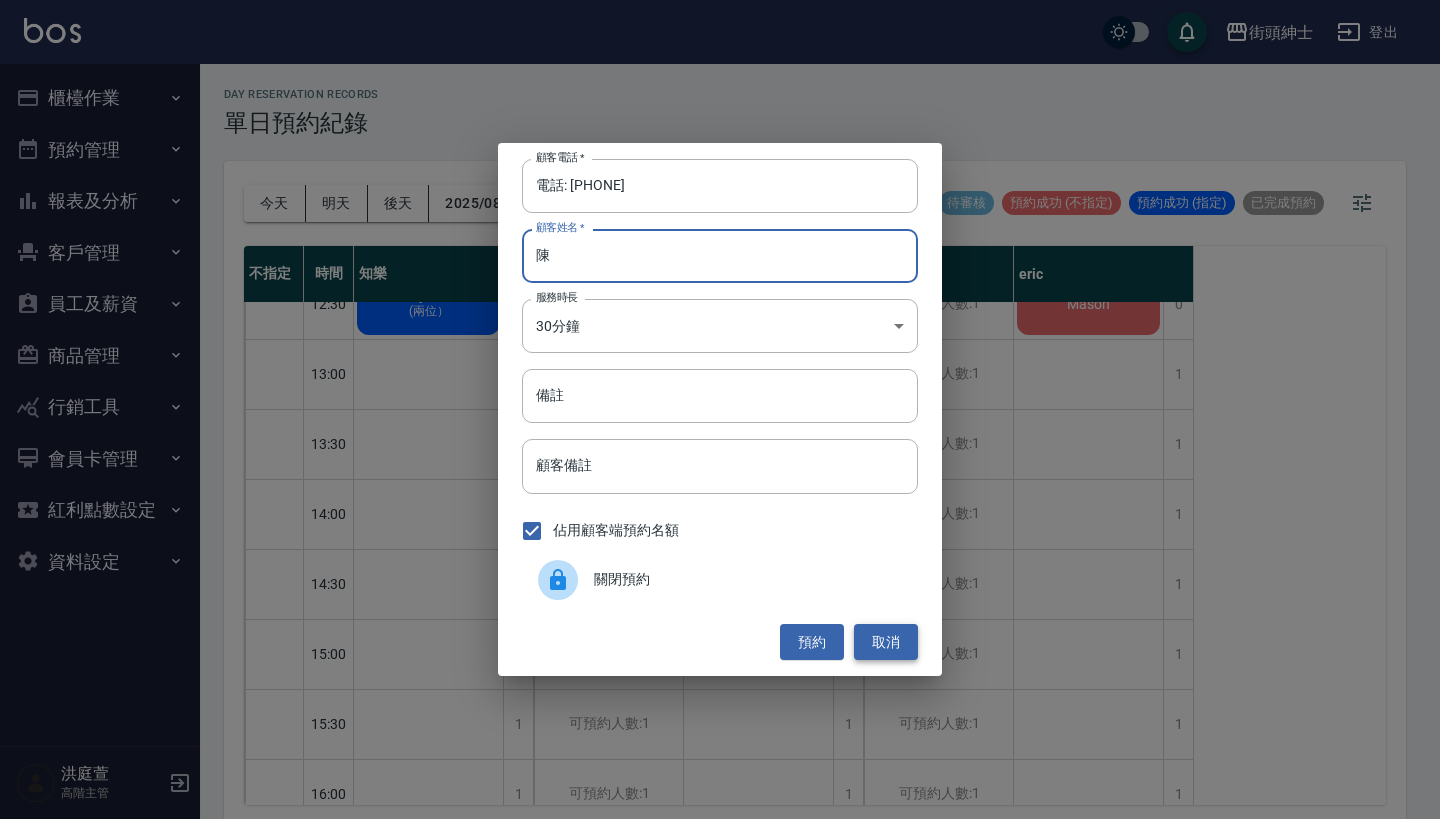 type on "陳" 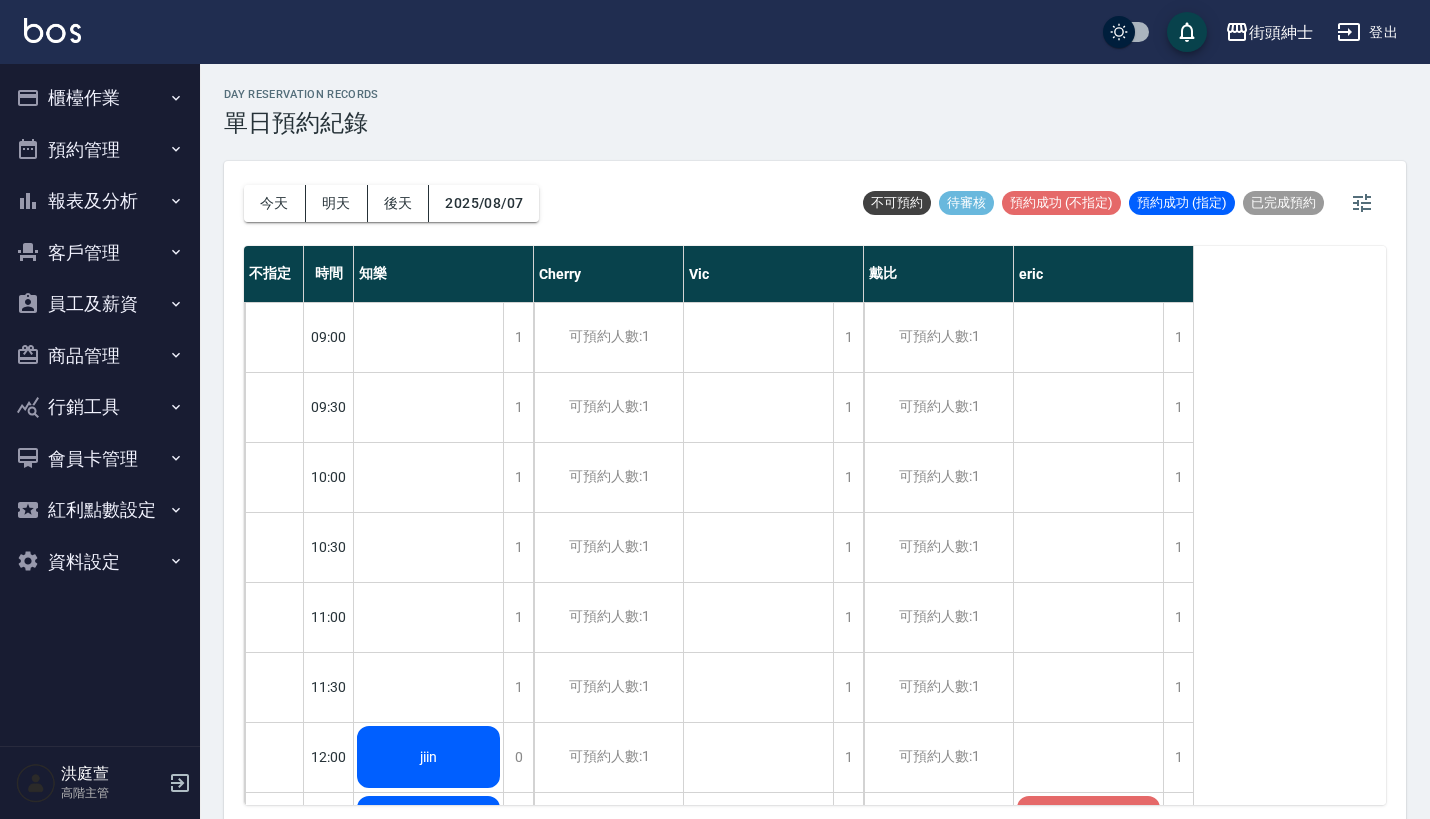 scroll, scrollTop: 0, scrollLeft: 0, axis: both 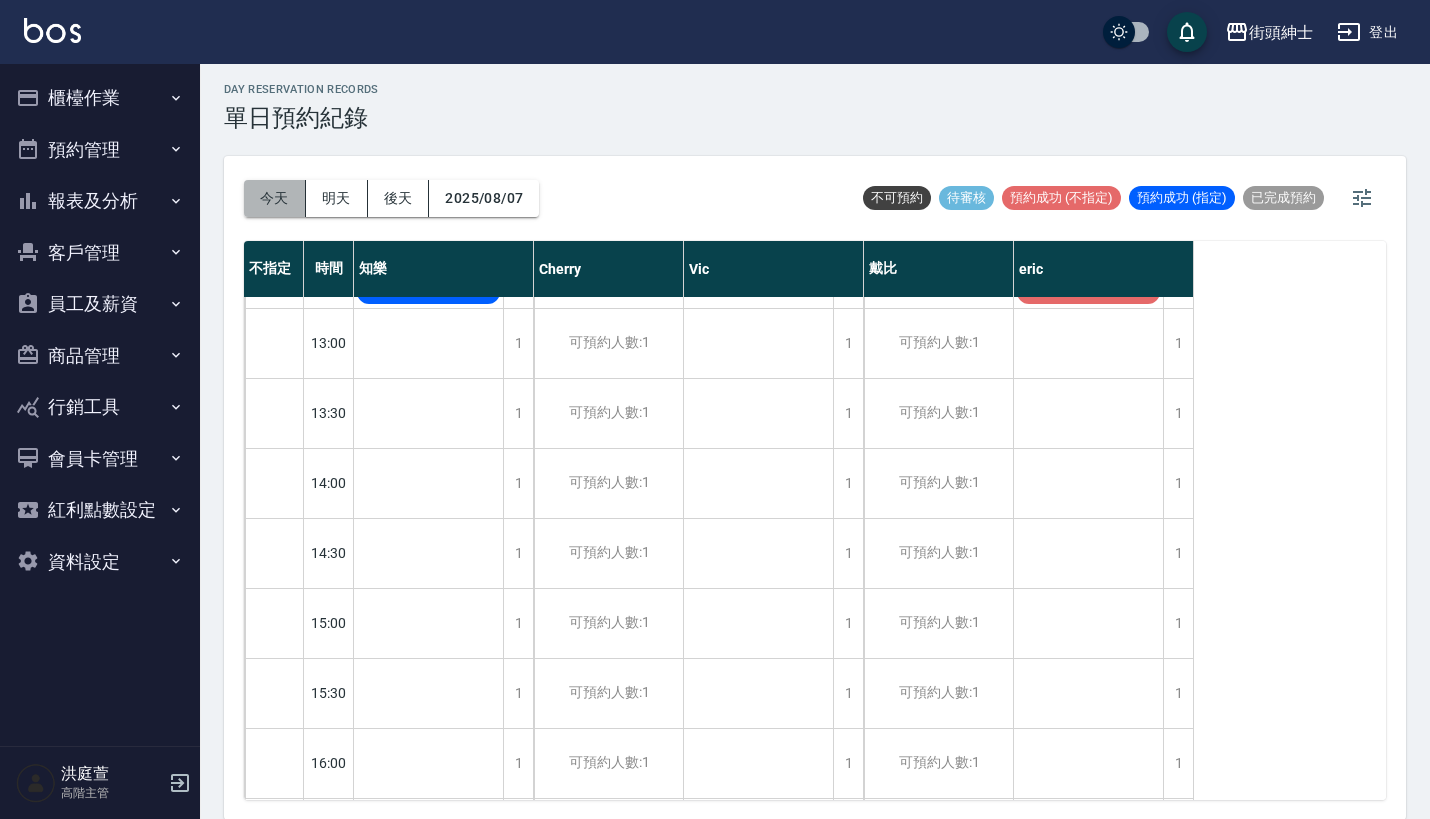 click on "今天" at bounding box center [275, 198] 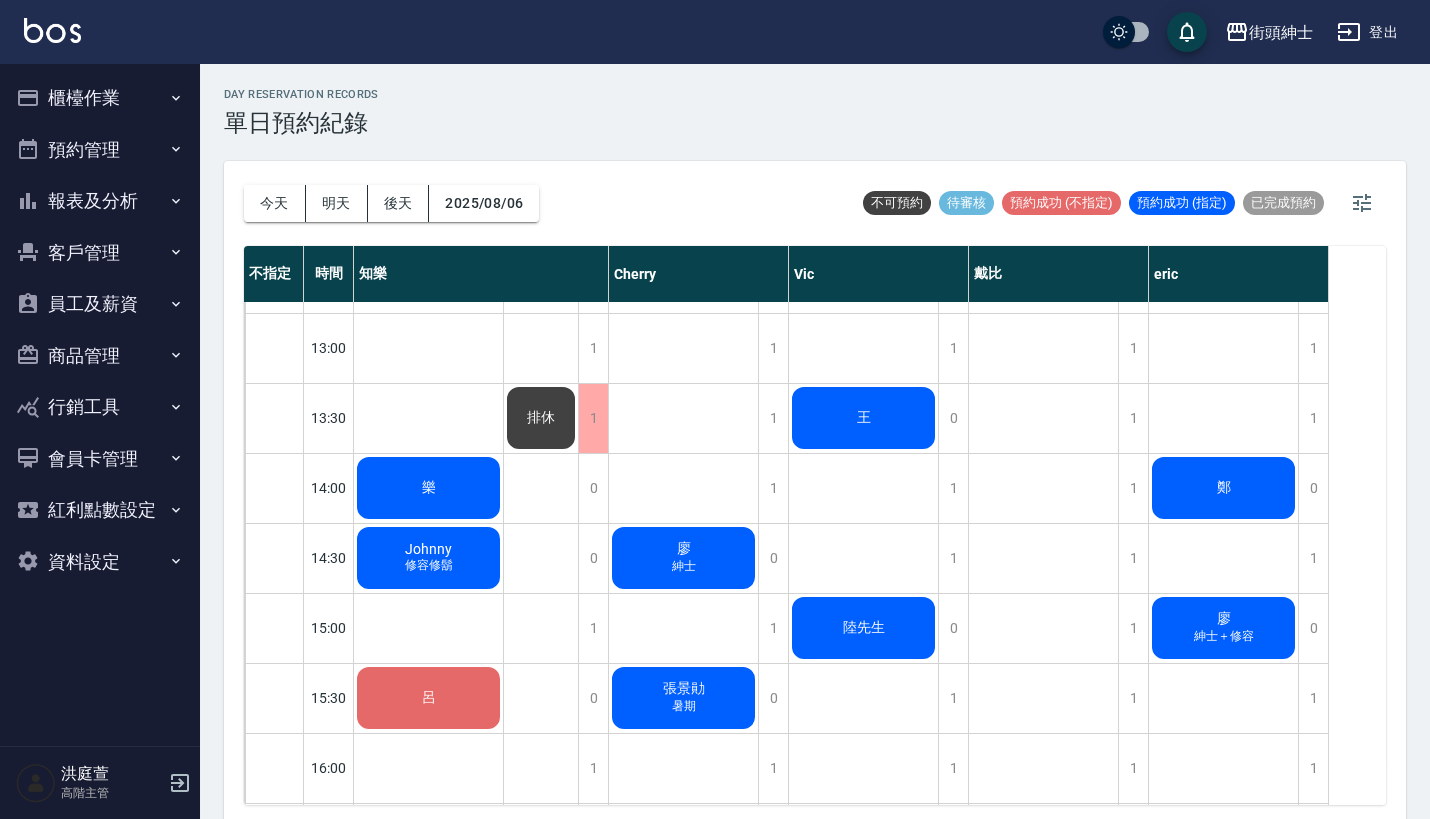 scroll, scrollTop: -3, scrollLeft: 0, axis: vertical 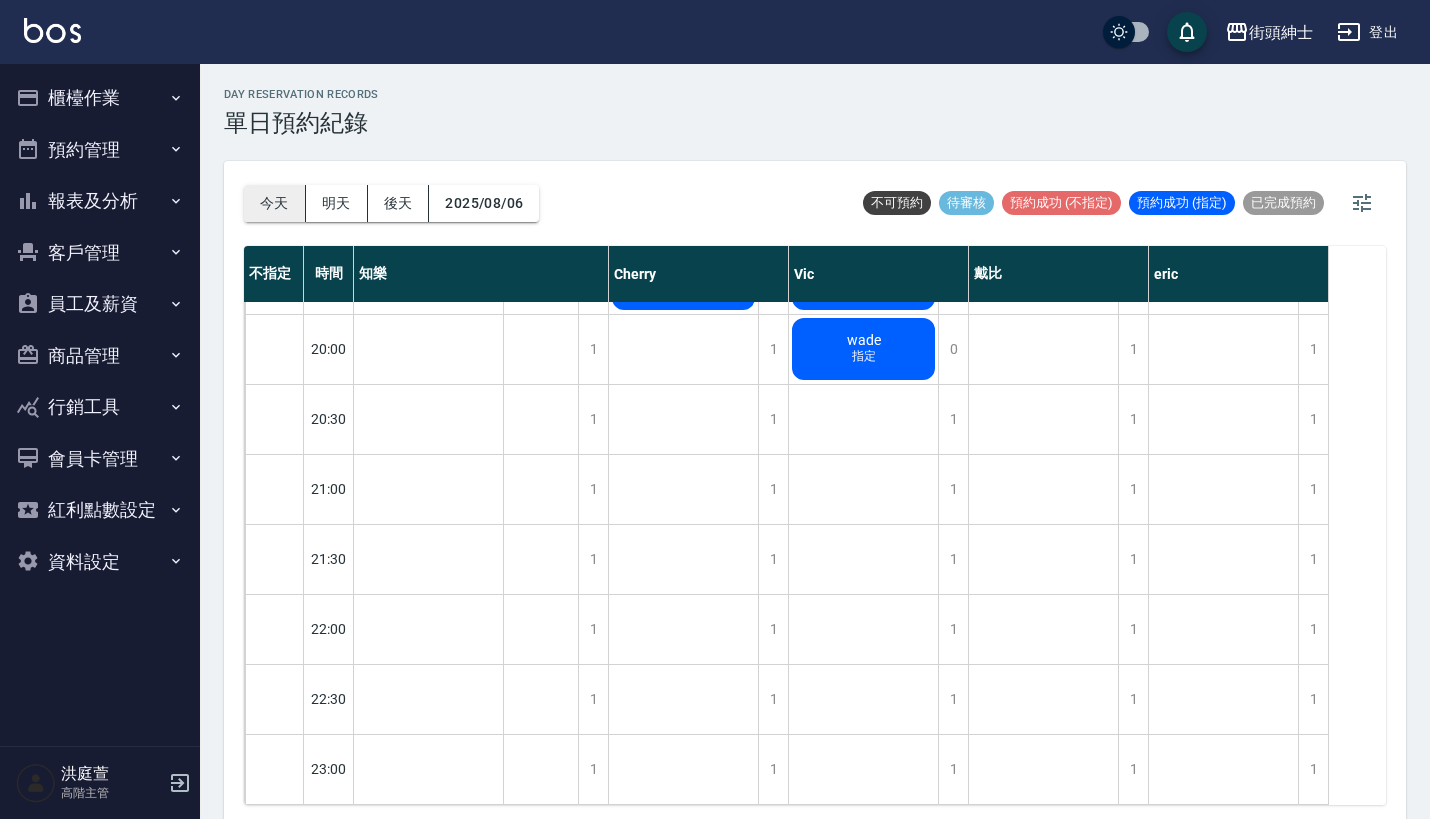 click on "今天" at bounding box center [275, 203] 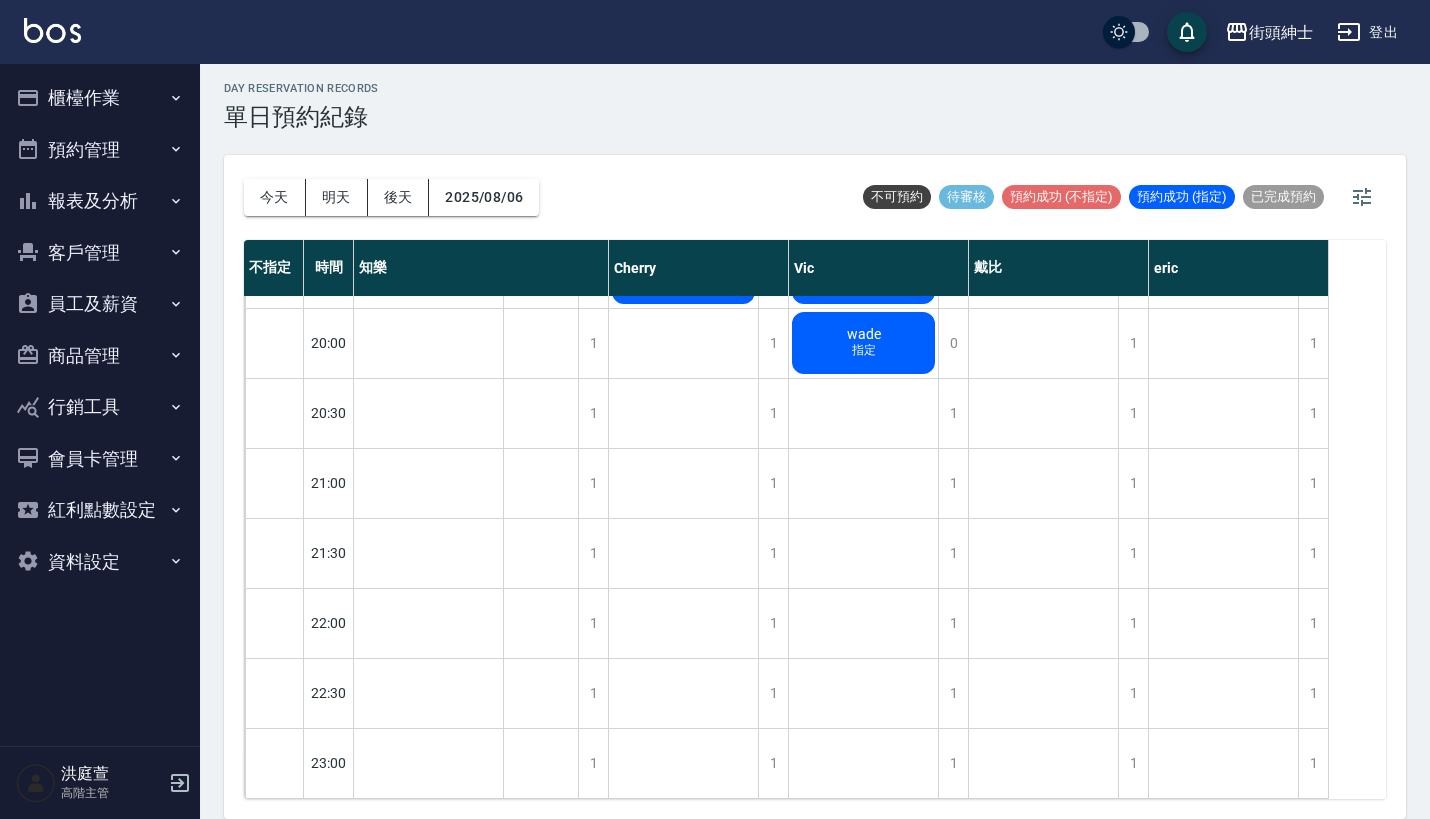 scroll, scrollTop: 9, scrollLeft: 0, axis: vertical 